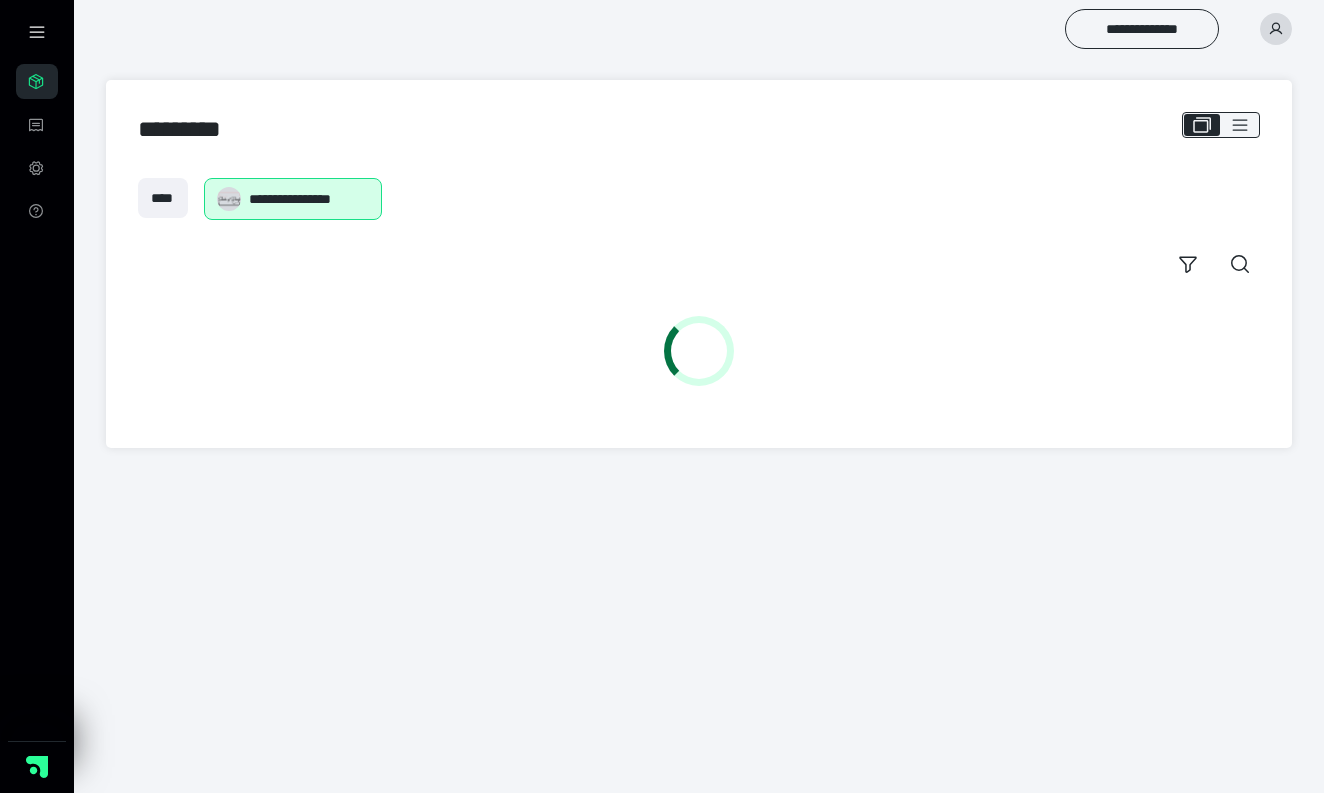scroll, scrollTop: 0, scrollLeft: 0, axis: both 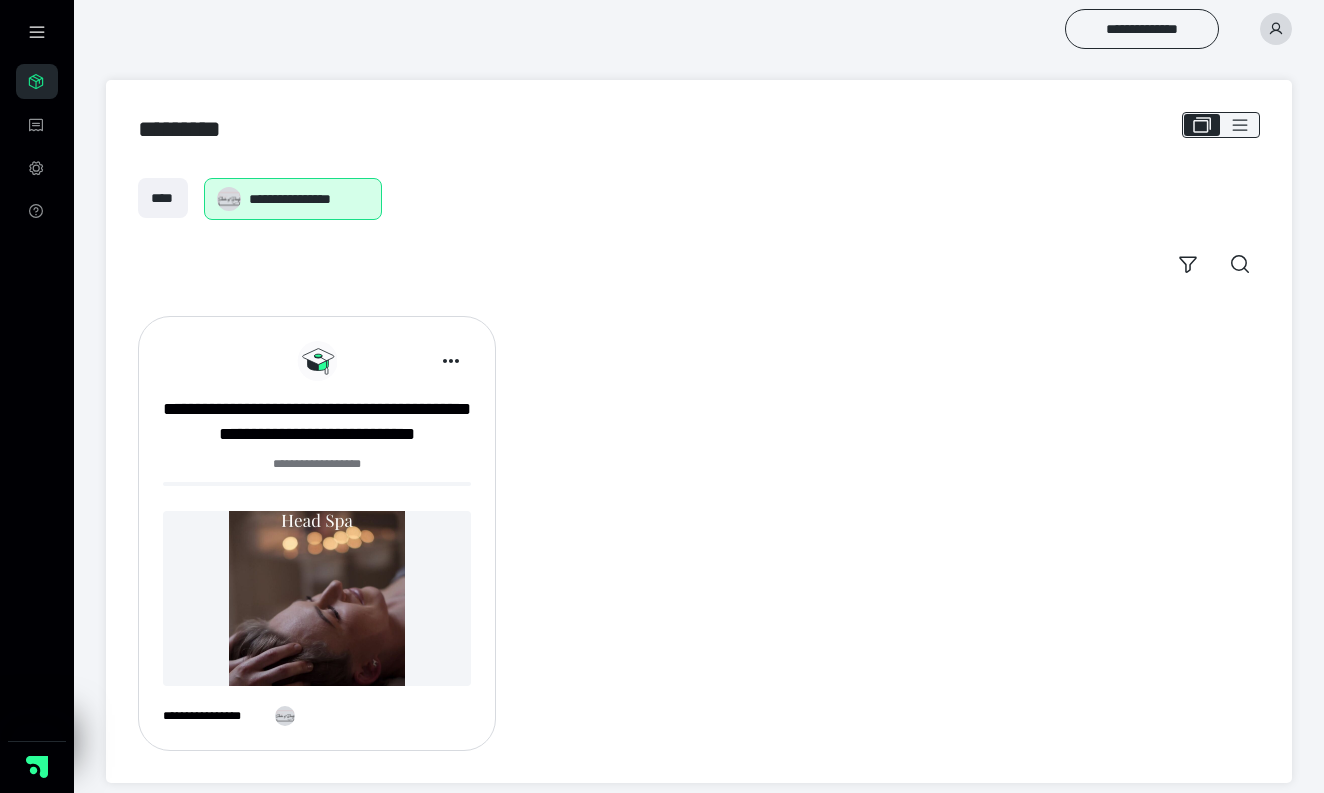 click at bounding box center [317, 598] 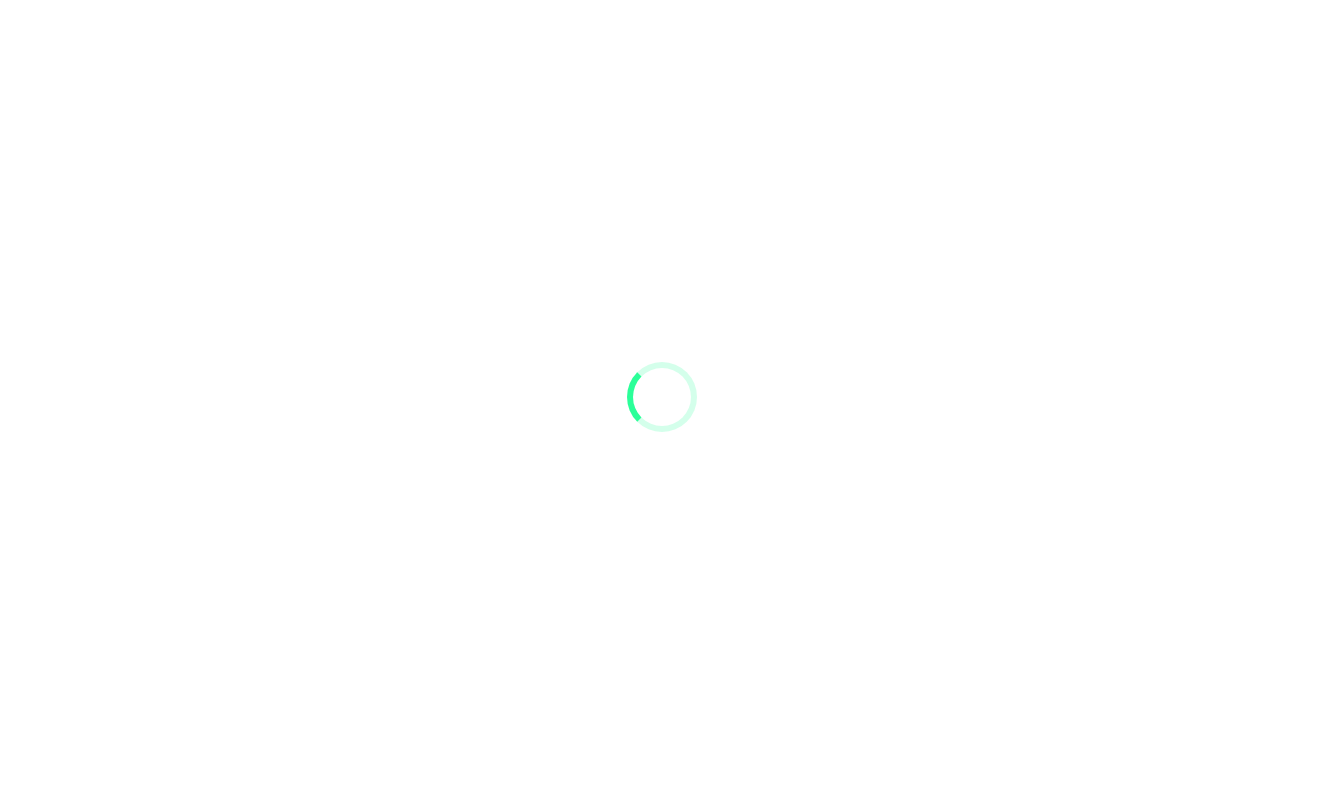 scroll, scrollTop: 0, scrollLeft: 0, axis: both 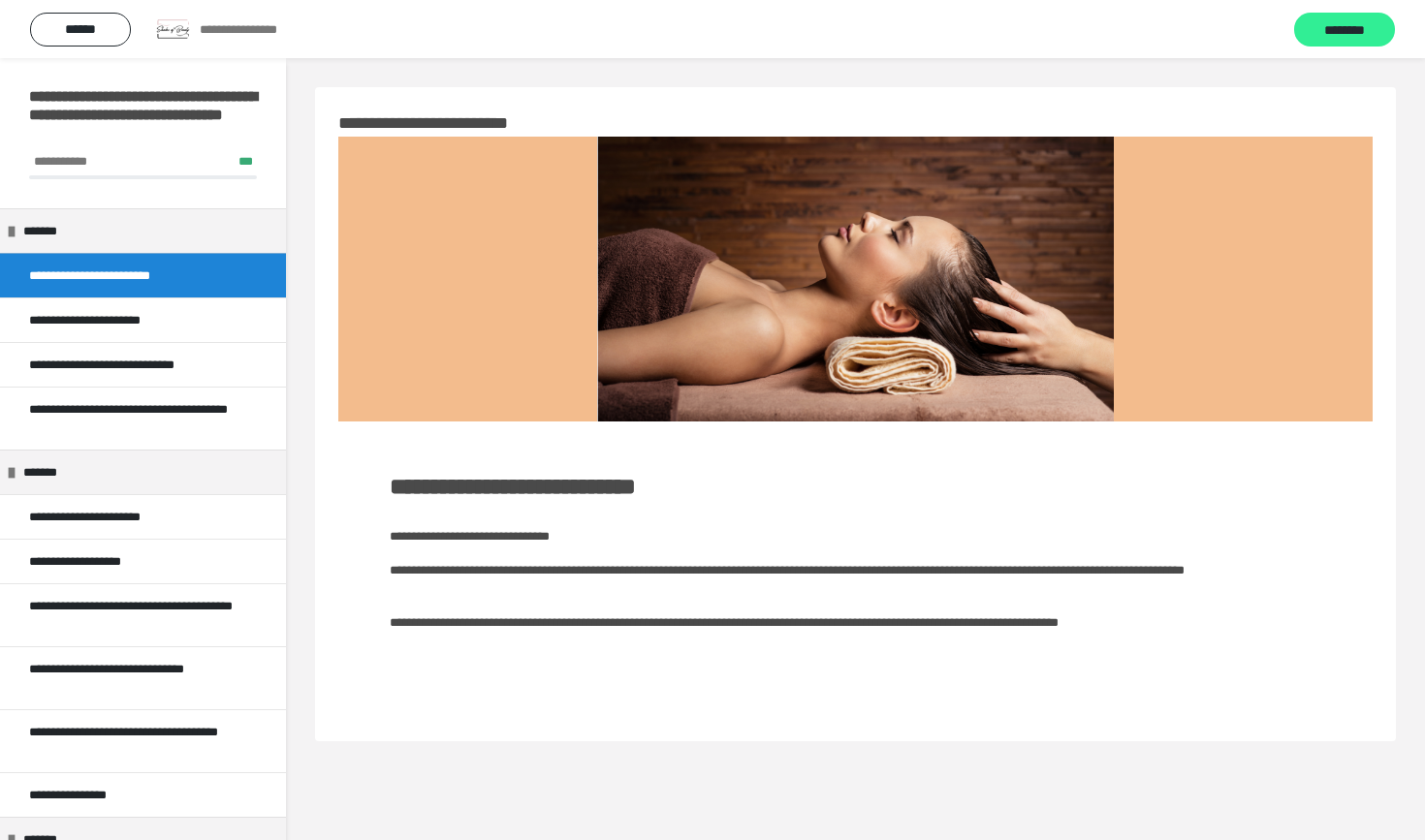 click on "********" at bounding box center [1345, 30] 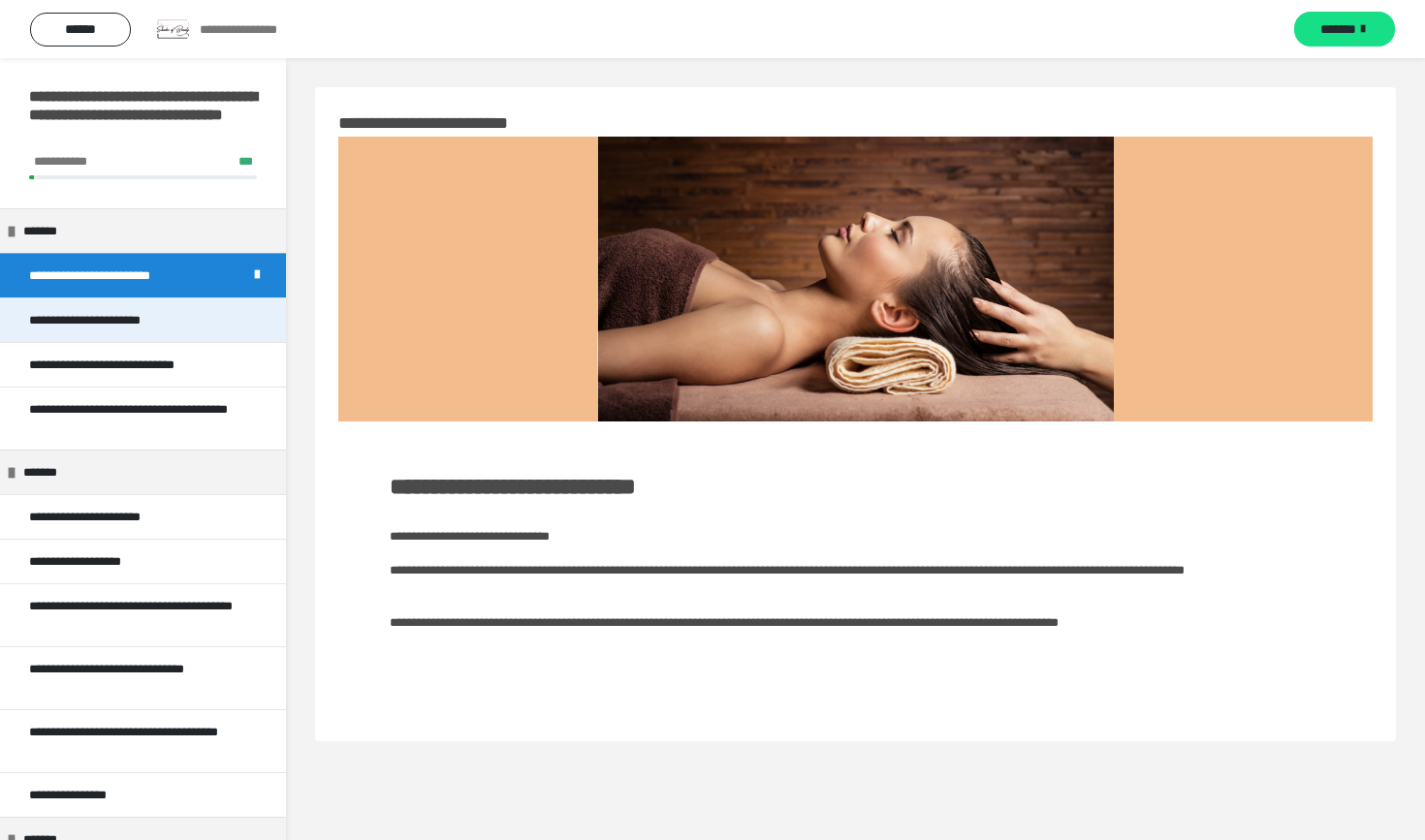 click on "**********" at bounding box center [142, 320] 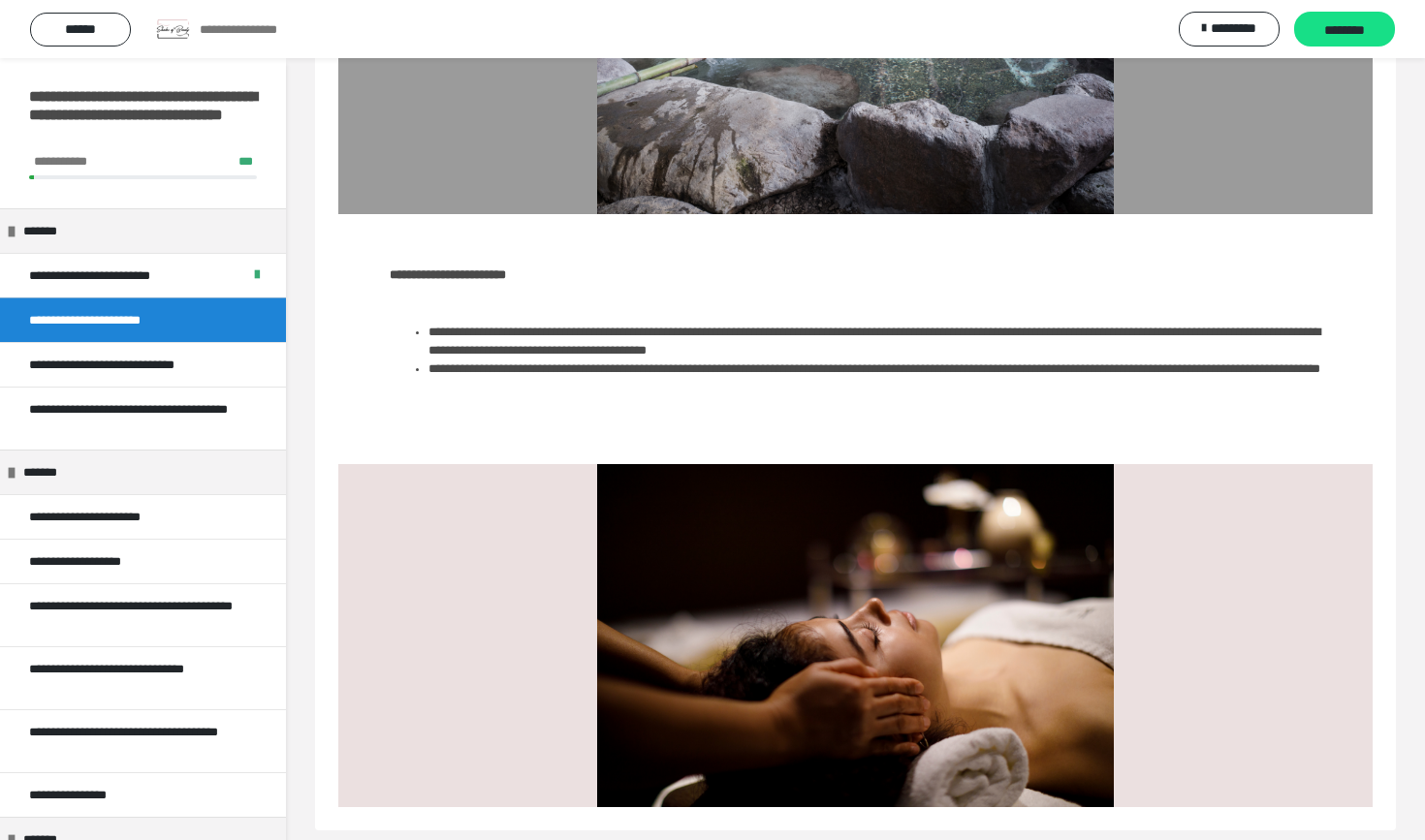 scroll, scrollTop: 922, scrollLeft: 0, axis: vertical 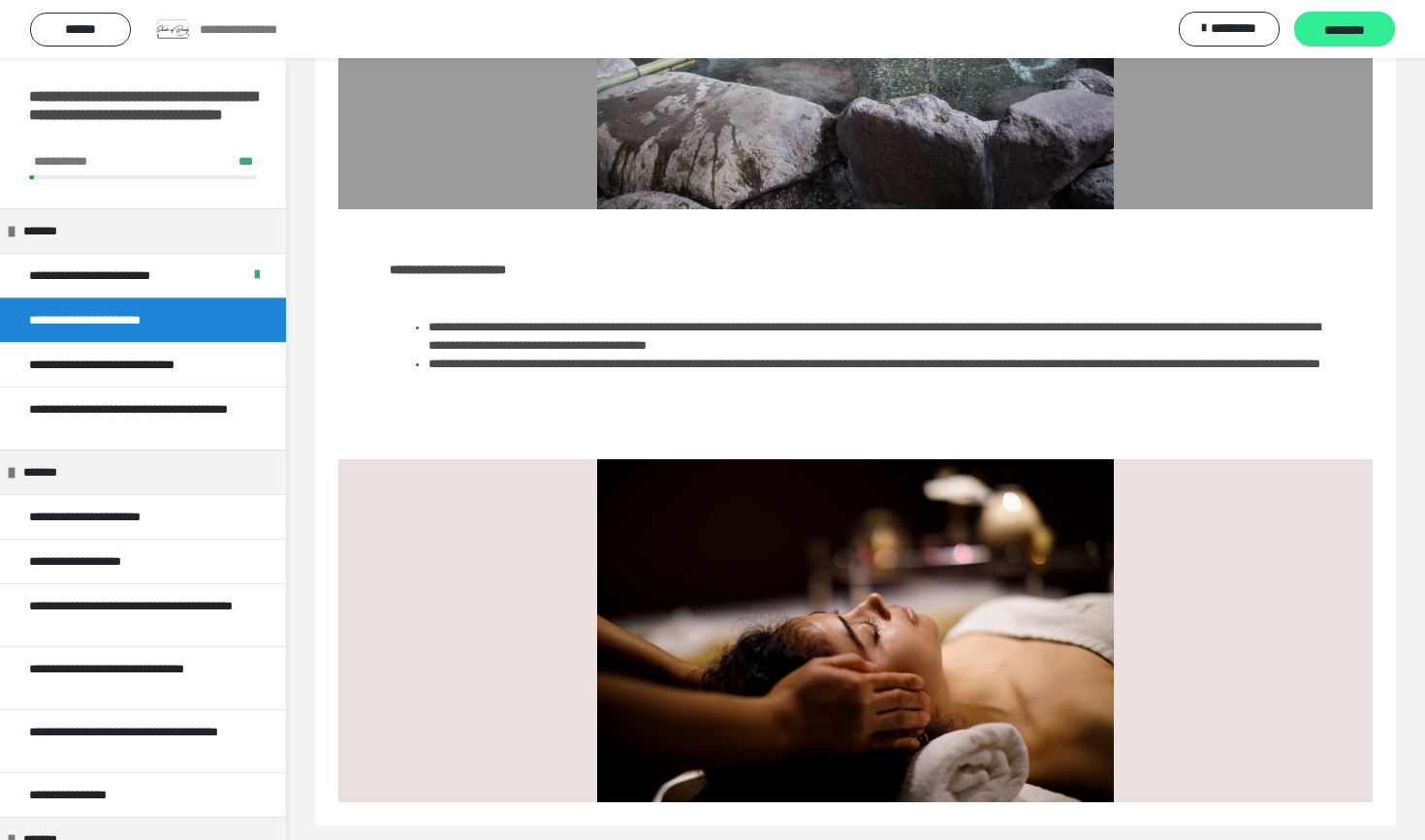 click on "********" at bounding box center (1345, 30) 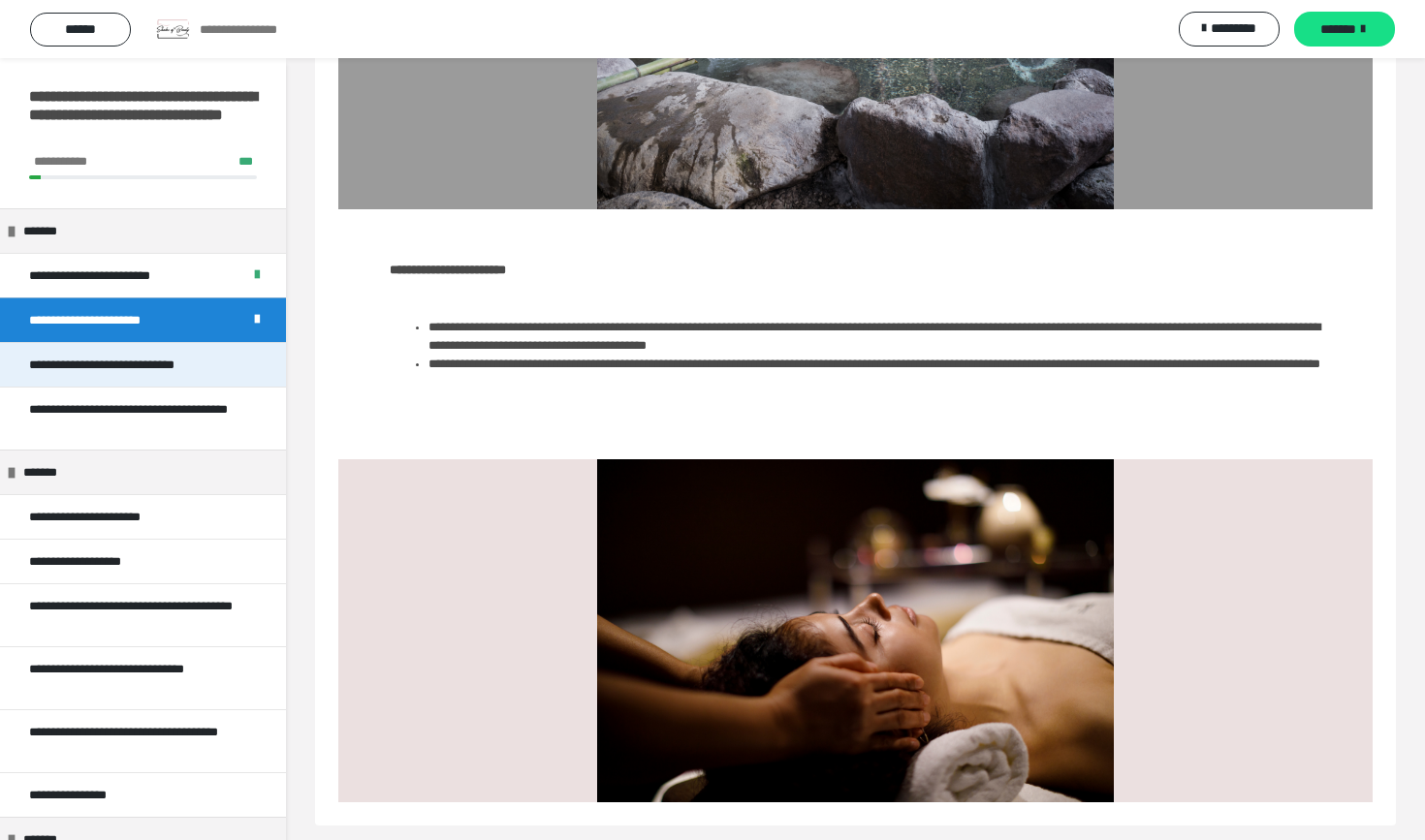 click on "**********" at bounding box center (129, 364) 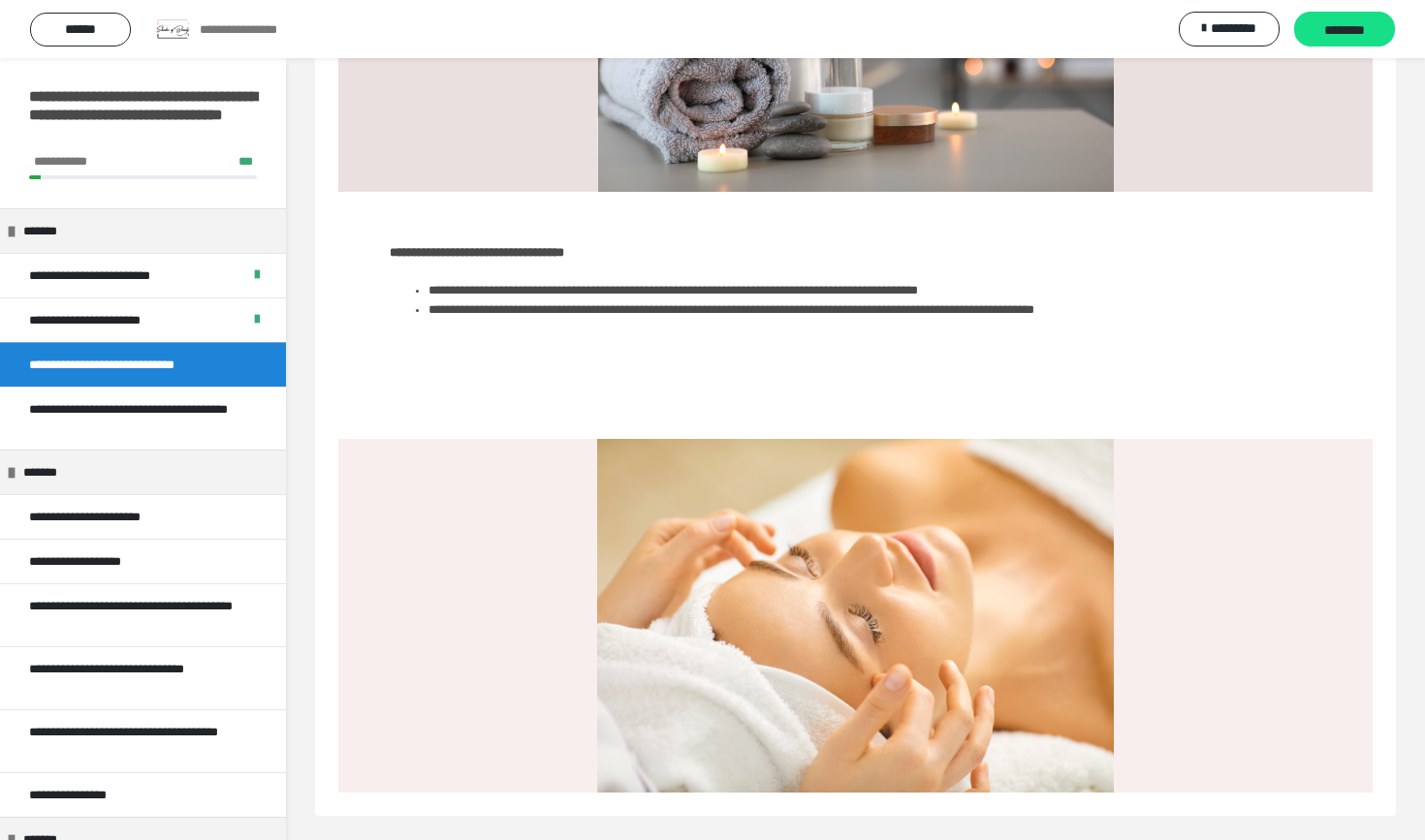 scroll, scrollTop: 1635, scrollLeft: 0, axis: vertical 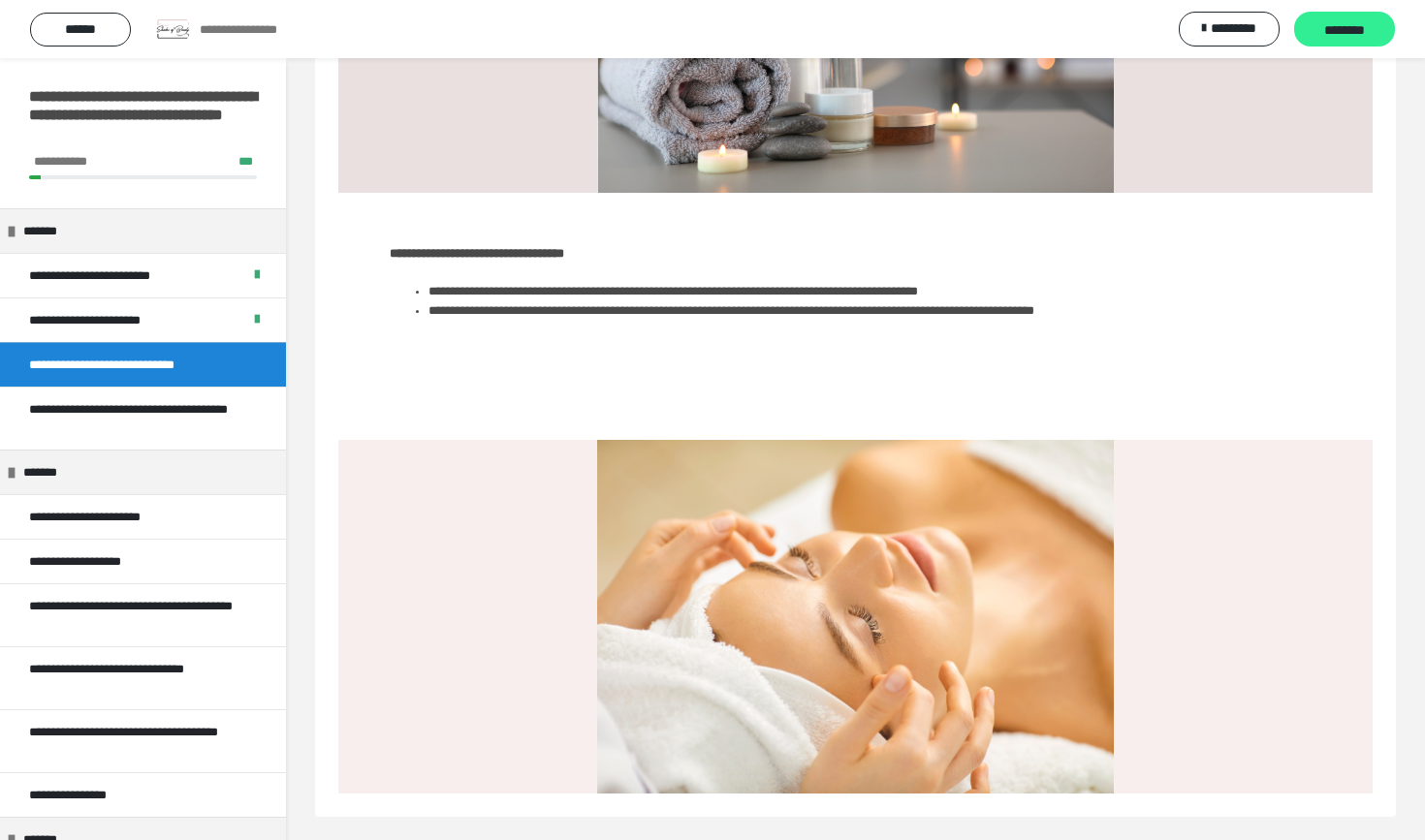 click on "********" at bounding box center (1345, 30) 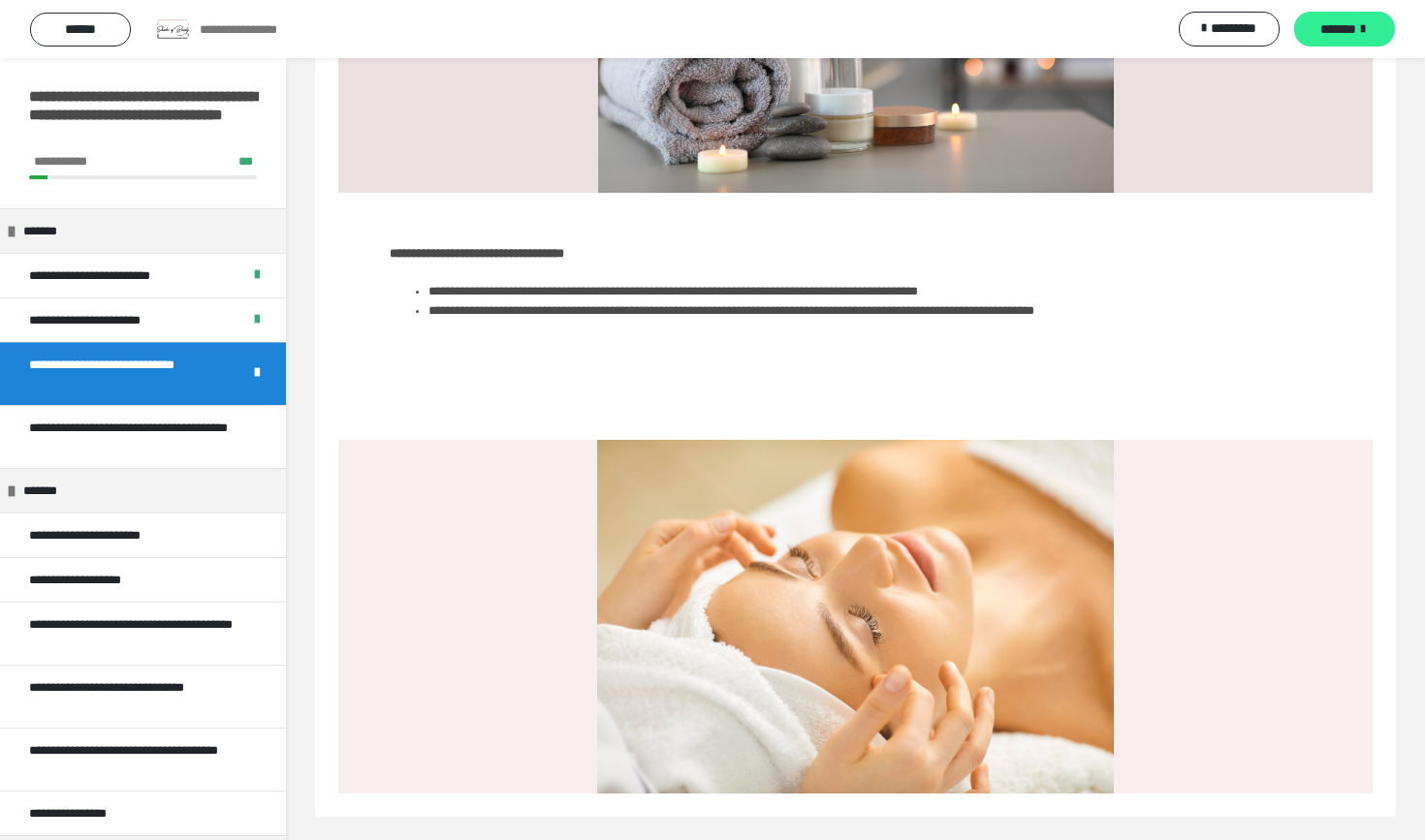 click on "*******" at bounding box center [1345, 29] 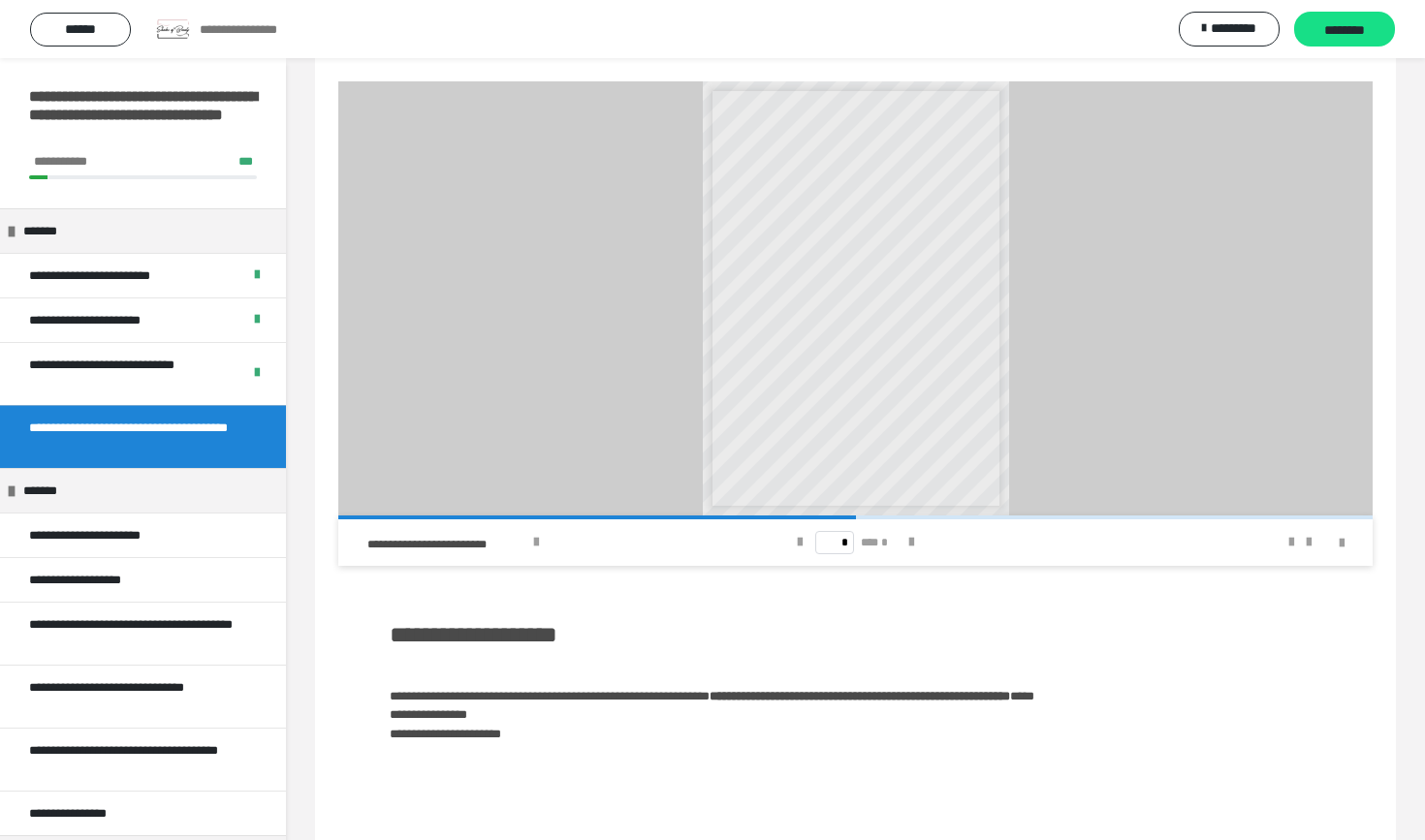 scroll, scrollTop: 1521, scrollLeft: 0, axis: vertical 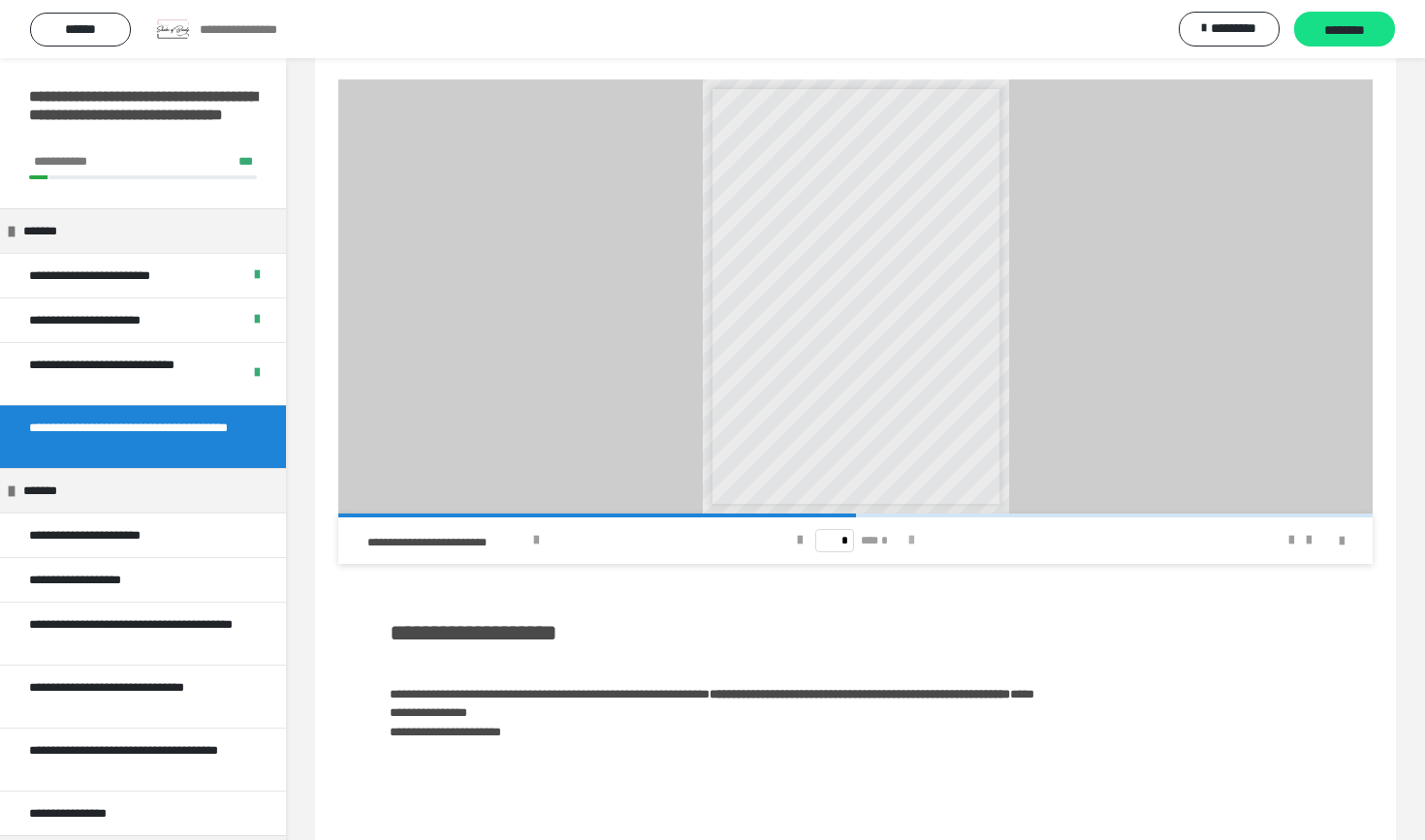 click at bounding box center (911, 541) 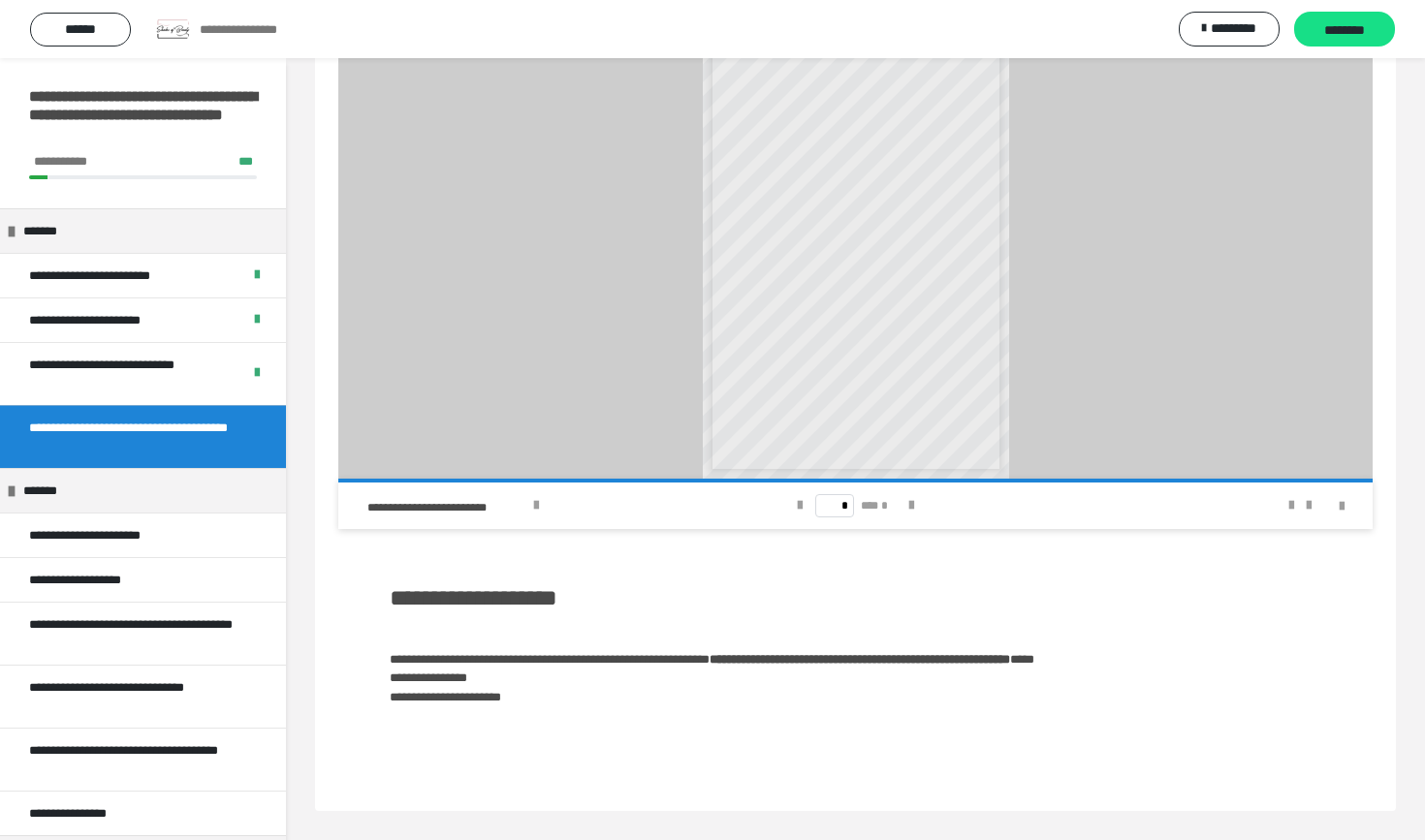 scroll, scrollTop: 1570, scrollLeft: 0, axis: vertical 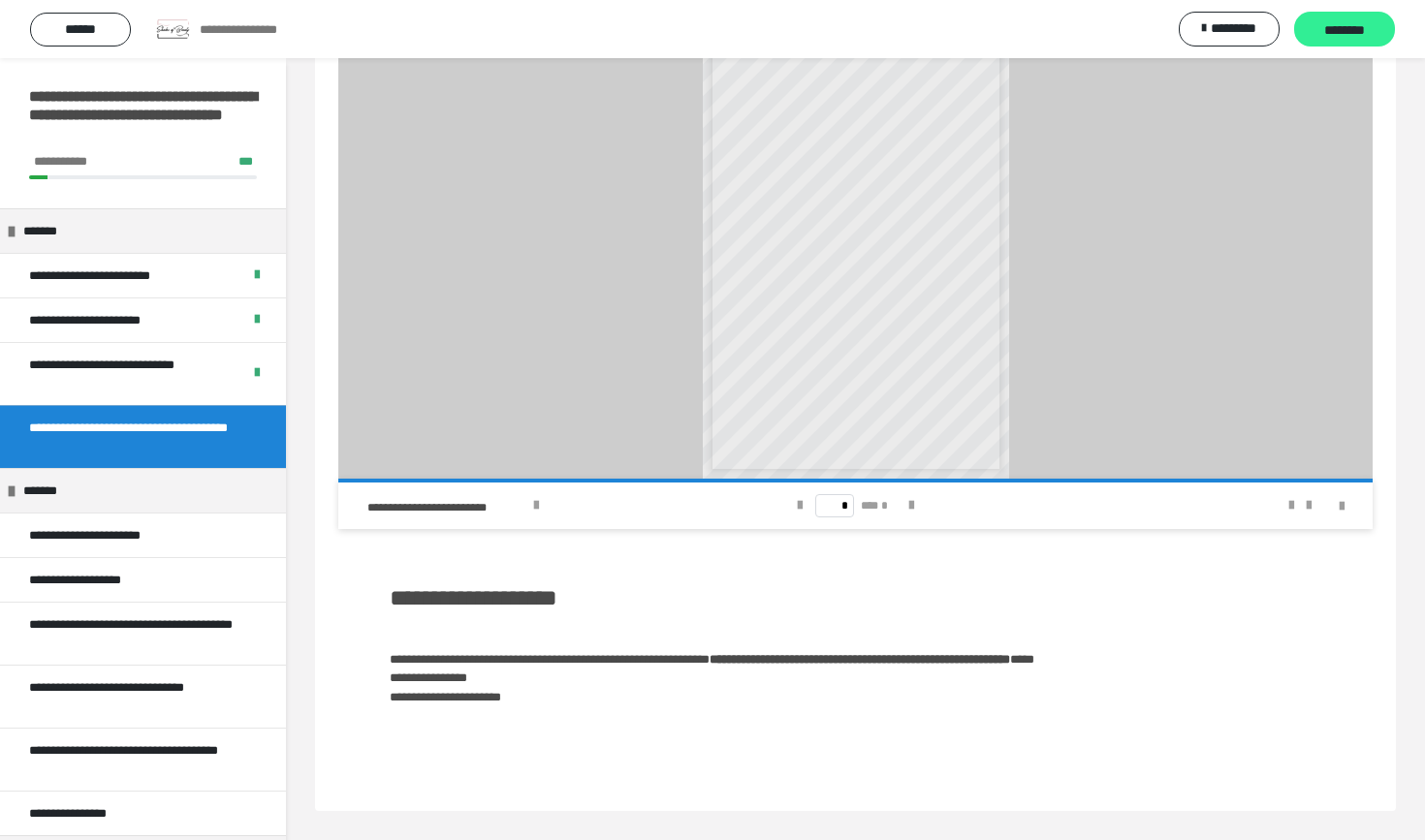 click on "********" at bounding box center (1345, 29) 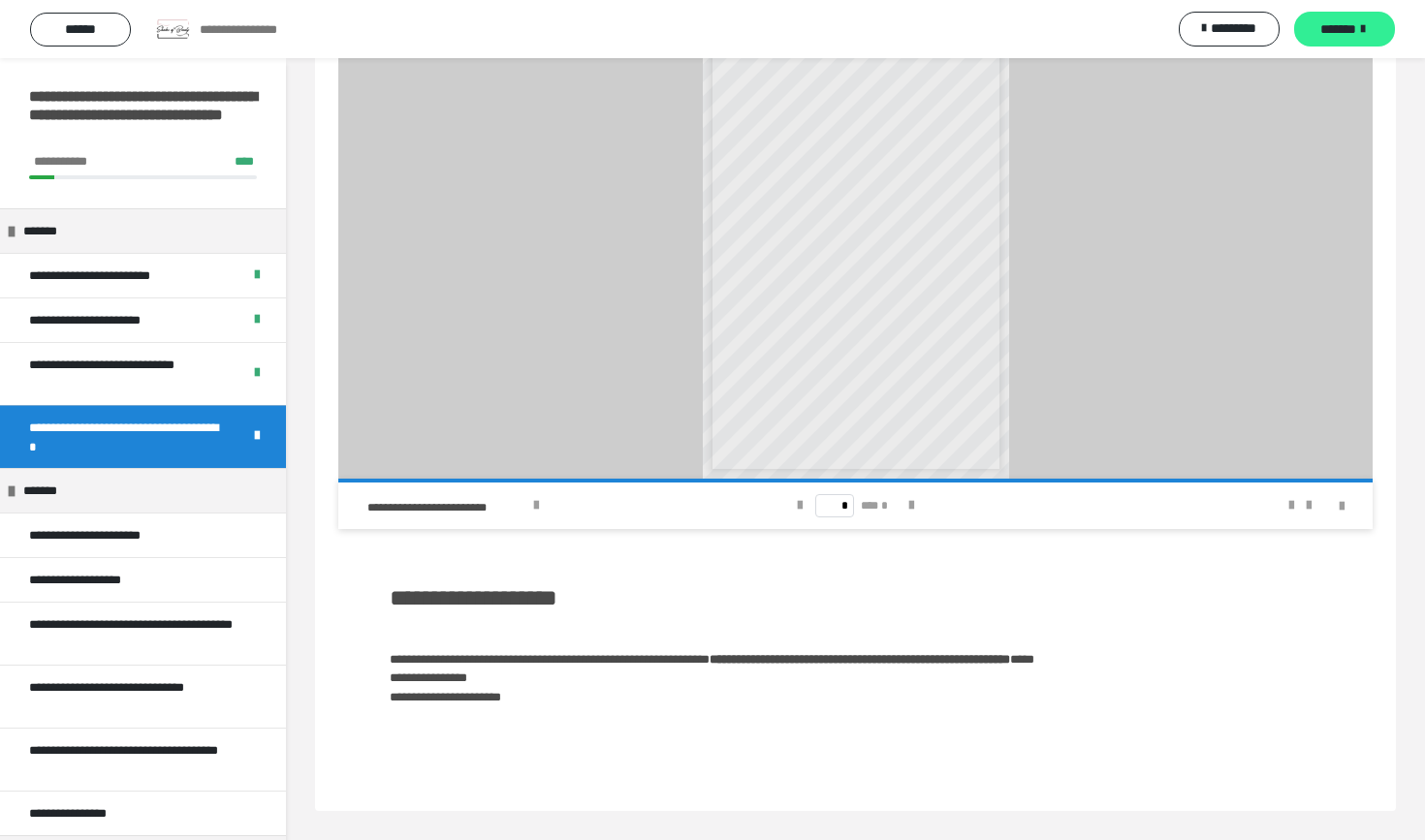 click on "*******" at bounding box center (1338, 29) 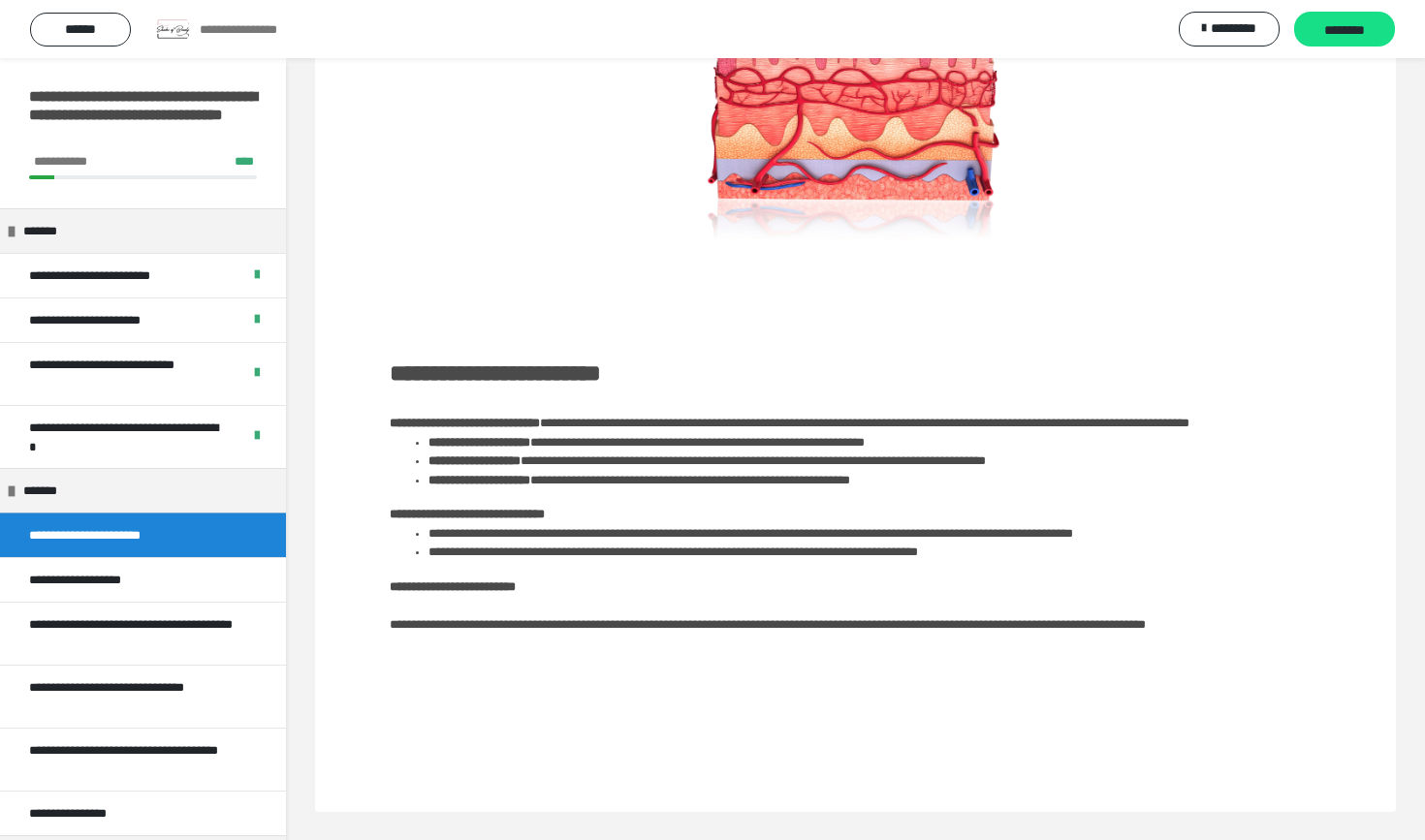 scroll, scrollTop: 850, scrollLeft: 0, axis: vertical 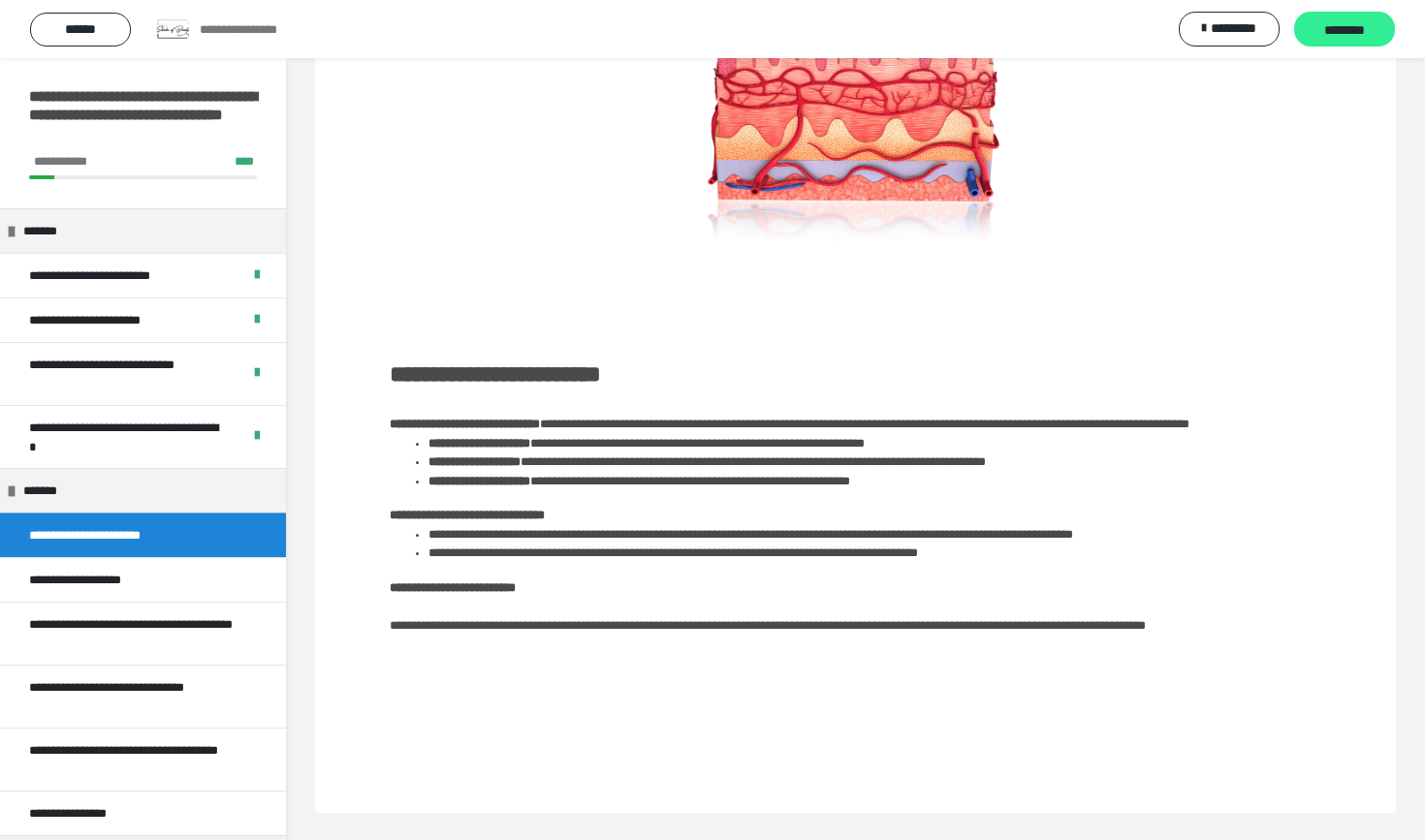 click on "********" at bounding box center (1345, 30) 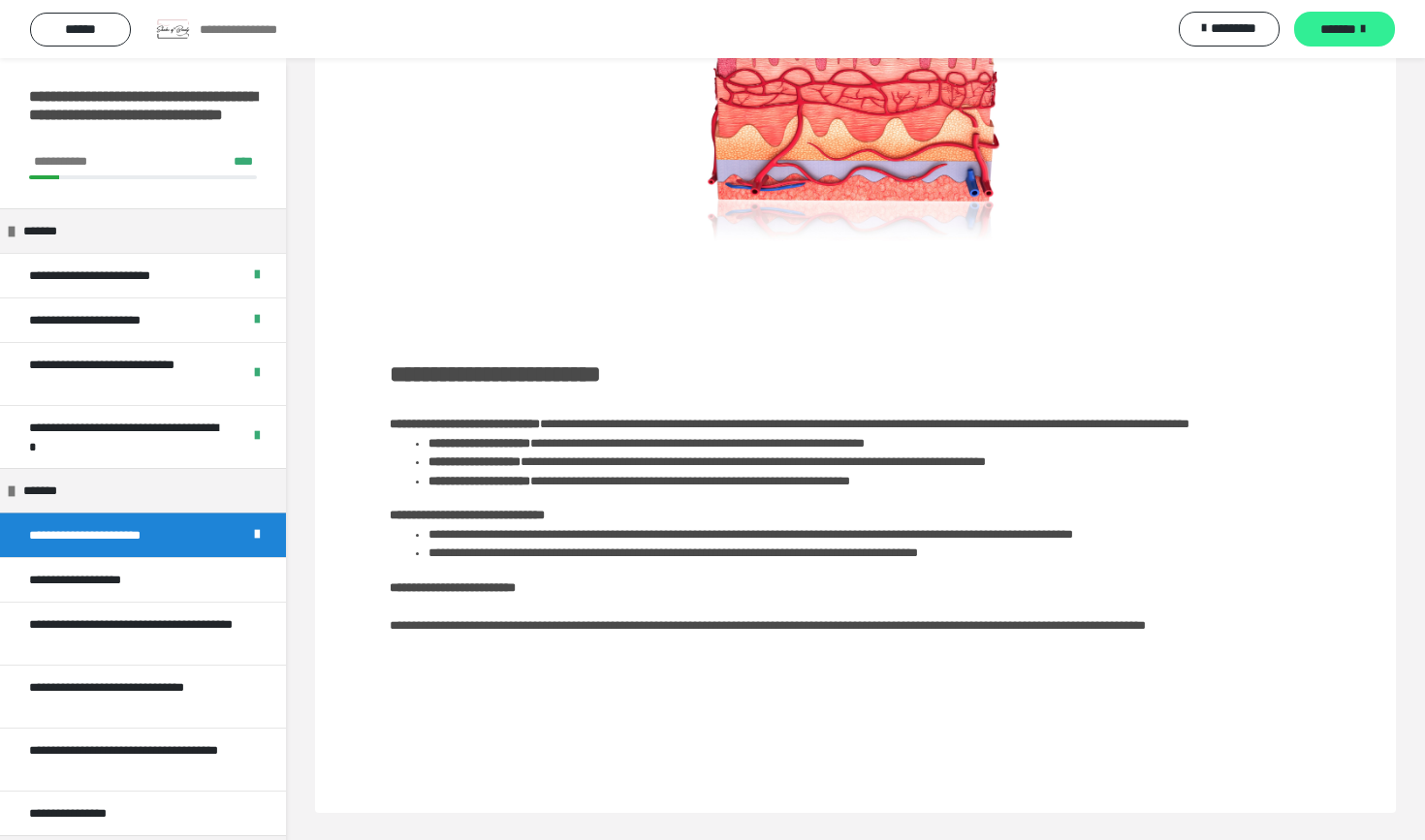 click on "*******" at bounding box center [1345, 29] 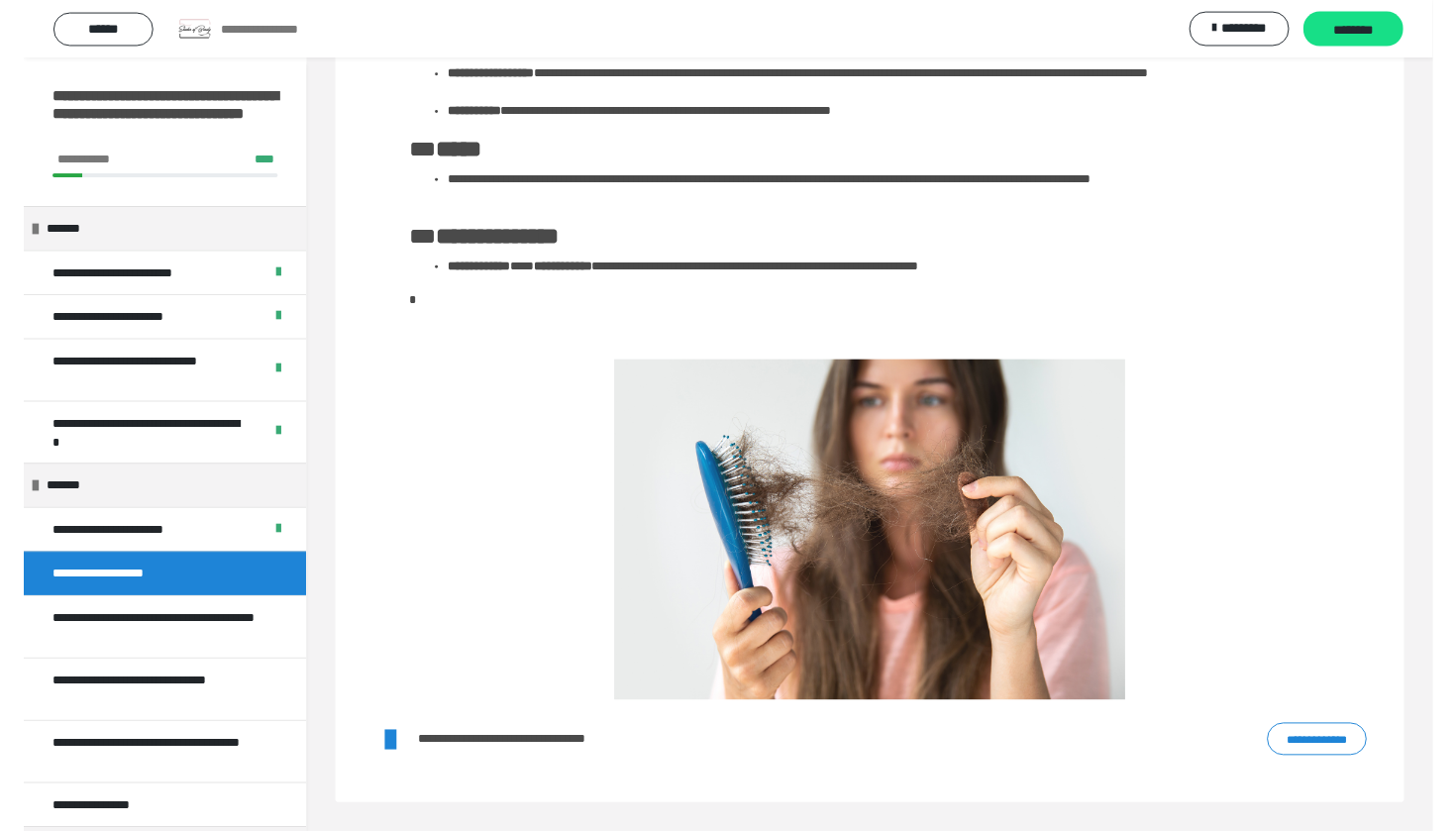 scroll, scrollTop: 743, scrollLeft: 0, axis: vertical 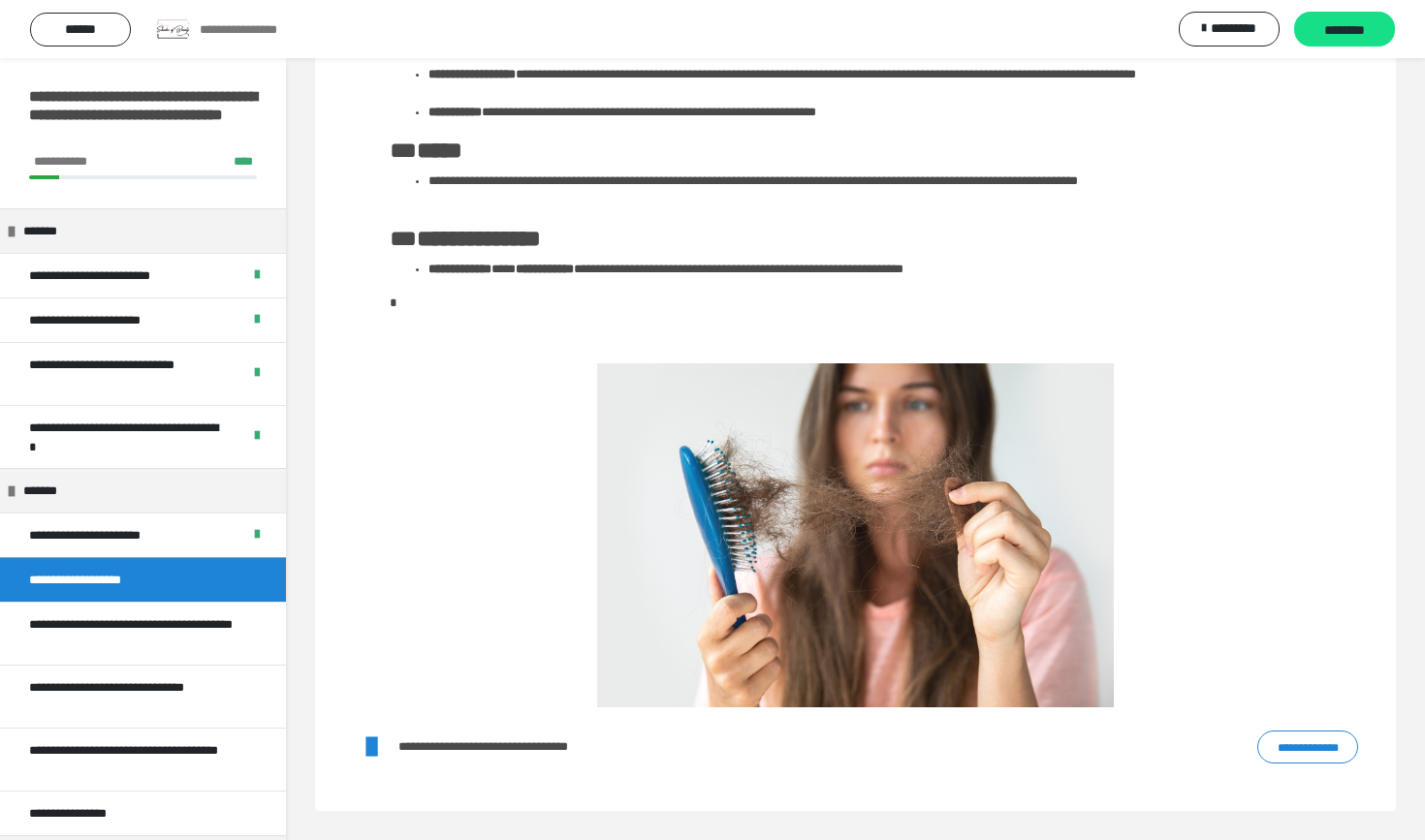 click on "**********" at bounding box center (1308, 747) 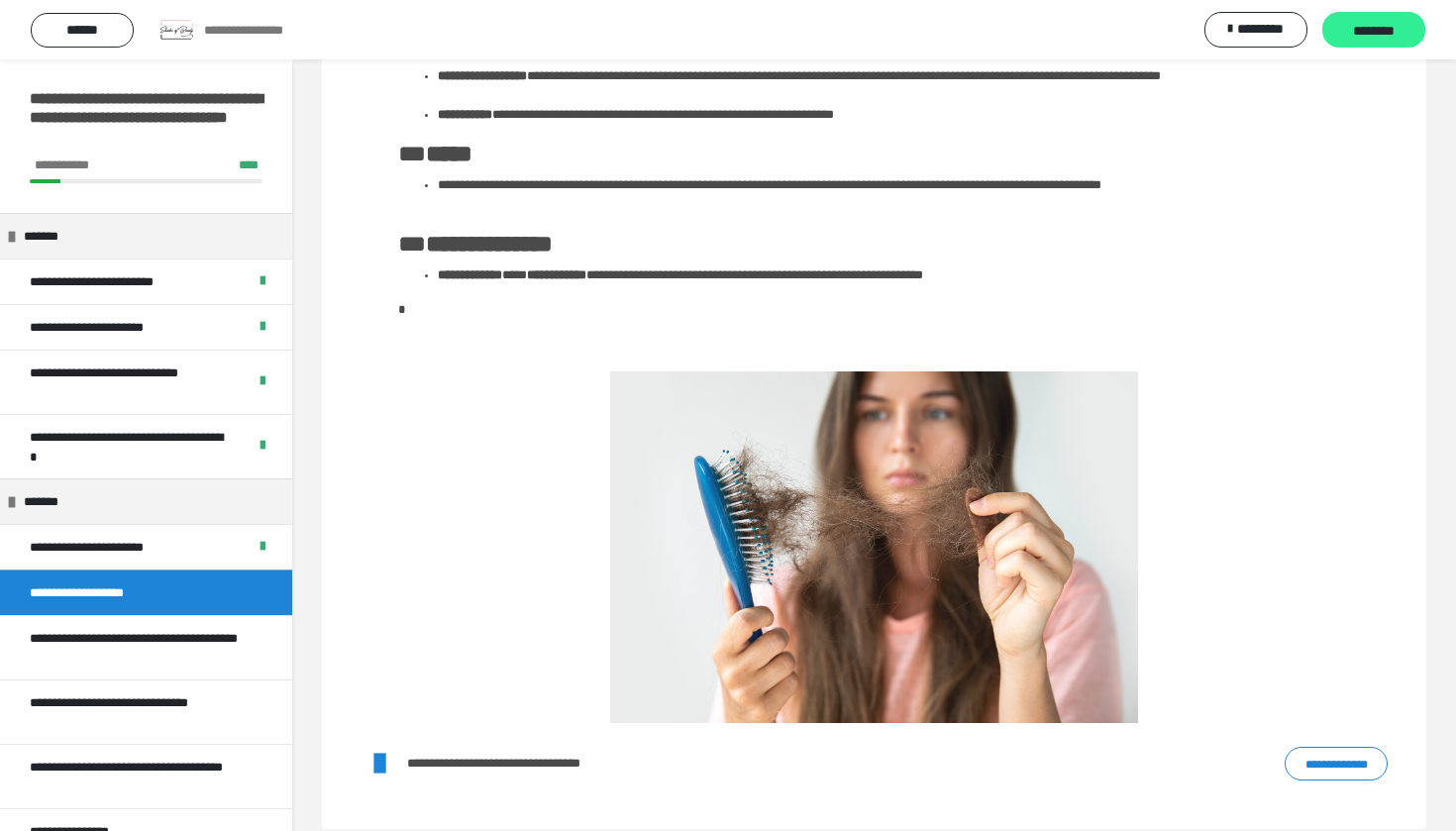 click on "********" at bounding box center [1374, 30] 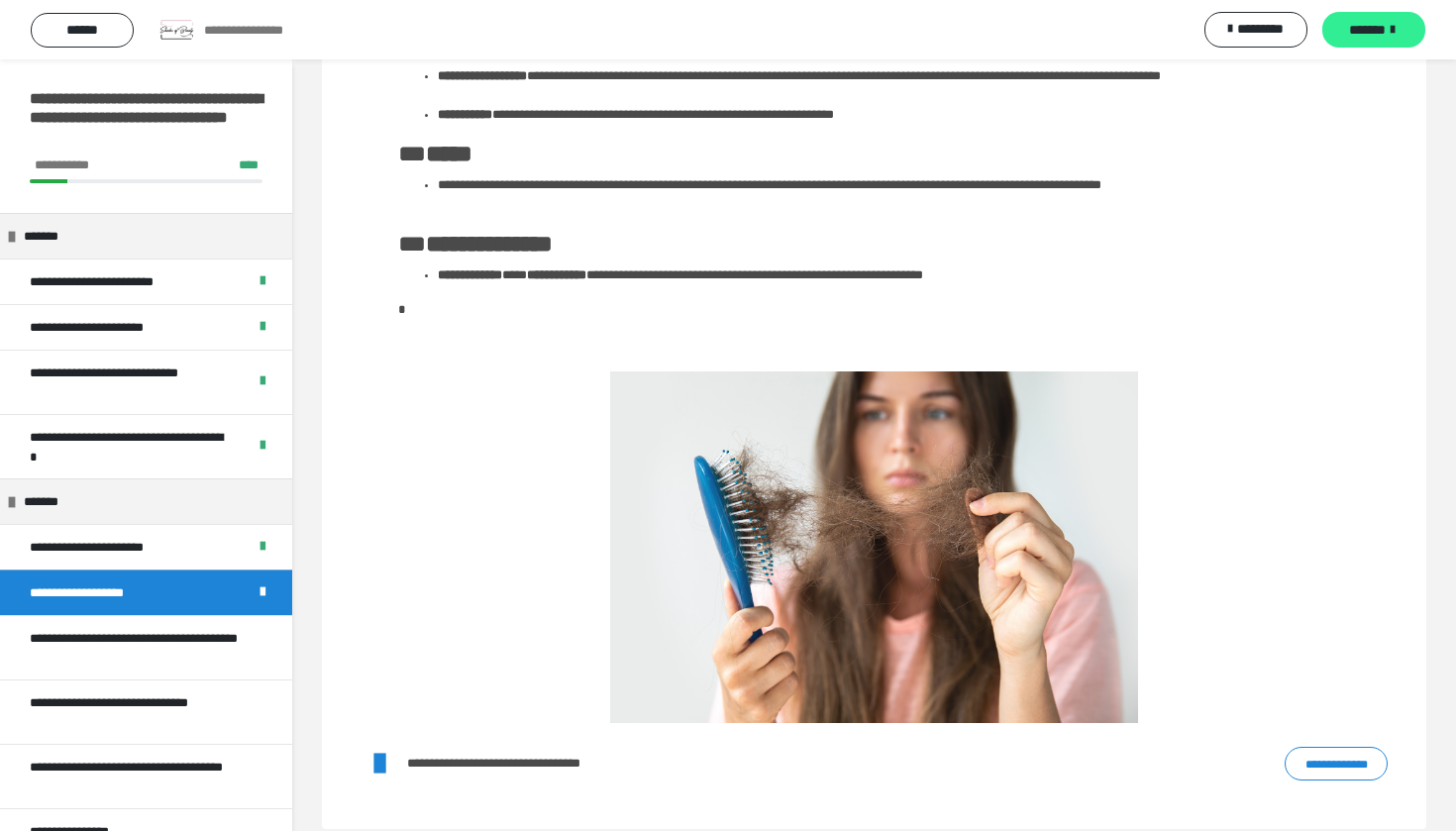 click on "*******" at bounding box center (1374, 30) 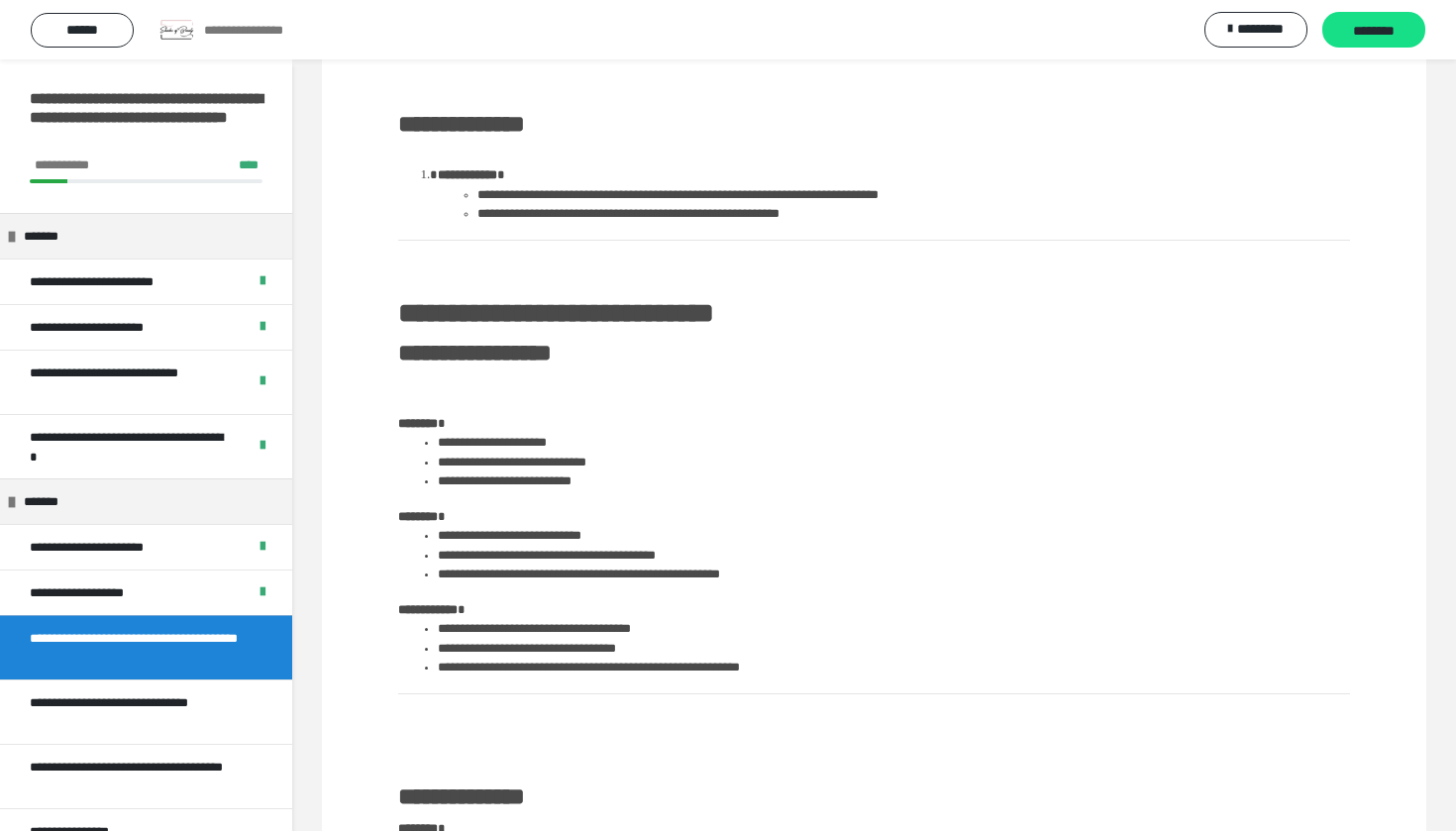 scroll, scrollTop: 1032, scrollLeft: 0, axis: vertical 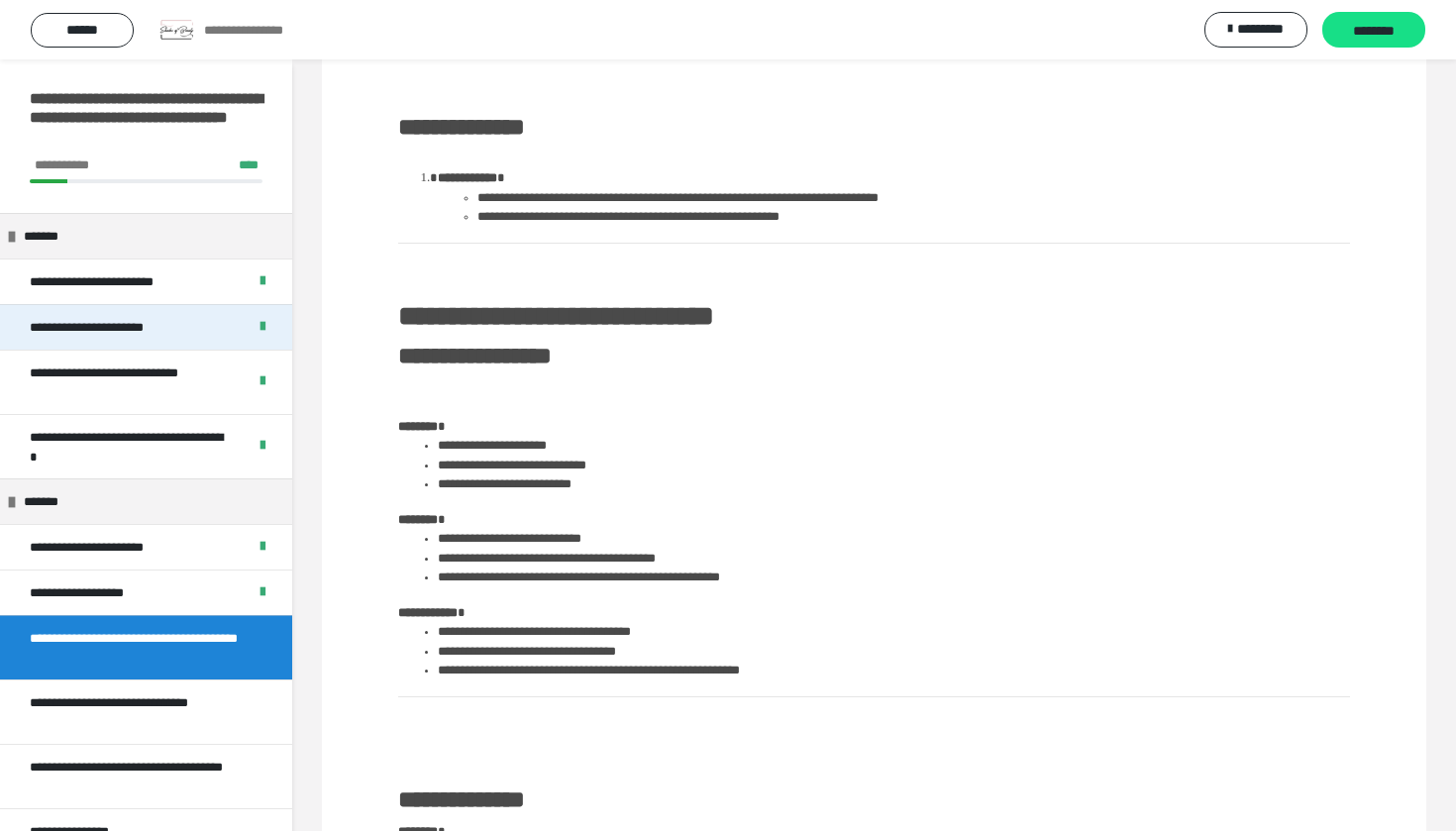 click on "**********" at bounding box center [113, 327] 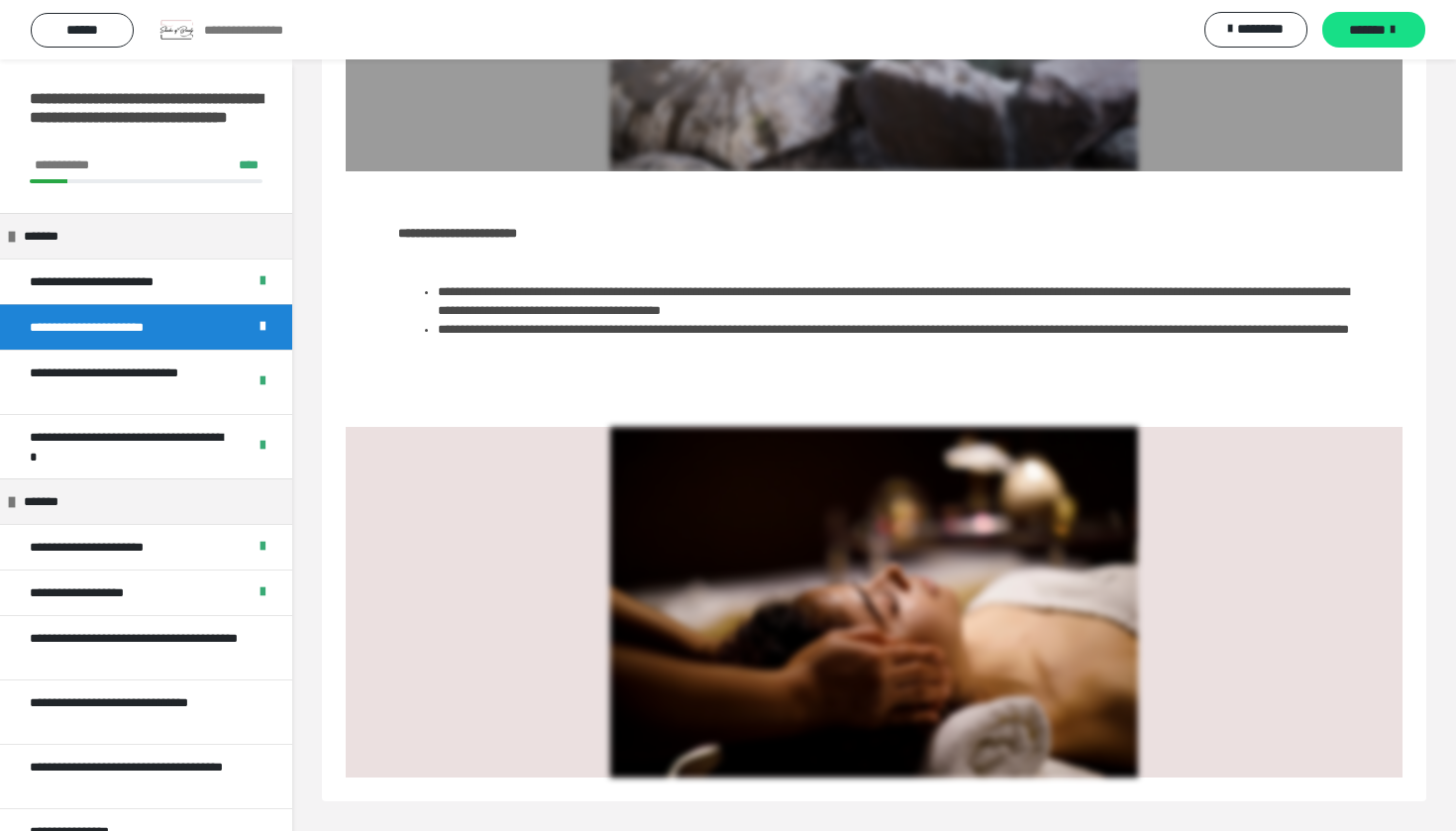 scroll, scrollTop: 59, scrollLeft: 0, axis: vertical 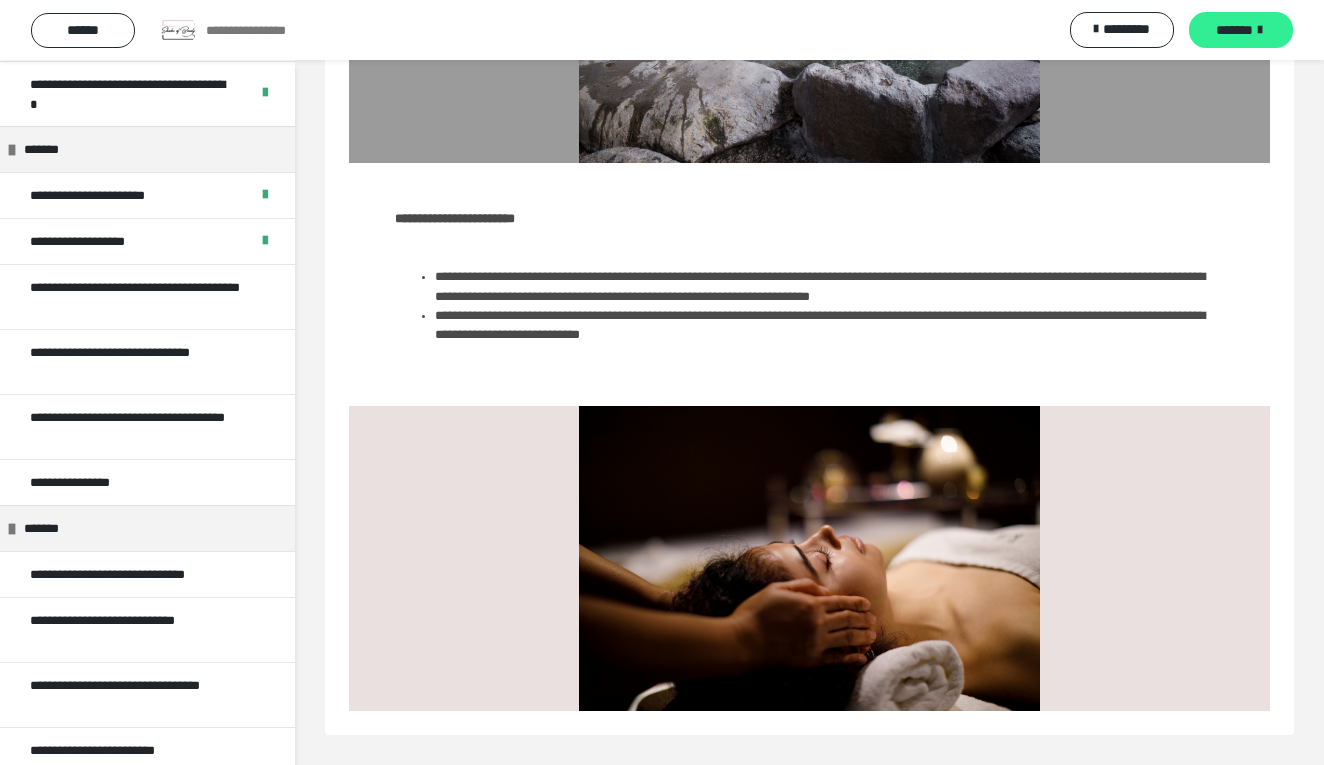 click at bounding box center (1260, 30) 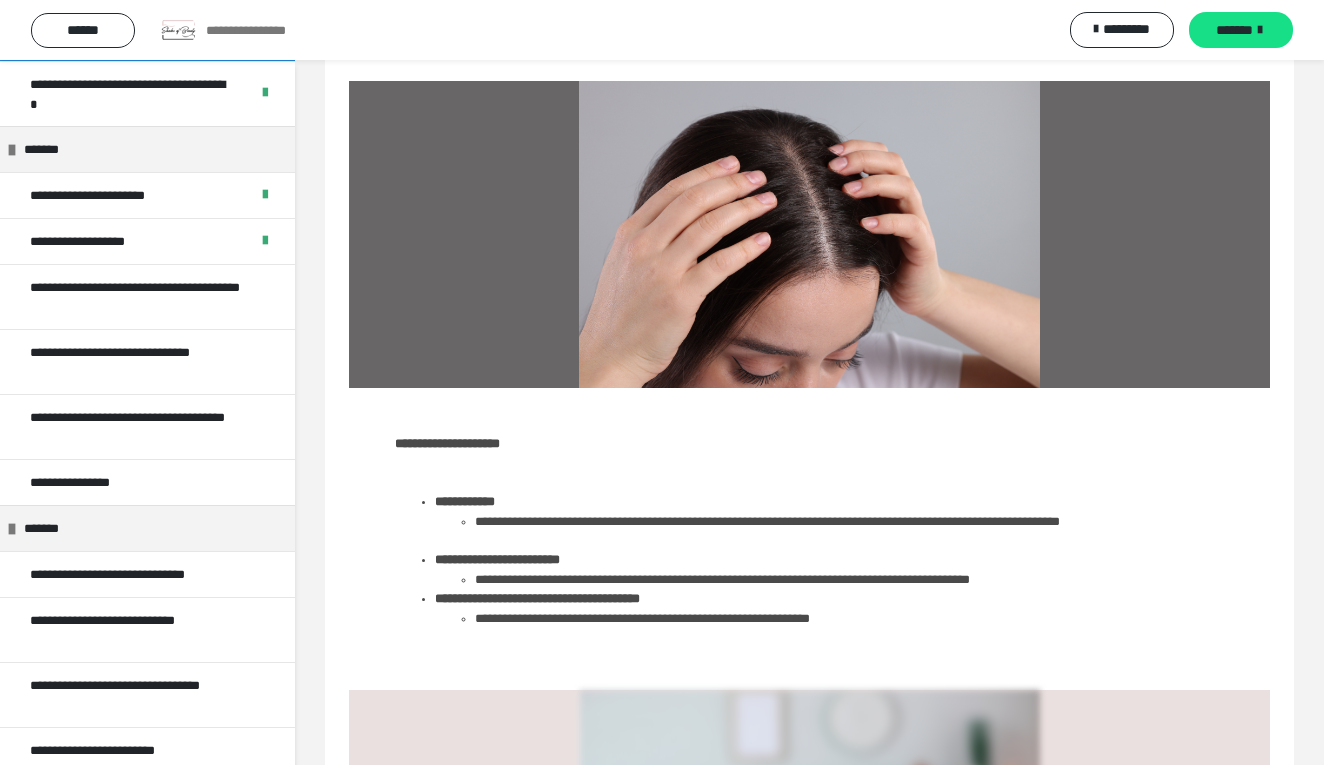 scroll, scrollTop: 423, scrollLeft: 0, axis: vertical 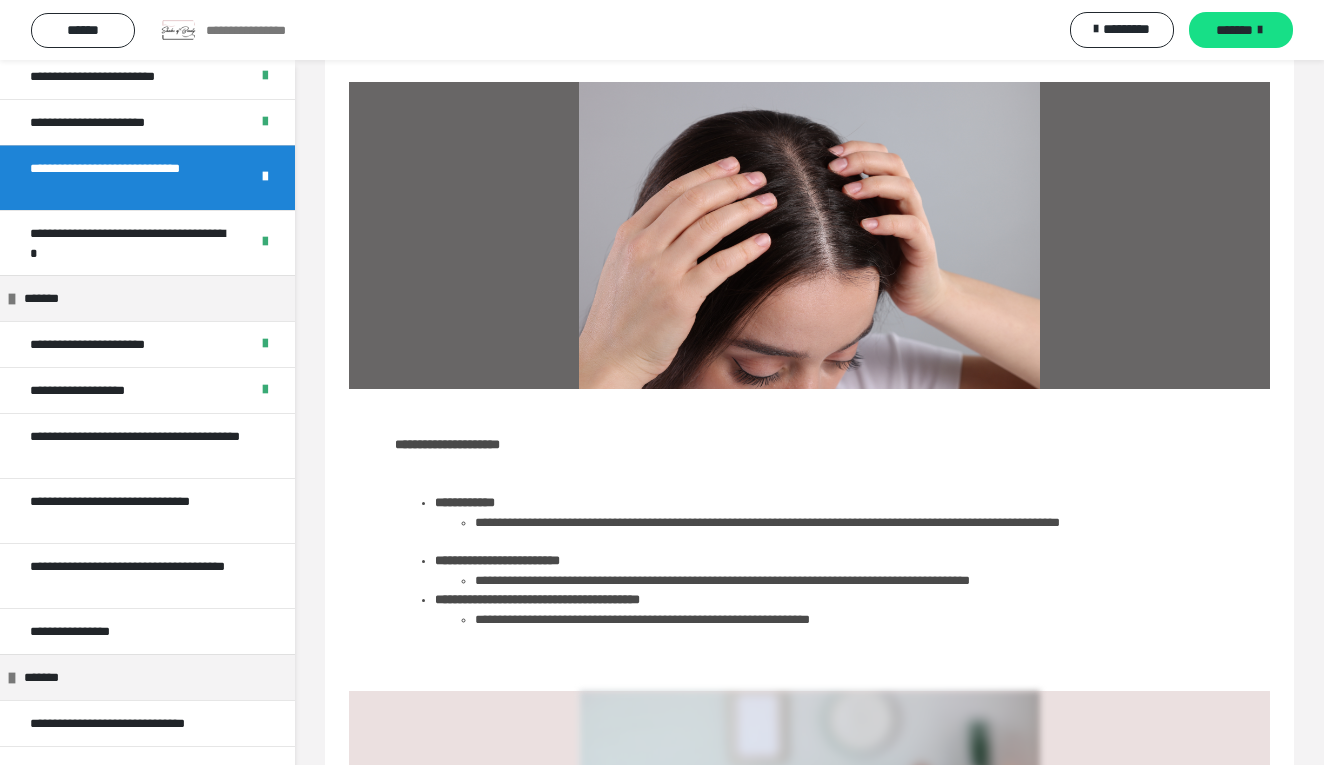 click at bounding box center (809, 235) 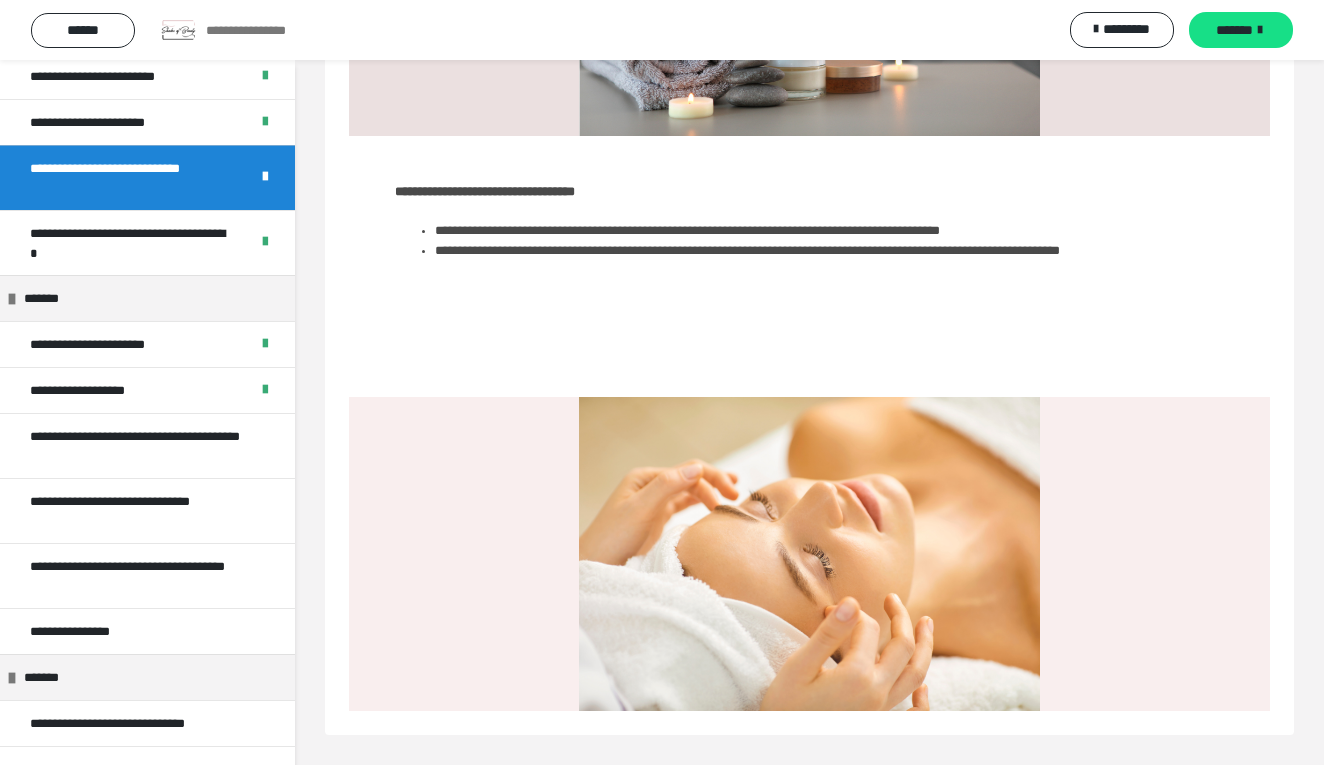 scroll, scrollTop: 1590, scrollLeft: 0, axis: vertical 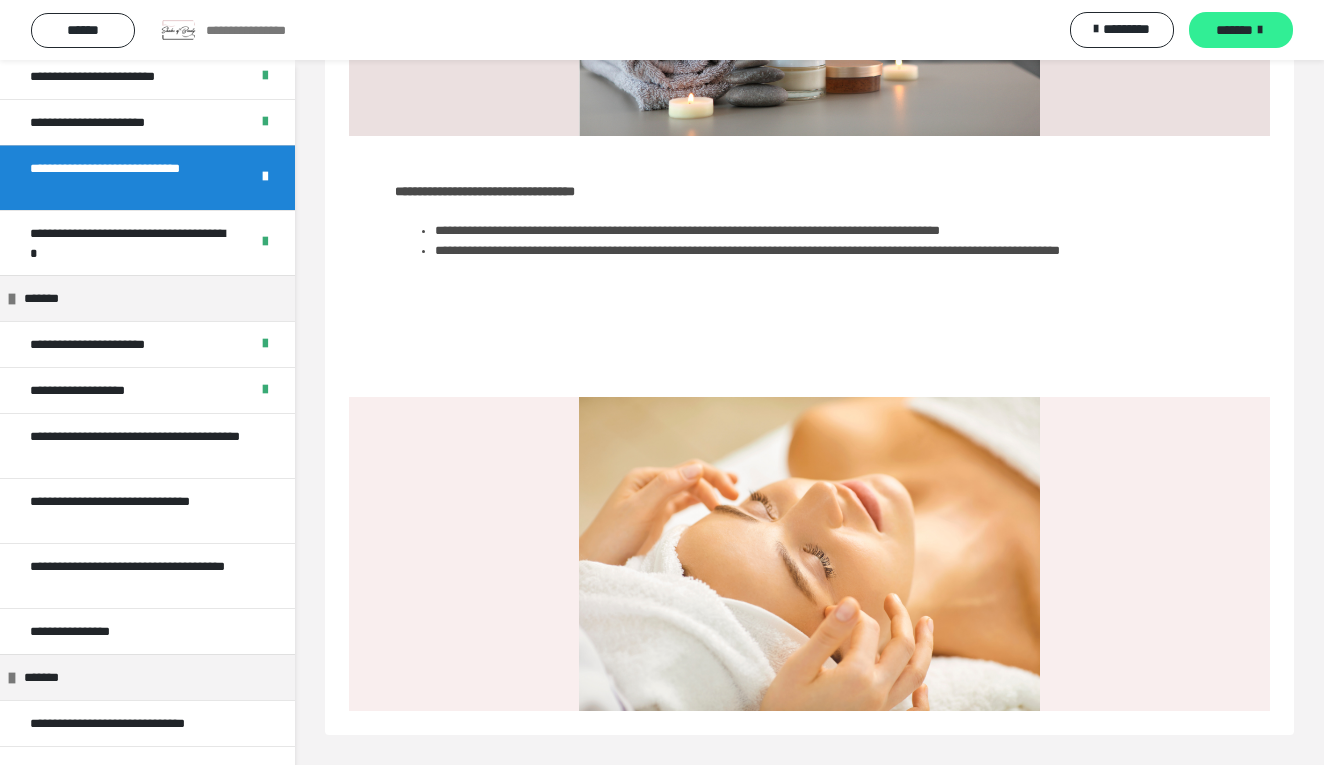 click on "*******" at bounding box center (1241, 30) 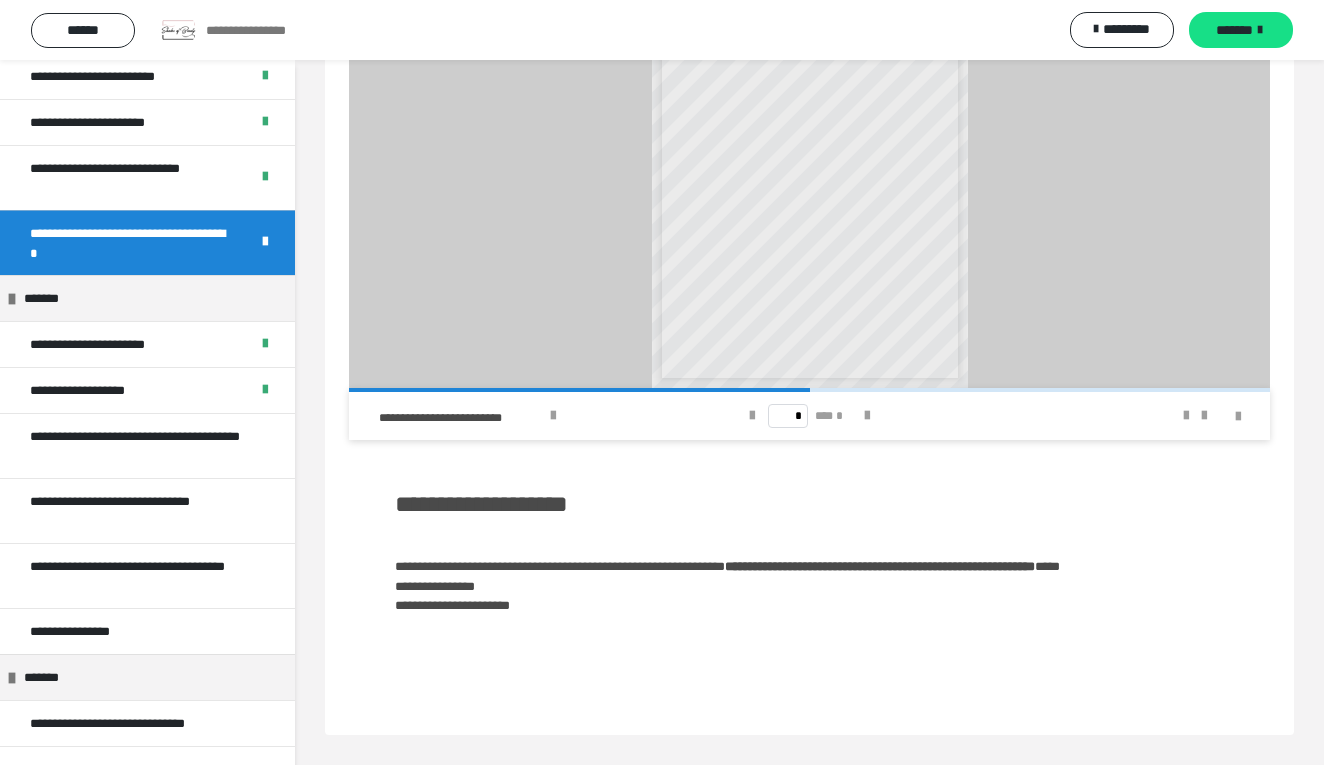 scroll, scrollTop: 1264, scrollLeft: 0, axis: vertical 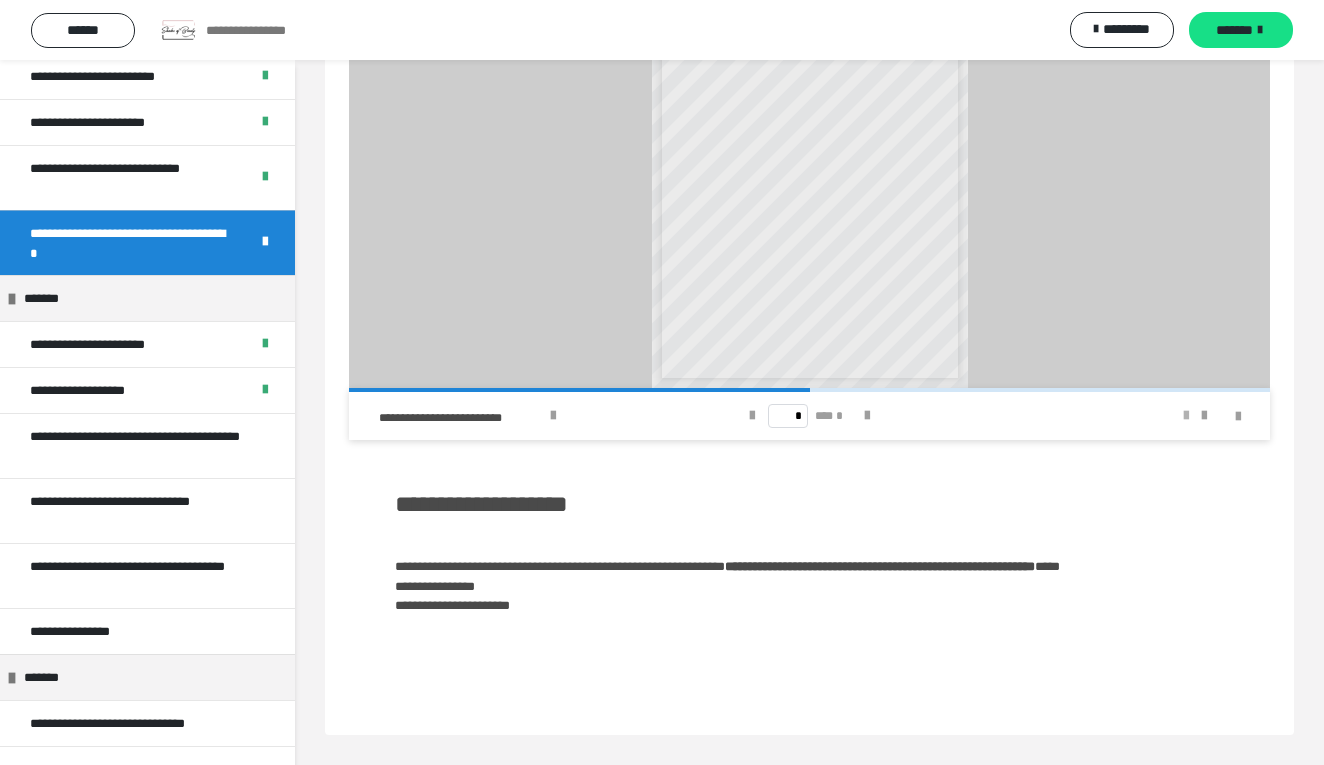 click at bounding box center (1186, 416) 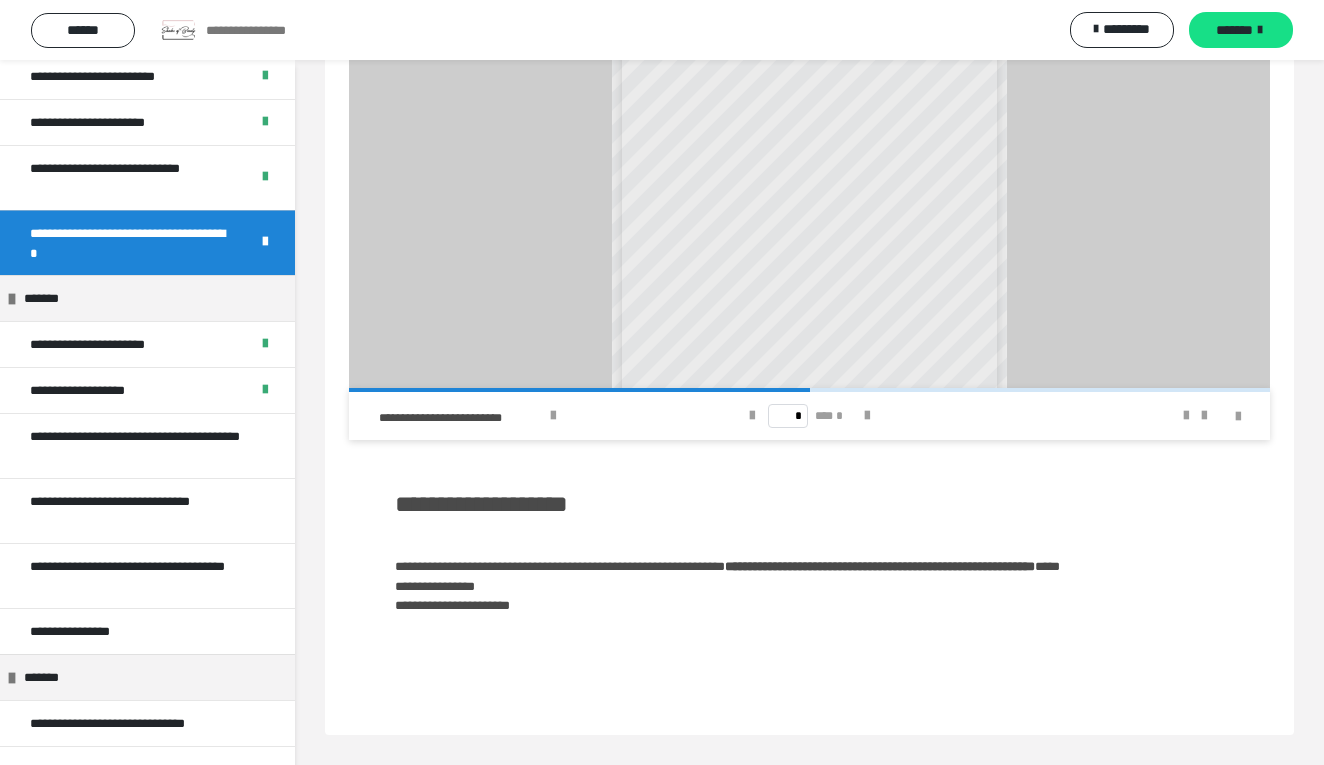 click at bounding box center [1154, 416] 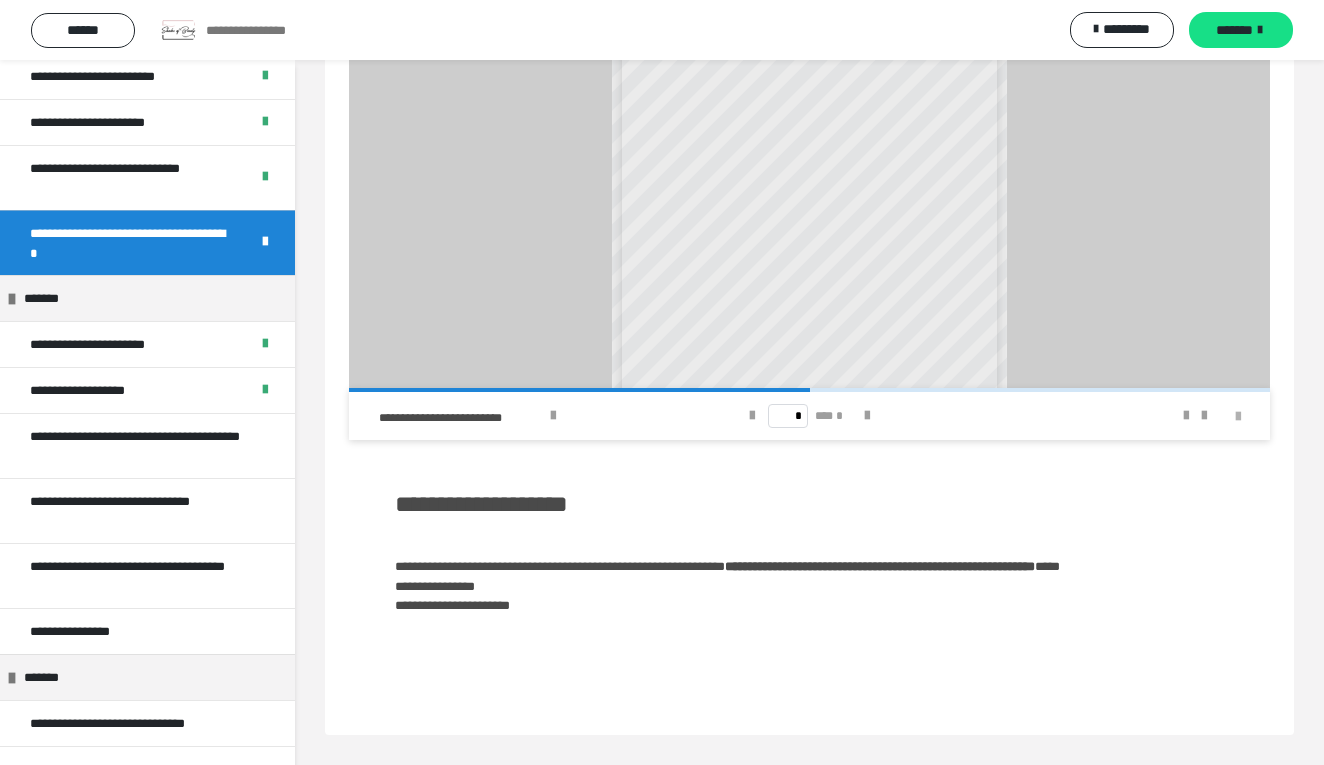 click at bounding box center (1238, 417) 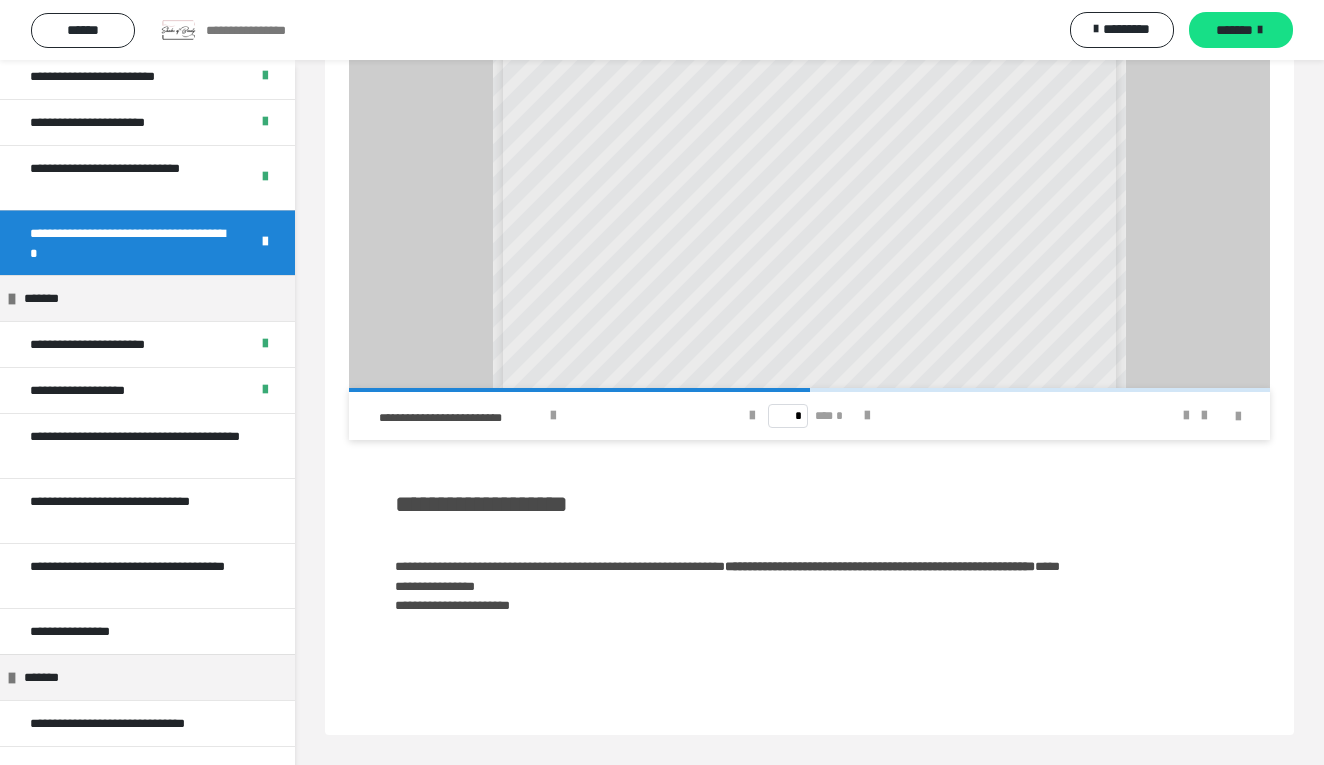 scroll, scrollTop: 1189, scrollLeft: 0, axis: vertical 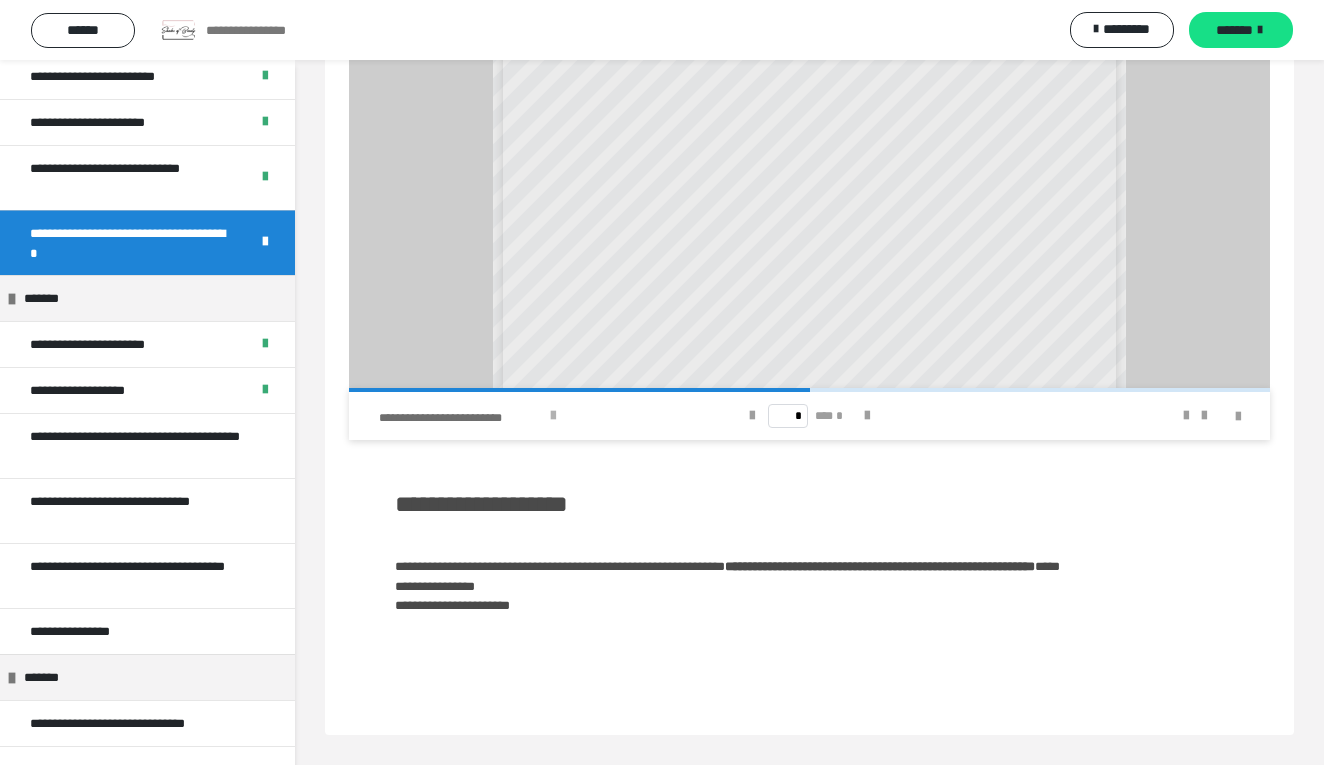 click at bounding box center [553, 416] 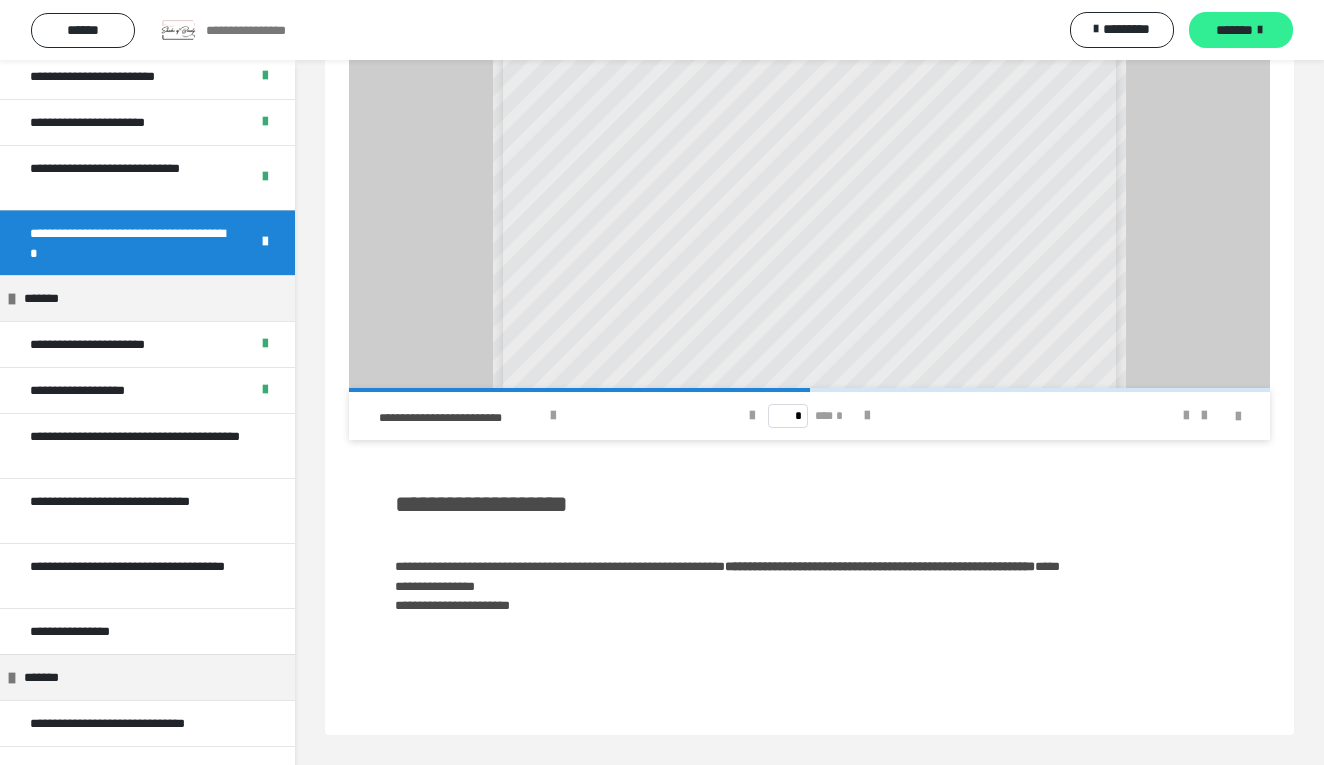 click on "*******" at bounding box center (1241, 30) 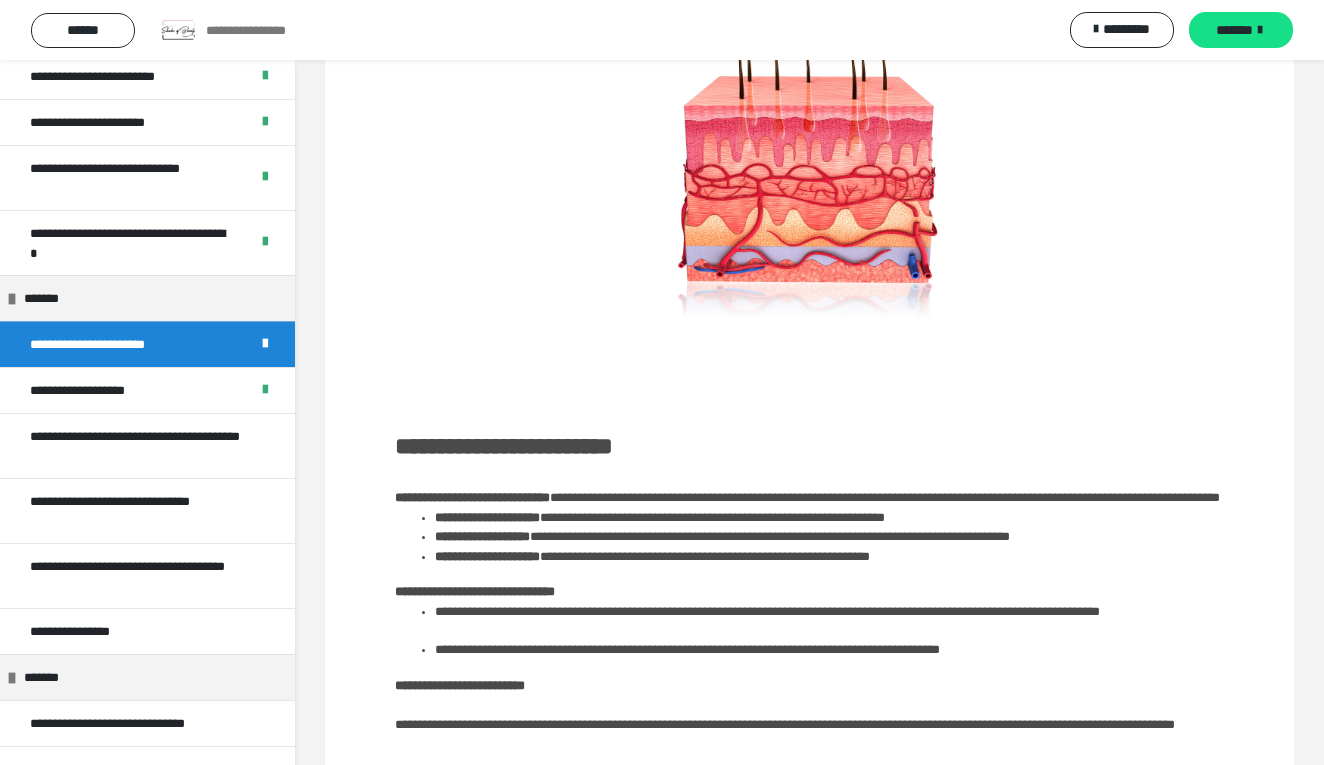 scroll, scrollTop: 698, scrollLeft: 0, axis: vertical 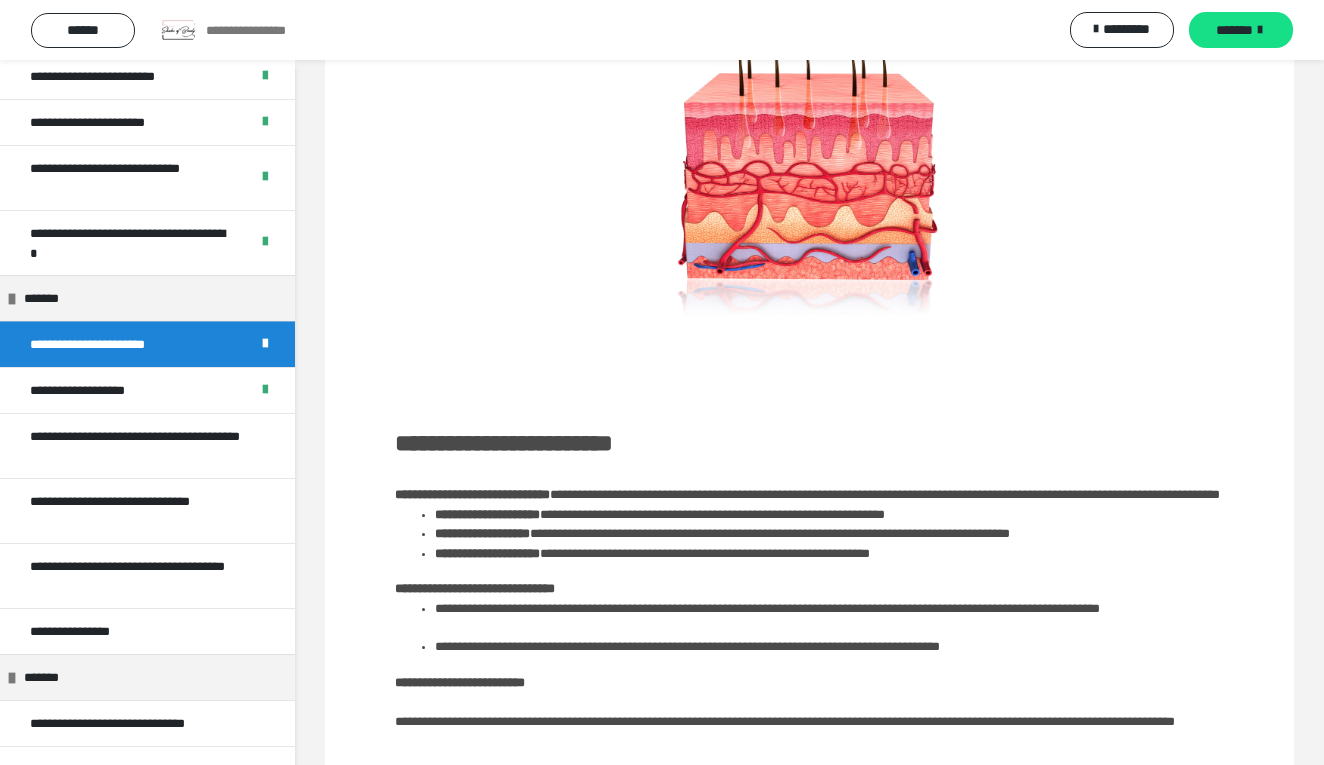 click at bounding box center [809, 167] 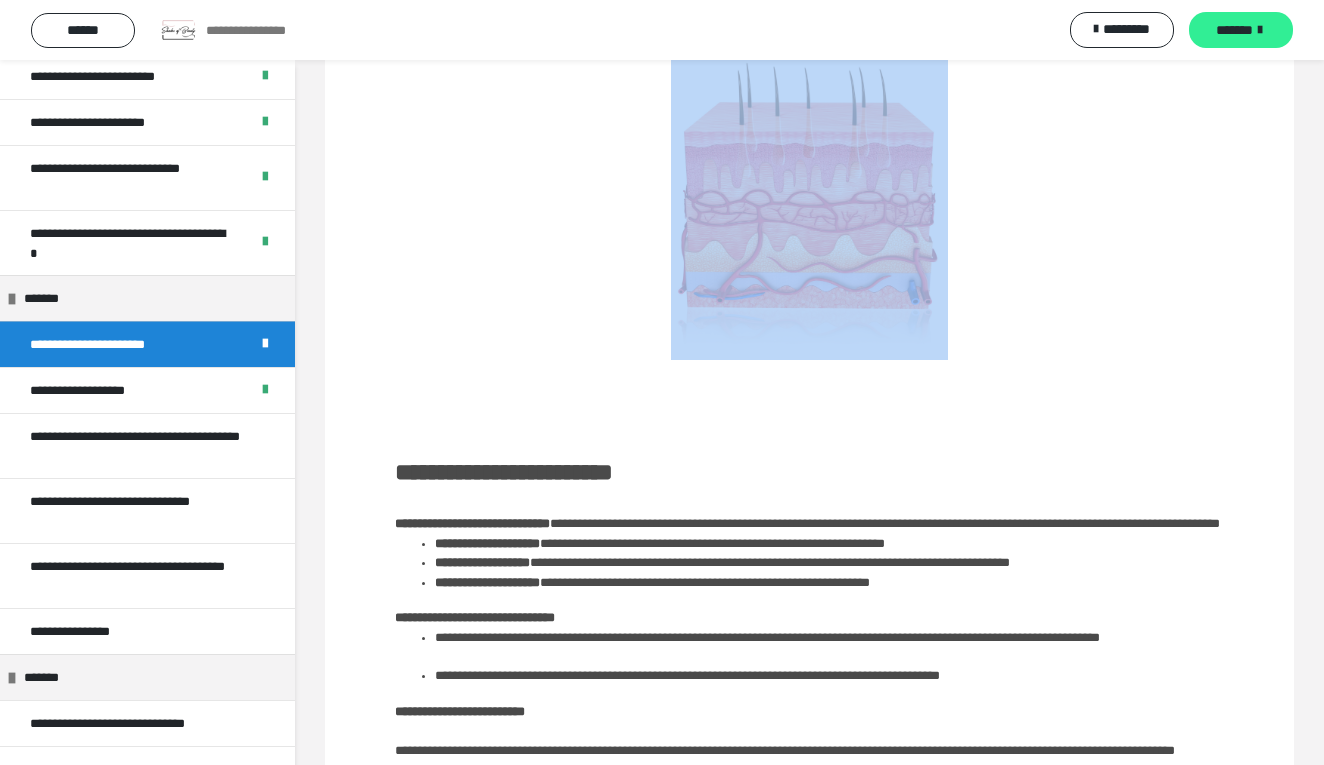 scroll, scrollTop: 663, scrollLeft: 0, axis: vertical 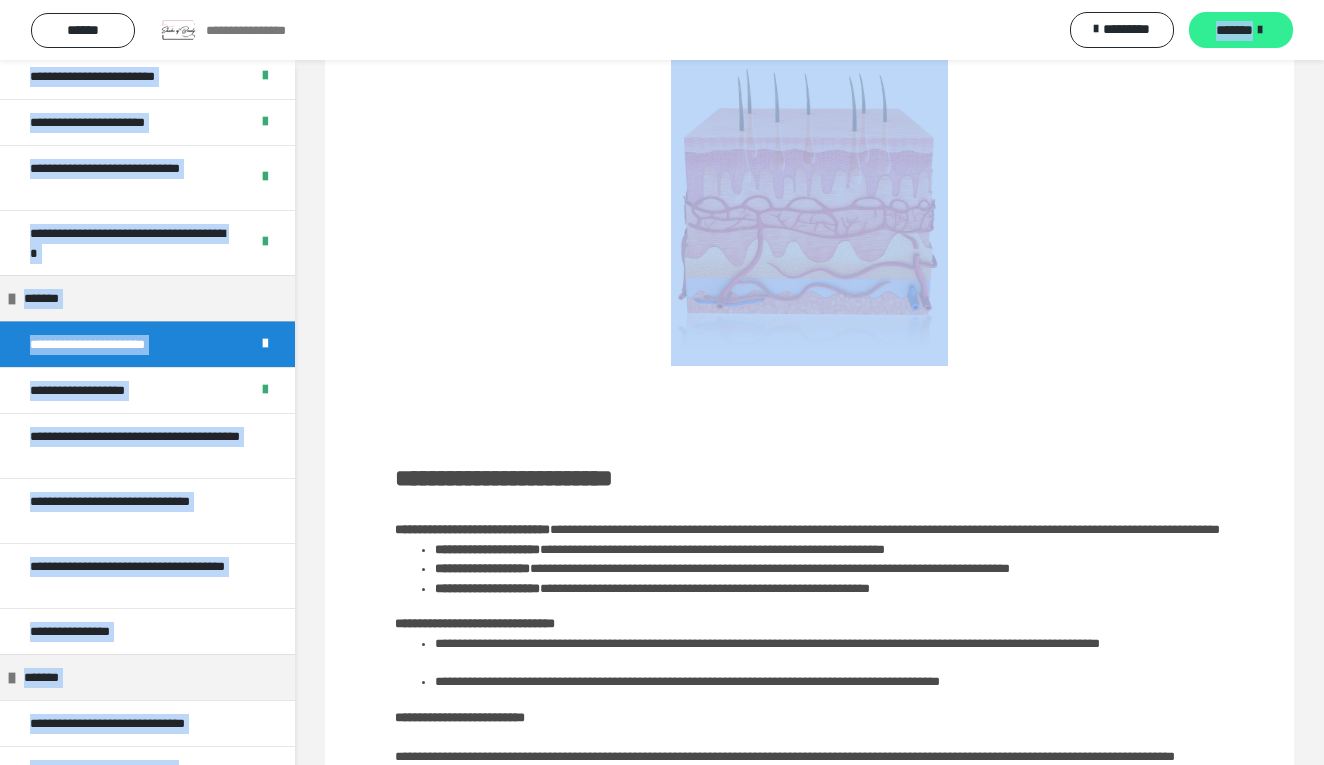 drag, startPoint x: 1155, startPoint y: 233, endPoint x: 1249, endPoint y: 34, distance: 220.08408 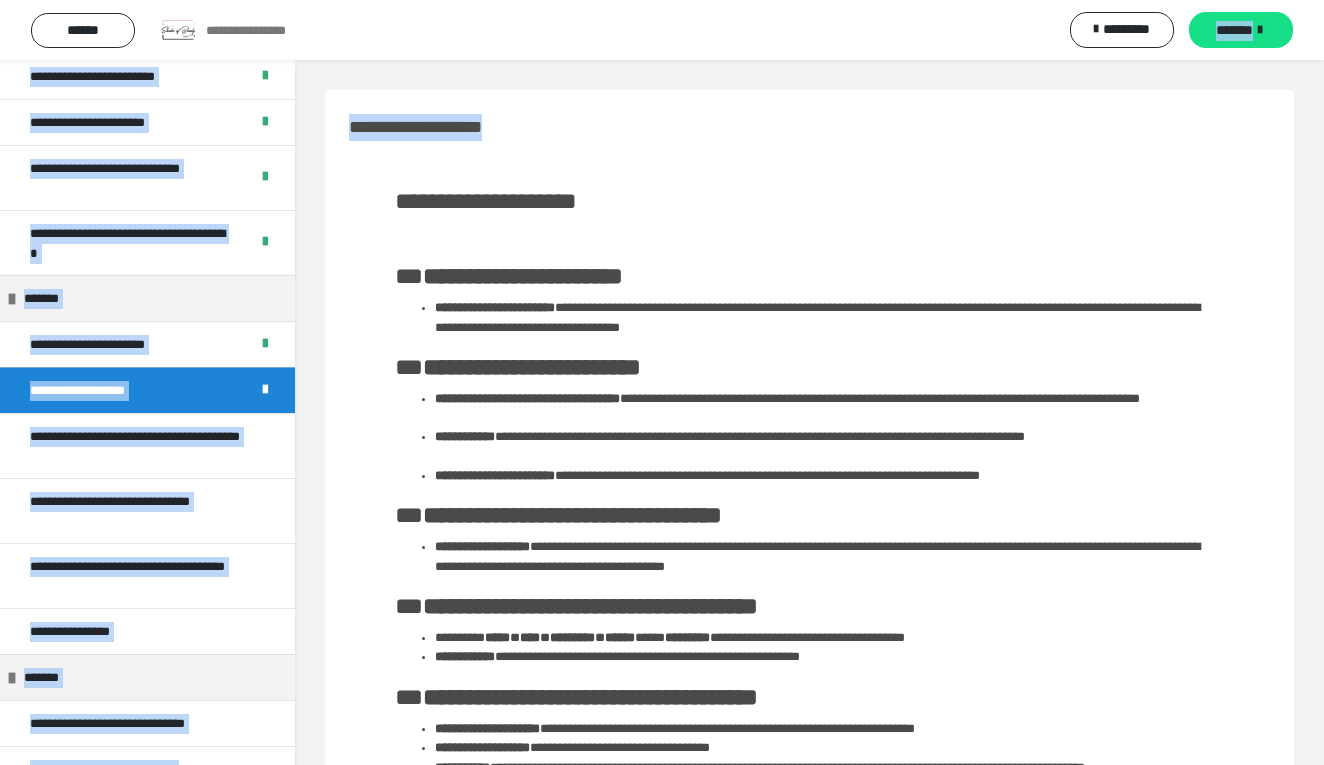 scroll, scrollTop: 0, scrollLeft: 0, axis: both 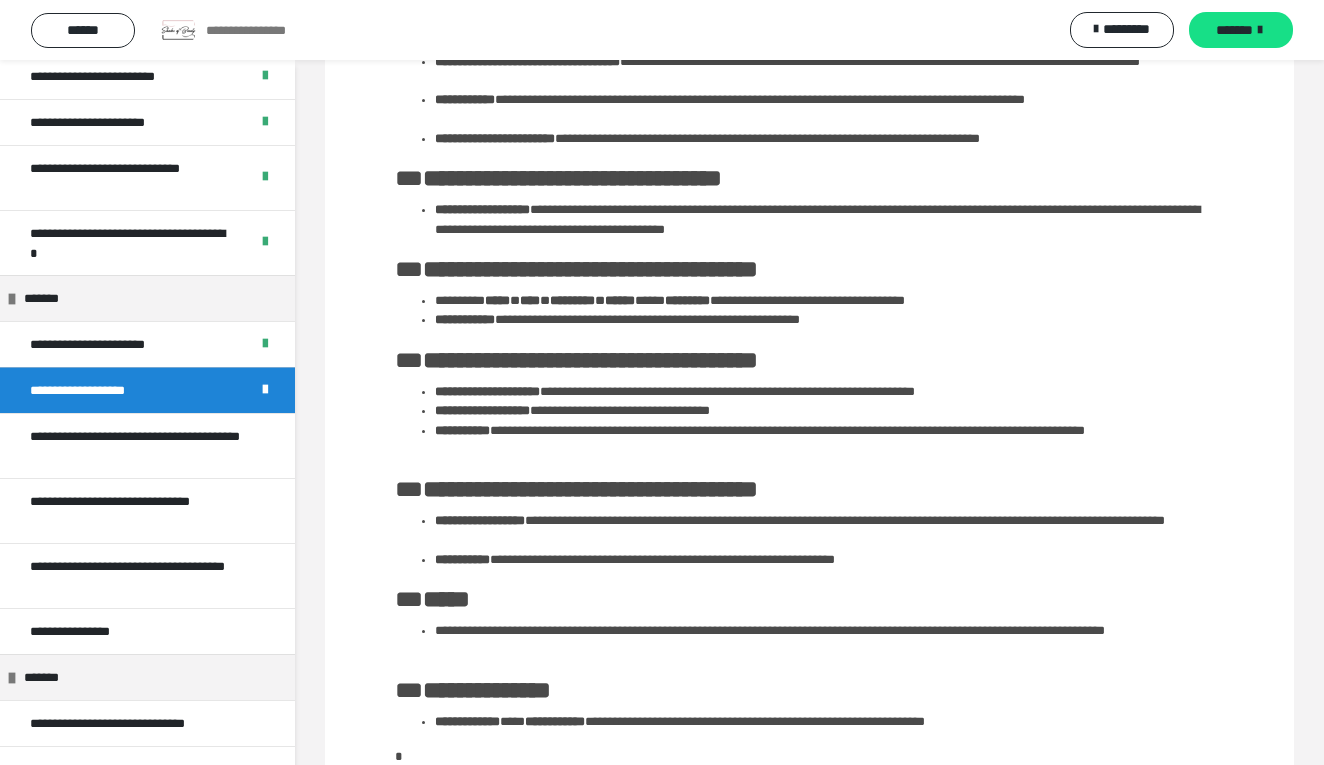 click on "**********" at bounding box center [809, 307] 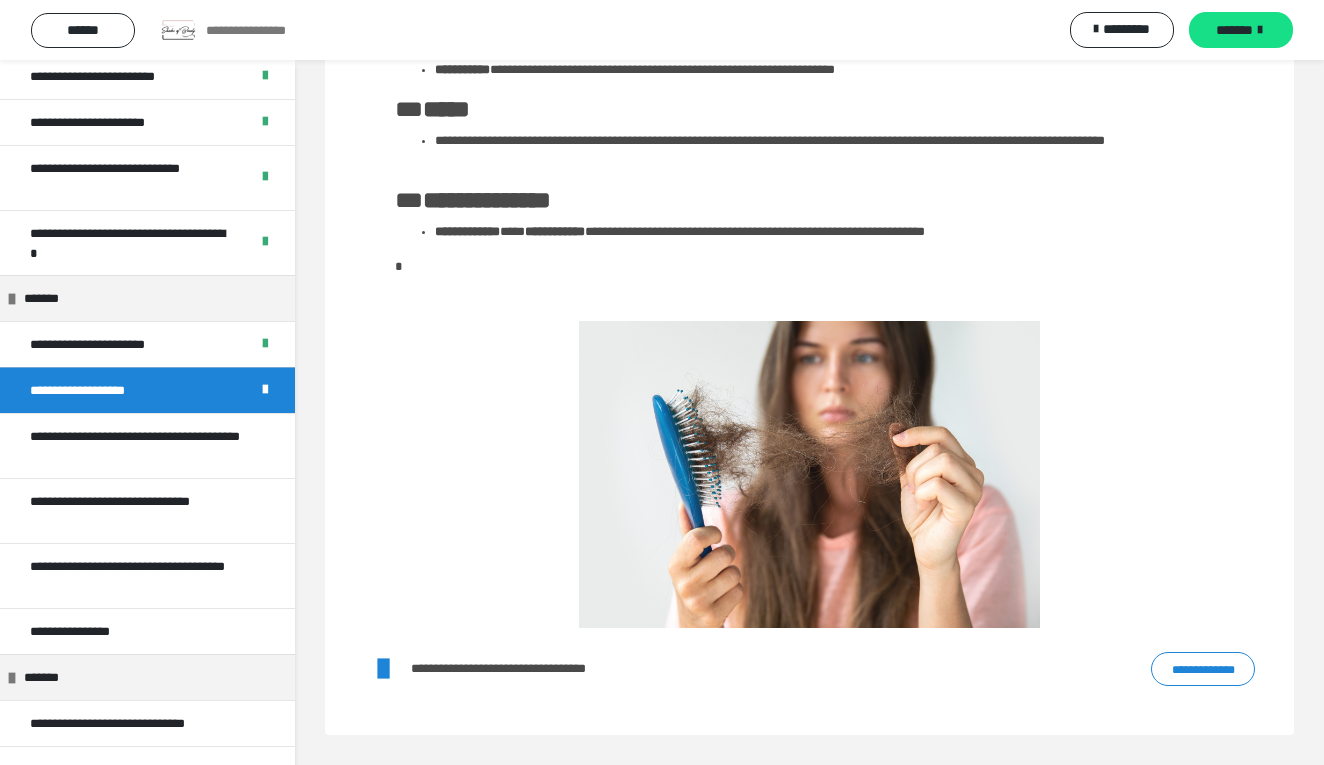scroll, scrollTop: 827, scrollLeft: 0, axis: vertical 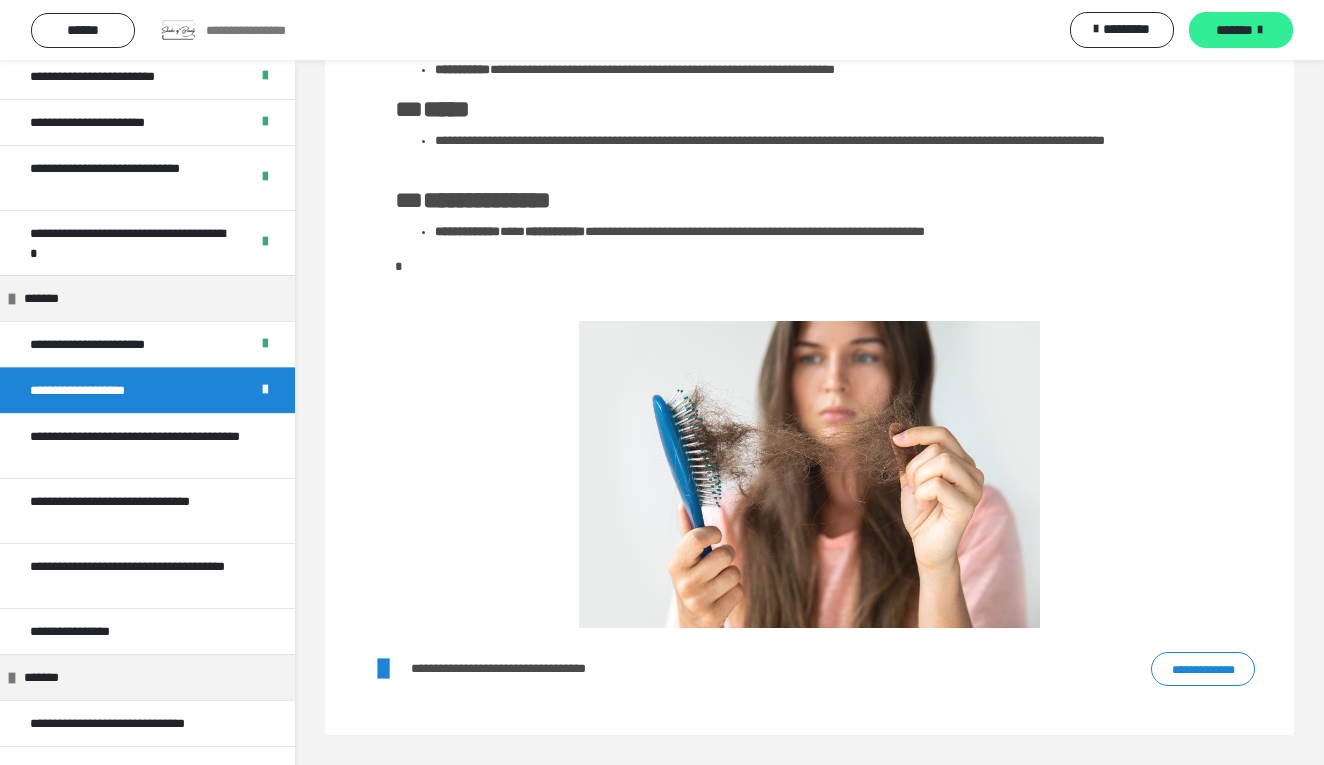 click on "*******" at bounding box center (1234, 30) 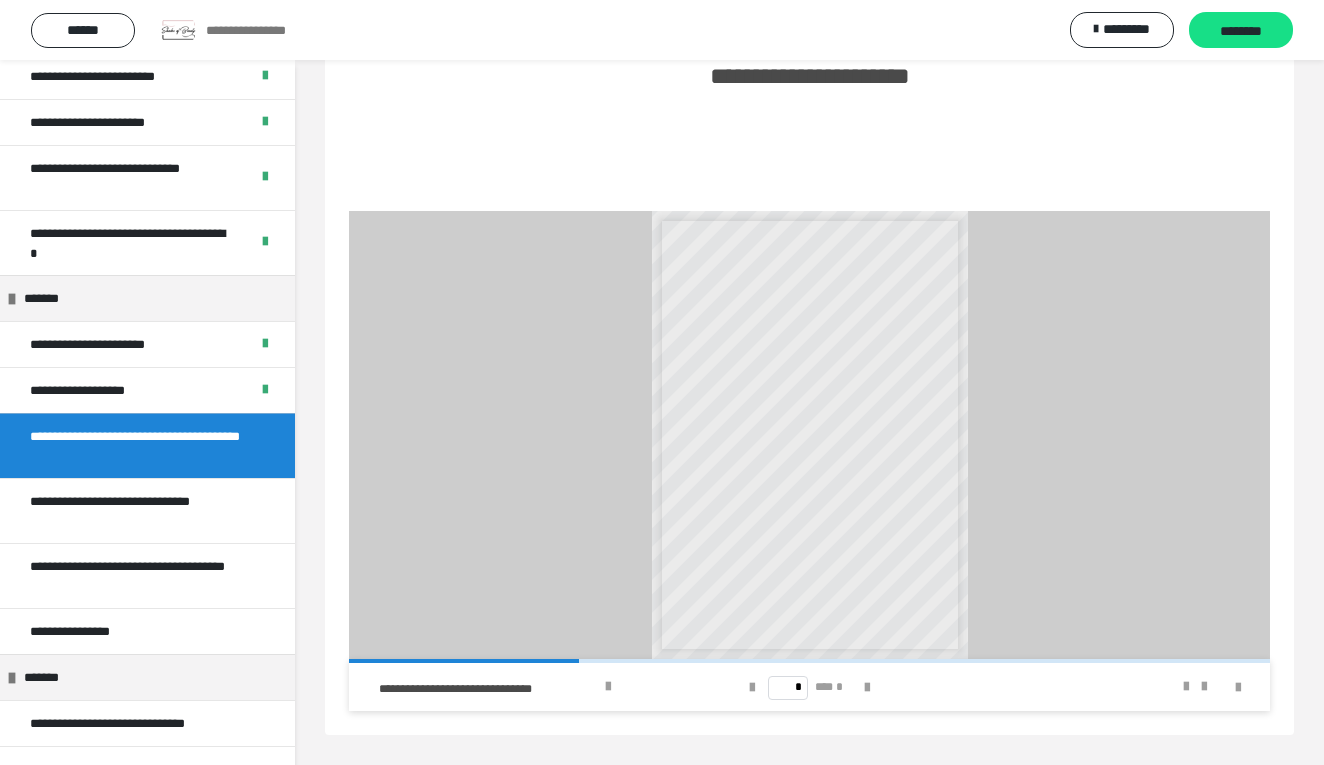 scroll, scrollTop: 3437, scrollLeft: 0, axis: vertical 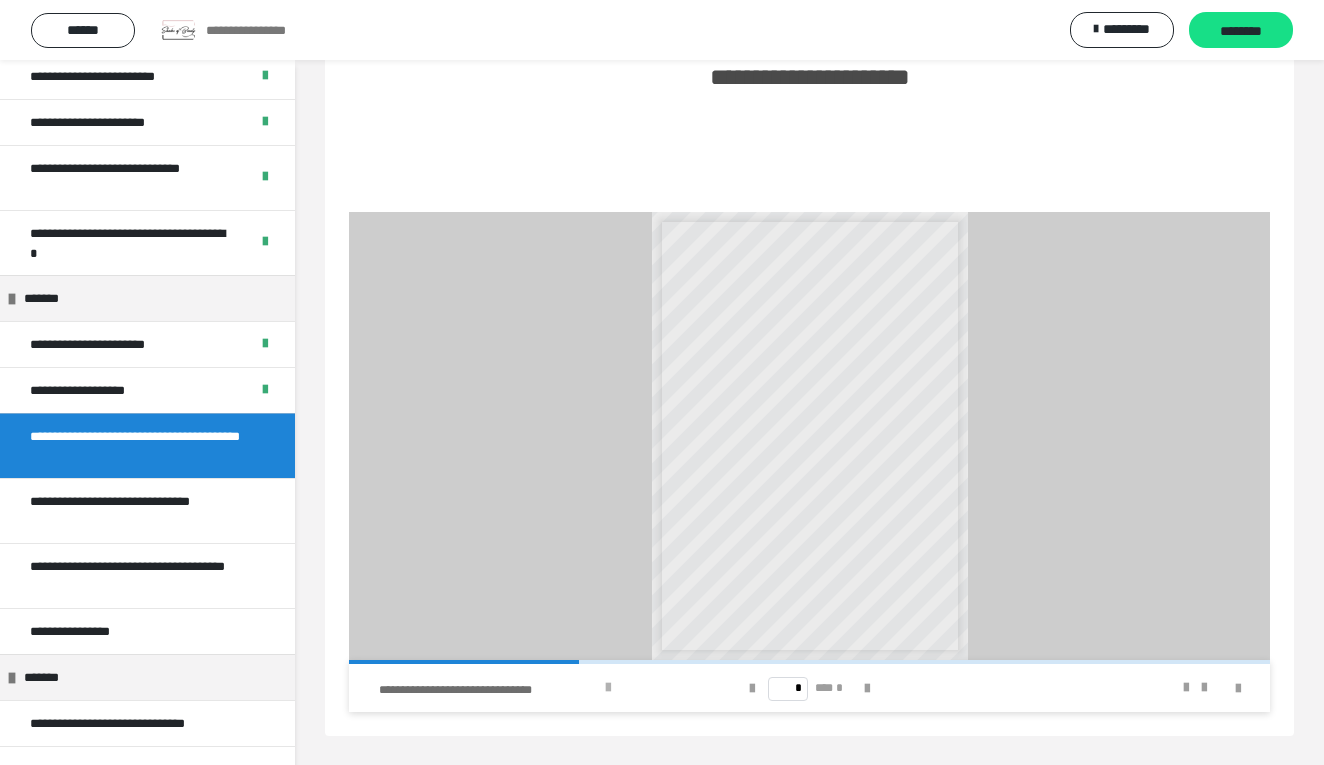 click at bounding box center [608, 688] 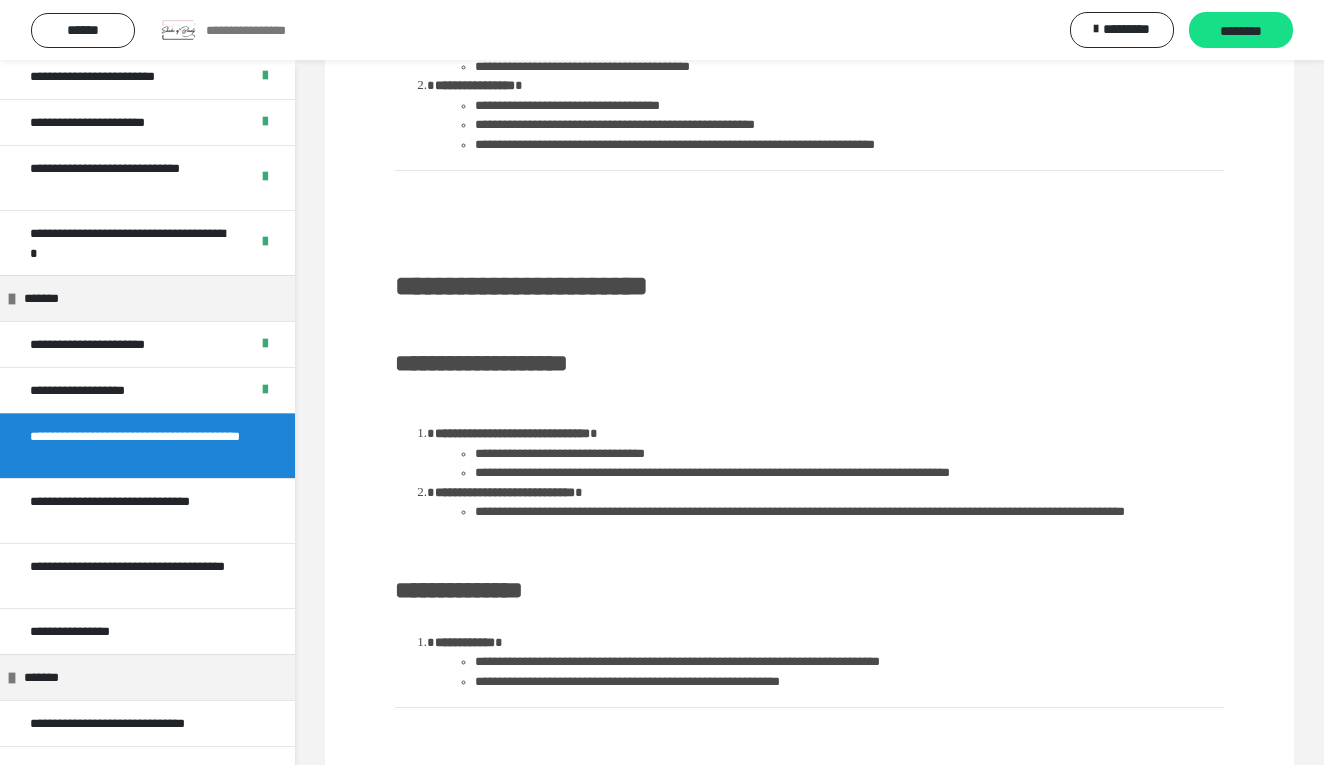 scroll, scrollTop: 827, scrollLeft: 0, axis: vertical 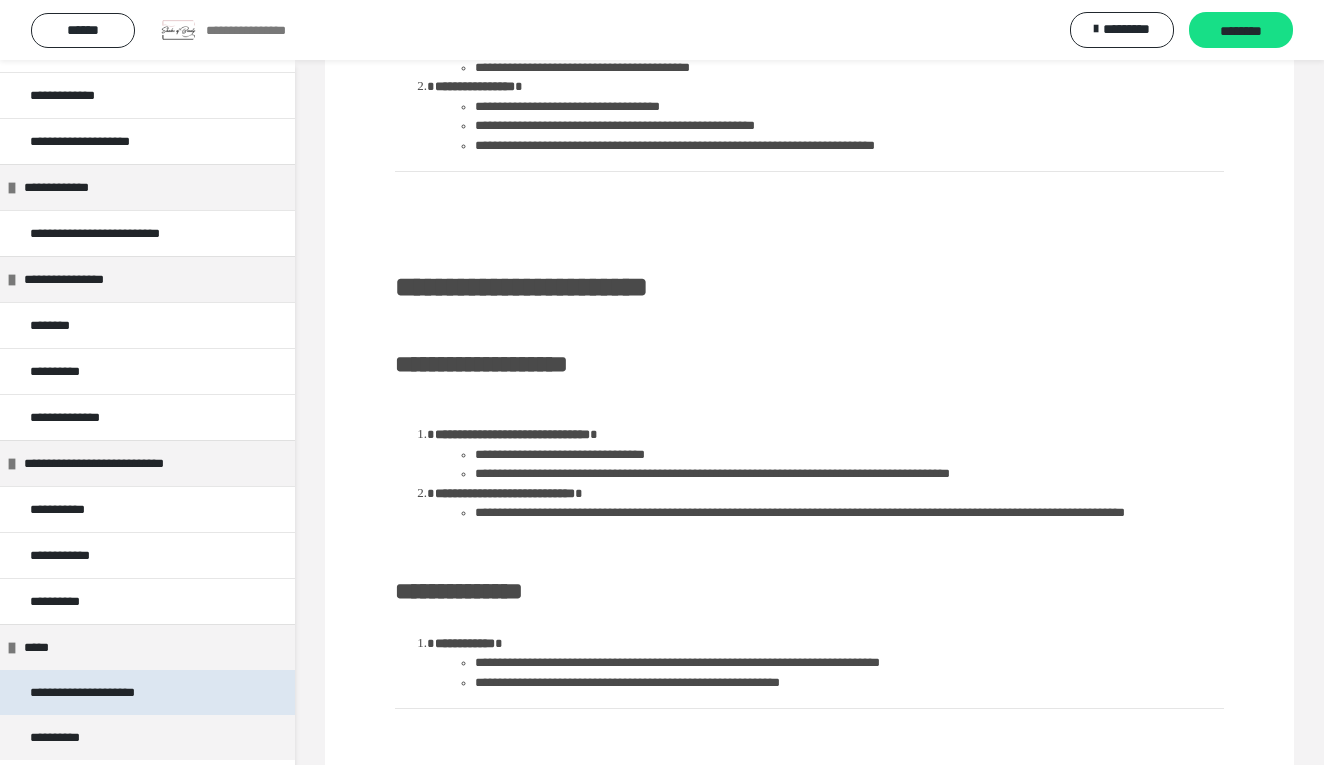 click on "**********" at bounding box center [108, 692] 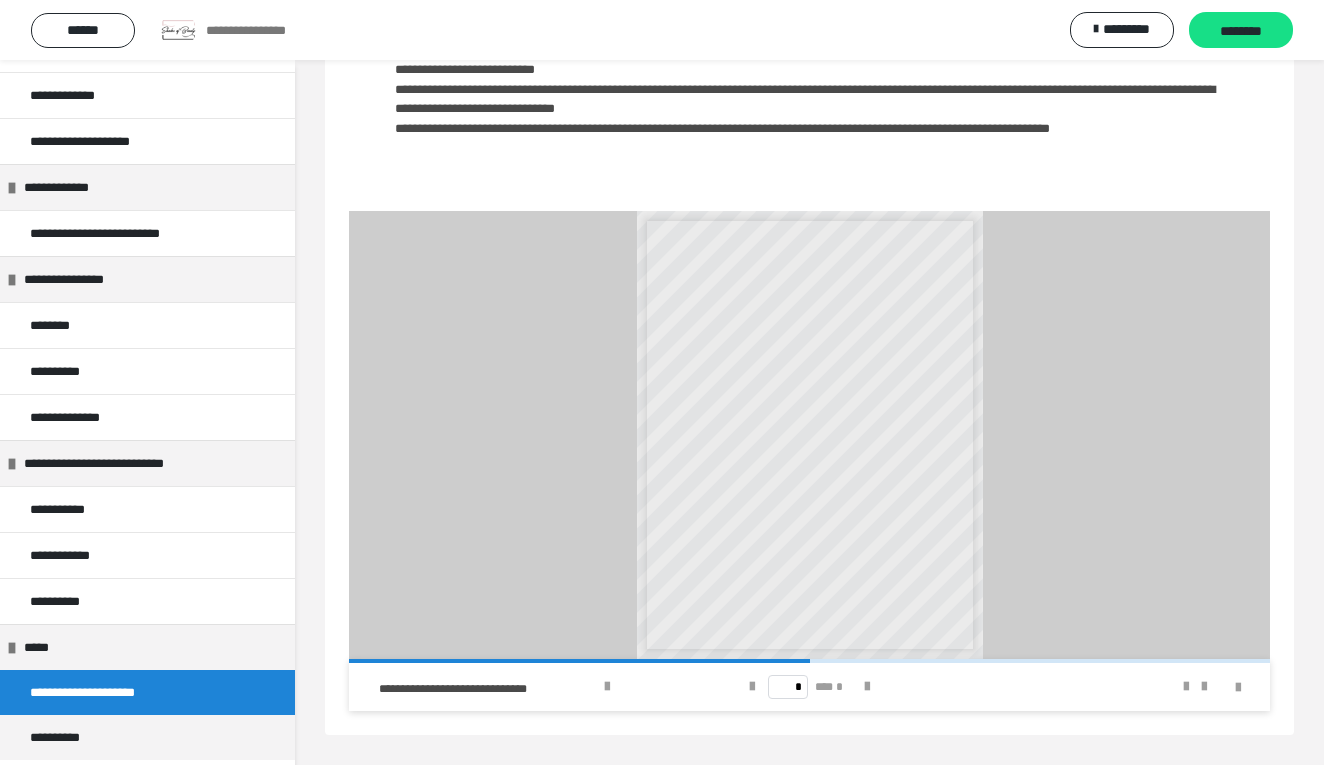 scroll, scrollTop: 451, scrollLeft: 0, axis: vertical 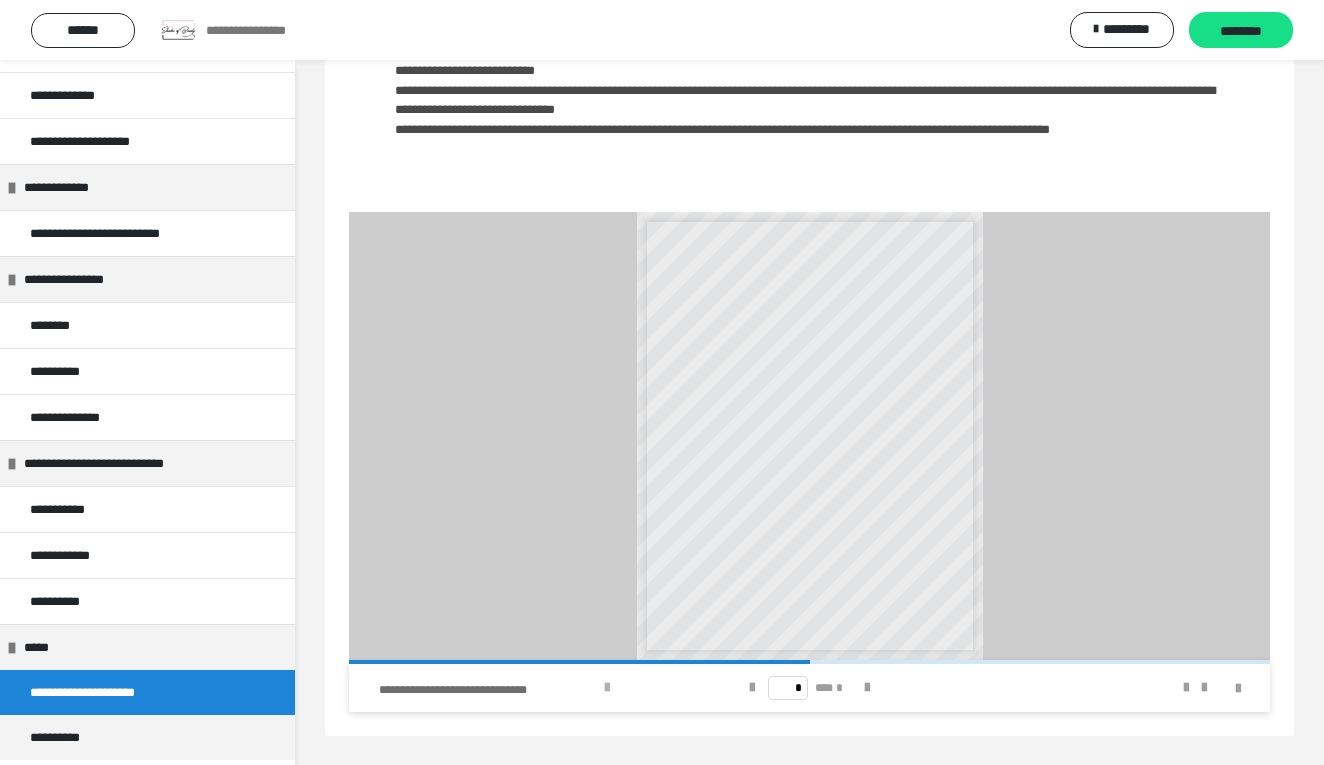 click on "**********" at bounding box center (488, 690) 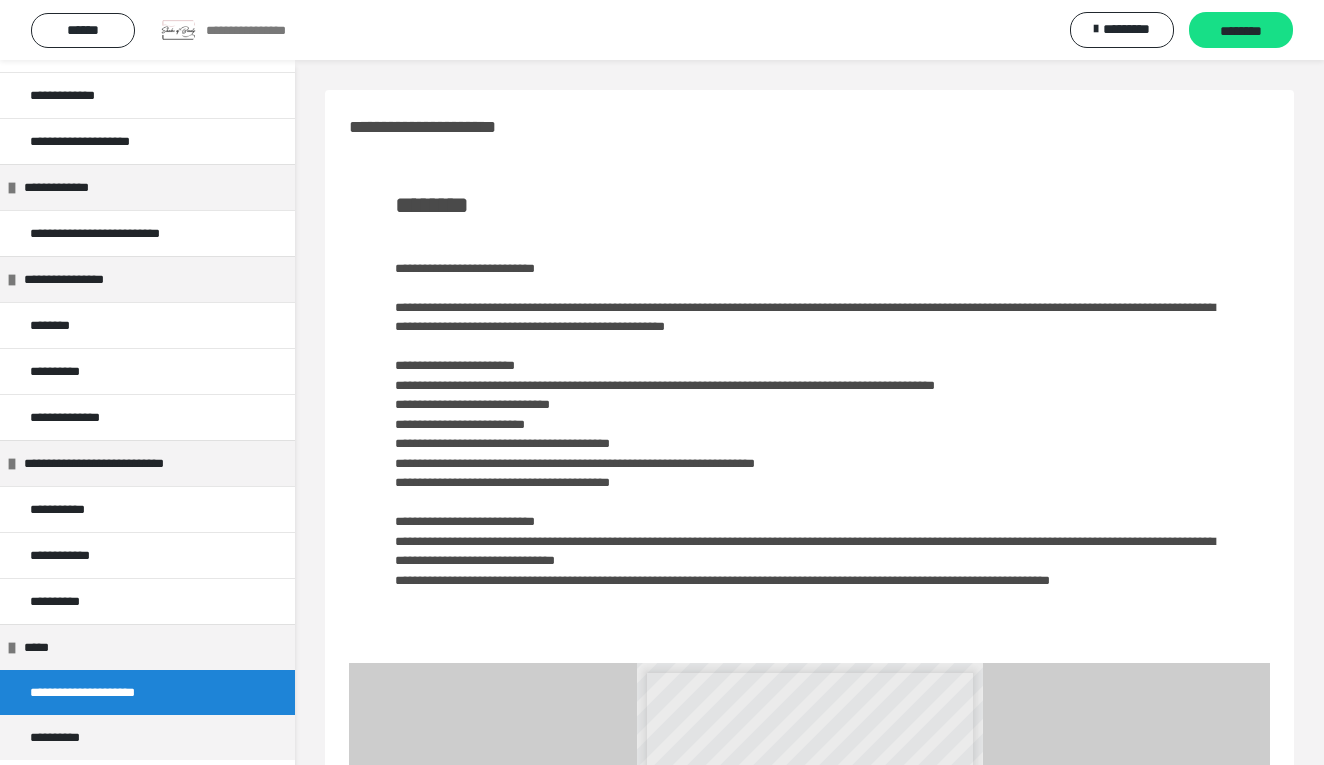 scroll, scrollTop: 0, scrollLeft: 0, axis: both 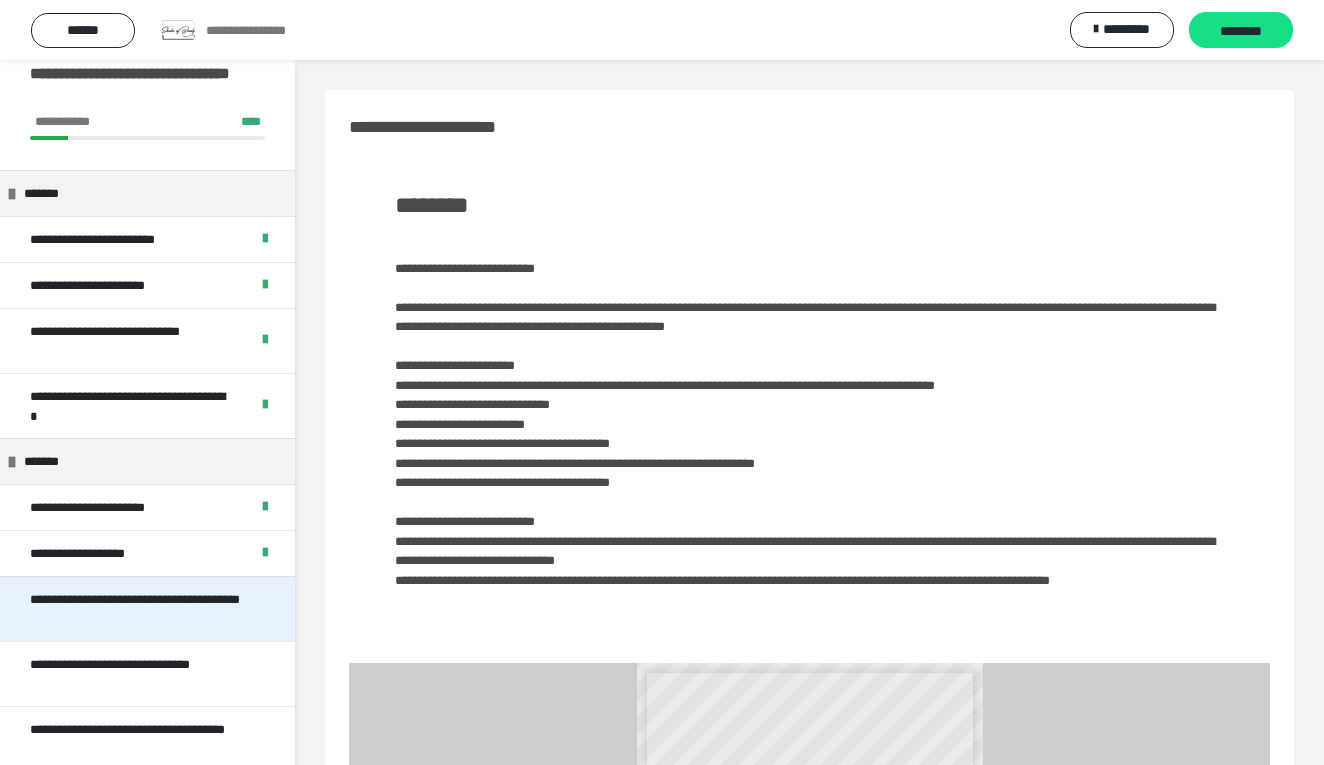 click on "**********" at bounding box center (139, 609) 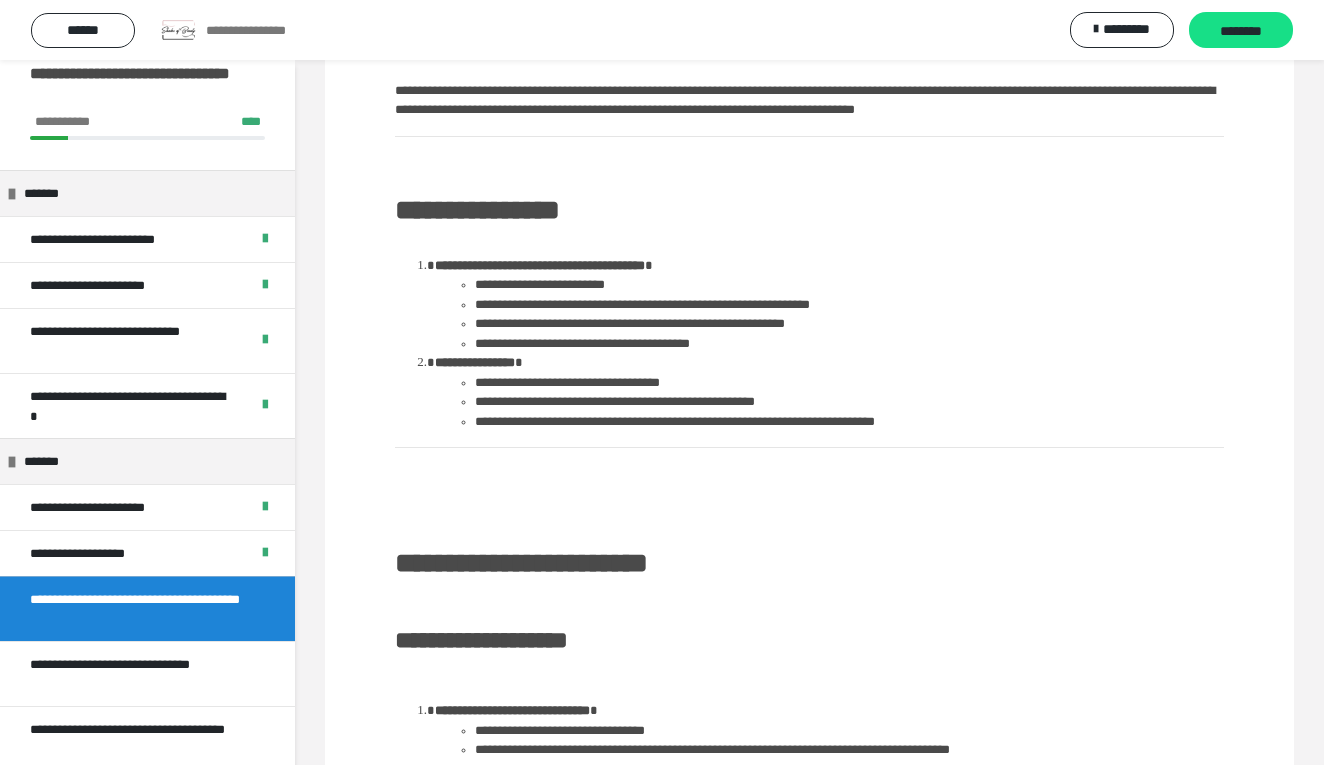 scroll, scrollTop: 555, scrollLeft: 0, axis: vertical 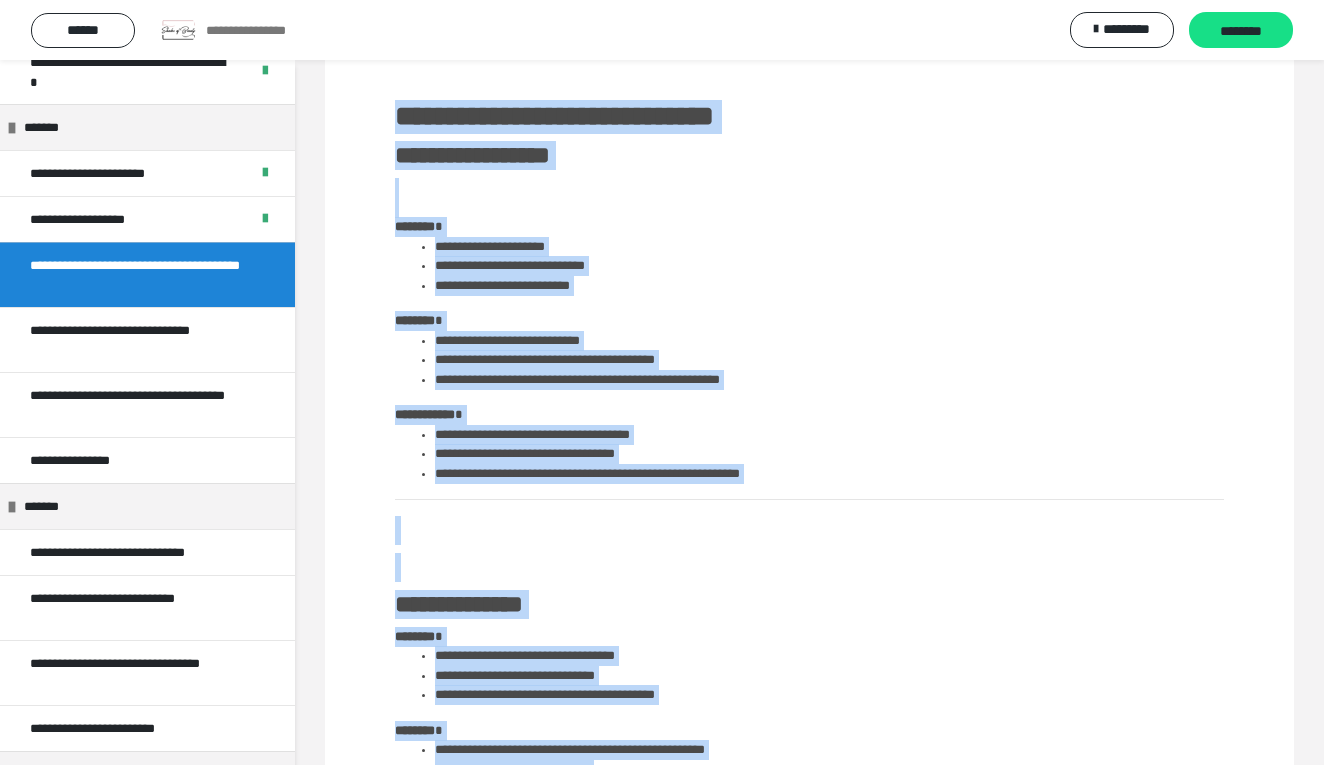 drag, startPoint x: 890, startPoint y: 546, endPoint x: 394, endPoint y: 112, distance: 659.06903 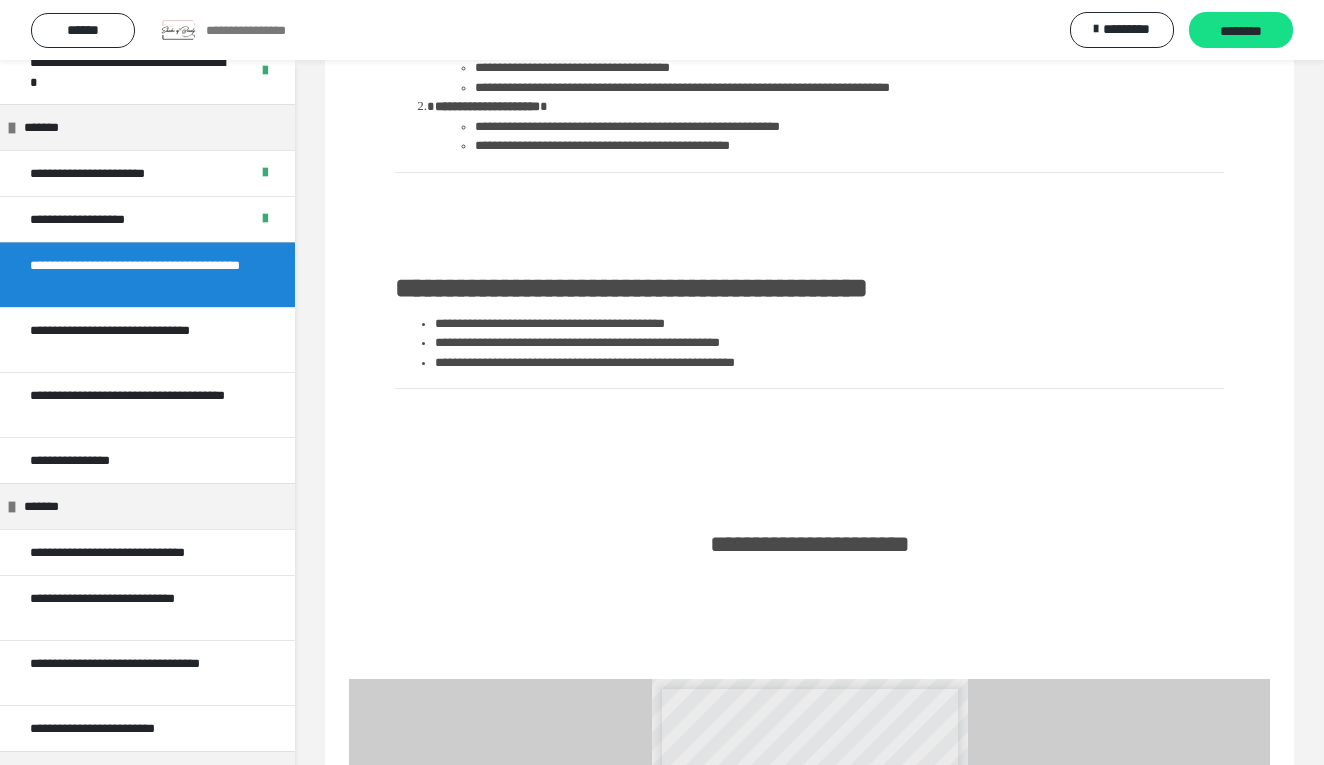scroll, scrollTop: 2971, scrollLeft: 0, axis: vertical 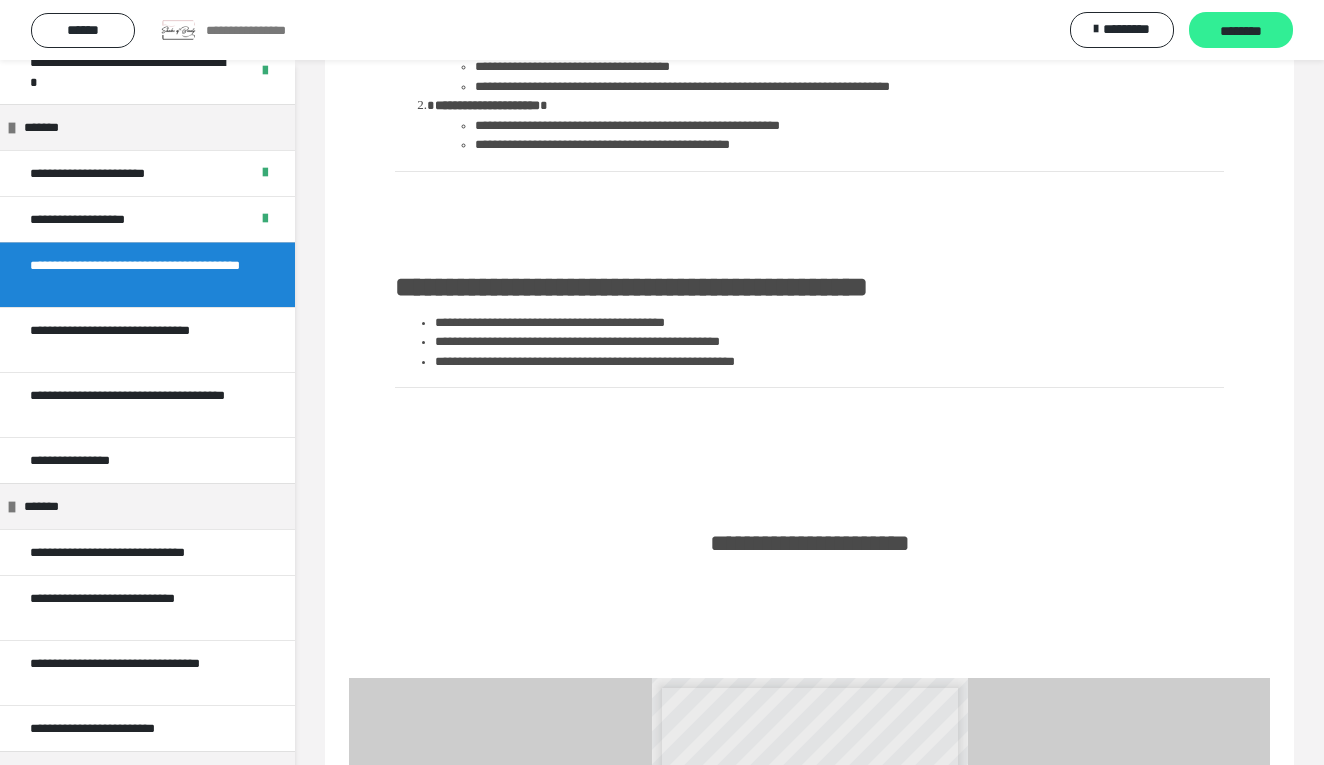 click on "********" at bounding box center (1241, 31) 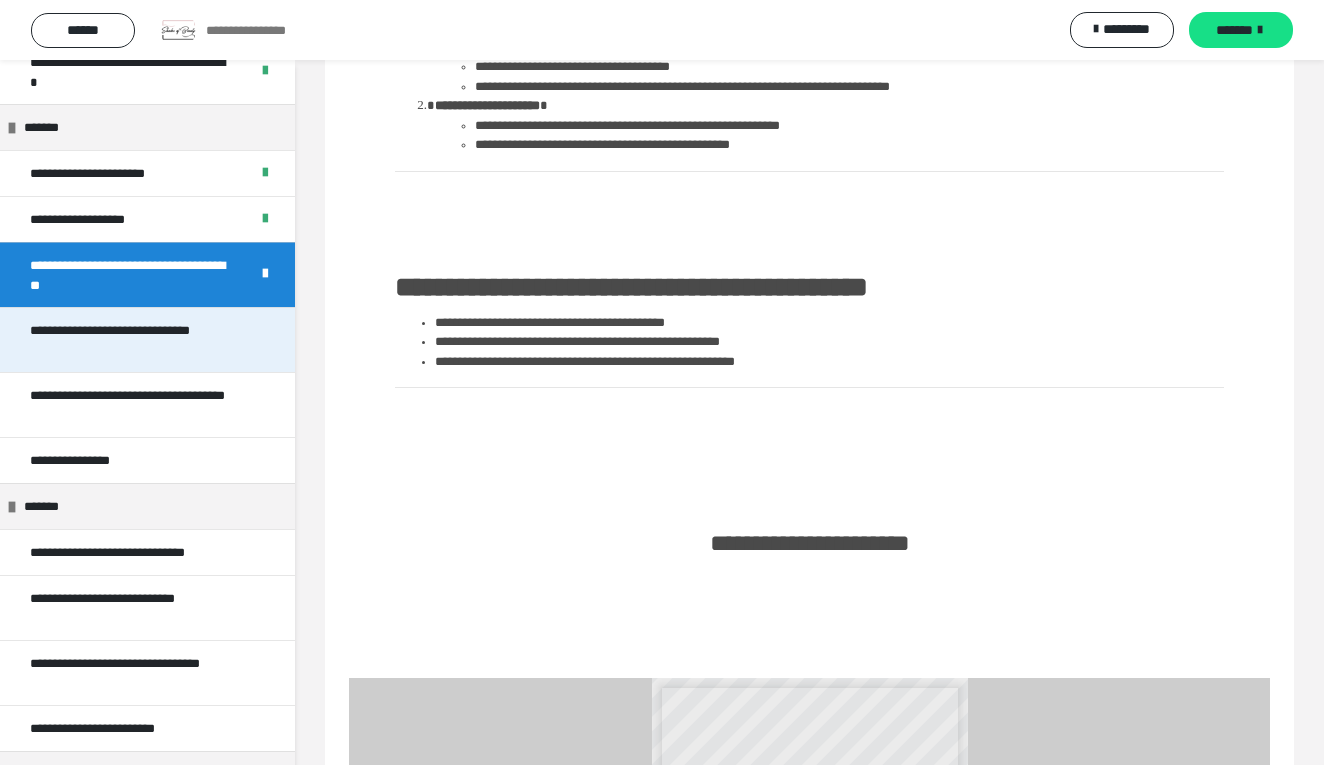 click on "**********" at bounding box center [139, 340] 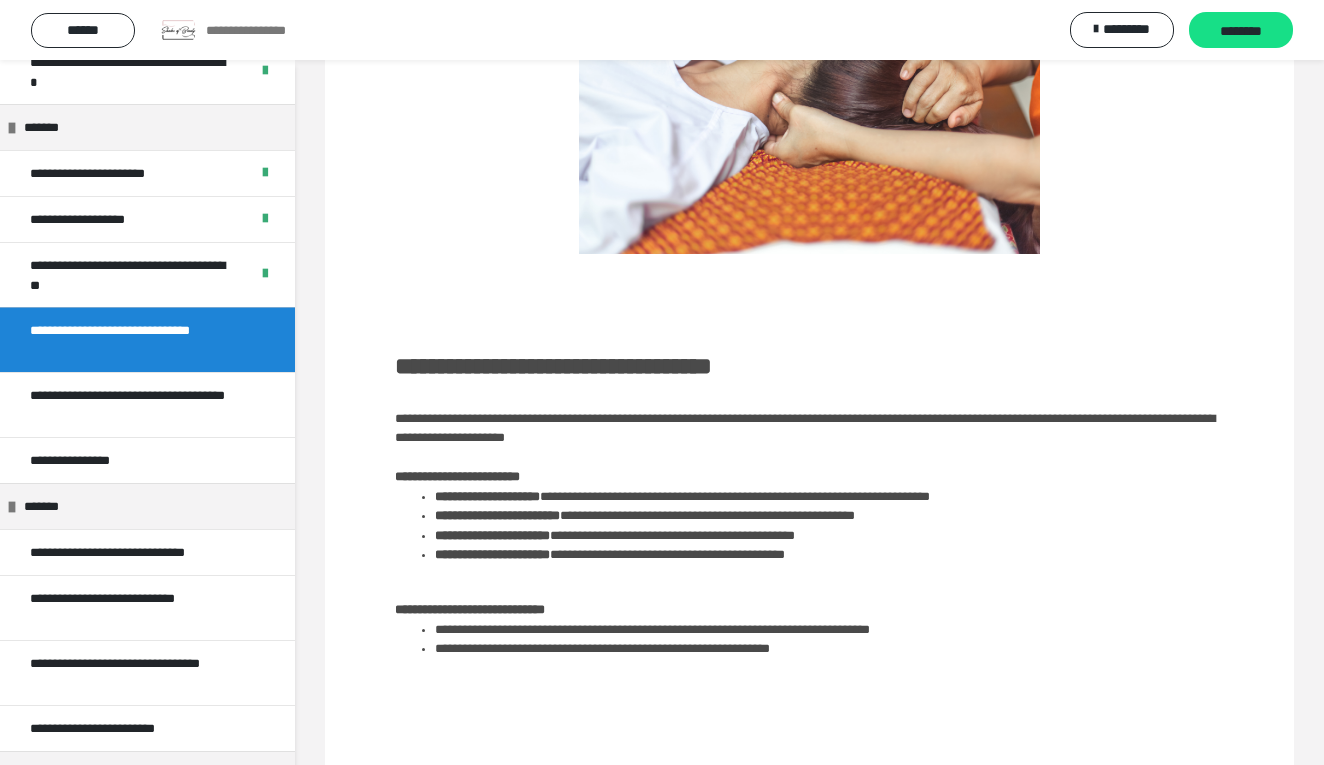 scroll, scrollTop: 221, scrollLeft: 0, axis: vertical 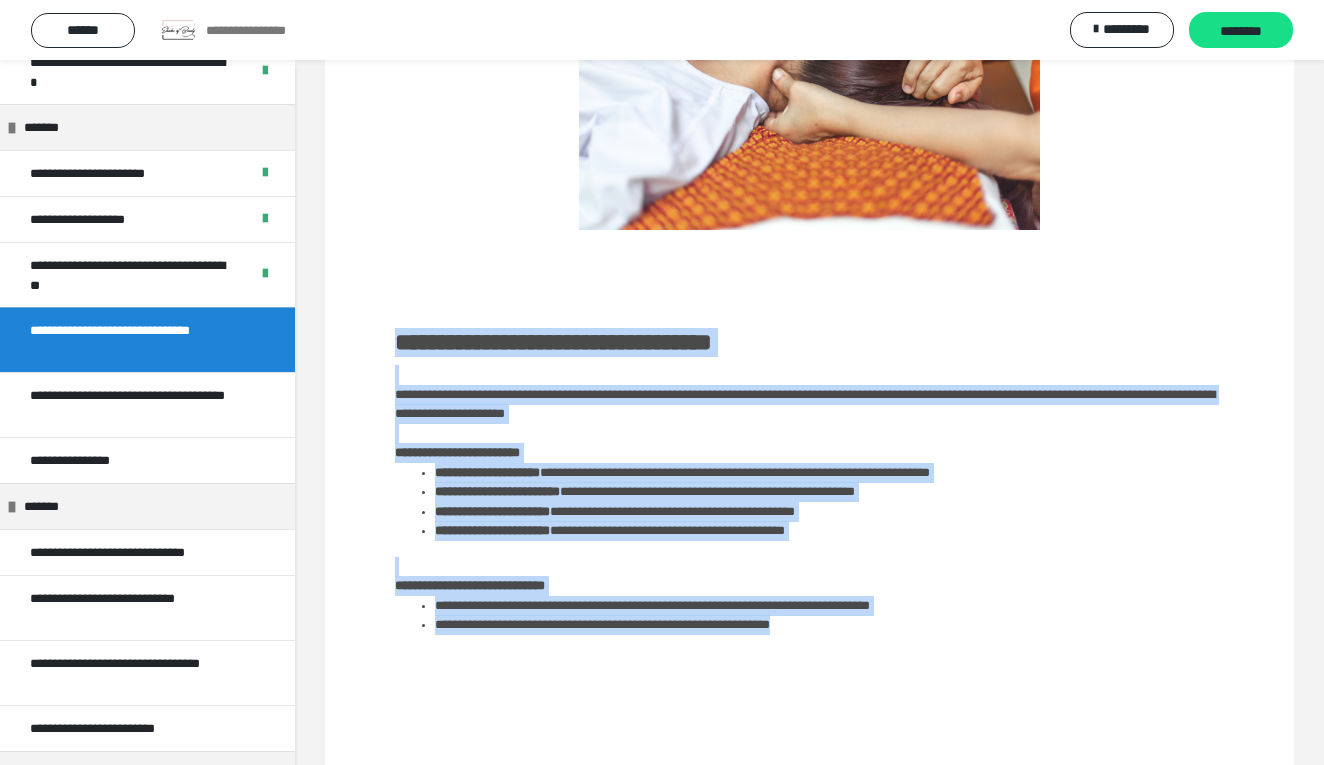 drag, startPoint x: 387, startPoint y: 342, endPoint x: 910, endPoint y: 614, distance: 589.5023 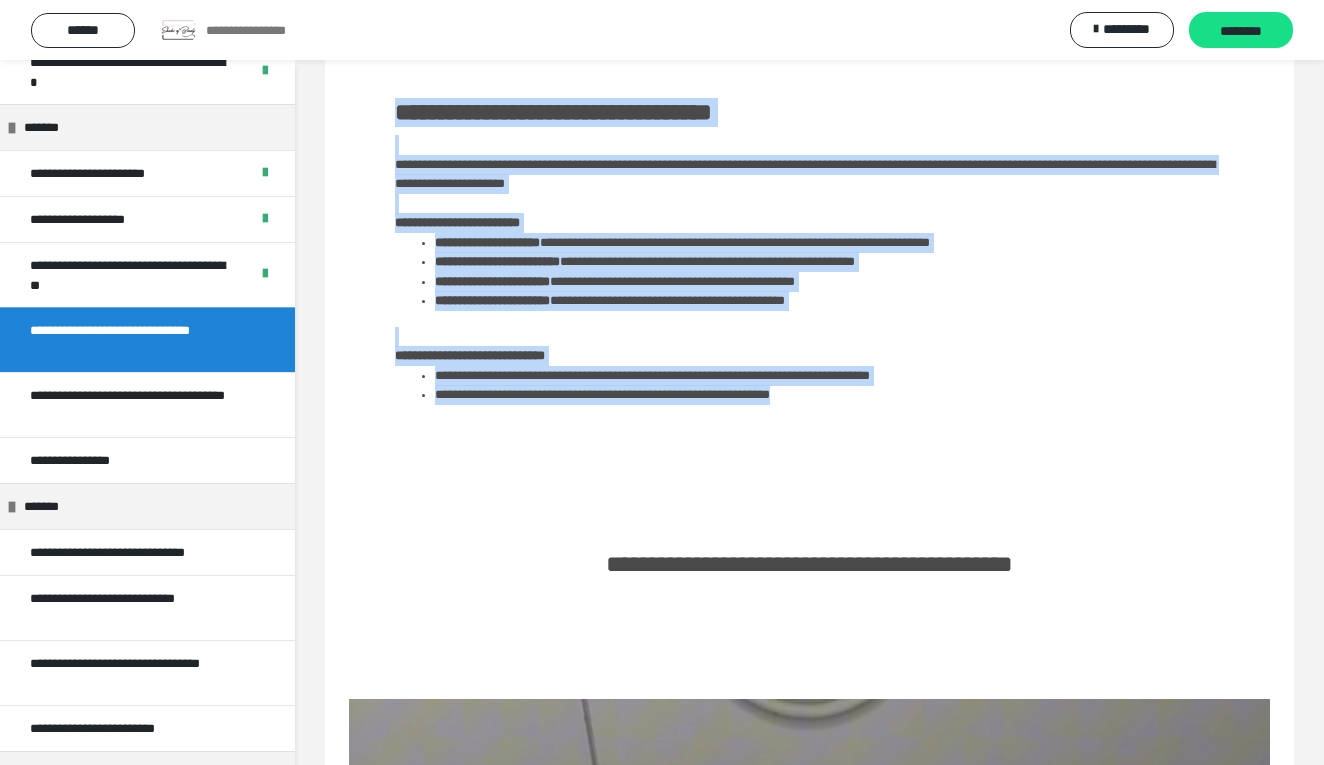 scroll, scrollTop: 456, scrollLeft: 0, axis: vertical 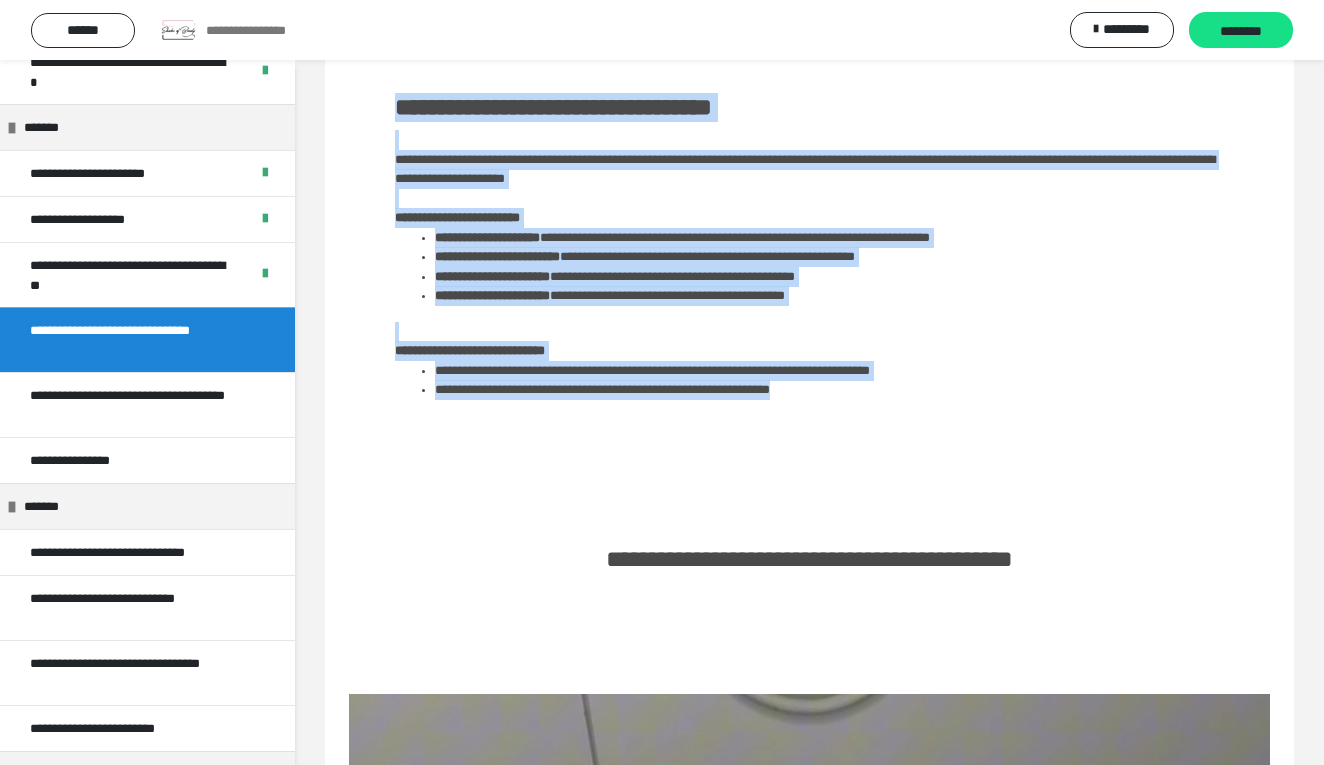 copy on "**********" 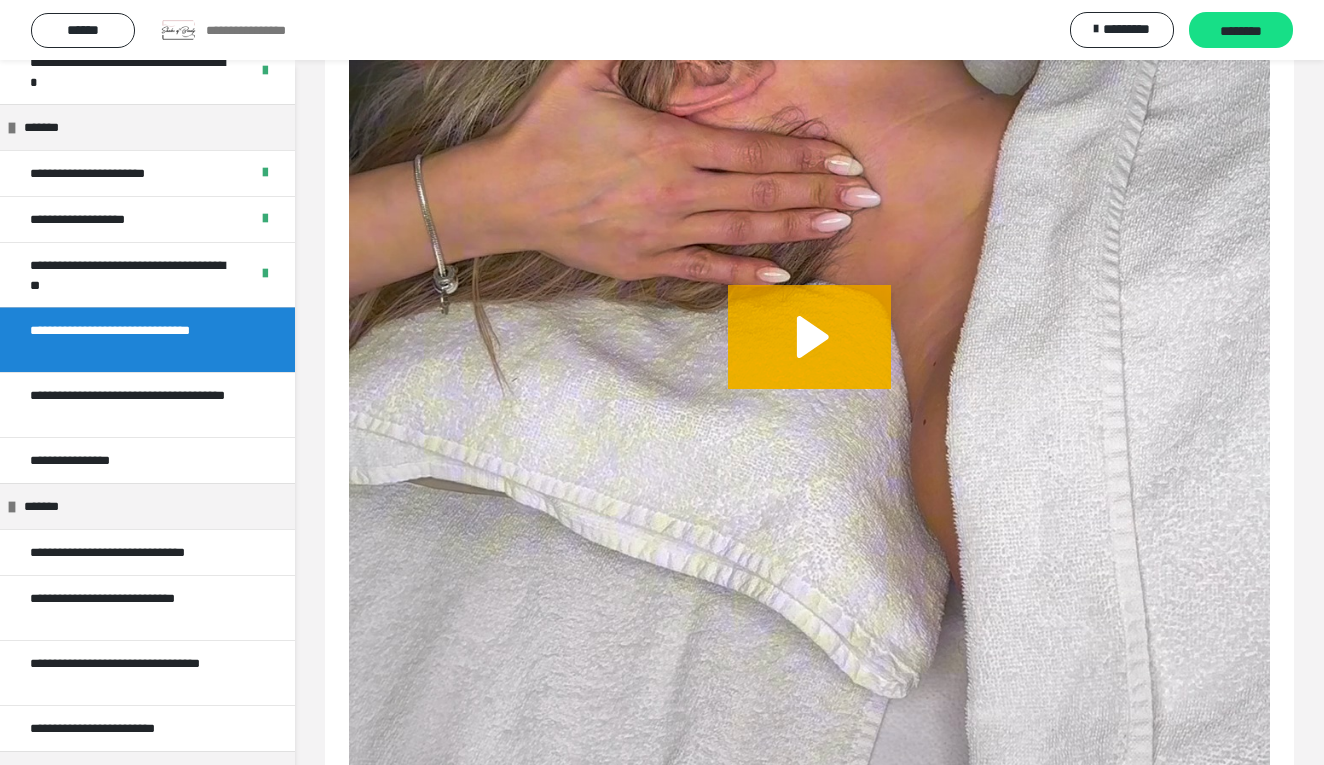 scroll, scrollTop: 1610, scrollLeft: 0, axis: vertical 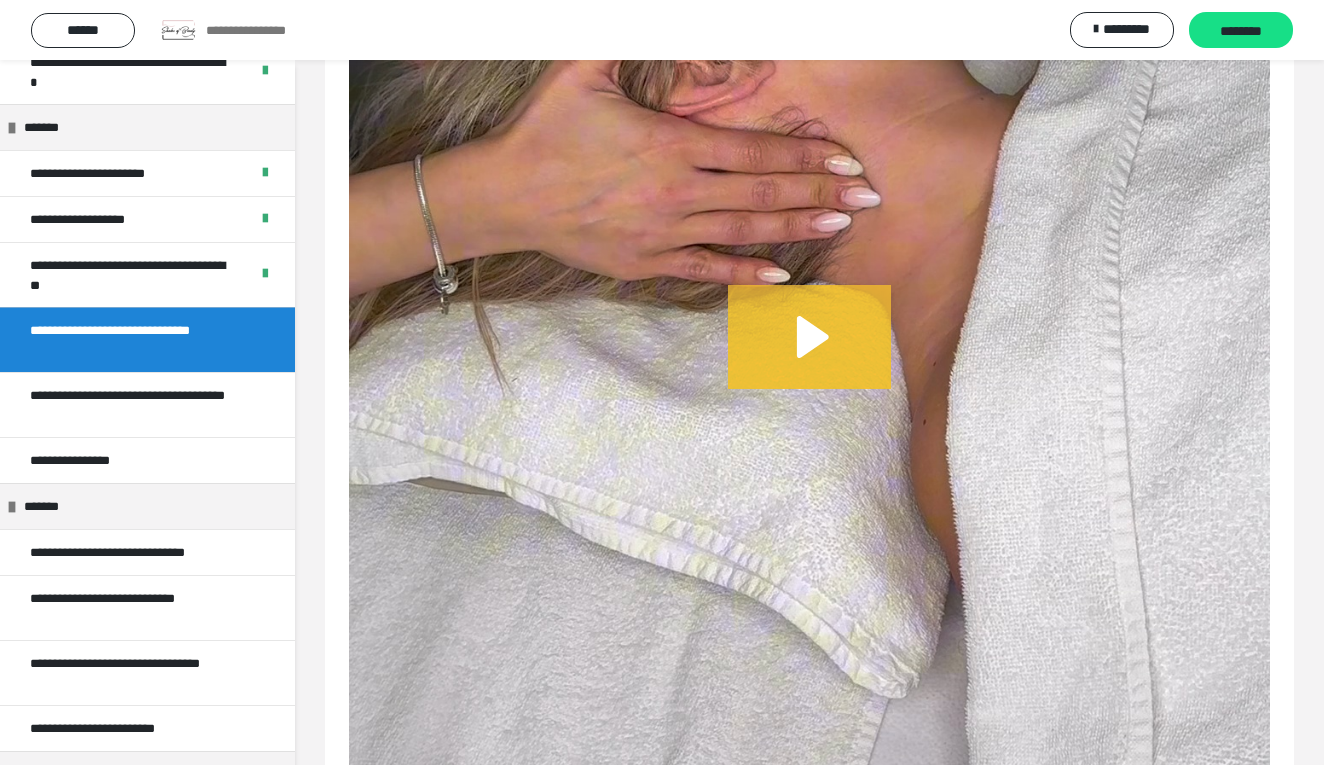 click 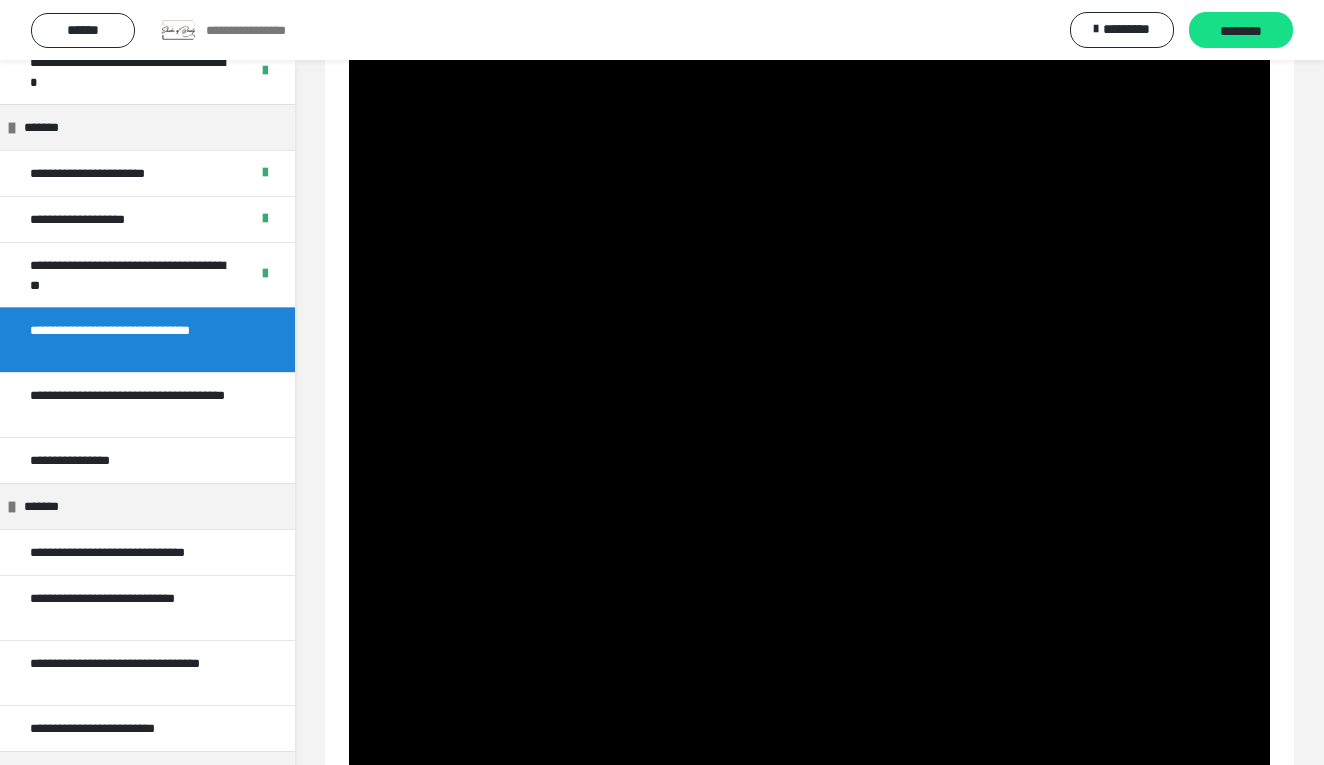 click at bounding box center (809, 358) 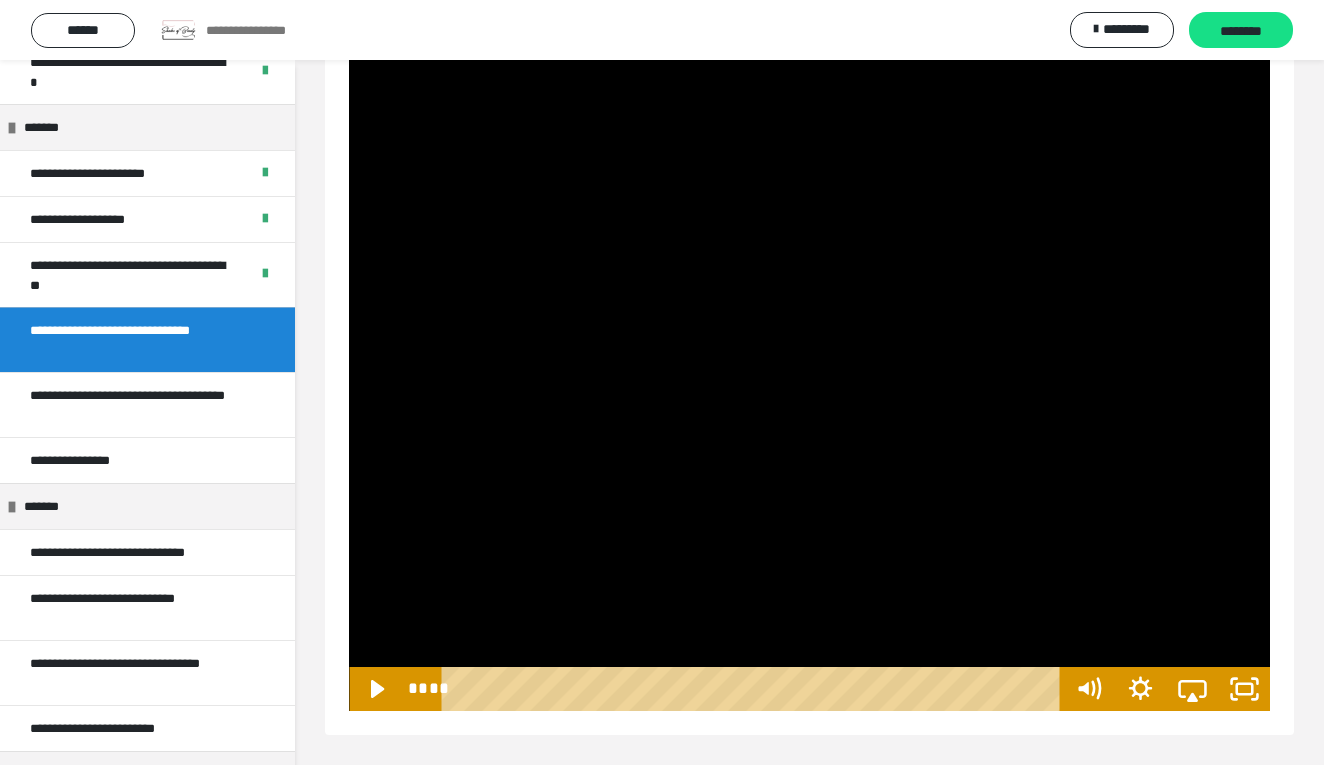 scroll, scrollTop: 2092, scrollLeft: 0, axis: vertical 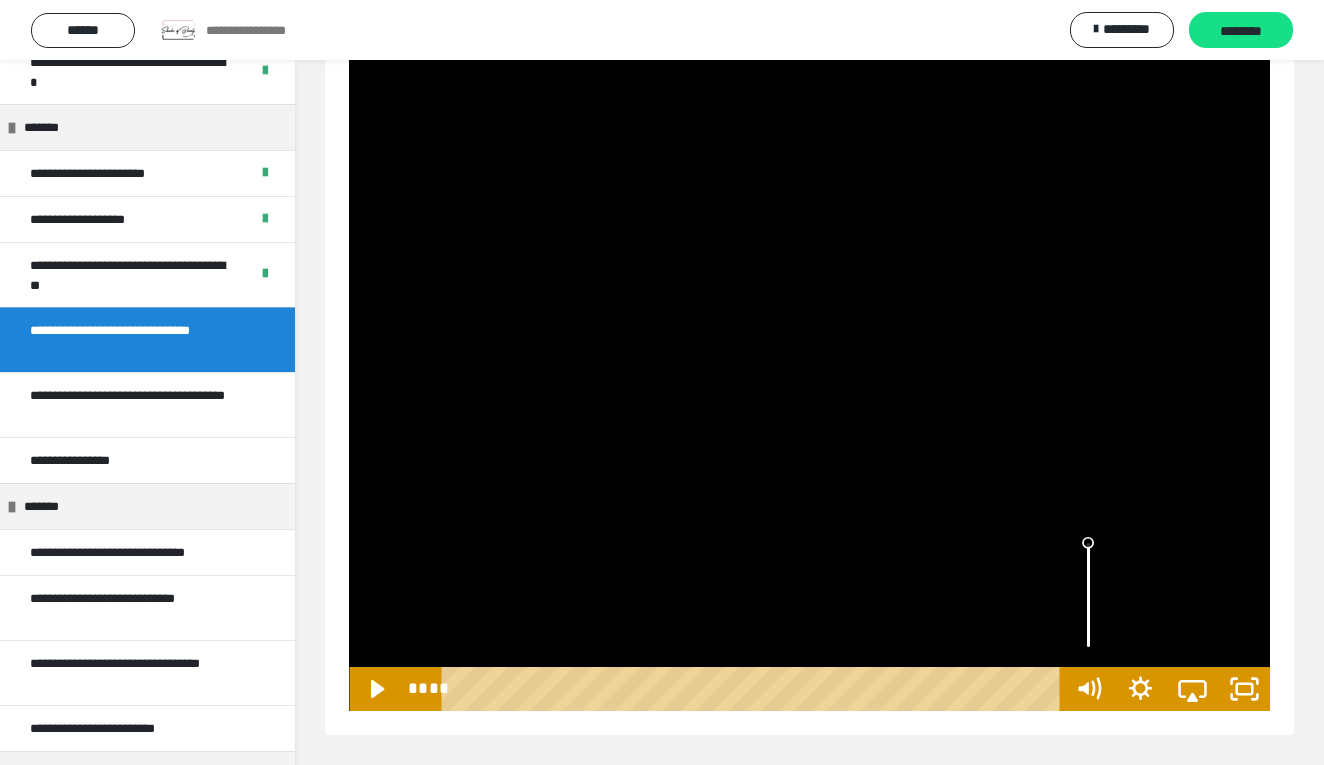 click at bounding box center [1088, 595] 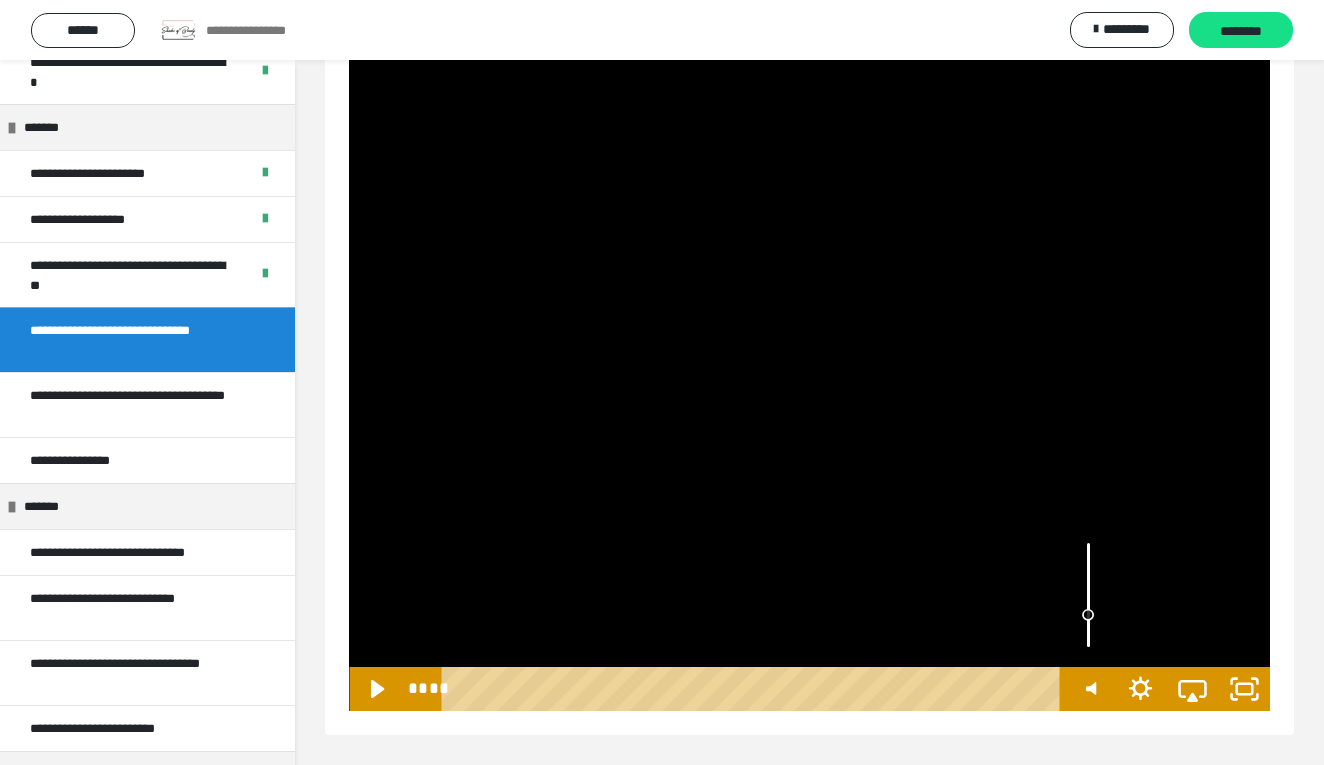 click at bounding box center (809, -109) 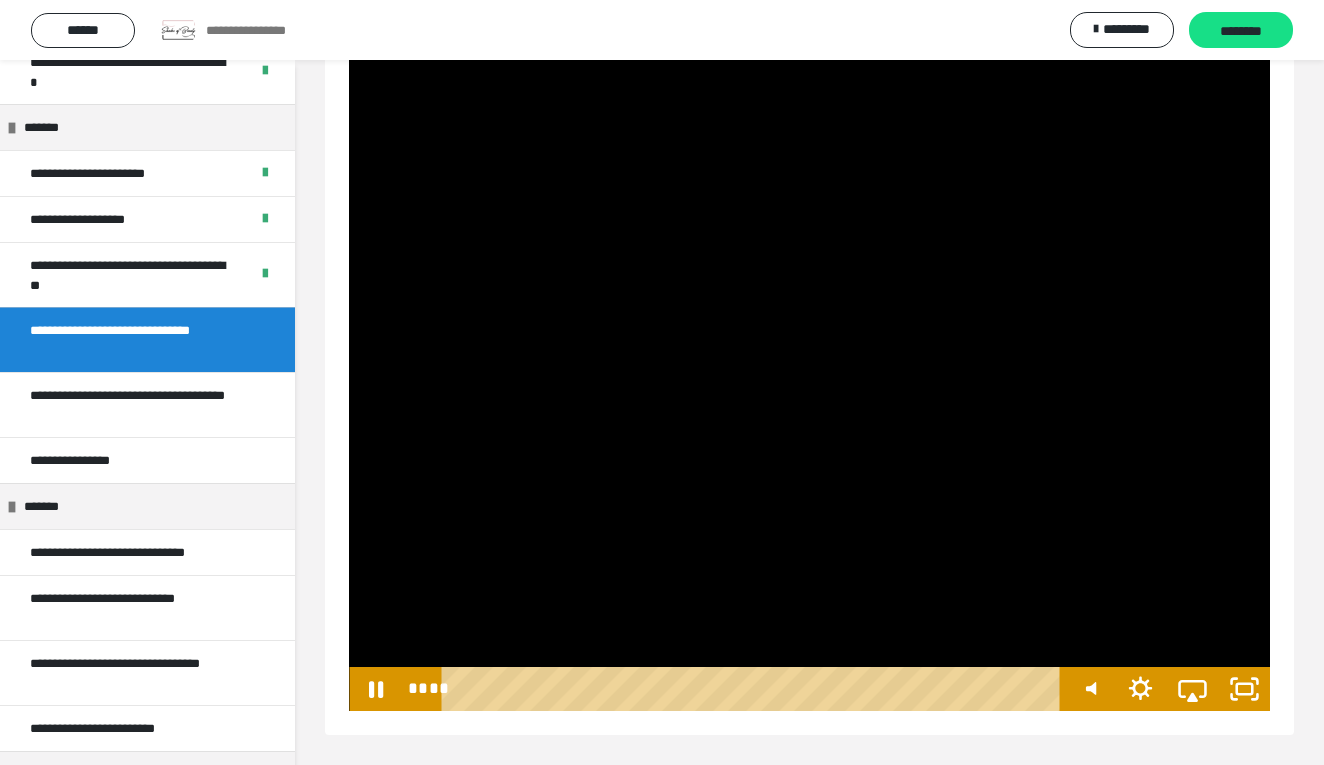 scroll, scrollTop: 2092, scrollLeft: 0, axis: vertical 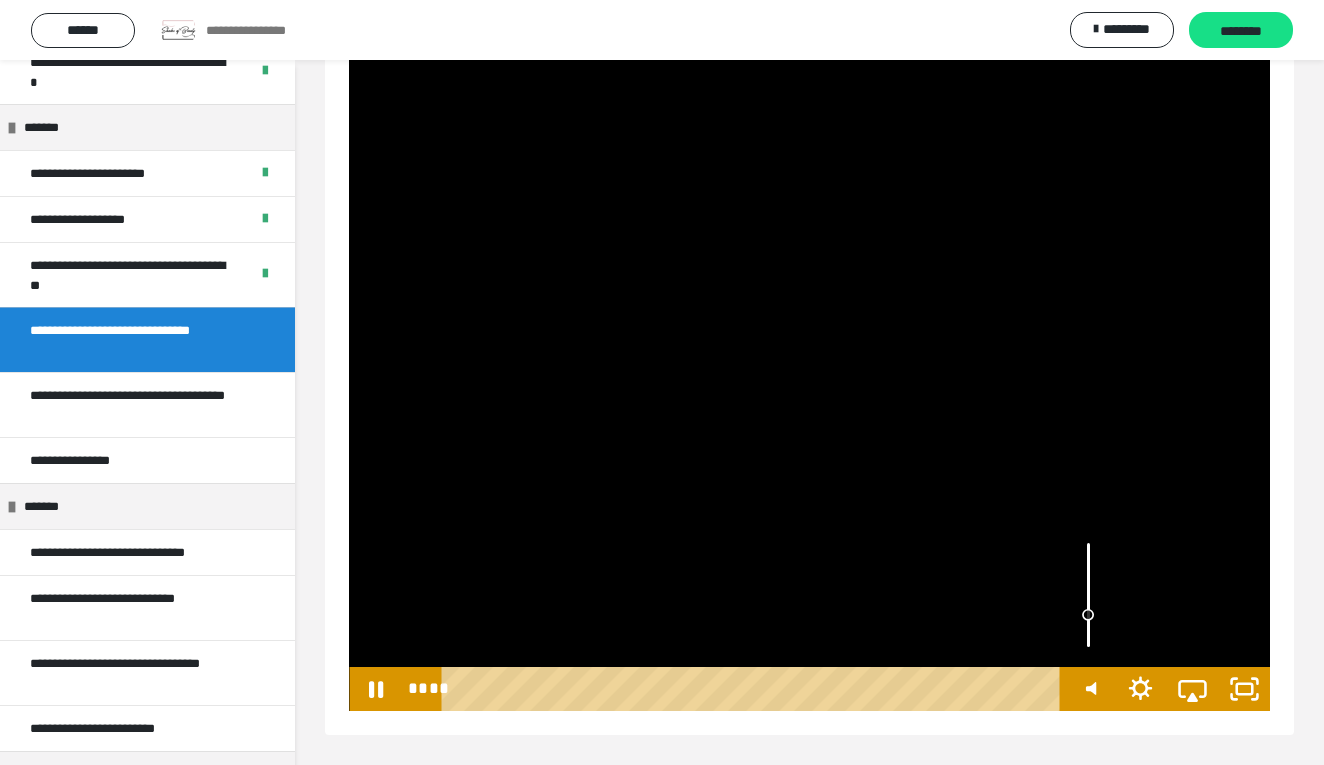 click at bounding box center (1088, 595) 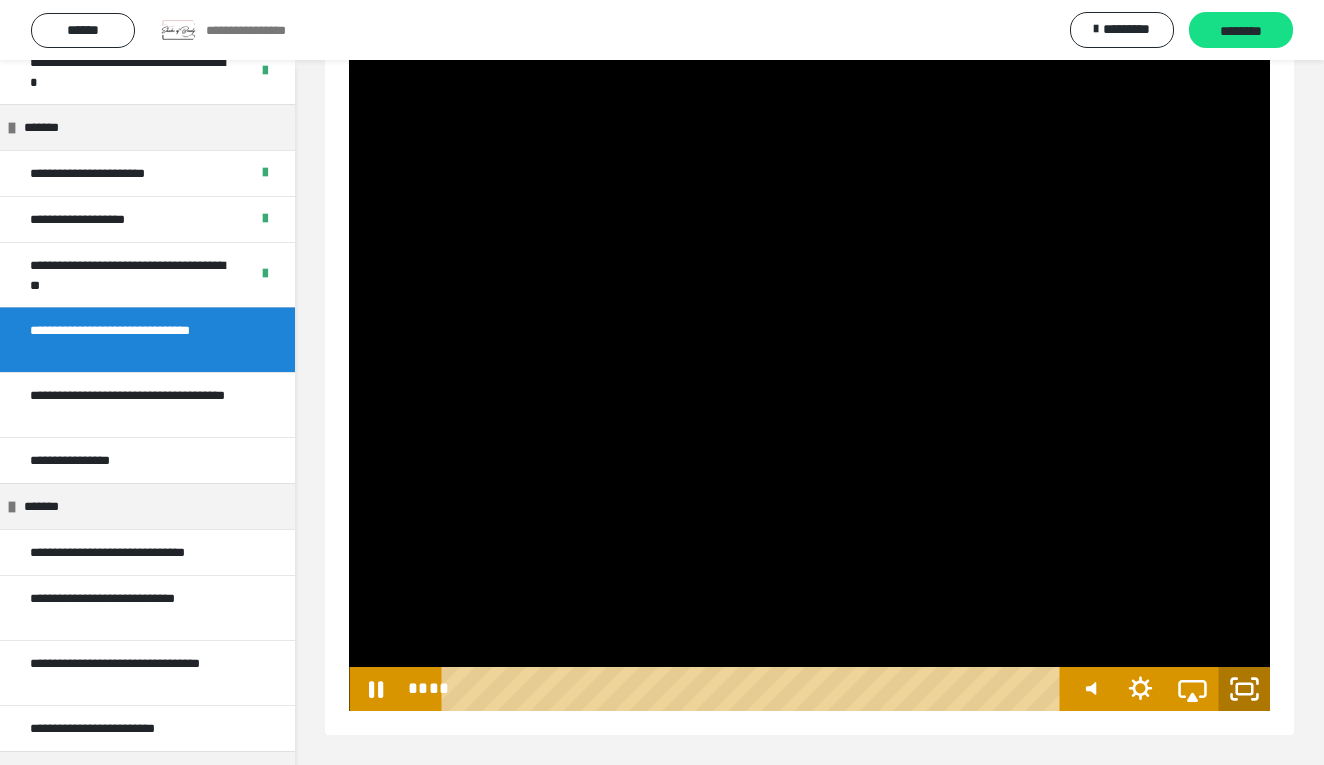 click 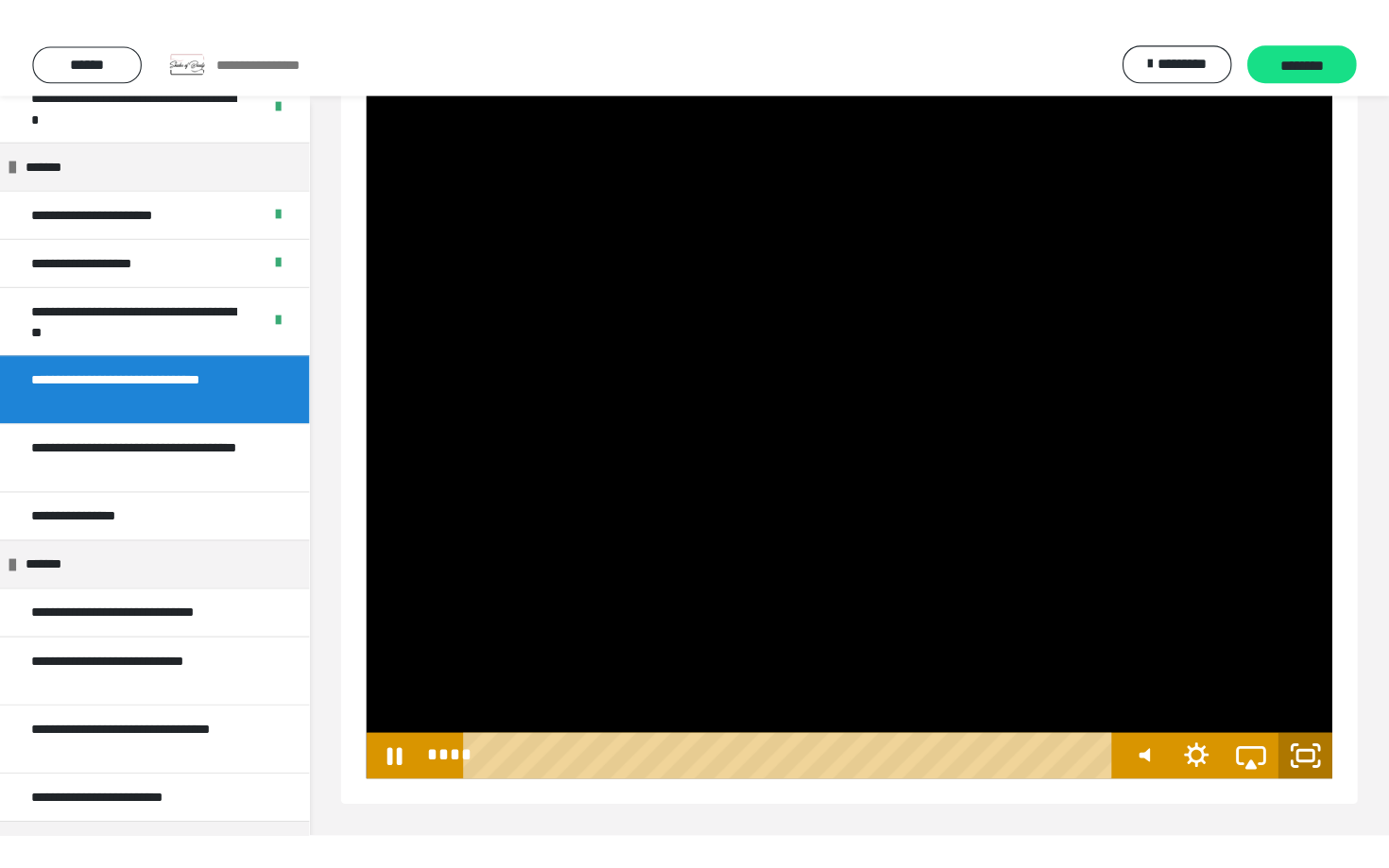 scroll, scrollTop: 1826, scrollLeft: 0, axis: vertical 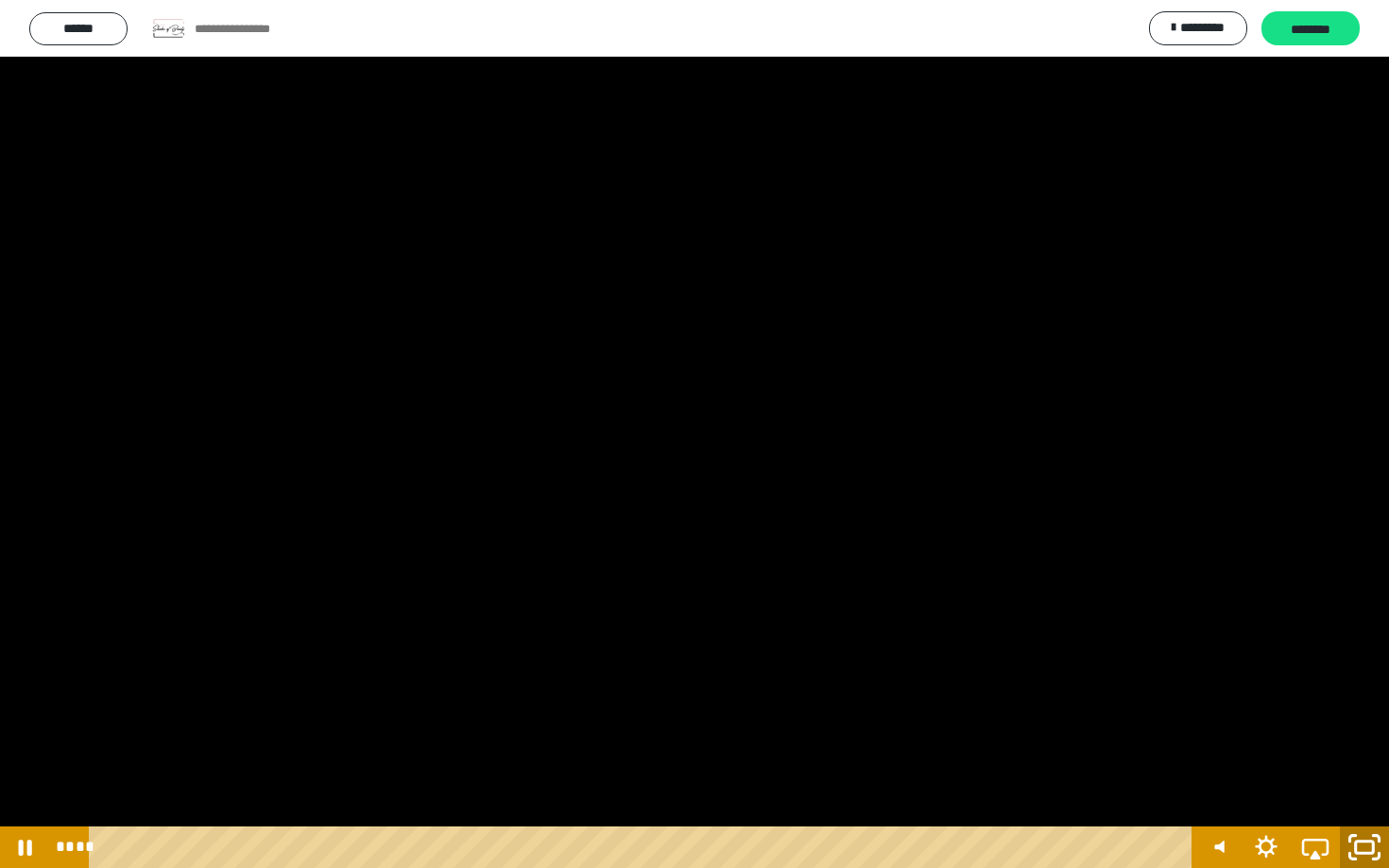 click 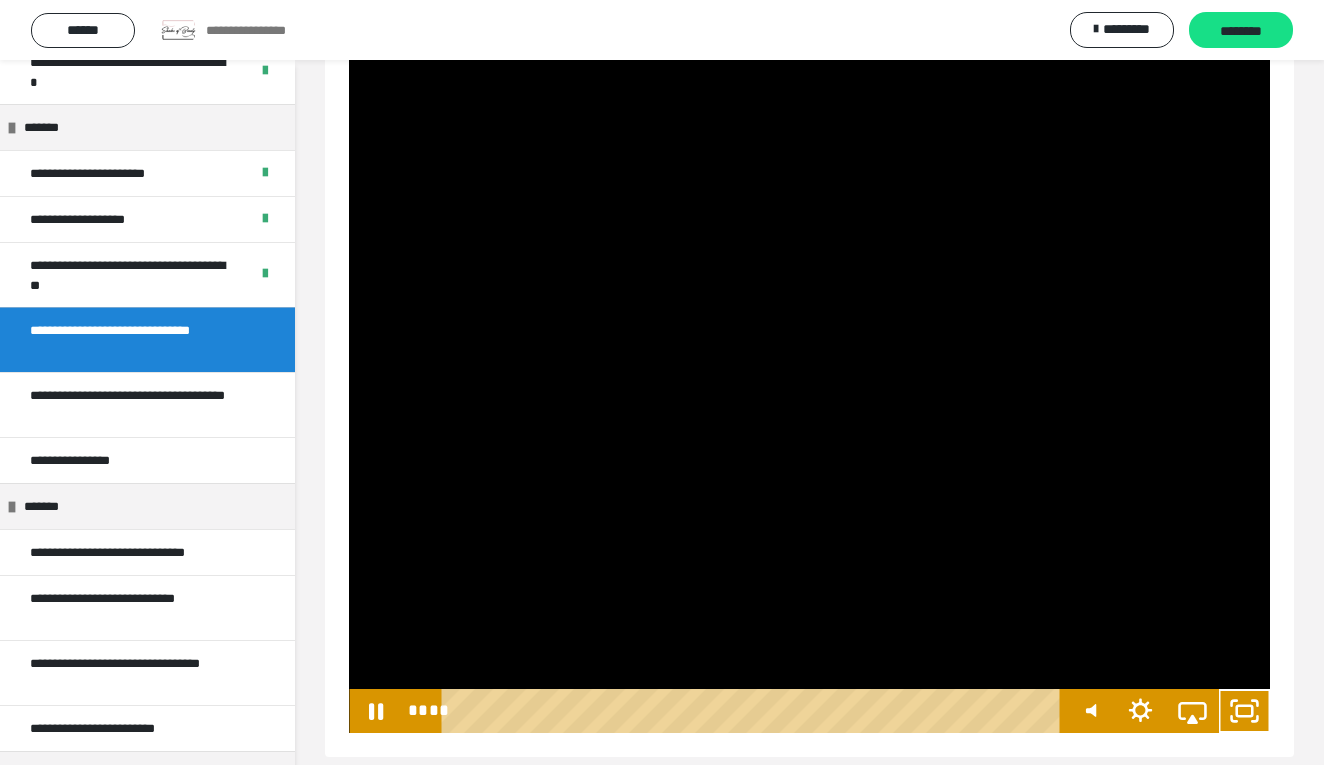 scroll, scrollTop: 2063, scrollLeft: 0, axis: vertical 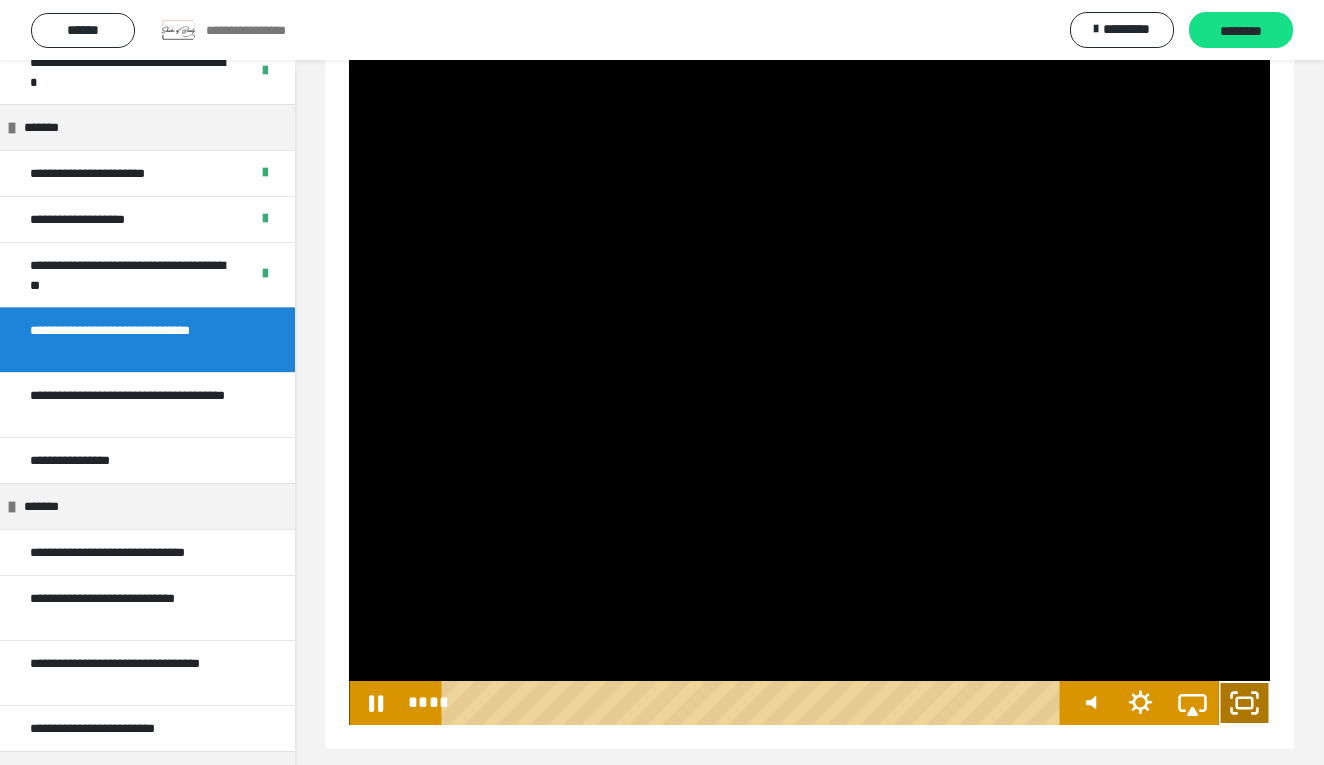 click 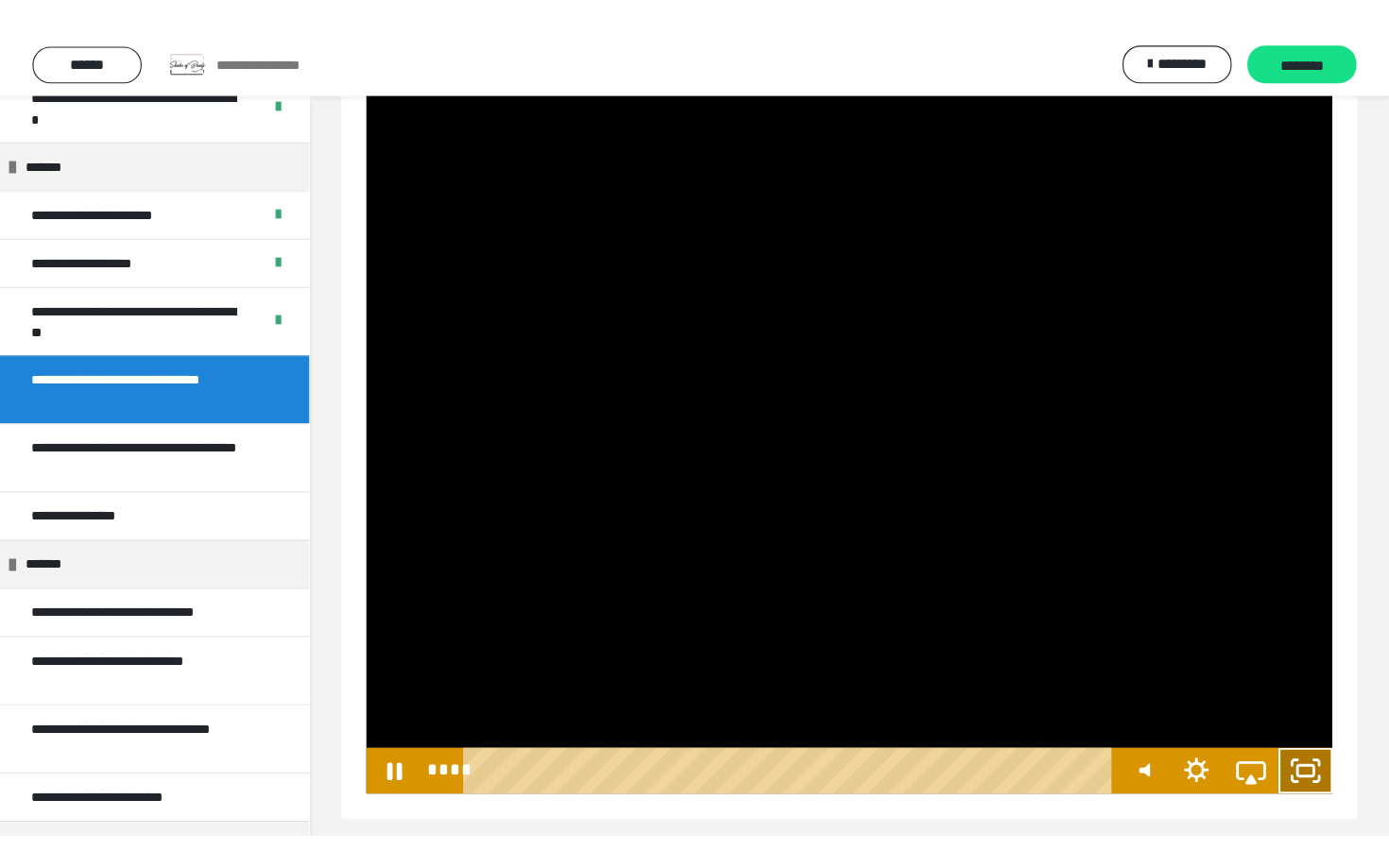 scroll, scrollTop: 1826, scrollLeft: 0, axis: vertical 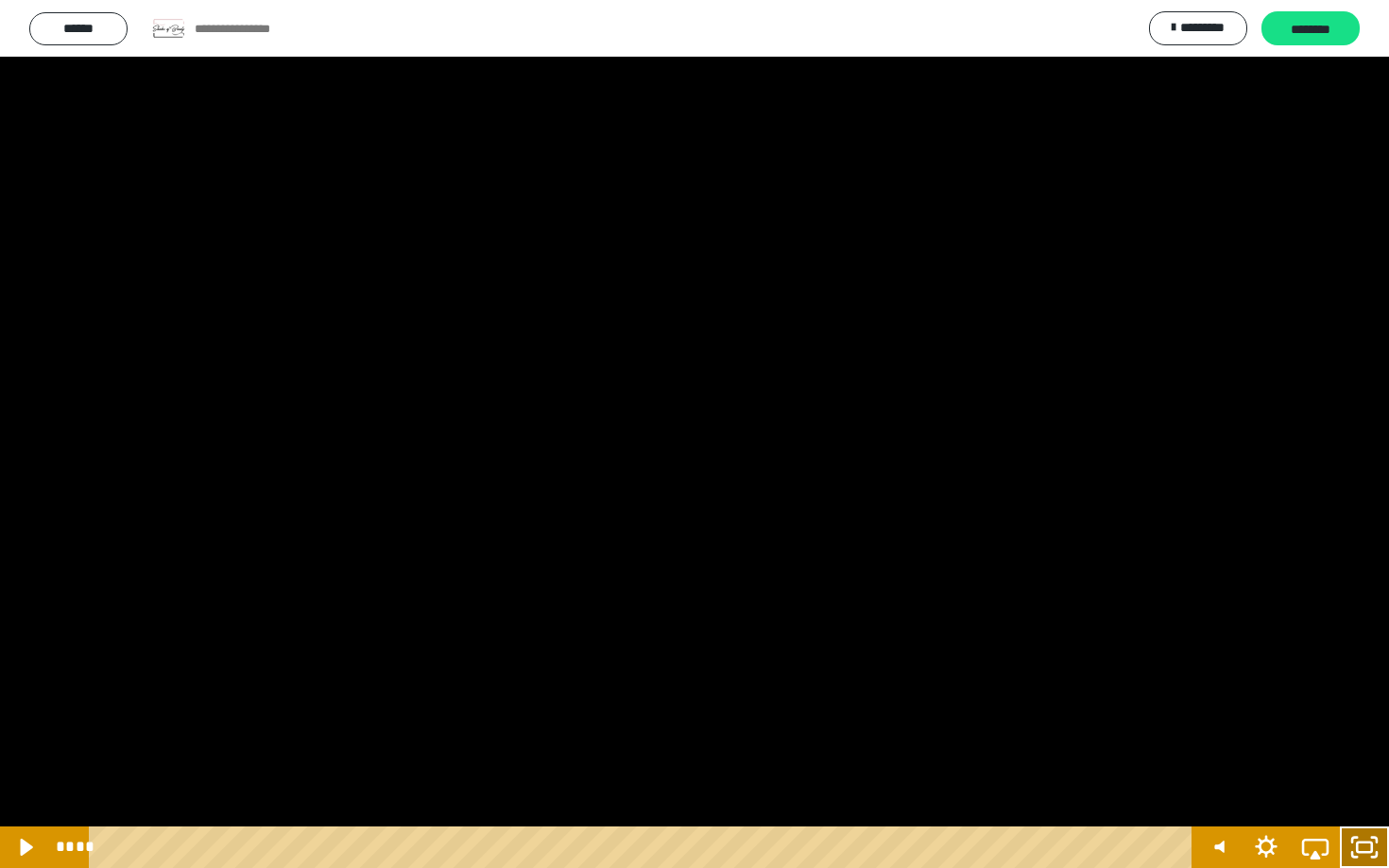click 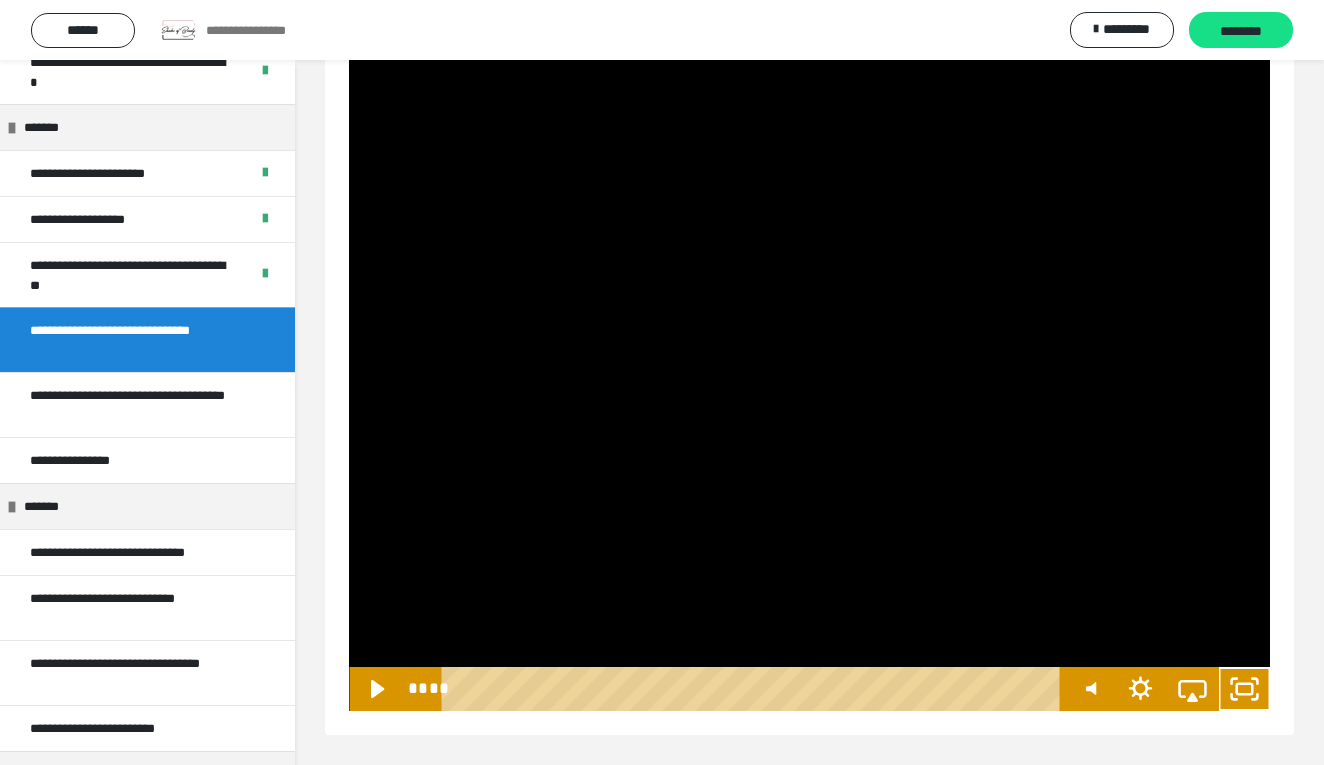 scroll, scrollTop: 2092, scrollLeft: 0, axis: vertical 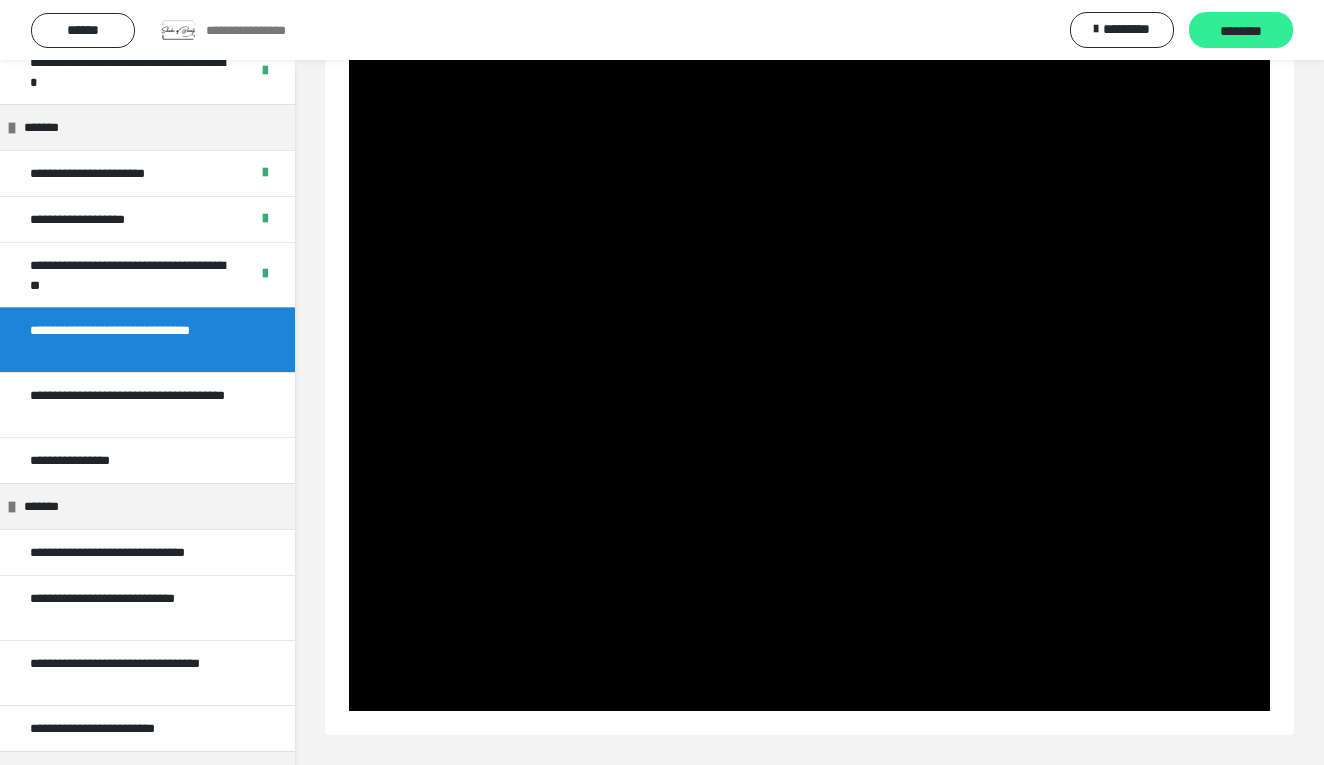 click on "********" at bounding box center (1241, 30) 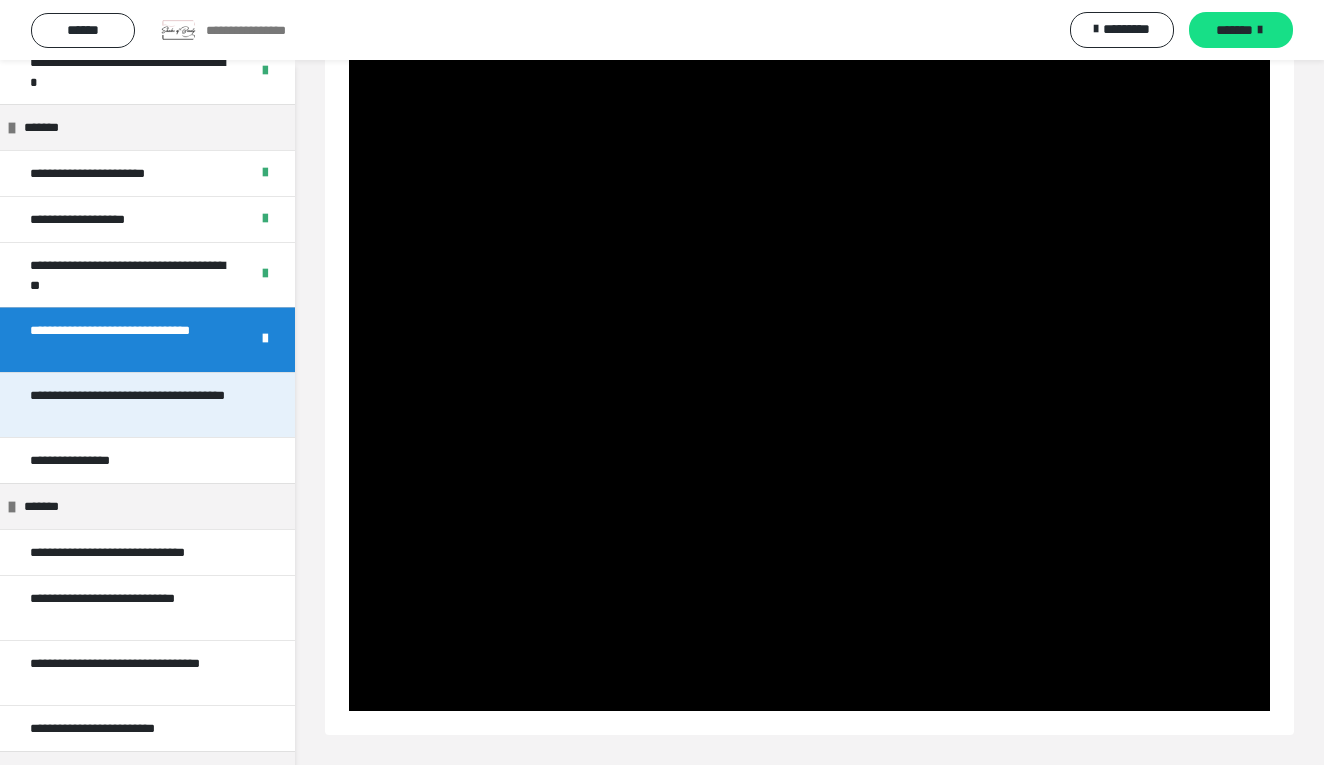 click on "**********" at bounding box center [139, 405] 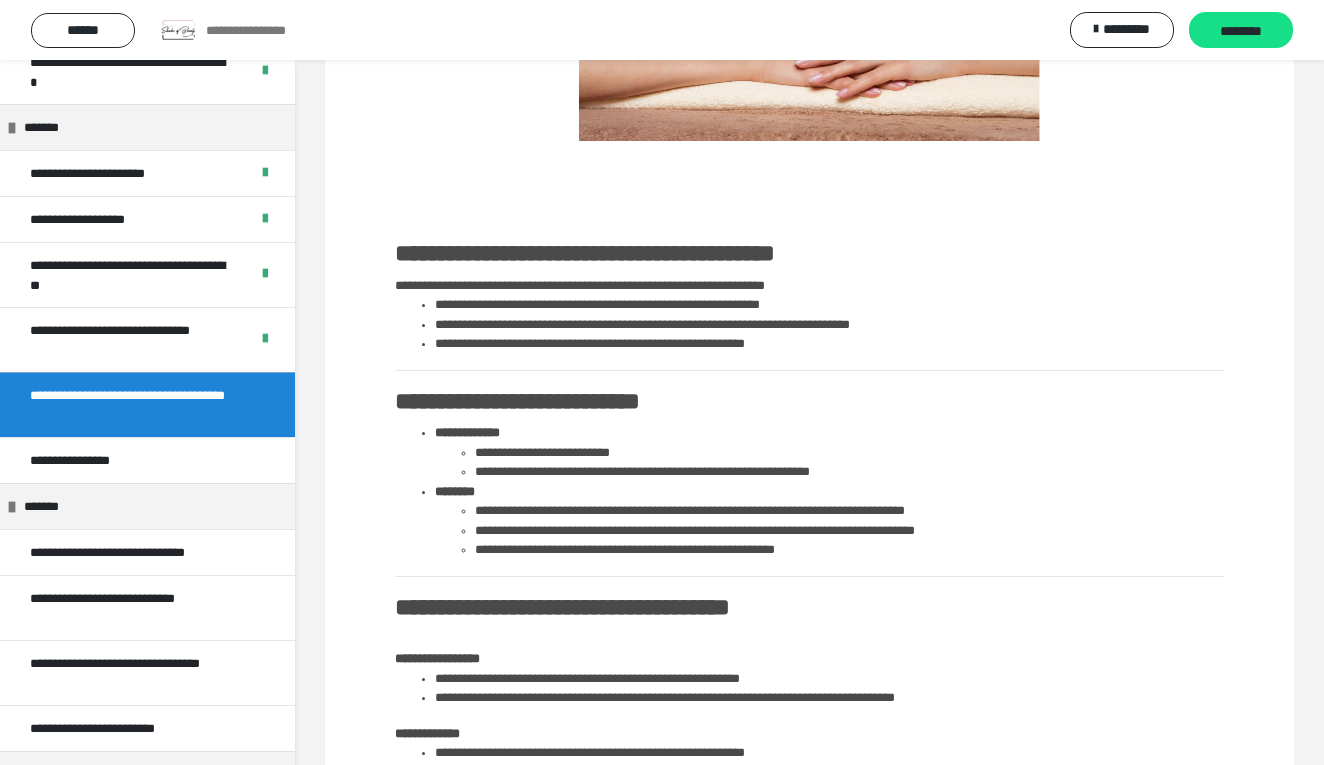 scroll, scrollTop: 339, scrollLeft: 0, axis: vertical 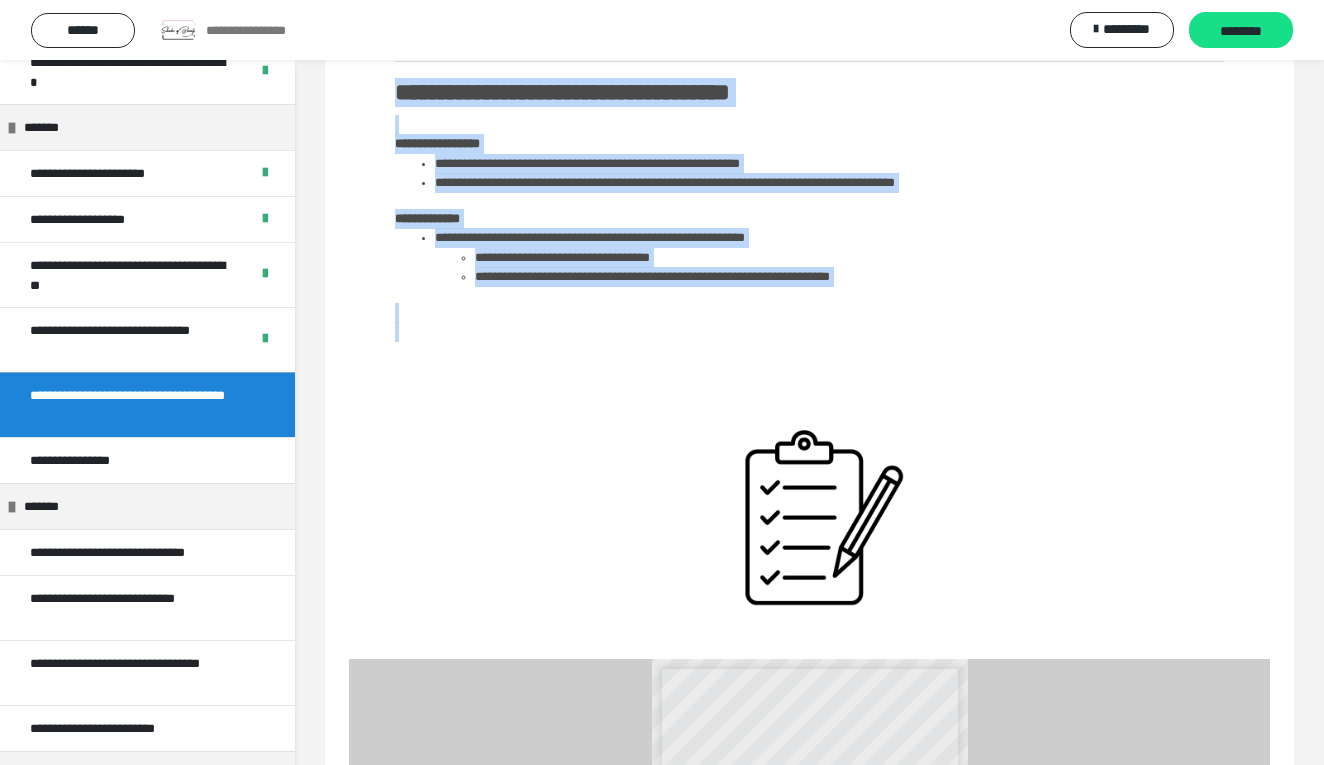 drag, startPoint x: 394, startPoint y: 255, endPoint x: 1052, endPoint y: 325, distance: 661.71295 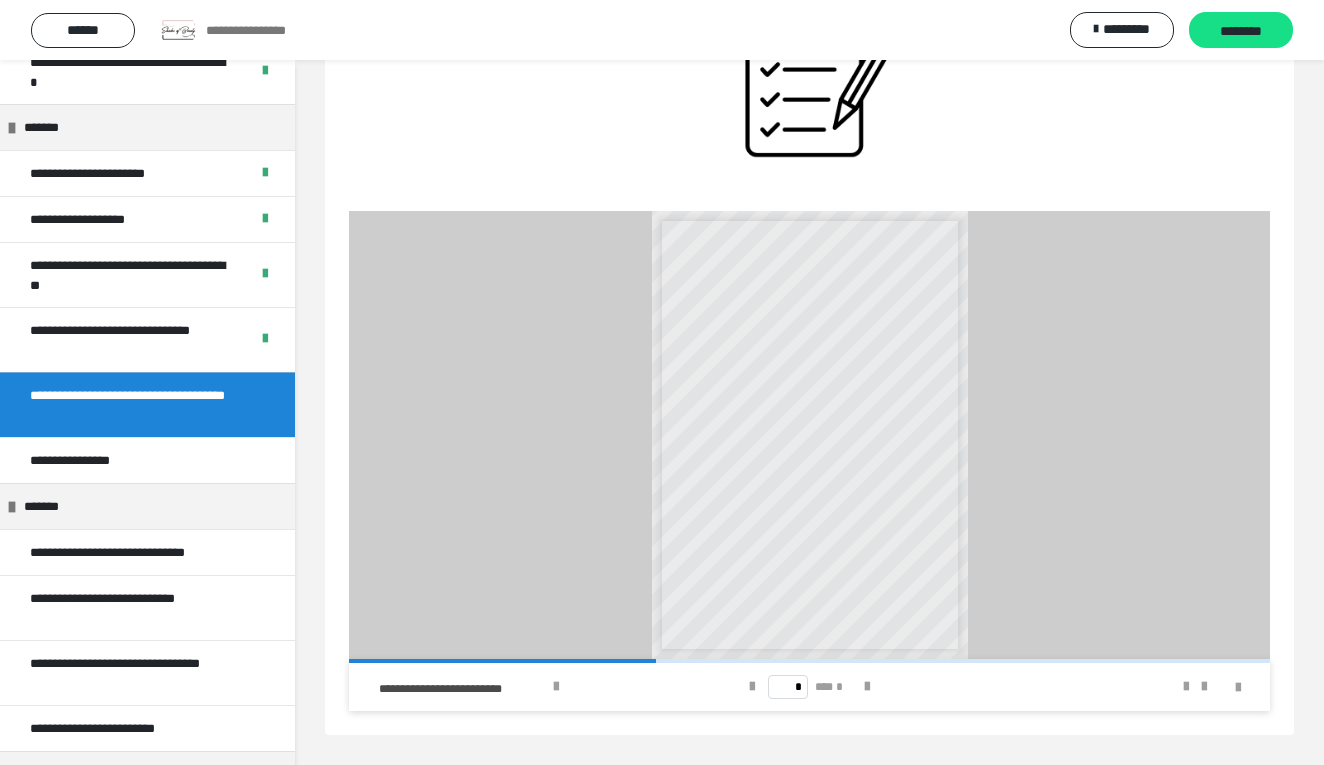 scroll, scrollTop: 1316, scrollLeft: 0, axis: vertical 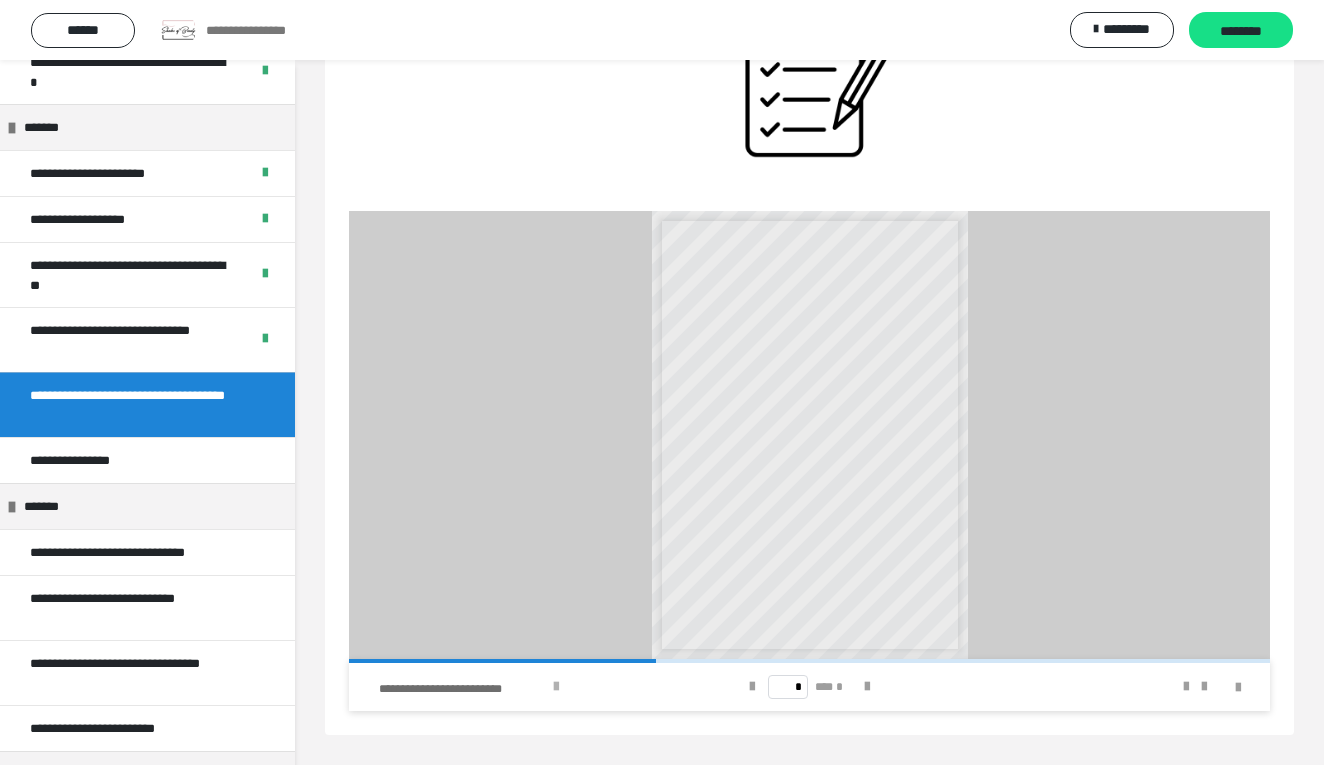 click on "**********" at bounding box center (531, 687) 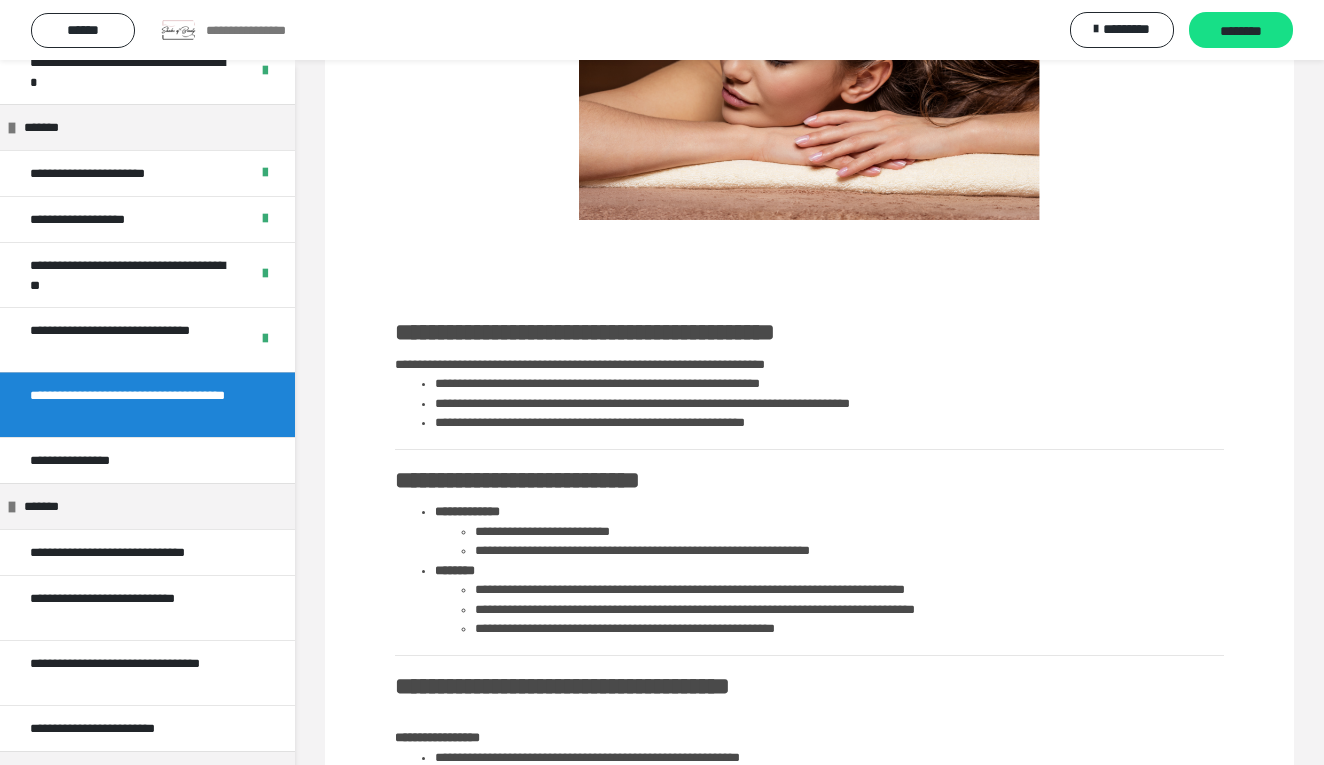 scroll, scrollTop: 255, scrollLeft: 0, axis: vertical 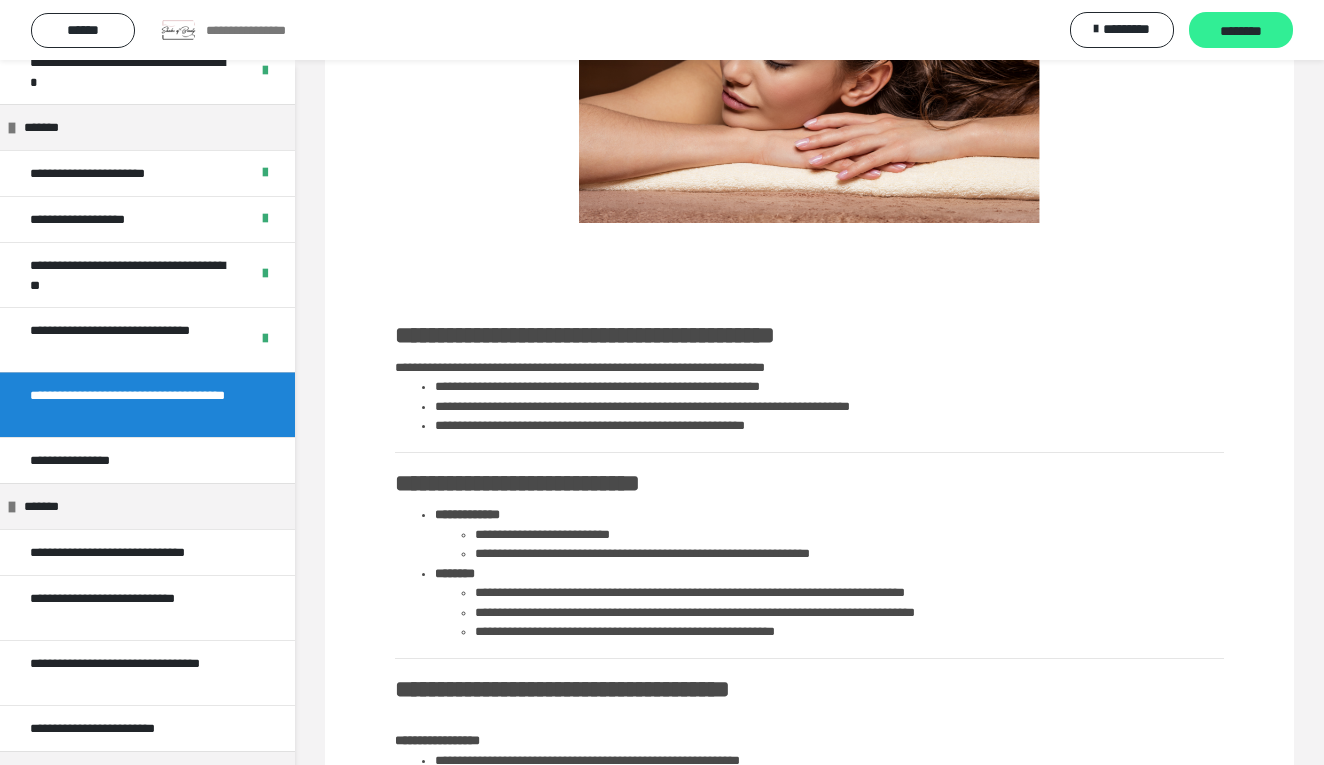 click on "********" at bounding box center (1241, 31) 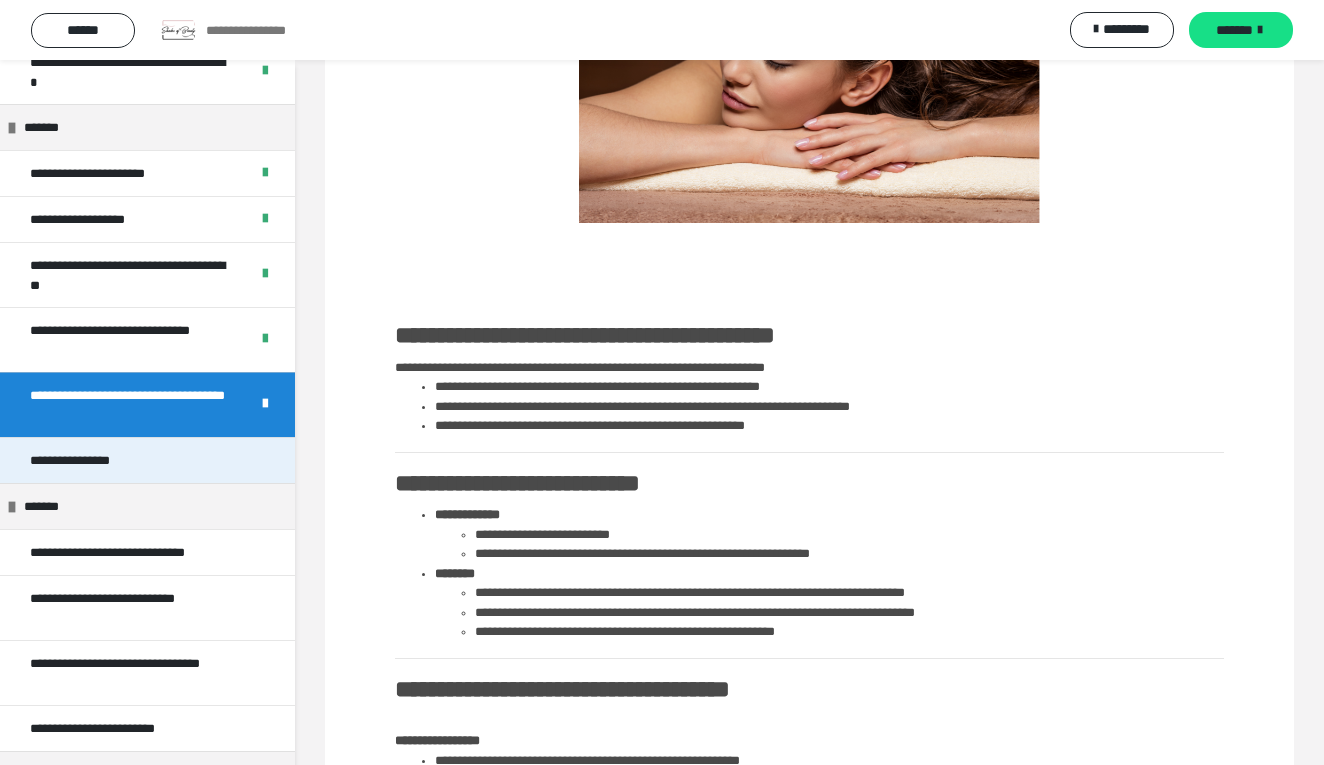click on "**********" at bounding box center [147, 460] 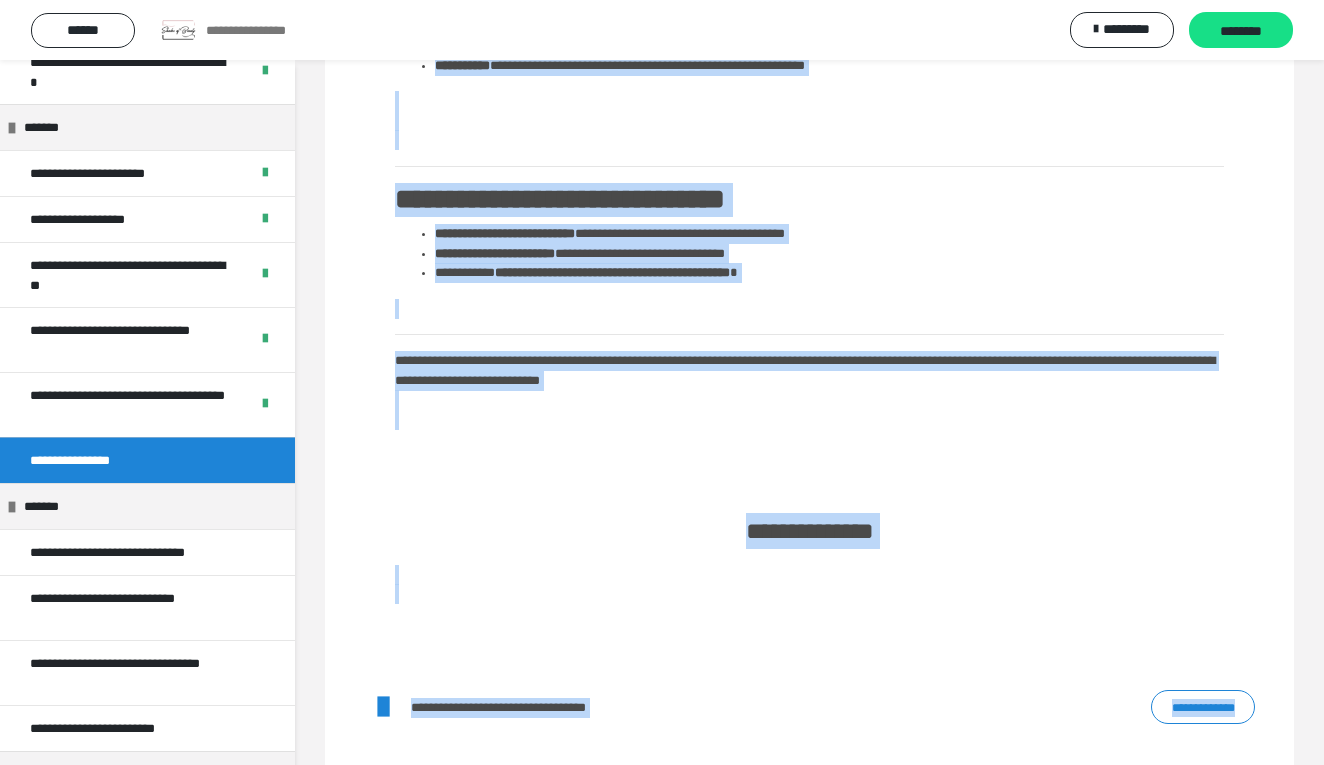 scroll, scrollTop: 2595, scrollLeft: 0, axis: vertical 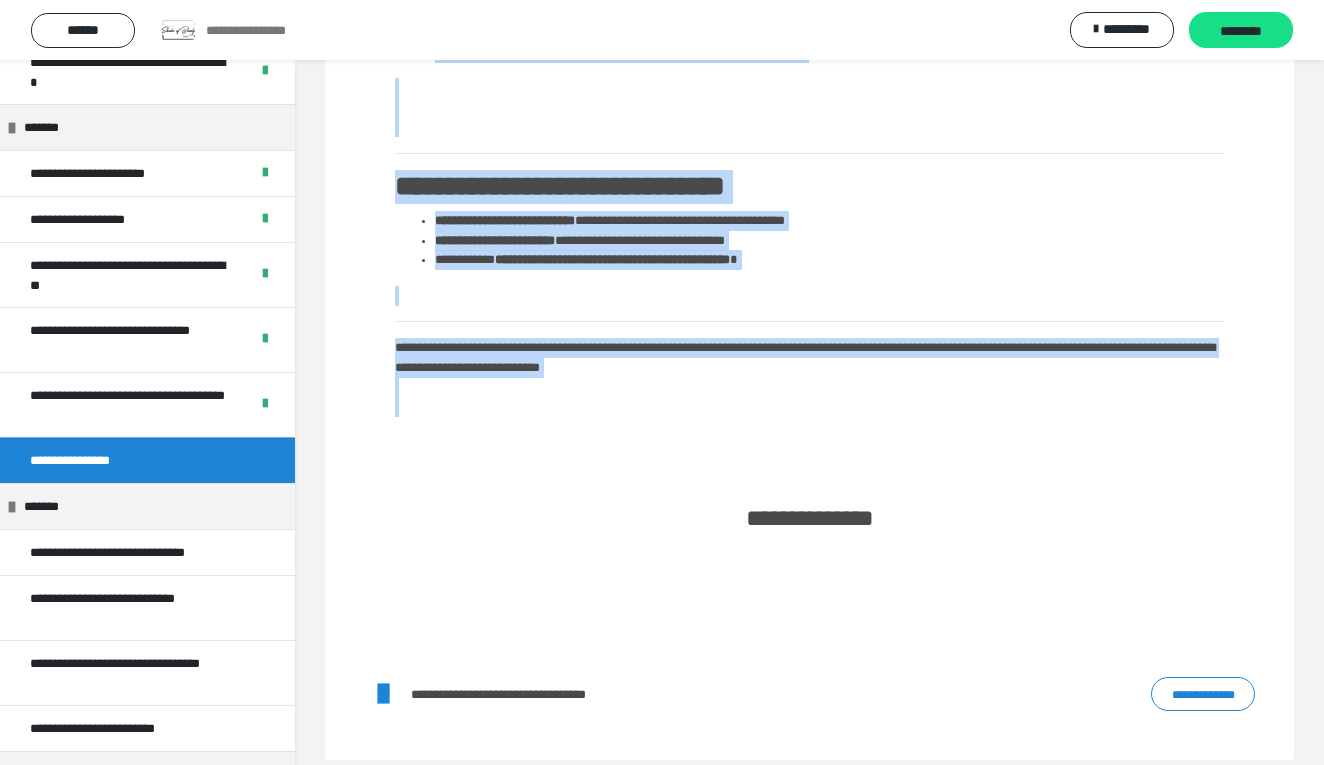 drag, startPoint x: 401, startPoint y: 300, endPoint x: 1182, endPoint y: 407, distance: 788.29565 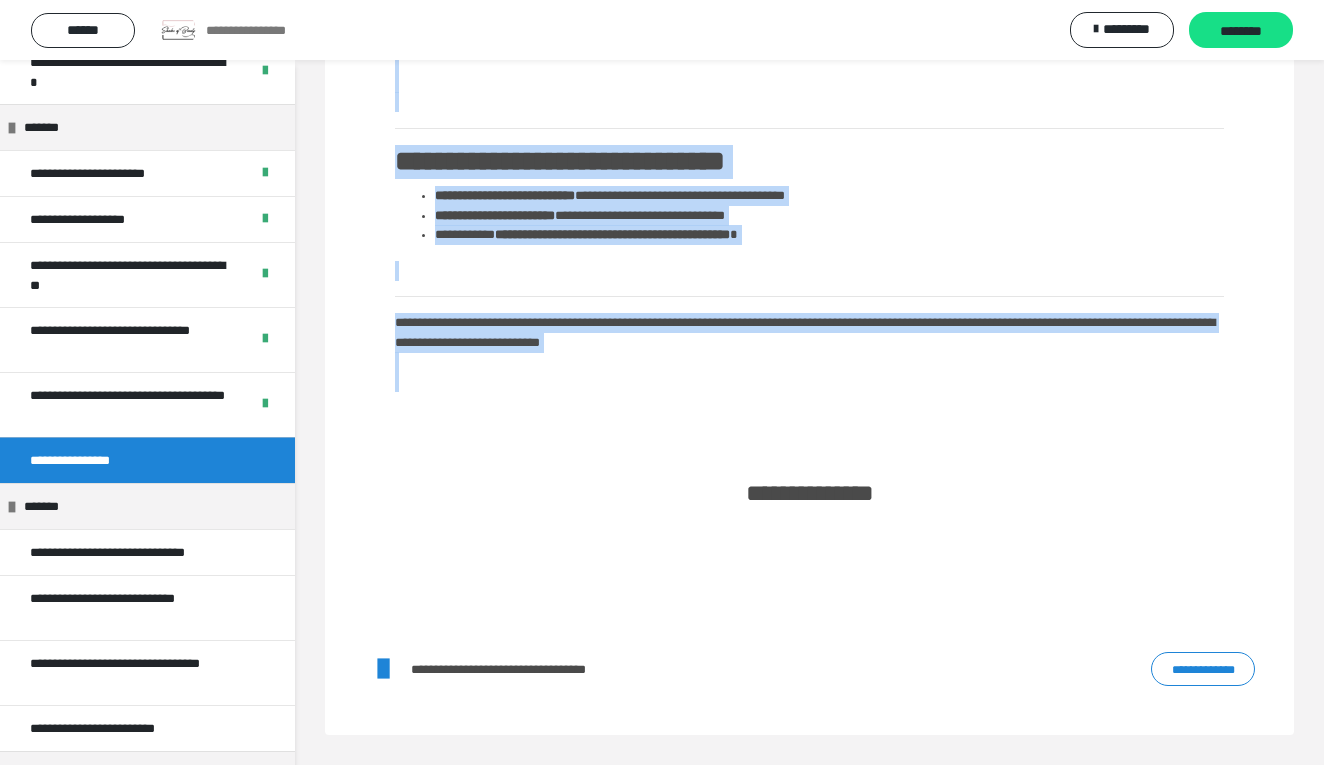 scroll, scrollTop: 2635, scrollLeft: 0, axis: vertical 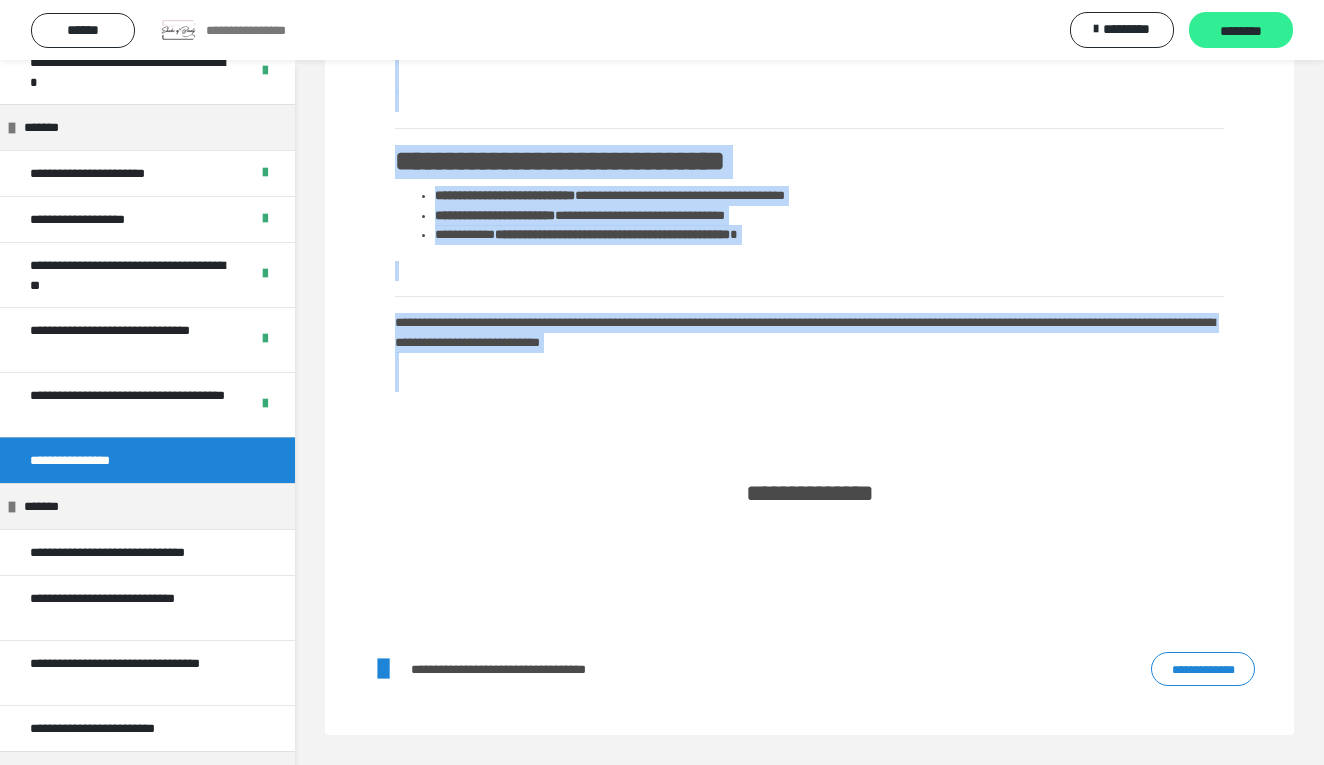 click on "********" at bounding box center (1241, 31) 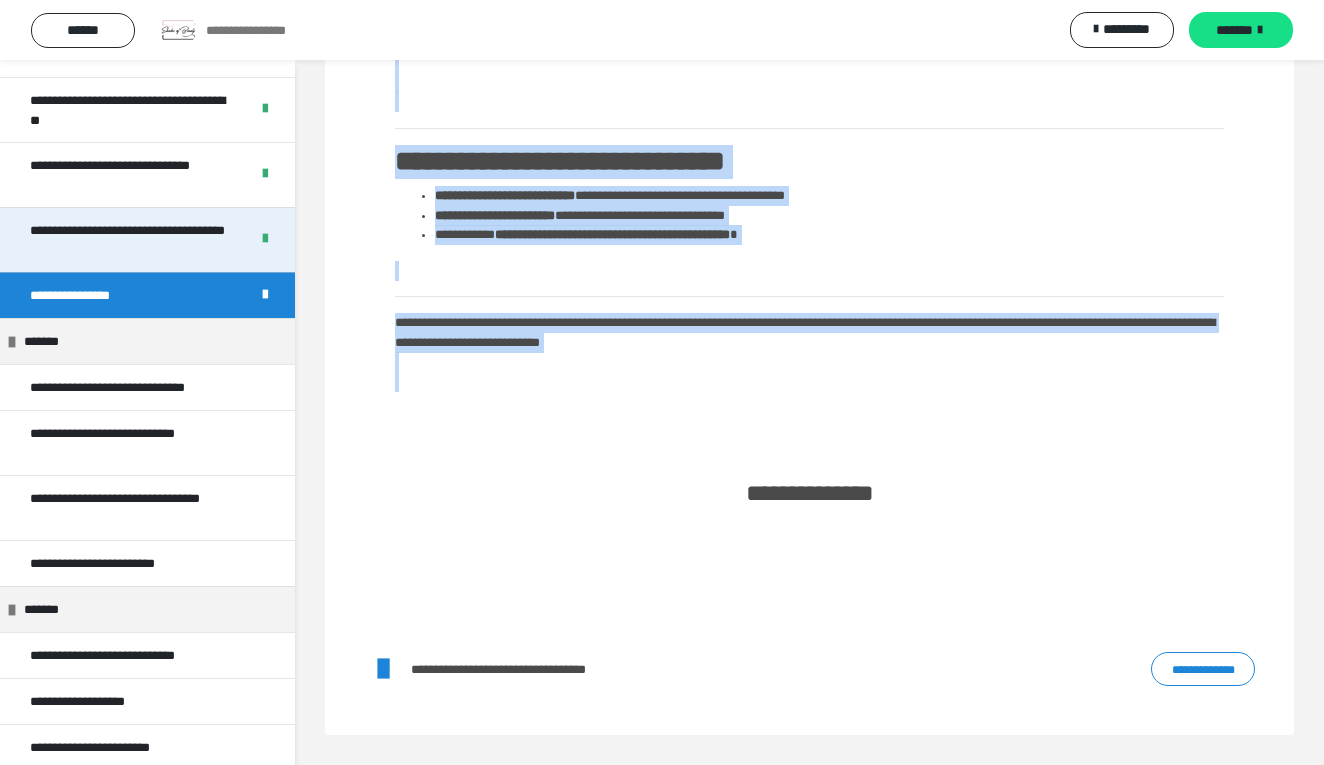 scroll, scrollTop: 546, scrollLeft: 0, axis: vertical 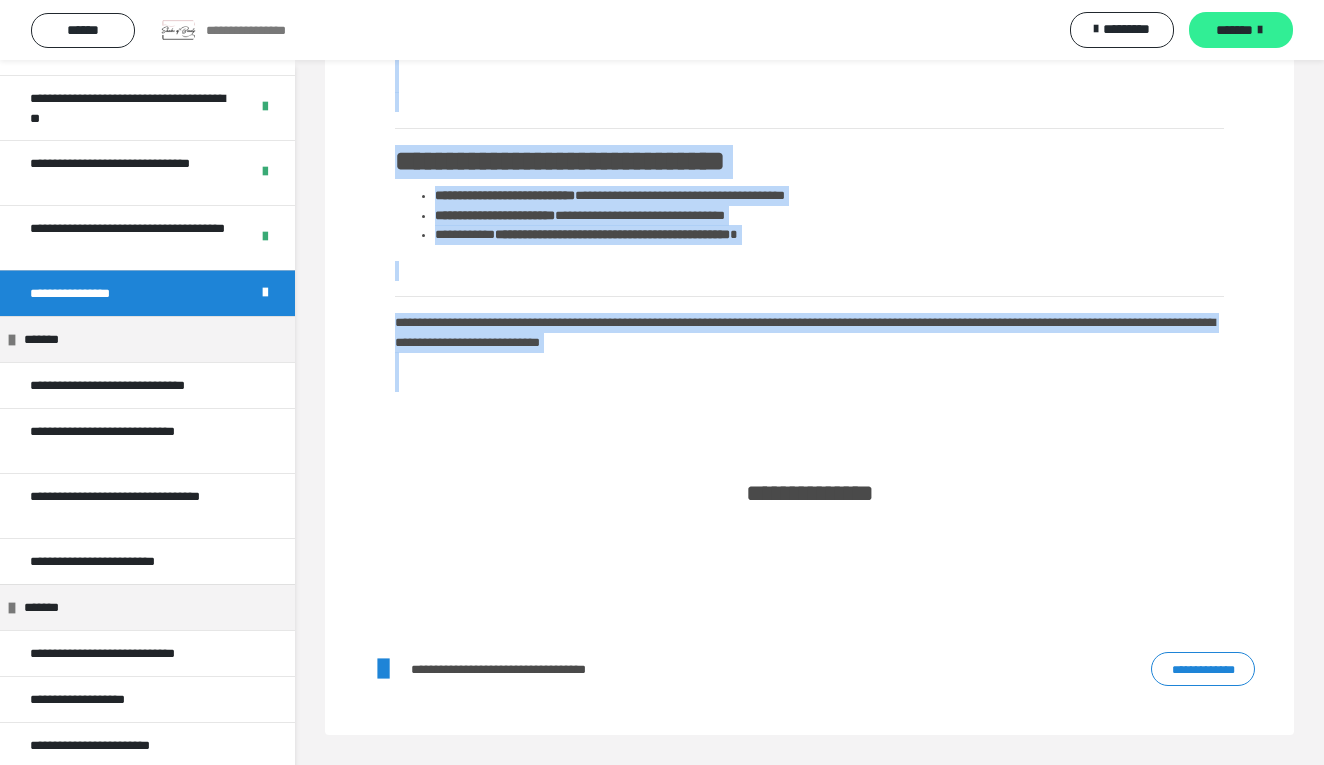 click on "*******" at bounding box center [1234, 30] 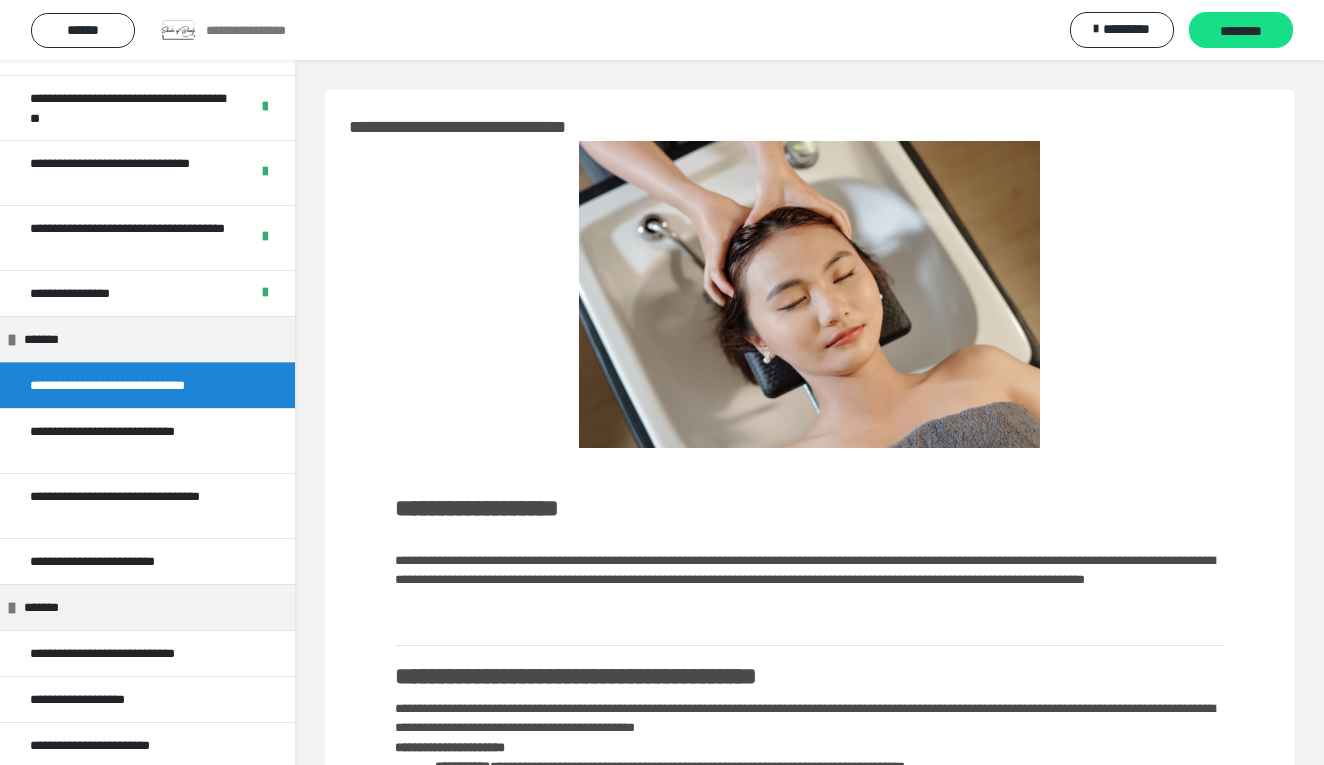 scroll, scrollTop: 0, scrollLeft: 0, axis: both 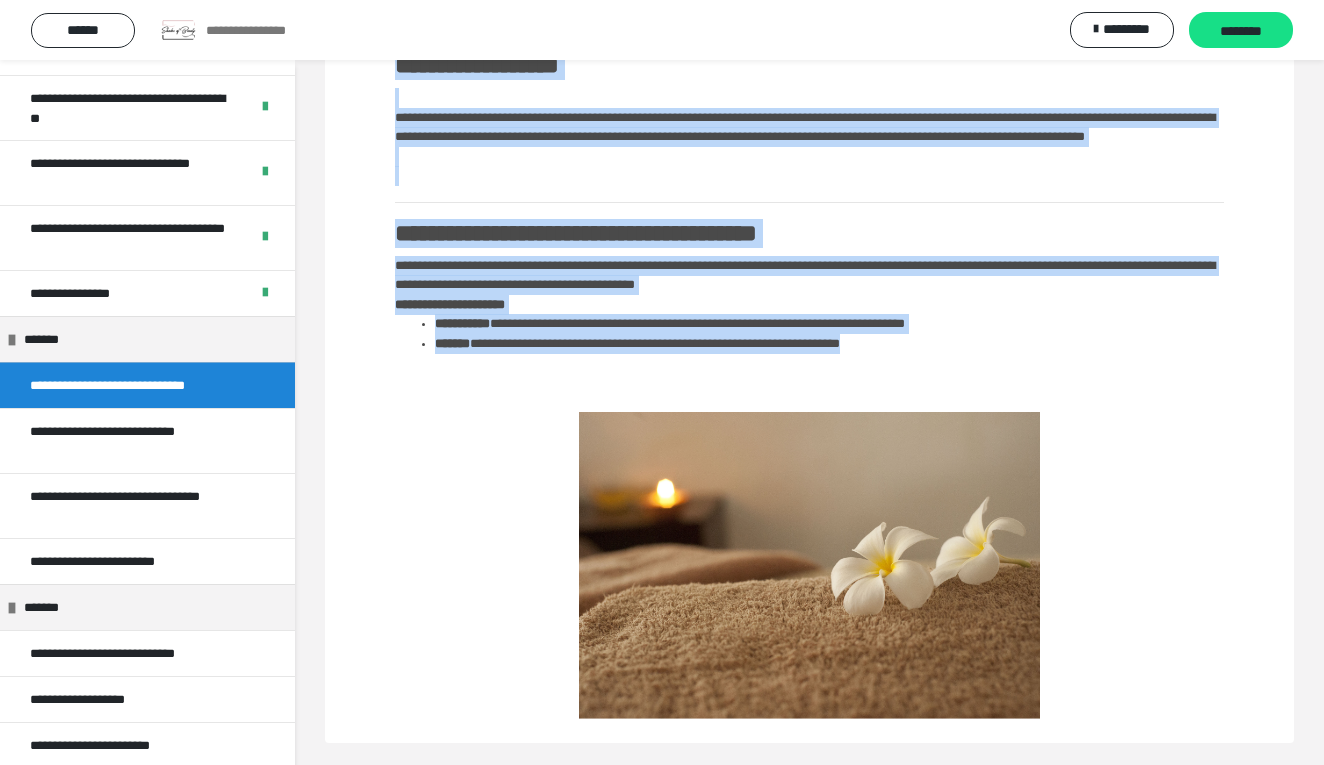 drag, startPoint x: 385, startPoint y: 506, endPoint x: 1069, endPoint y: 419, distance: 689.5107 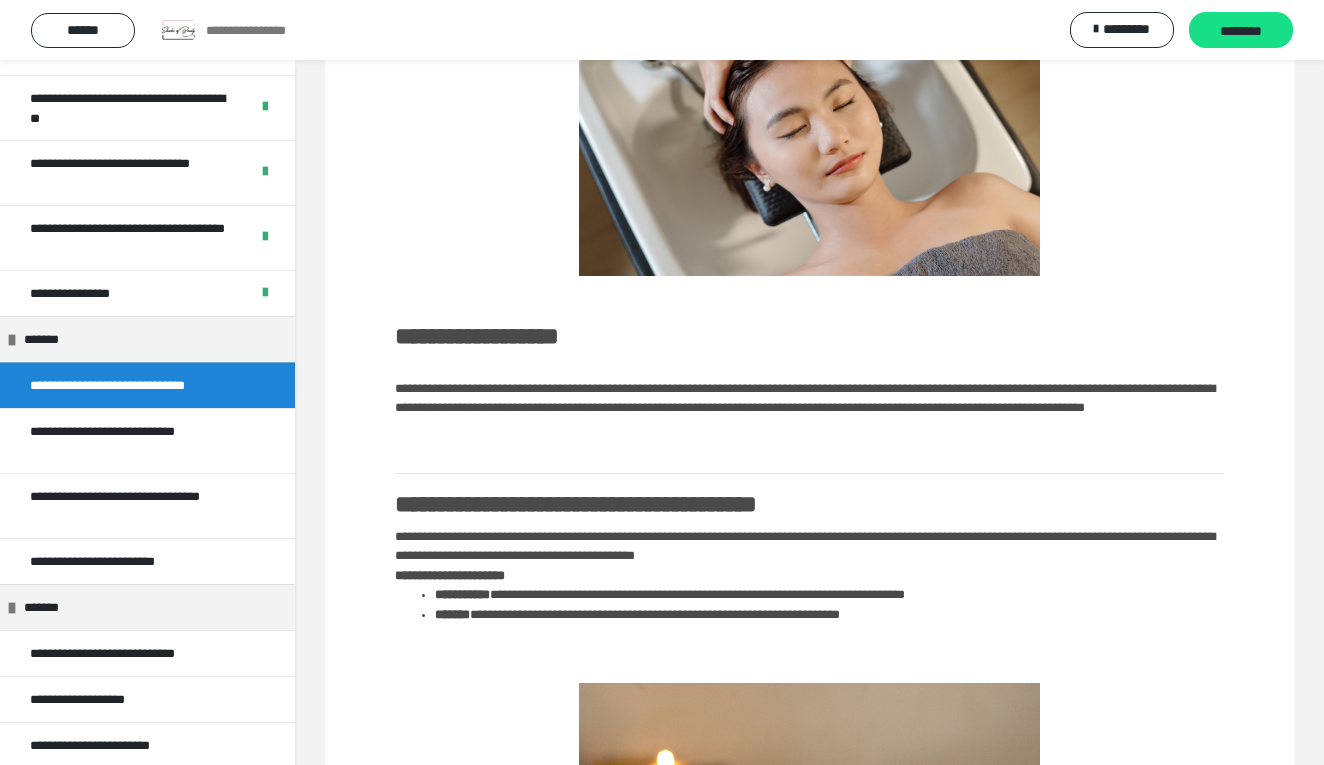 scroll, scrollTop: 169, scrollLeft: 0, axis: vertical 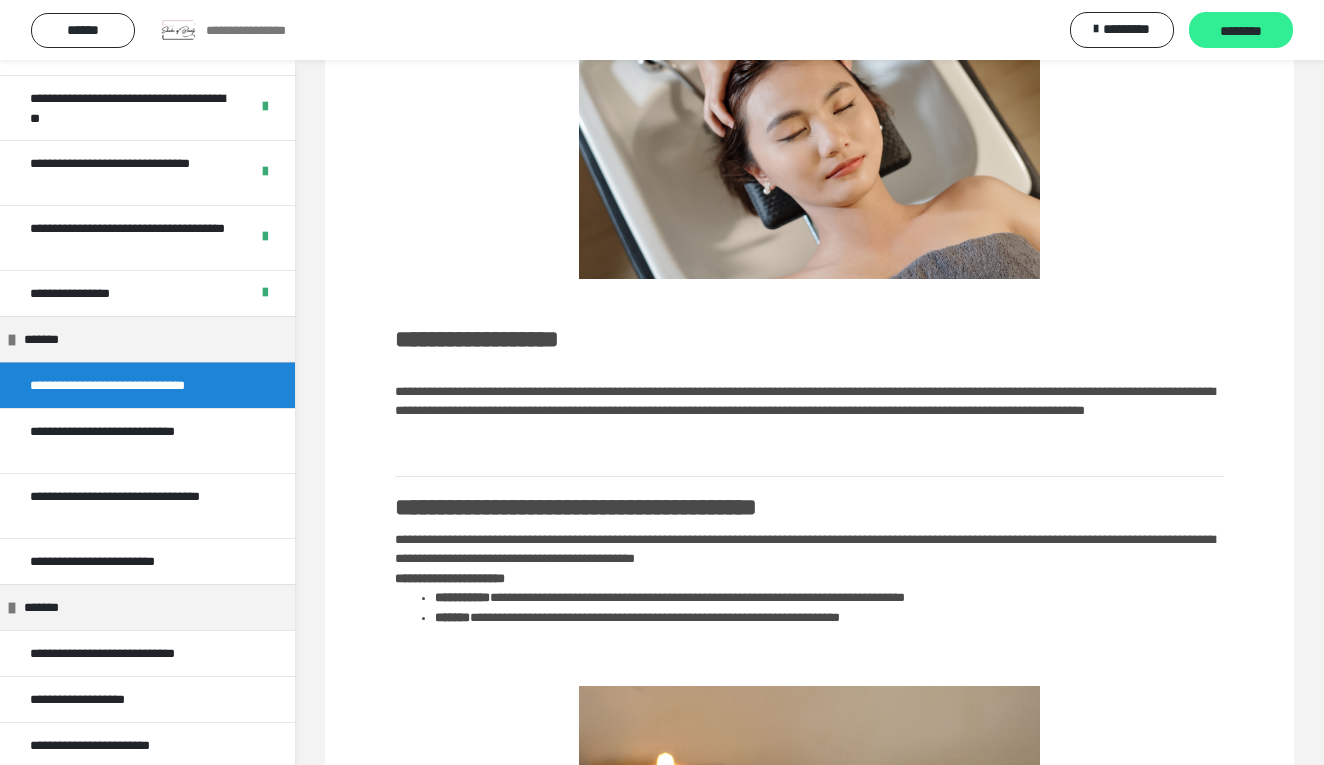 click on "********" at bounding box center (1241, 31) 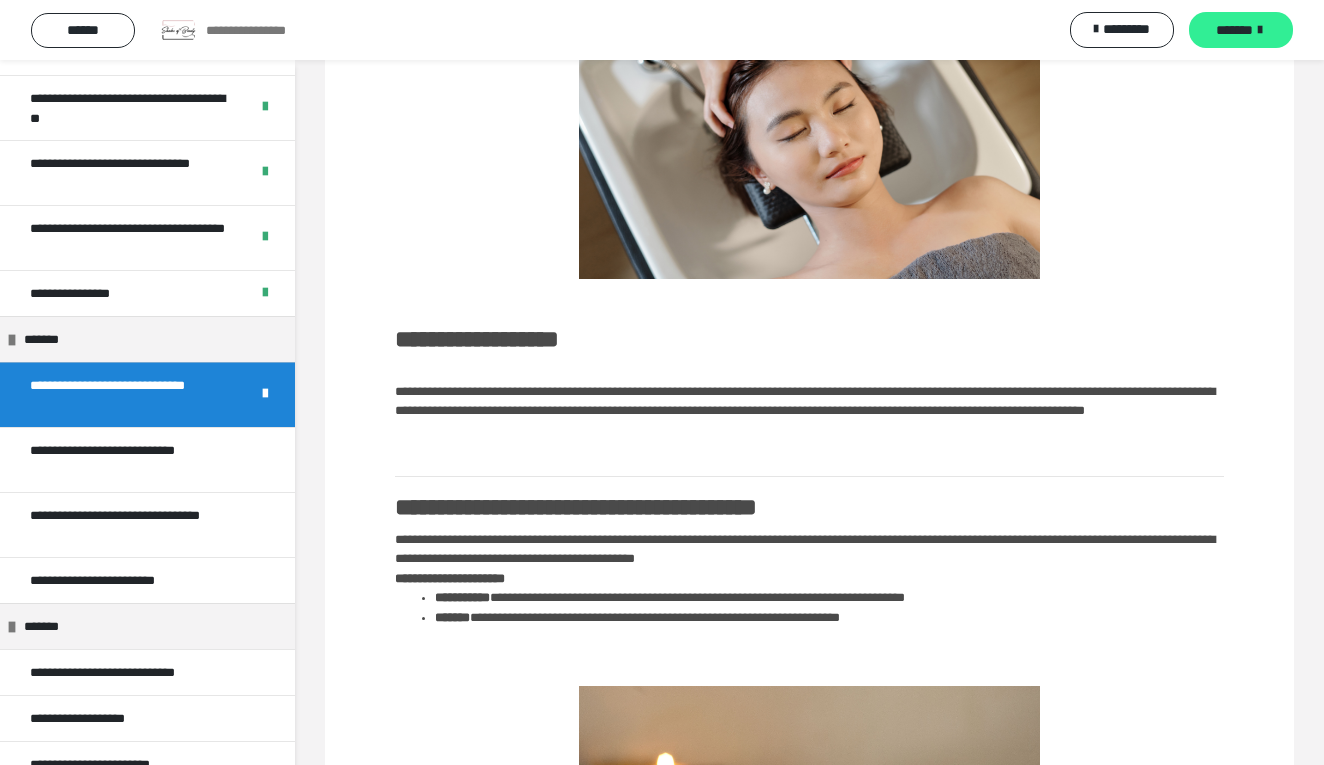 click on "*******" at bounding box center (1241, 30) 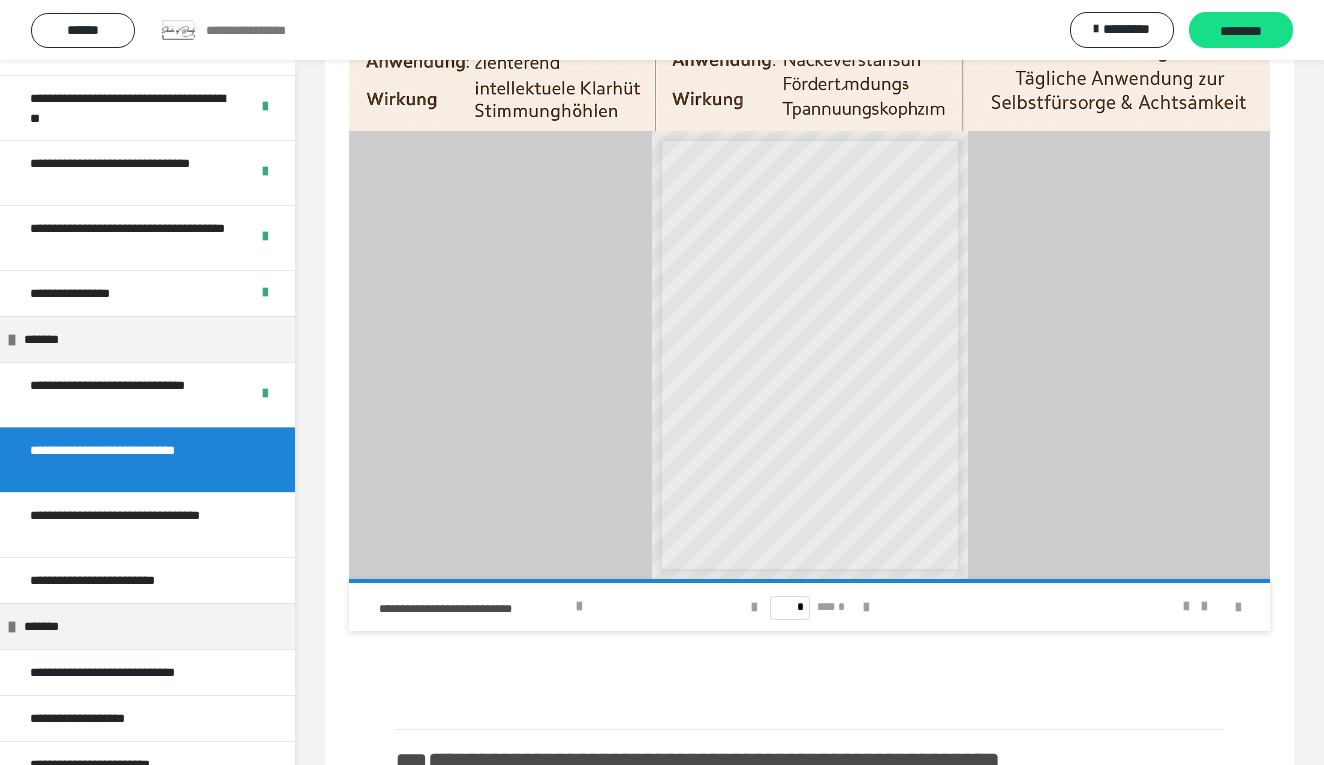 scroll, scrollTop: 2384, scrollLeft: 0, axis: vertical 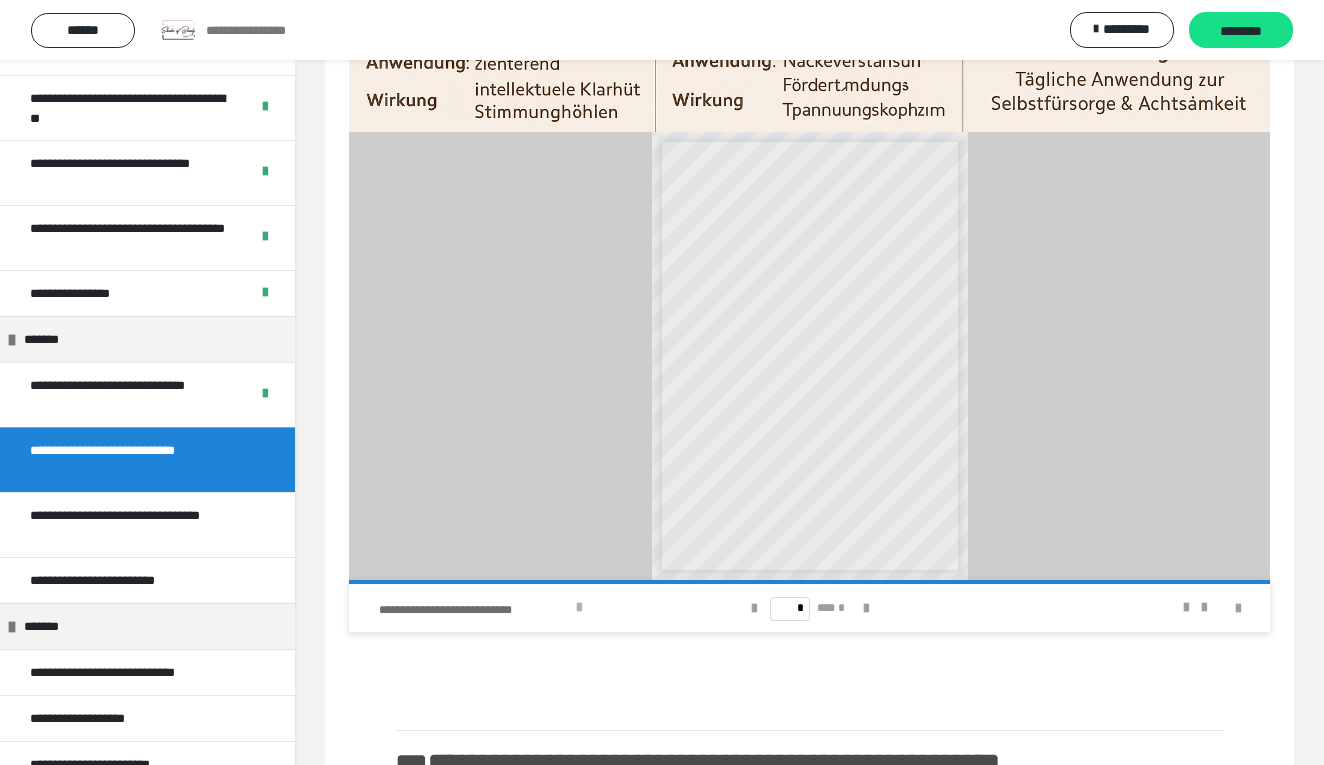 click at bounding box center (579, 608) 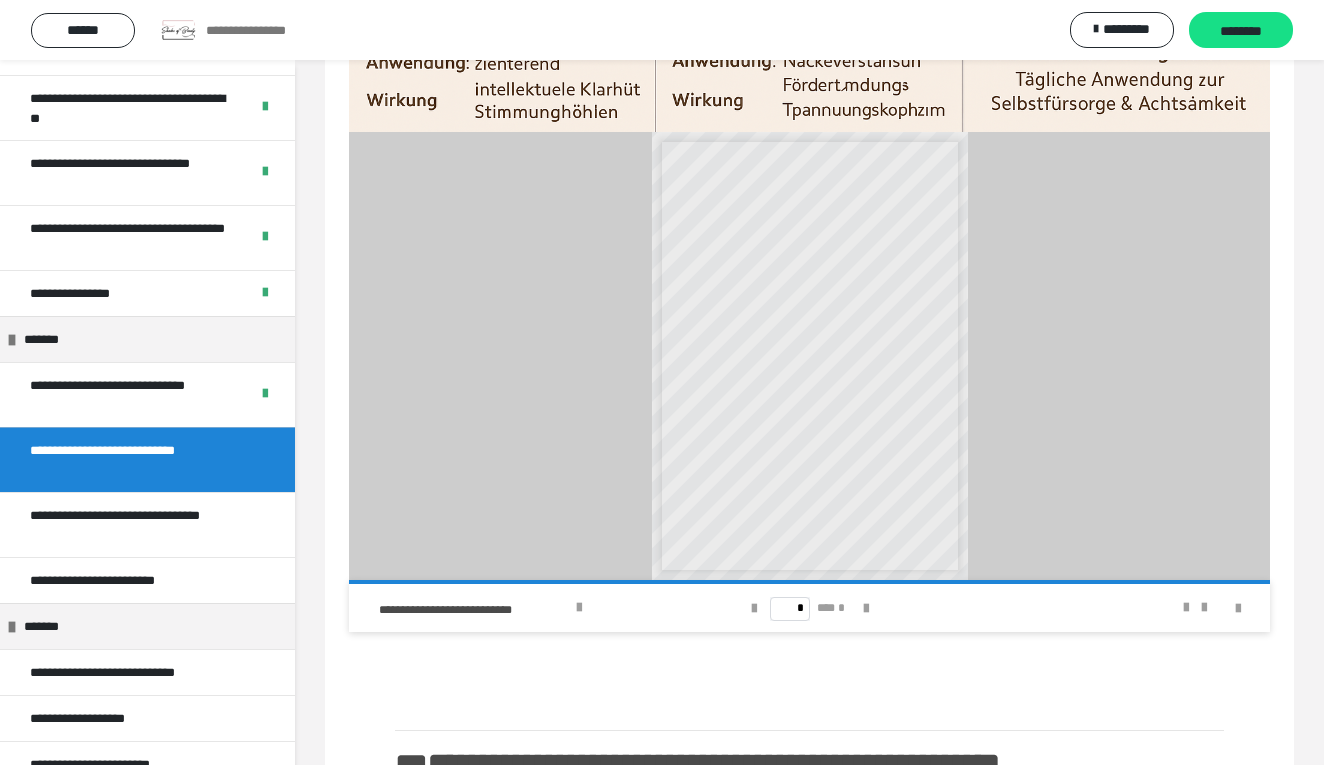 click at bounding box center [809, -175] 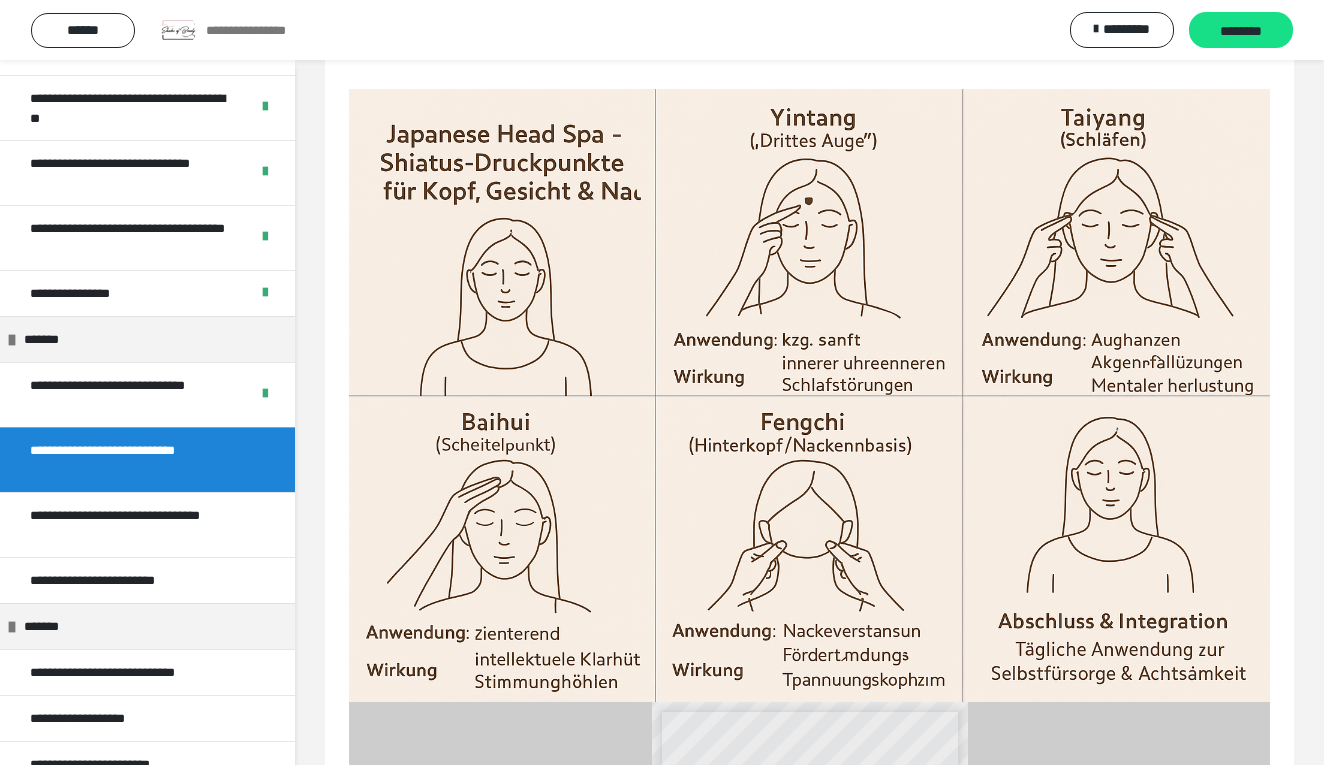 scroll, scrollTop: 1821, scrollLeft: 0, axis: vertical 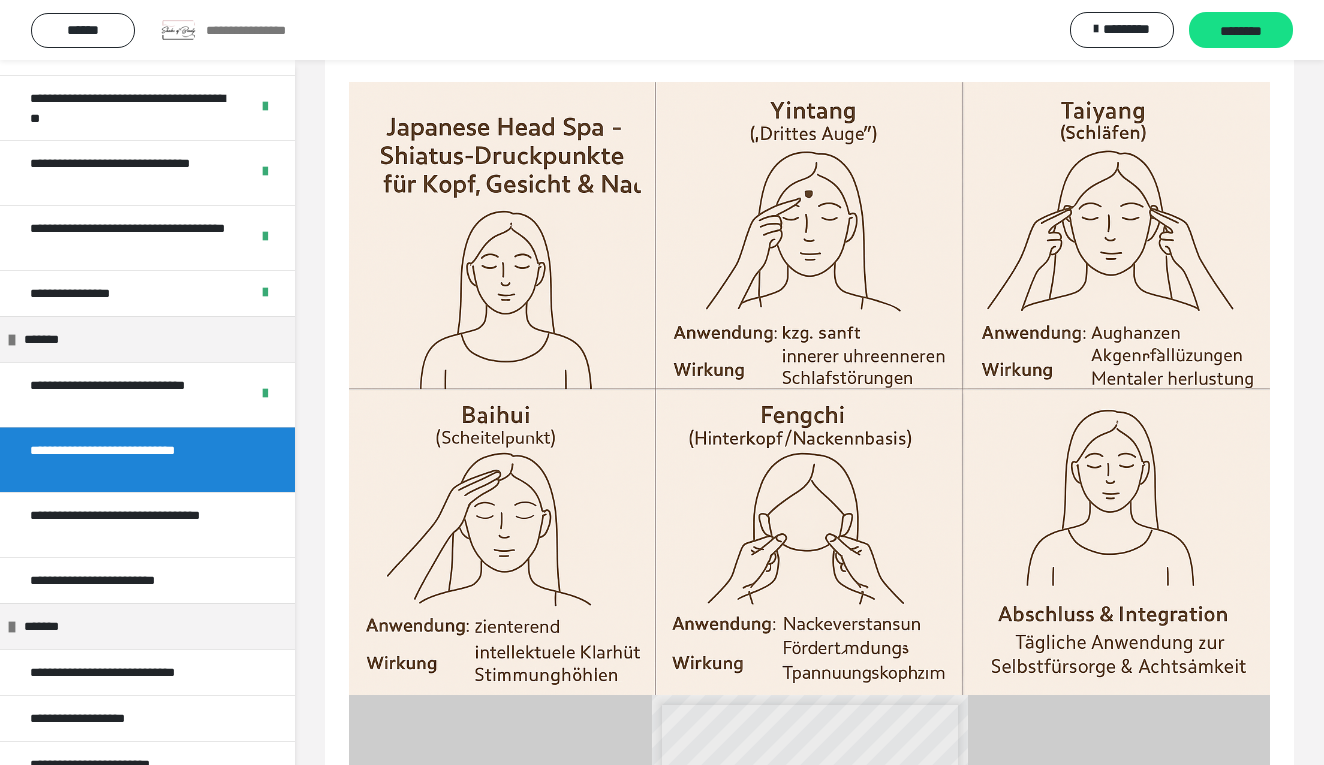 click at bounding box center [809, 388] 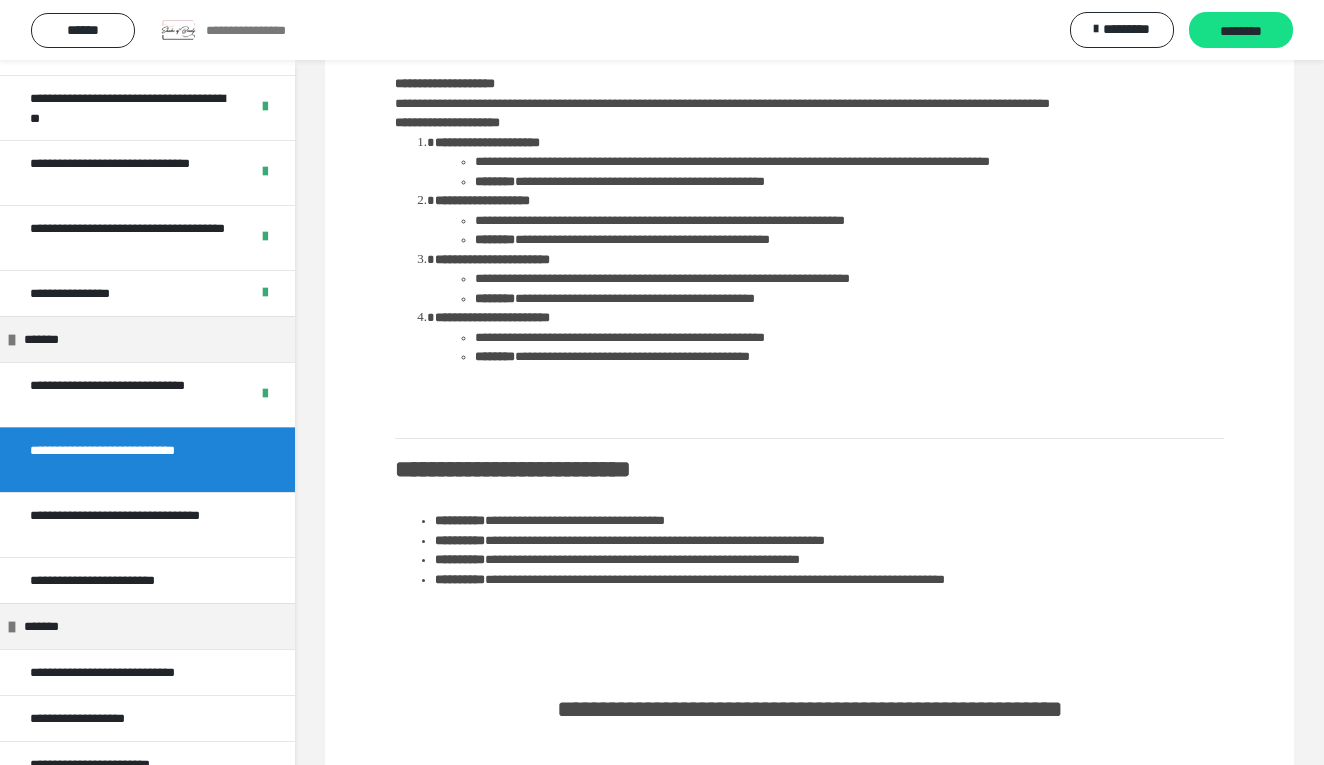 scroll, scrollTop: 1057, scrollLeft: 0, axis: vertical 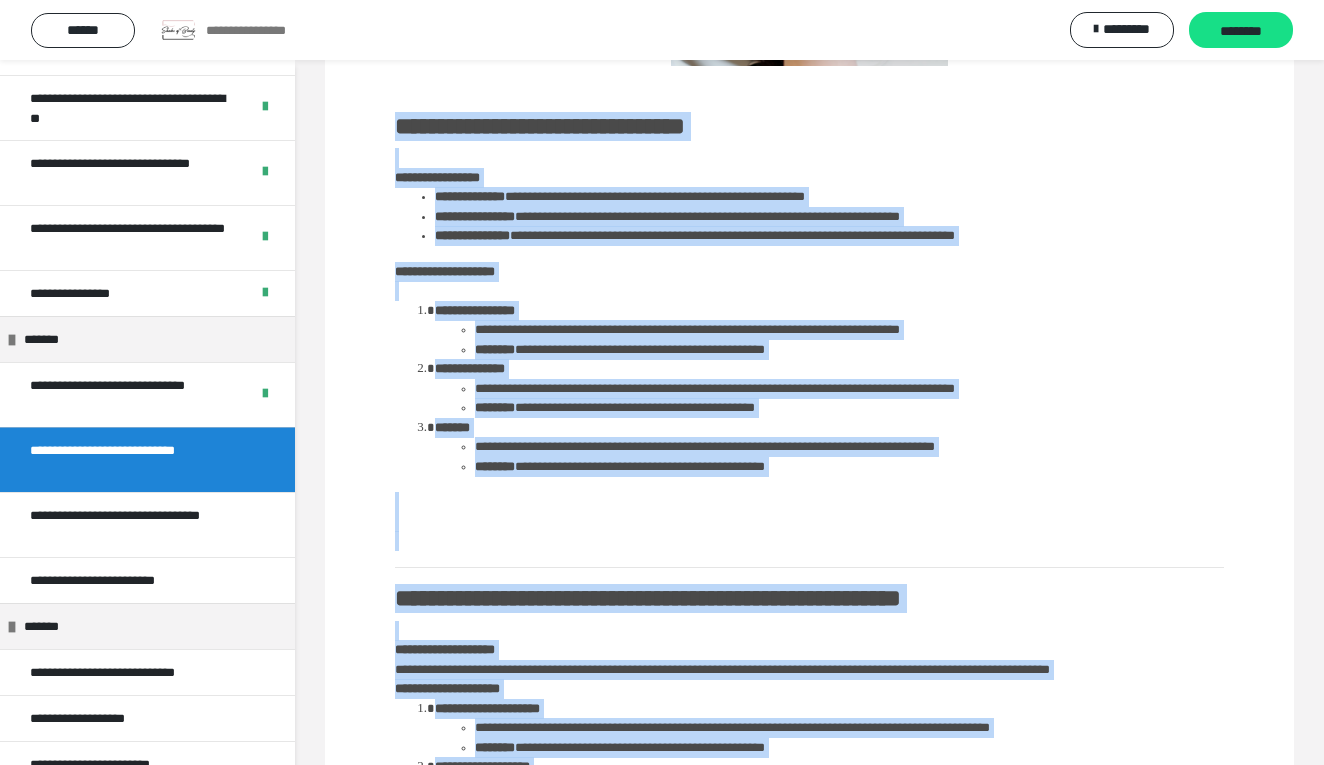 drag, startPoint x: 1167, startPoint y: 583, endPoint x: 394, endPoint y: 73, distance: 926.0826 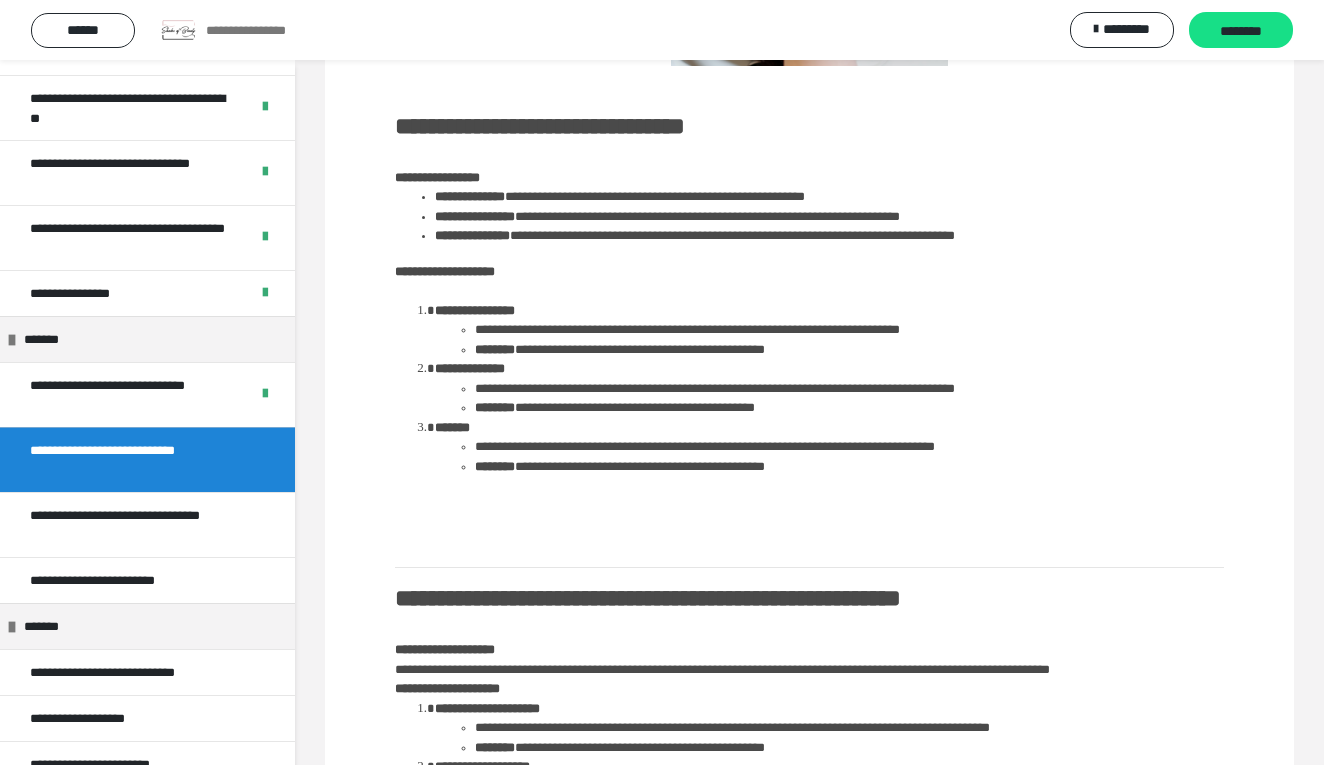 click on "**********" at bounding box center (809, 638) 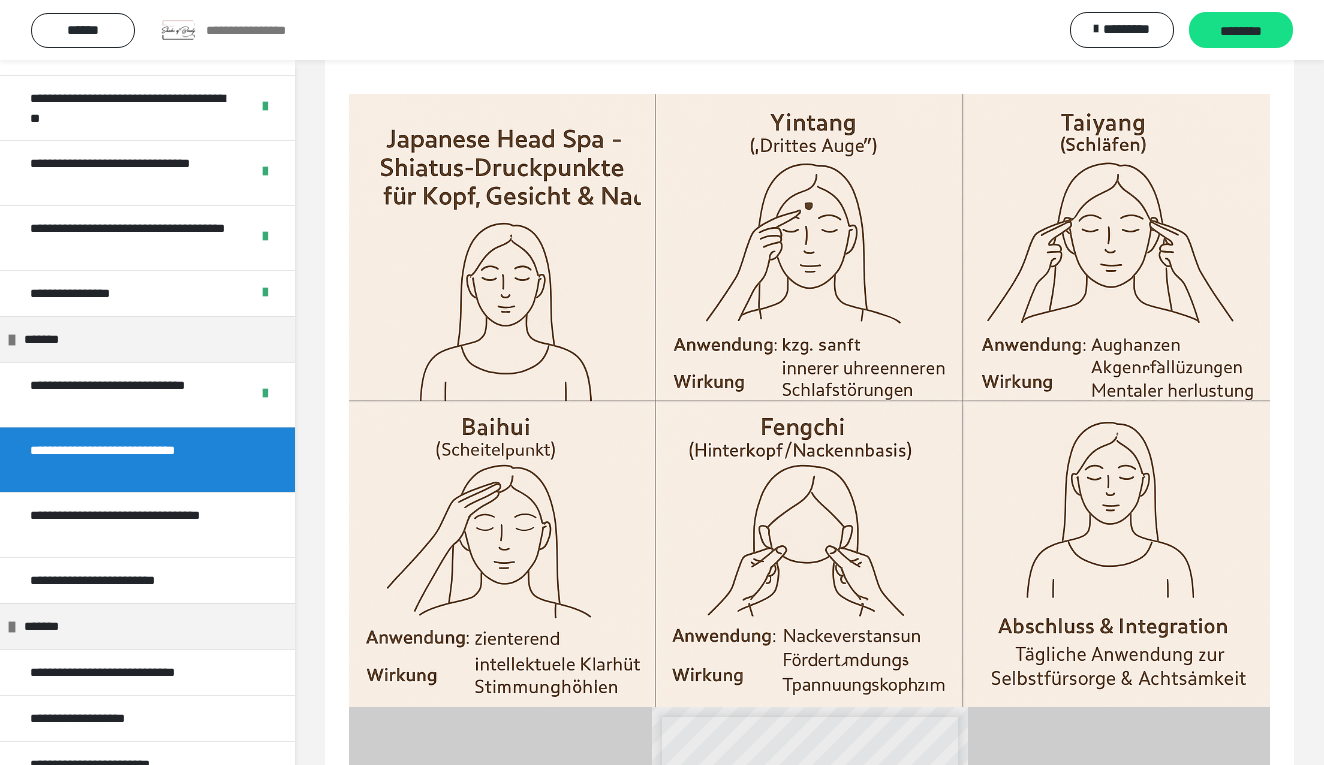 scroll, scrollTop: 1836, scrollLeft: 0, axis: vertical 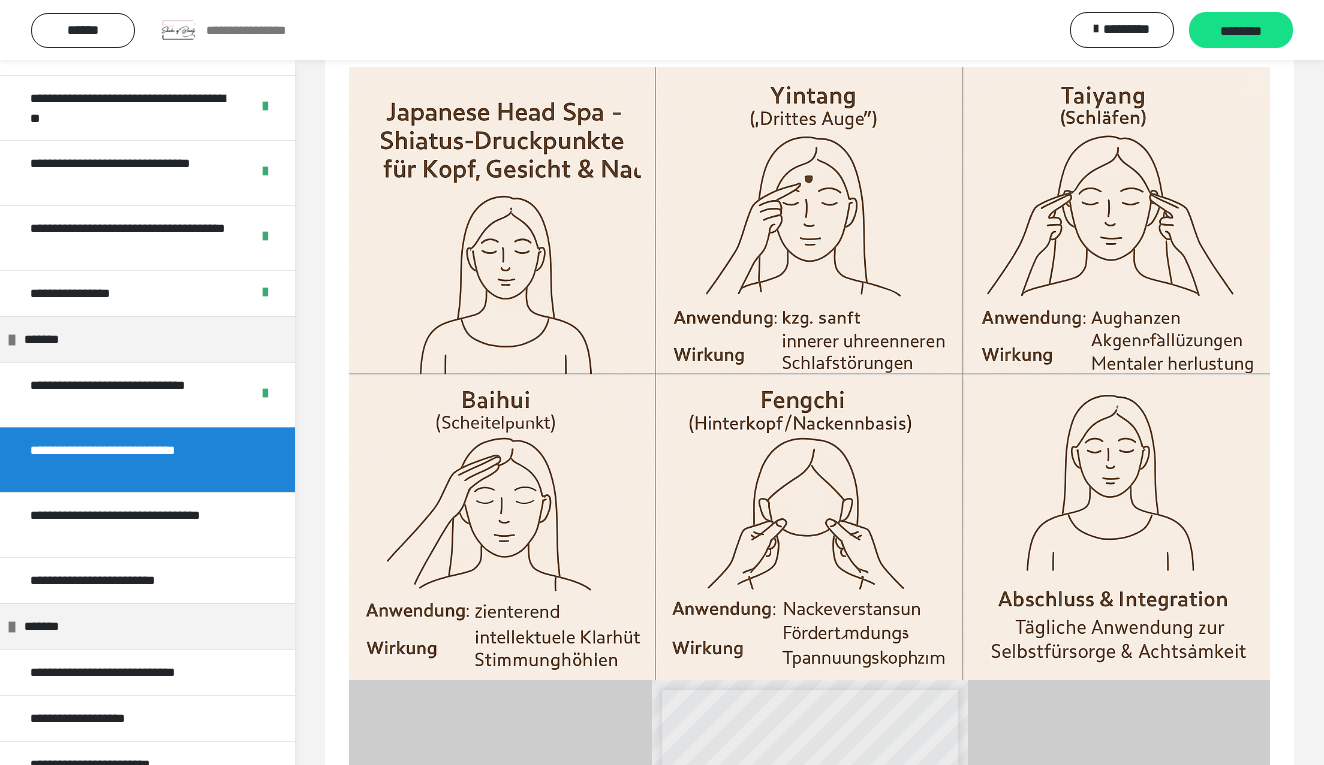 click at bounding box center [809, 373] 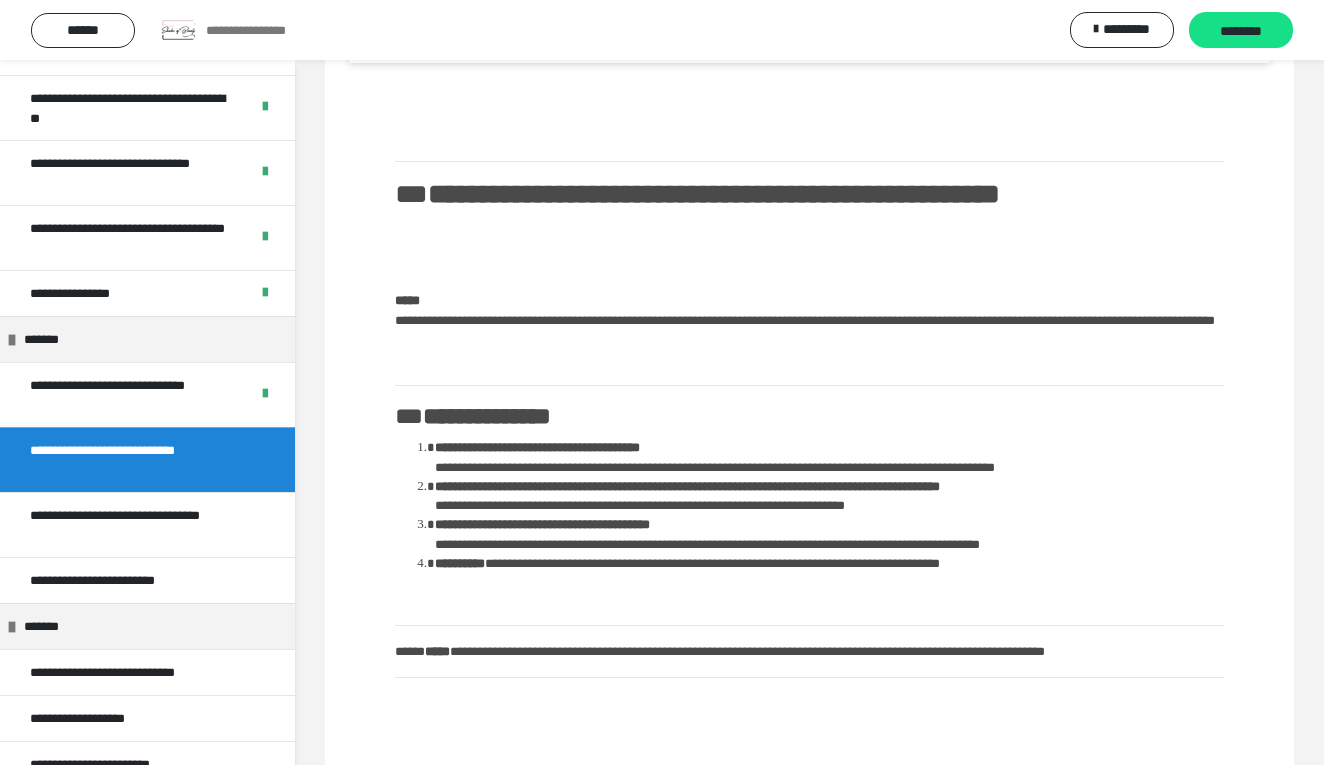 scroll, scrollTop: 2943, scrollLeft: 0, axis: vertical 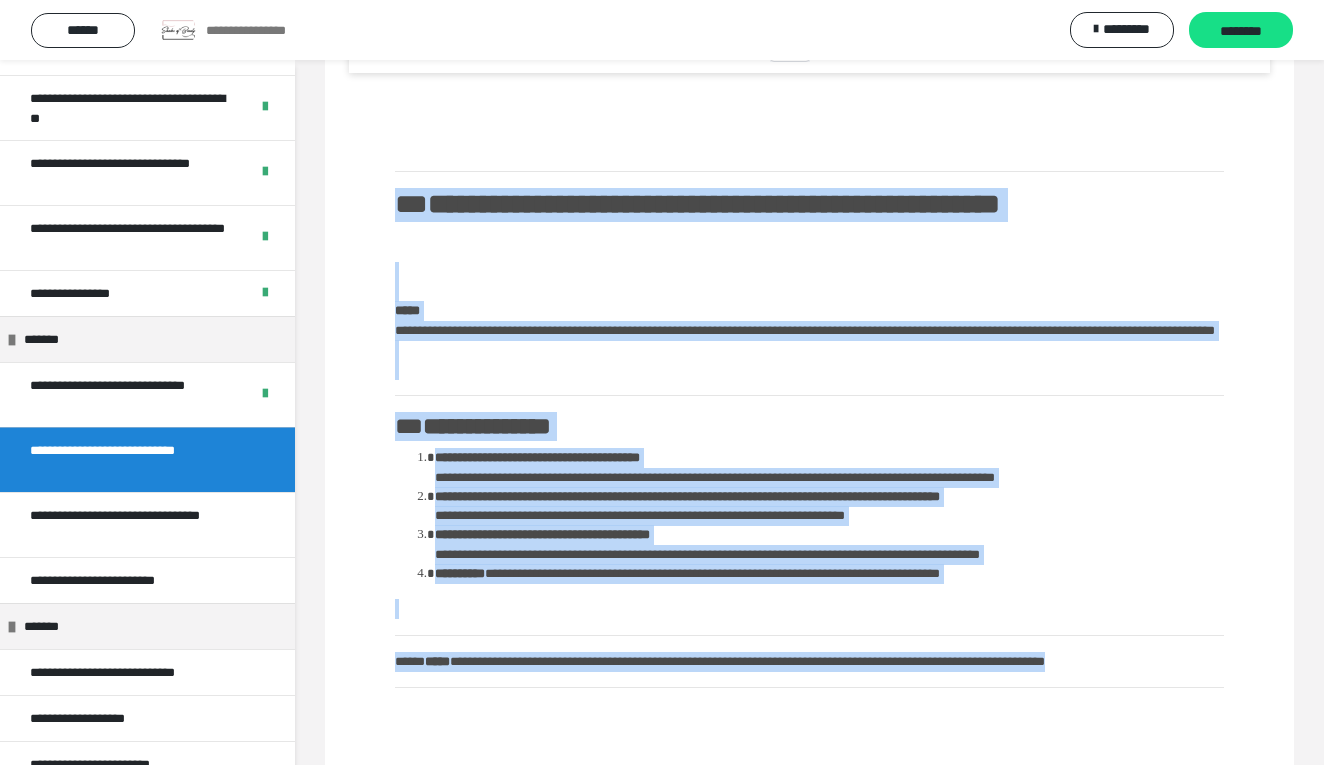 drag, startPoint x: 398, startPoint y: 221, endPoint x: 1158, endPoint y: 710, distance: 903.7262 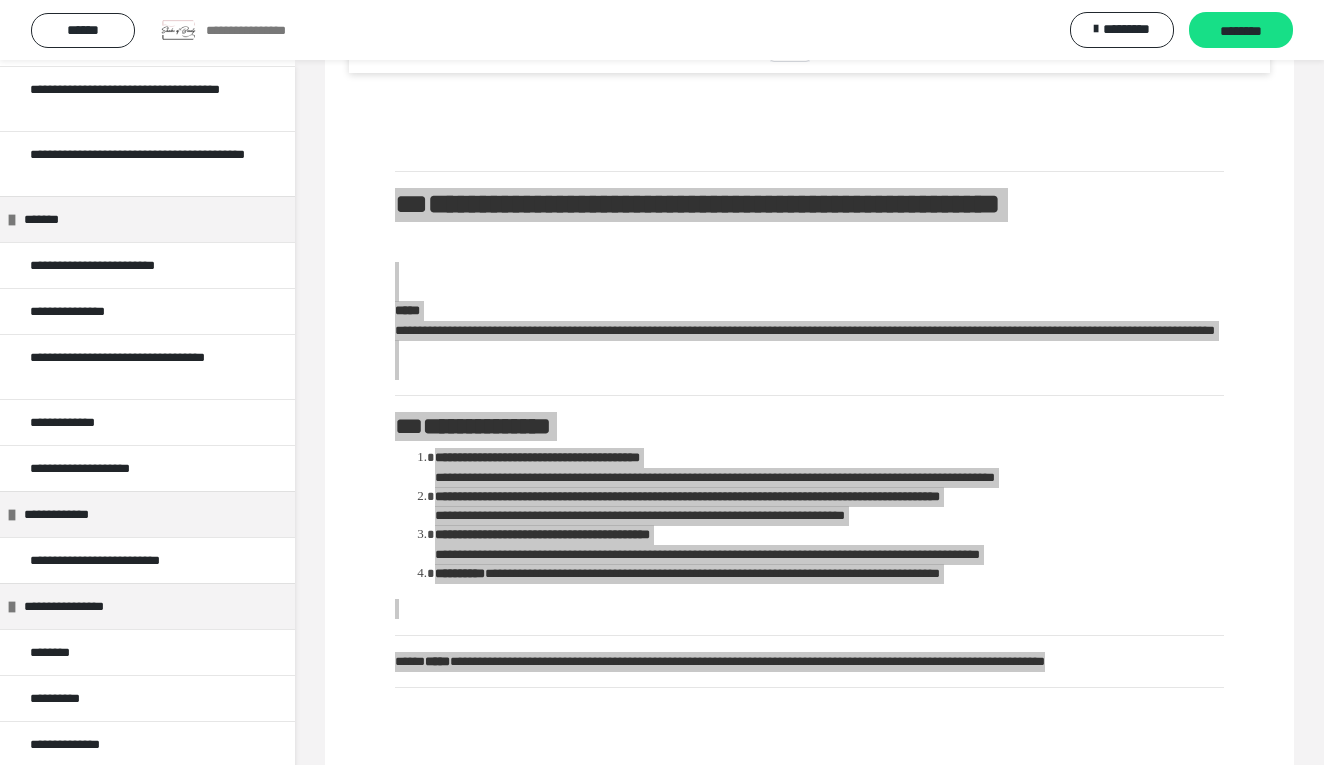 scroll, scrollTop: 1469, scrollLeft: 0, axis: vertical 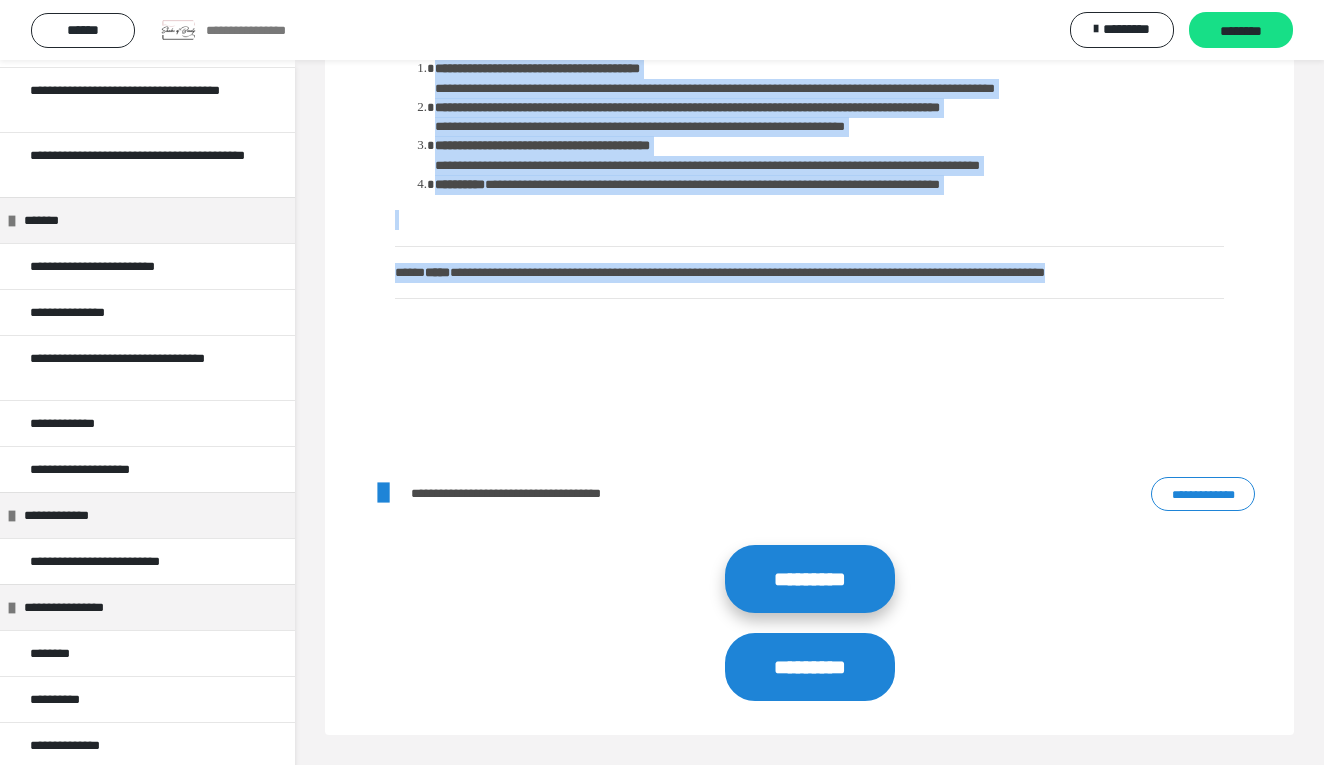 click on "*********" at bounding box center (810, 579) 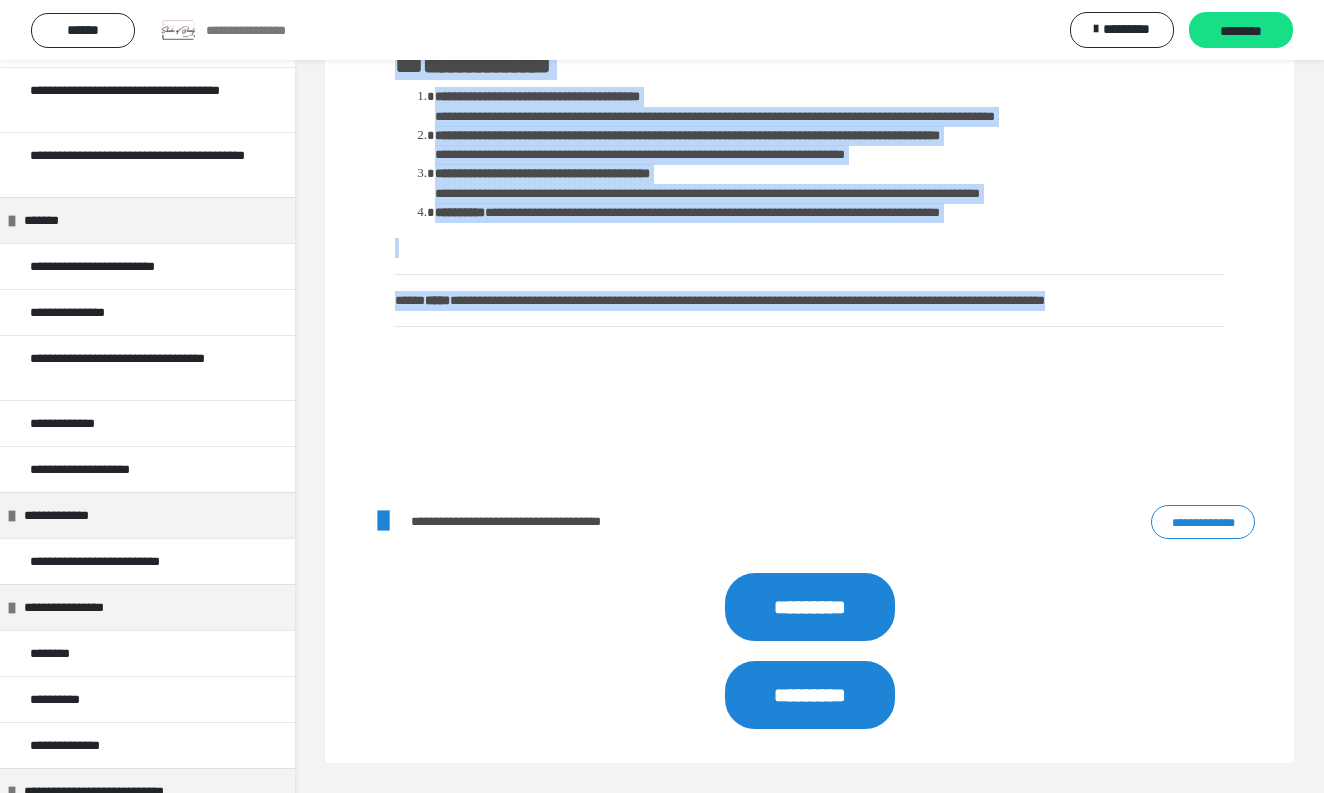 scroll, scrollTop: 3335, scrollLeft: 0, axis: vertical 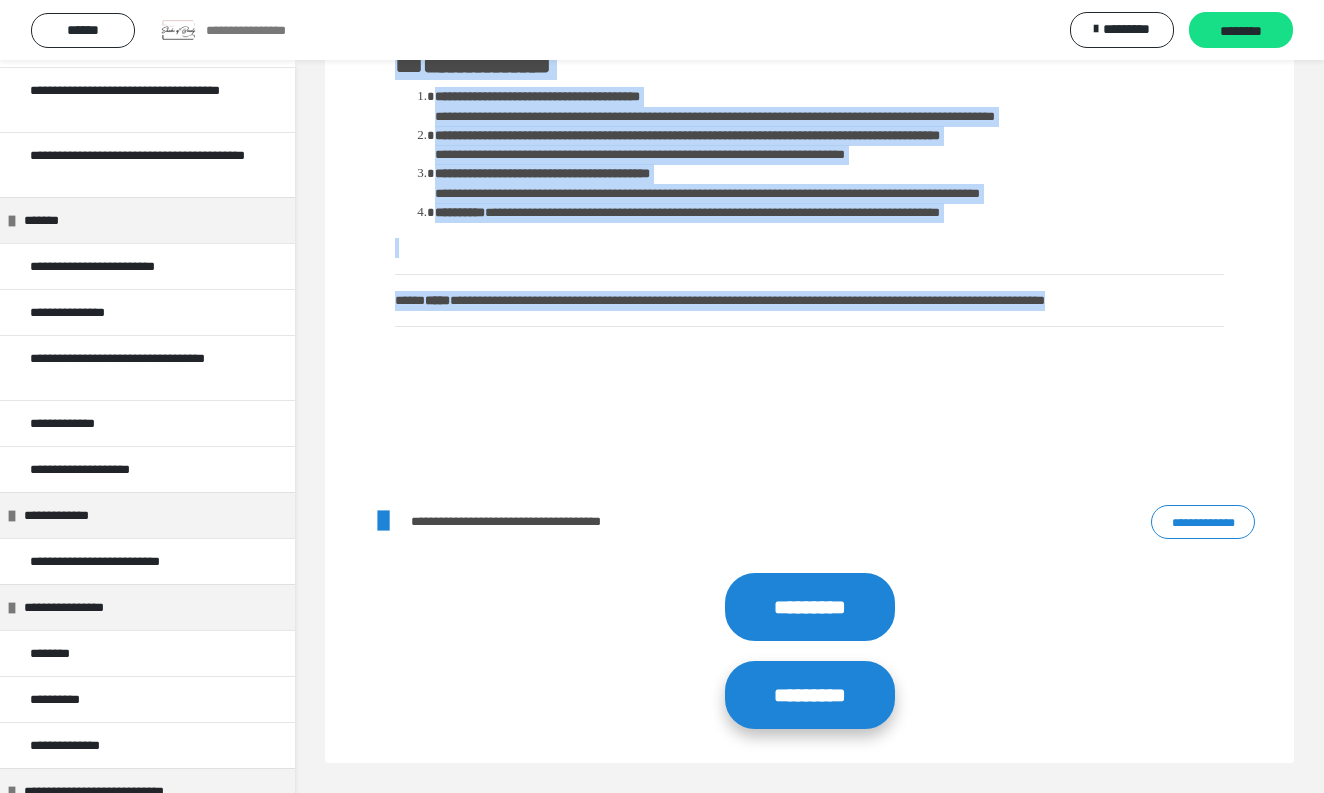 click on "*********" at bounding box center (810, 695) 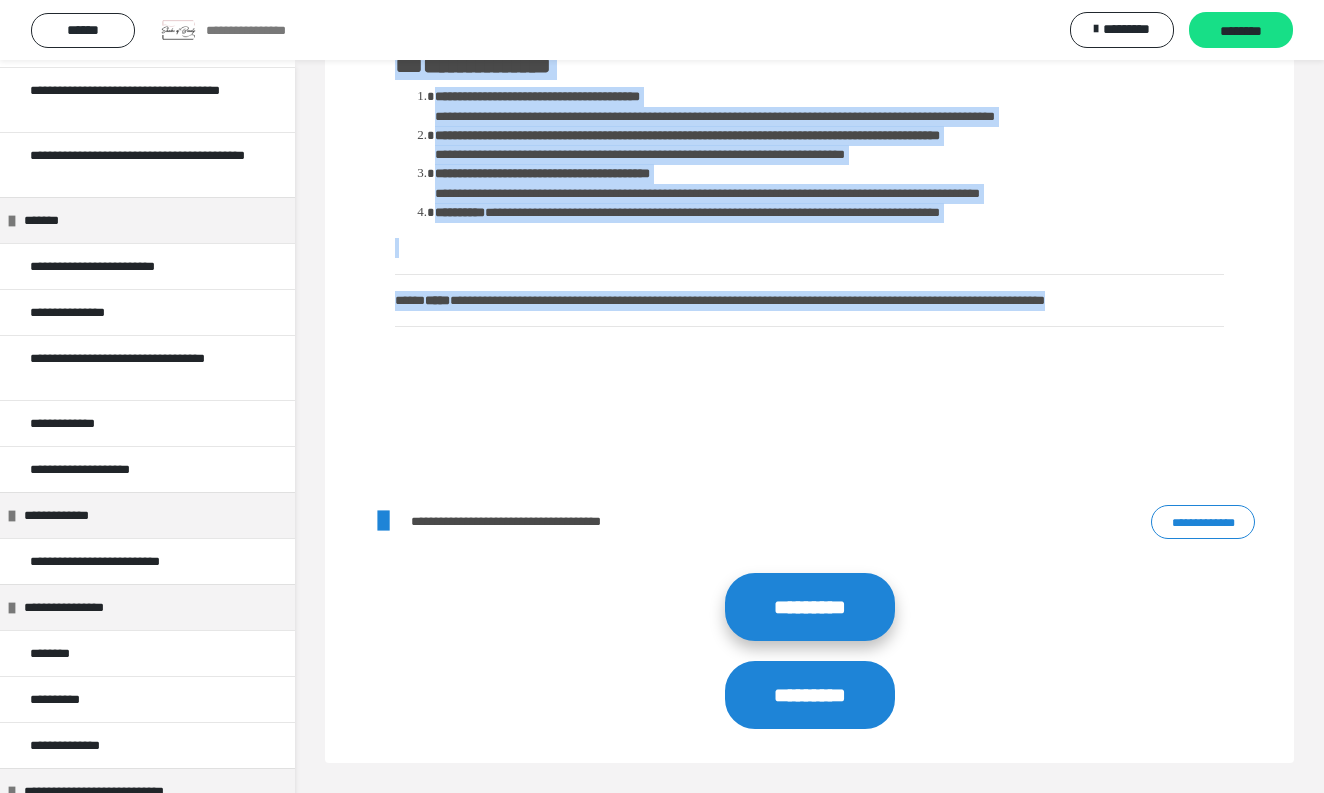 click on "*********" at bounding box center (810, 607) 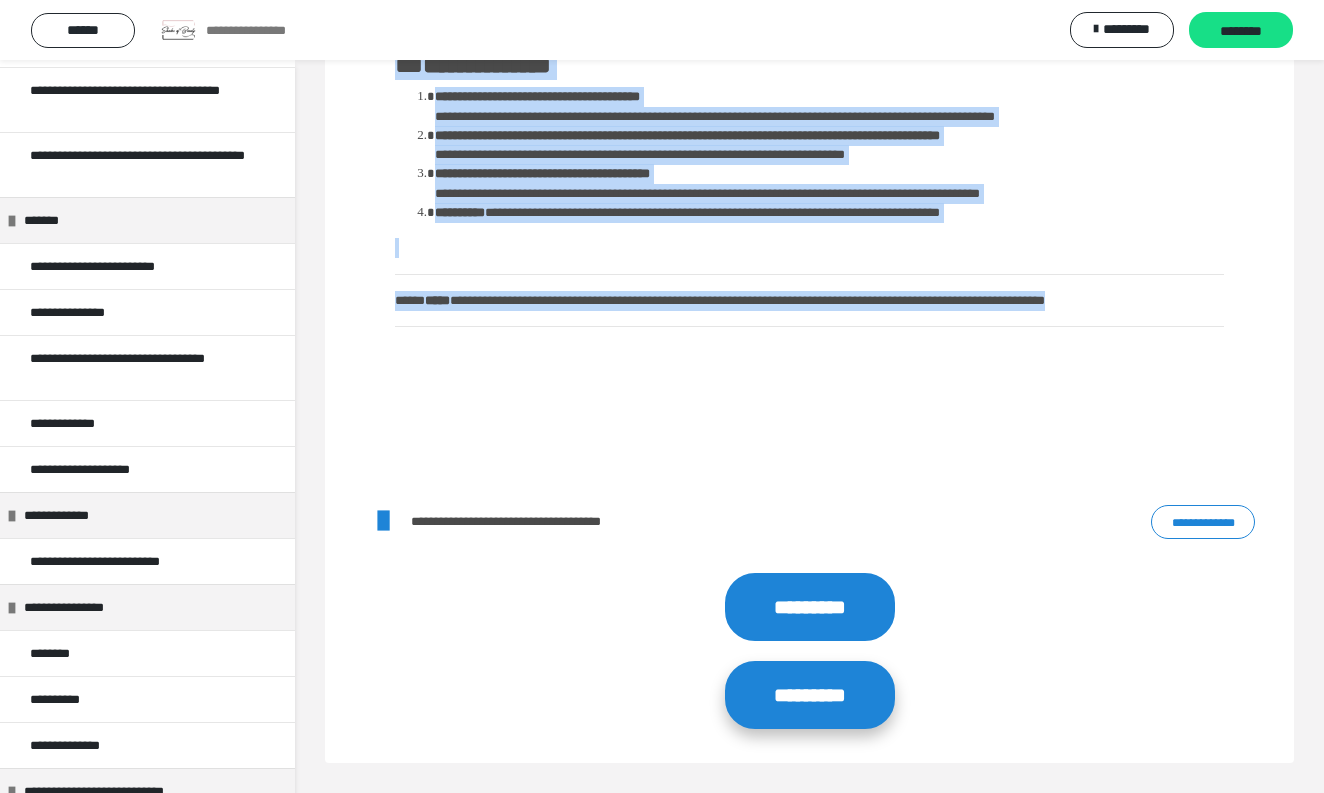 click on "*********" at bounding box center (810, 695) 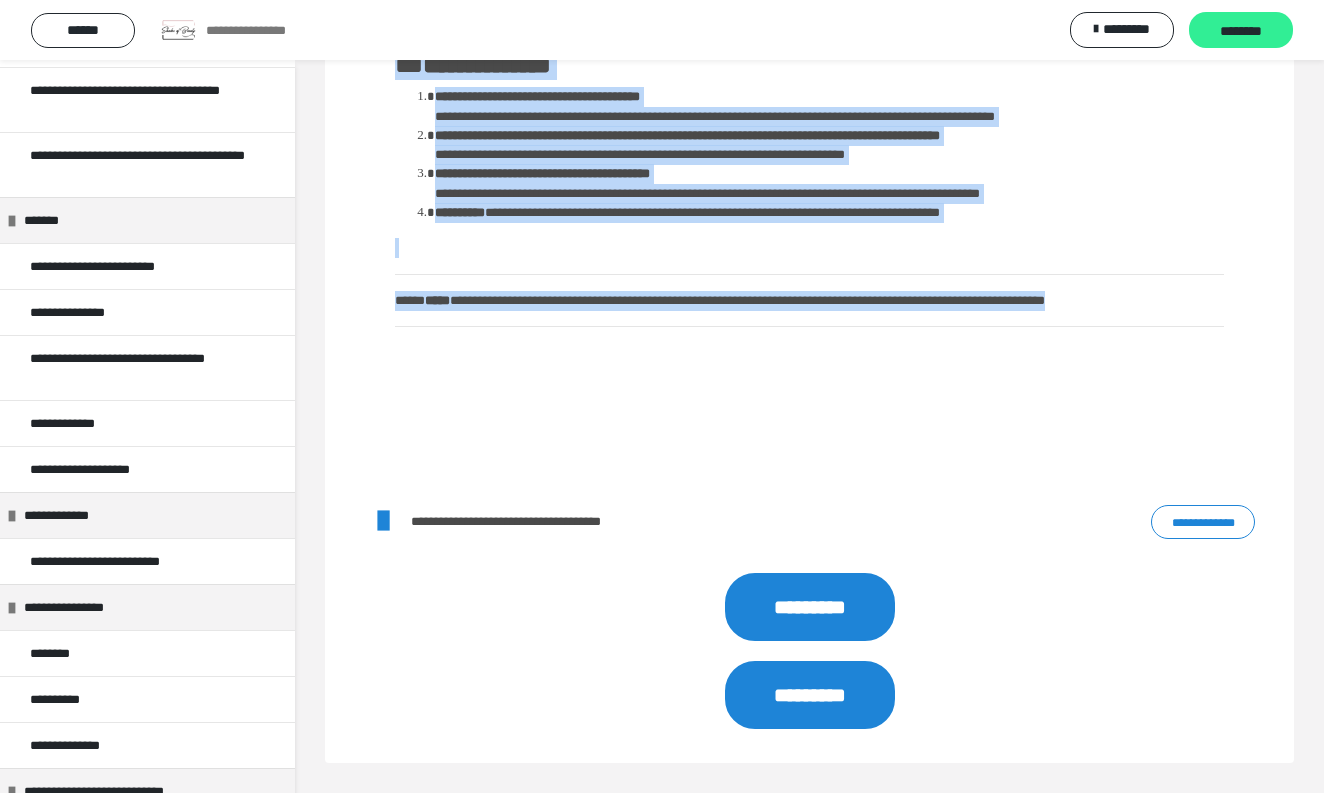 click on "********" at bounding box center [1241, 31] 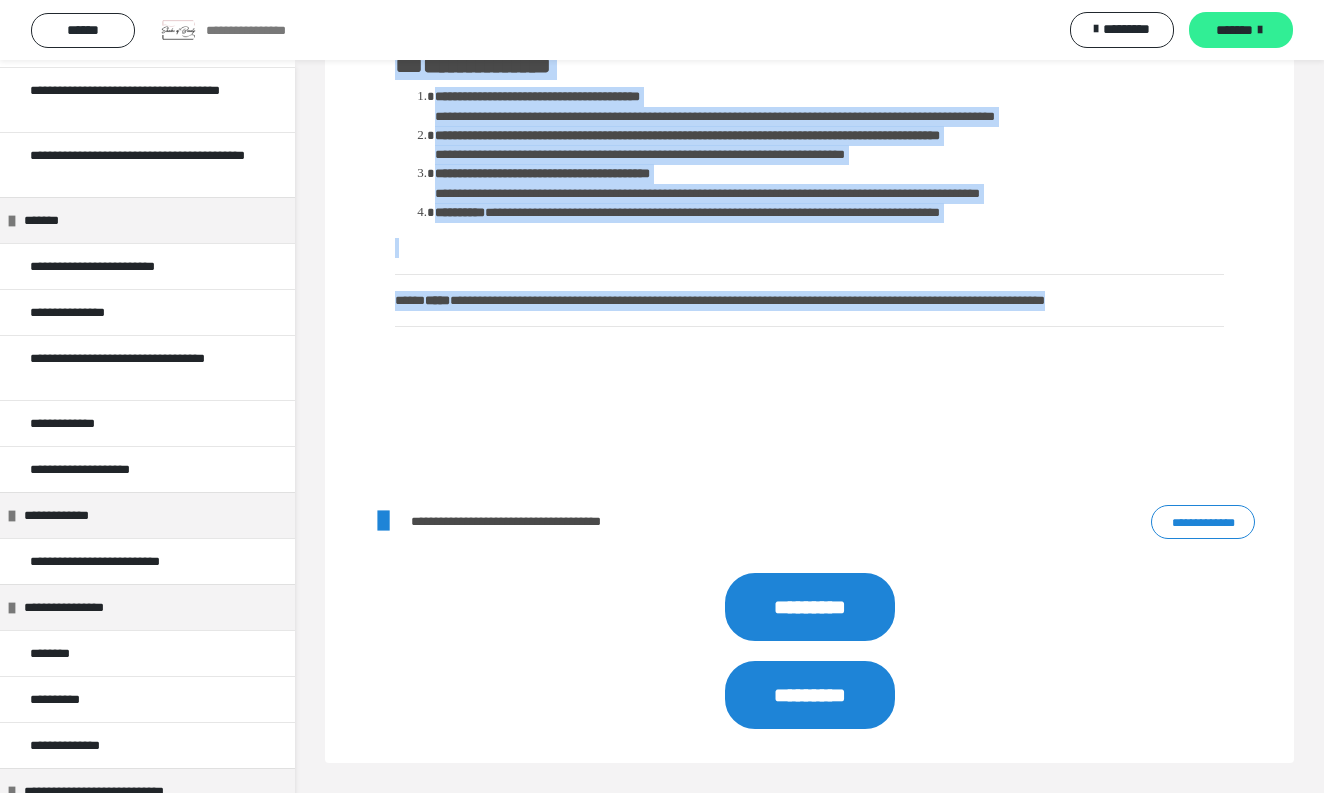 click on "*******" at bounding box center [1234, 30] 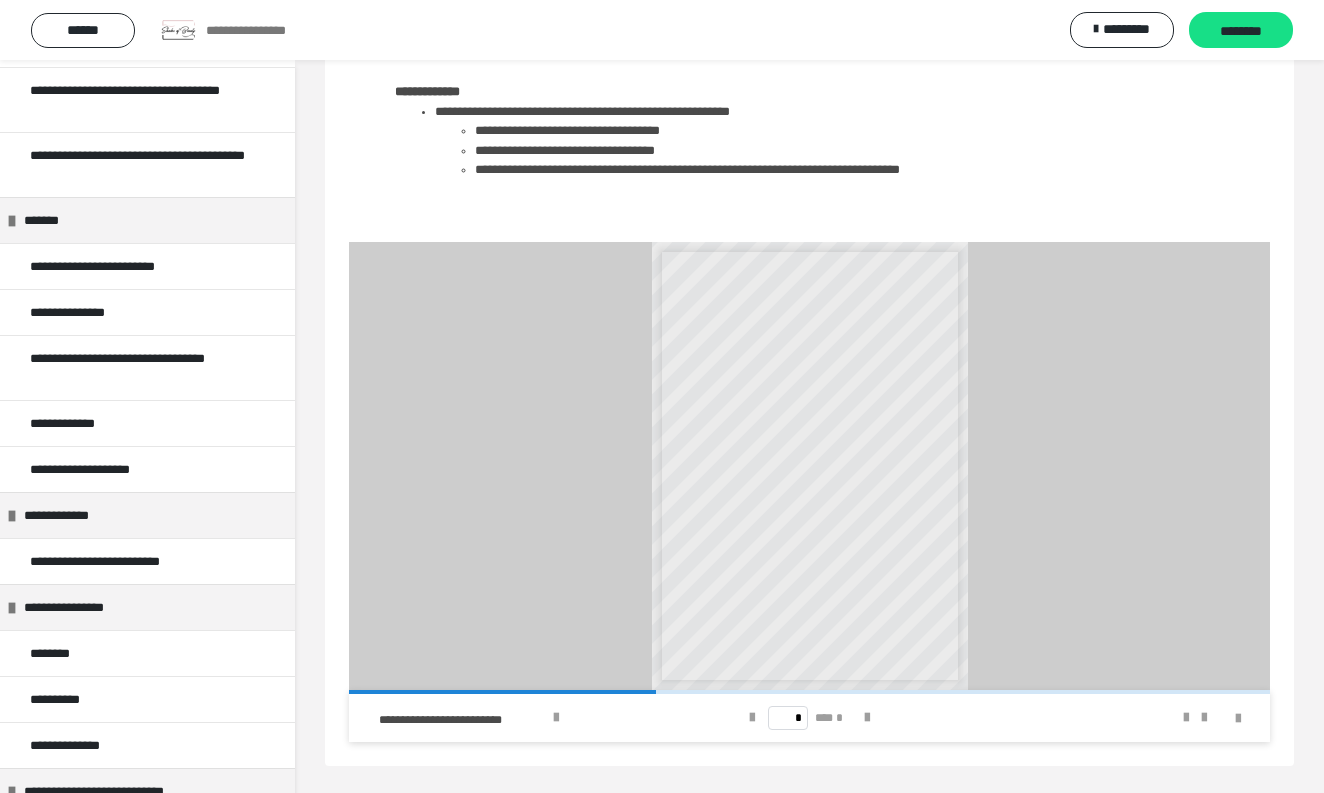 scroll, scrollTop: 602, scrollLeft: 0, axis: vertical 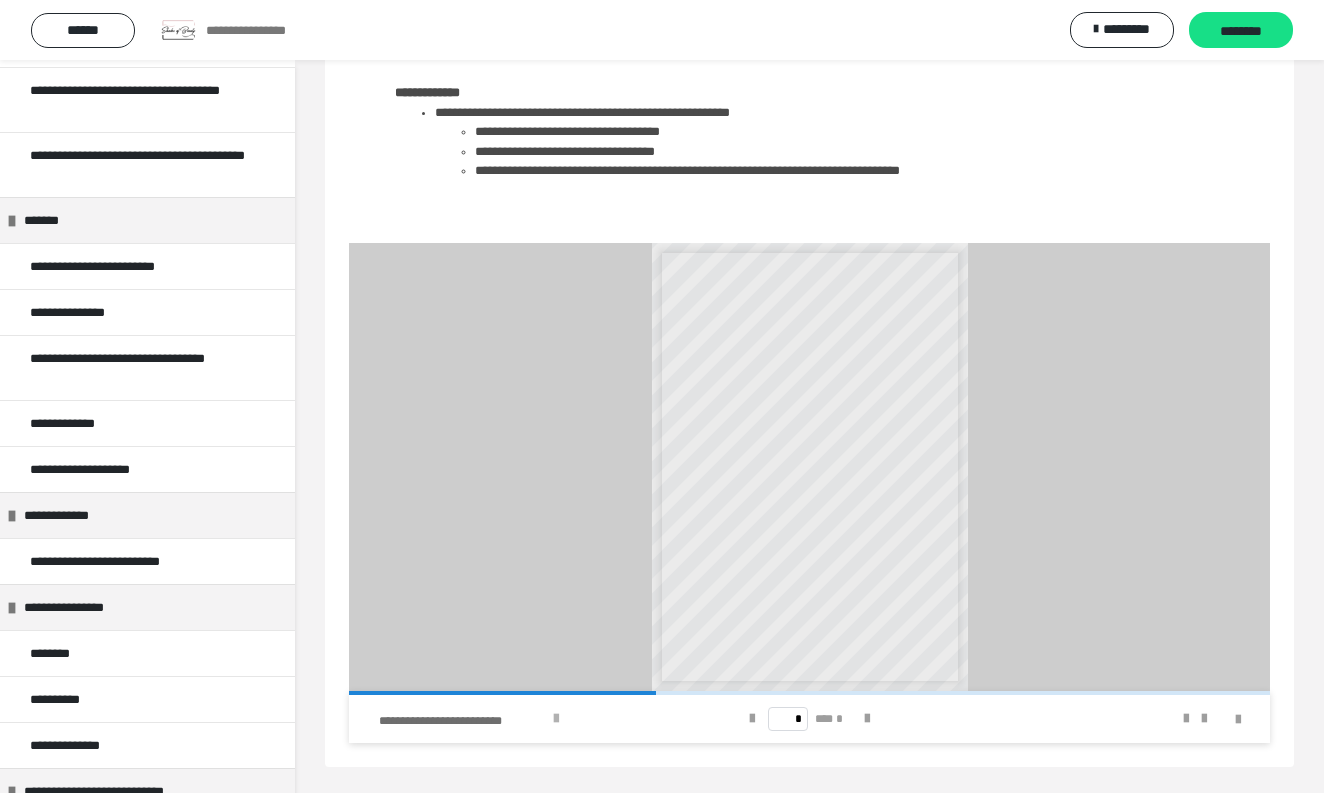 click at bounding box center (556, 719) 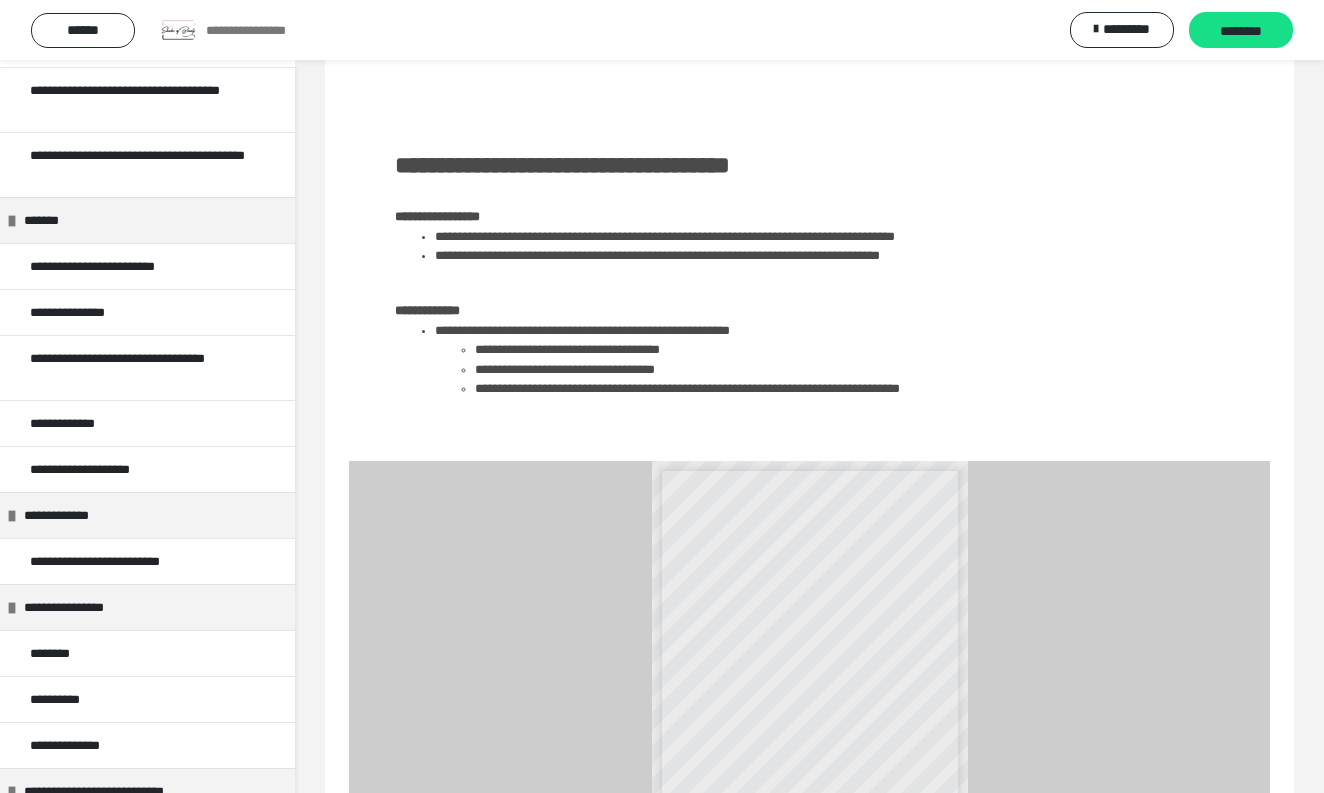 scroll, scrollTop: 349, scrollLeft: 0, axis: vertical 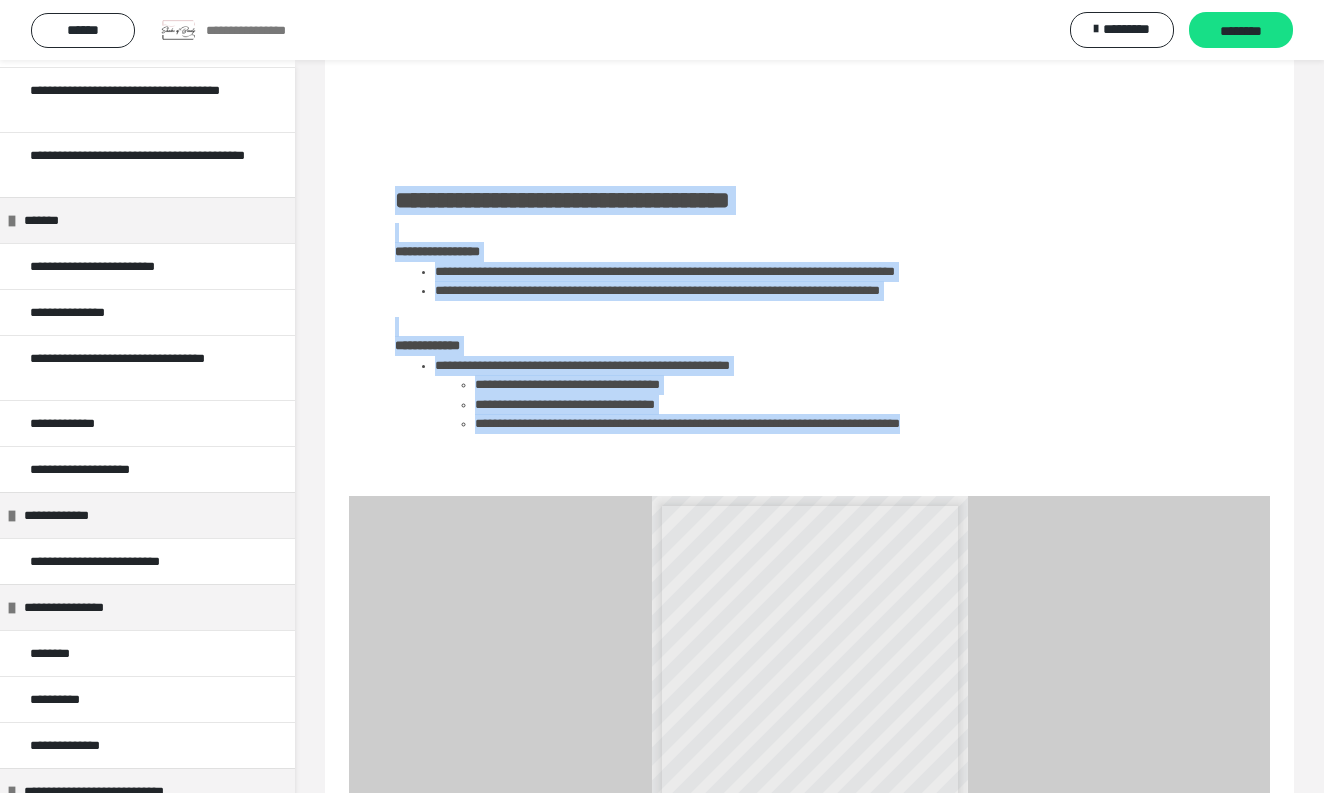 drag, startPoint x: 1075, startPoint y: 422, endPoint x: 394, endPoint y: 206, distance: 714.43475 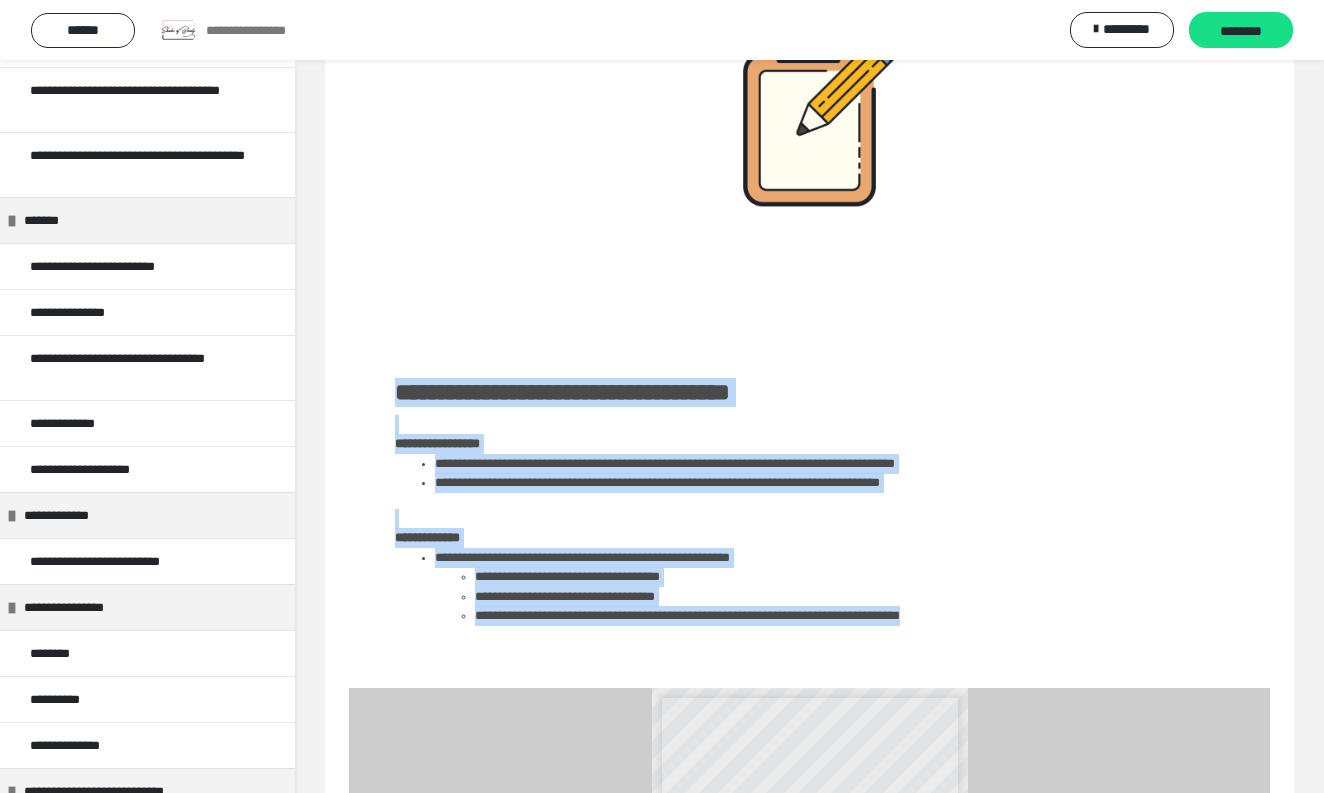 scroll, scrollTop: 153, scrollLeft: 0, axis: vertical 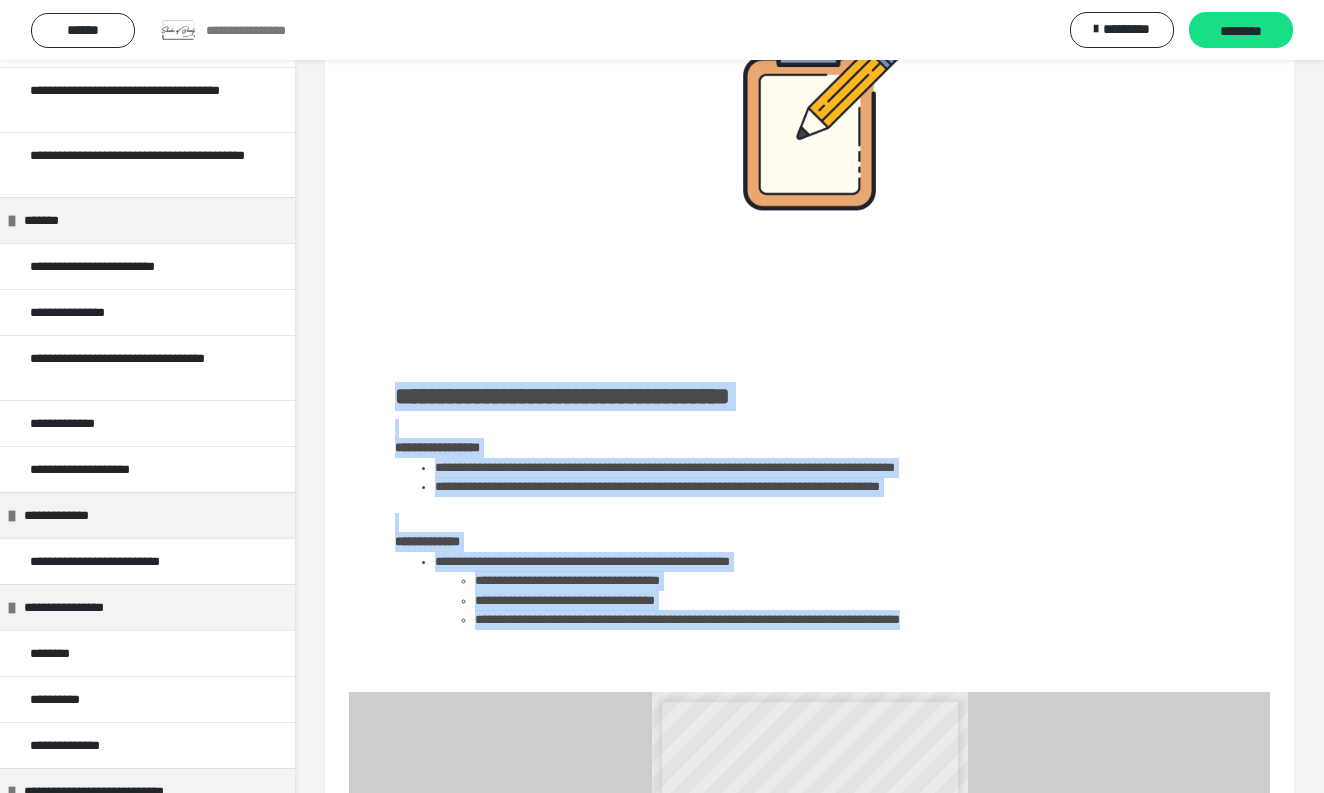 copy on "**********" 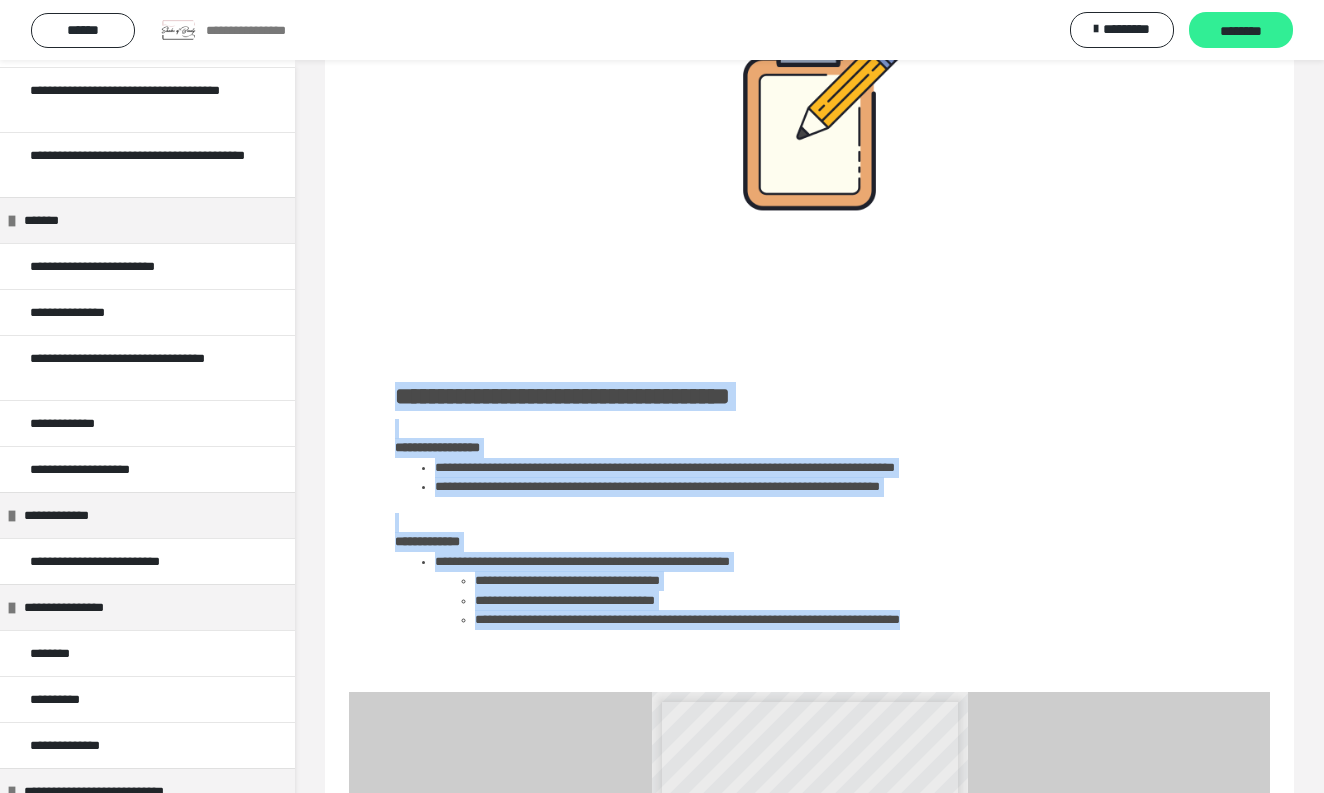 click on "********" at bounding box center (1241, 31) 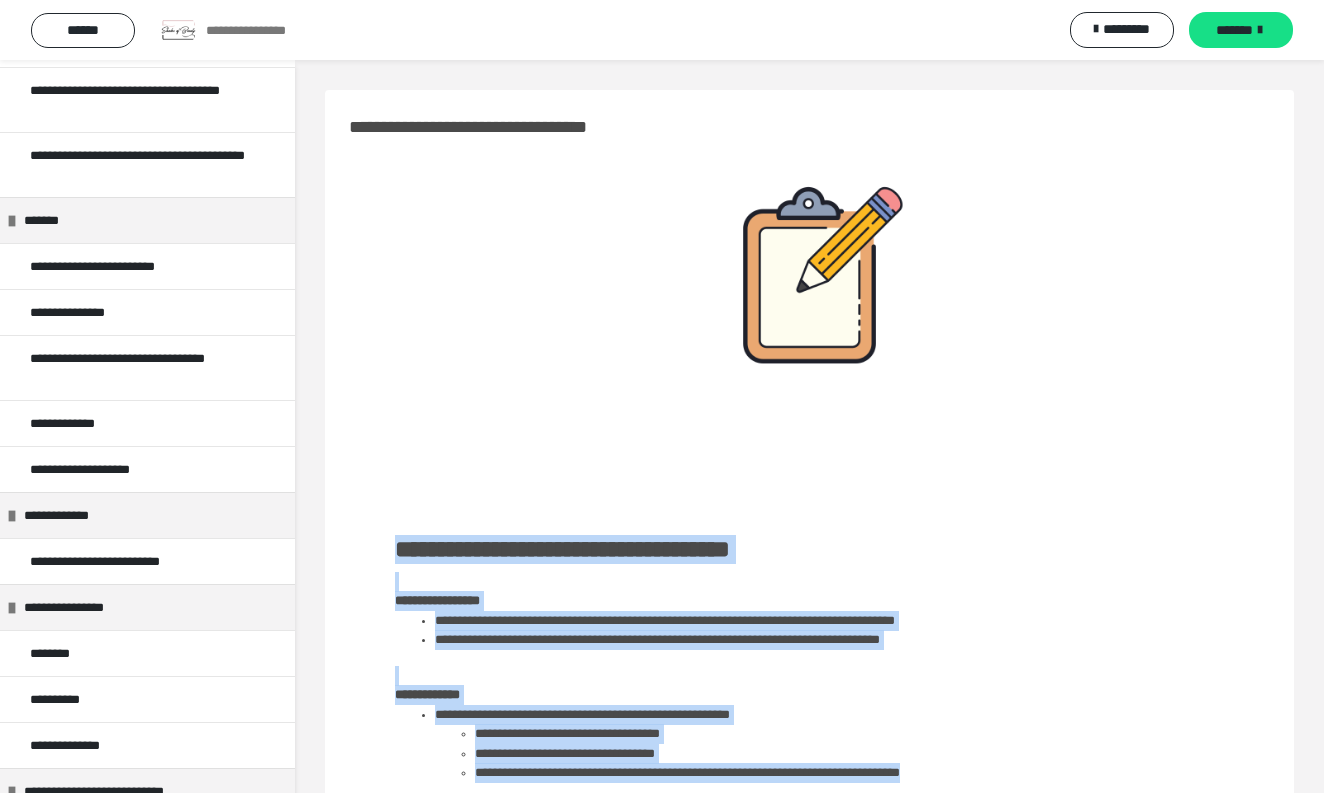 scroll, scrollTop: 0, scrollLeft: 0, axis: both 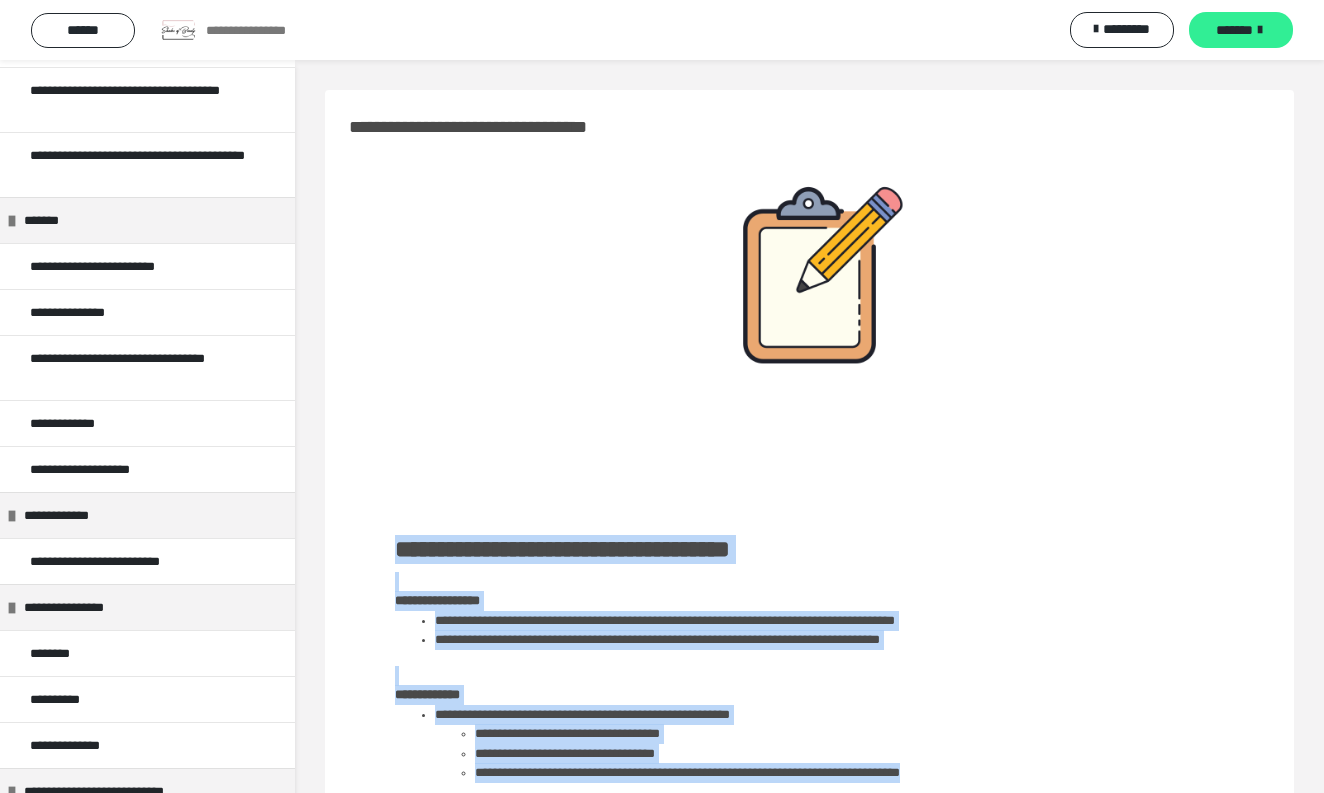 click on "*******" at bounding box center [1234, 30] 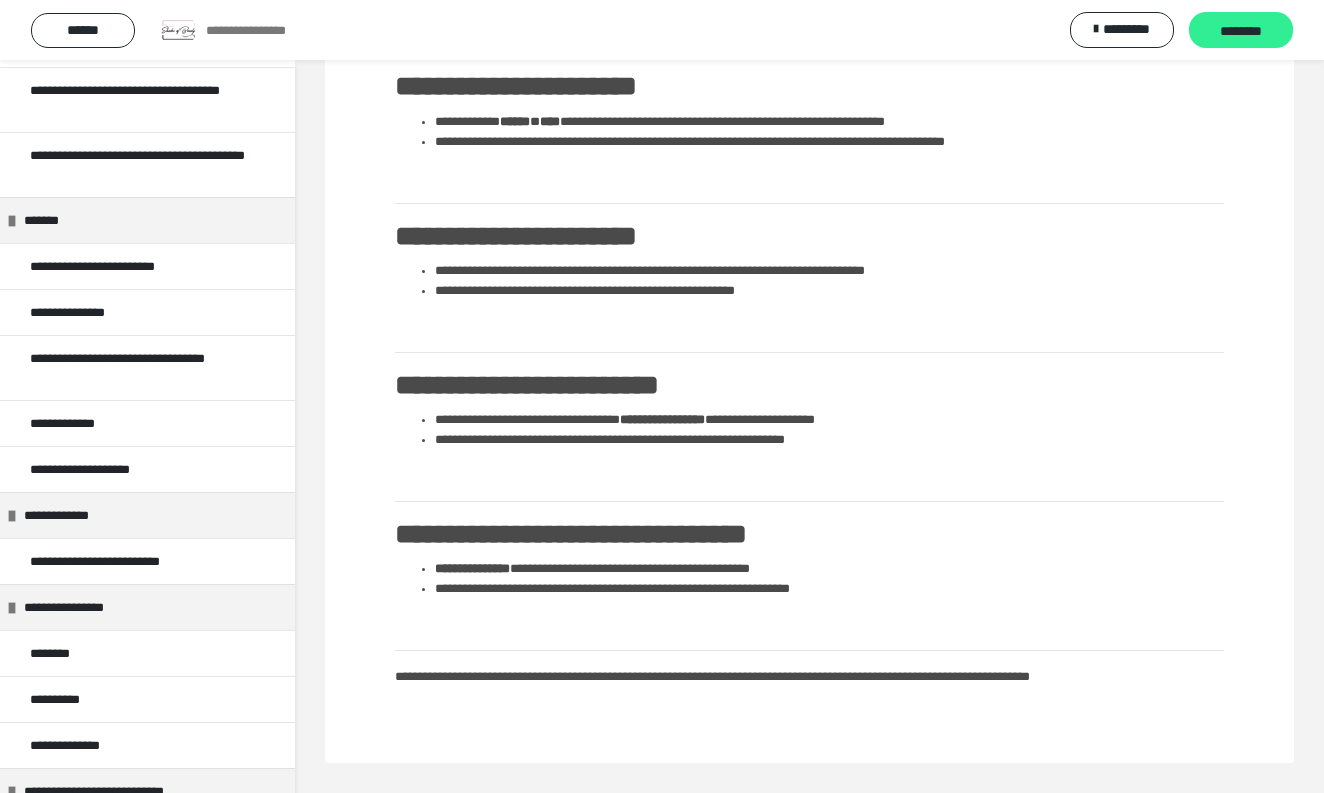 scroll, scrollTop: 1545, scrollLeft: 0, axis: vertical 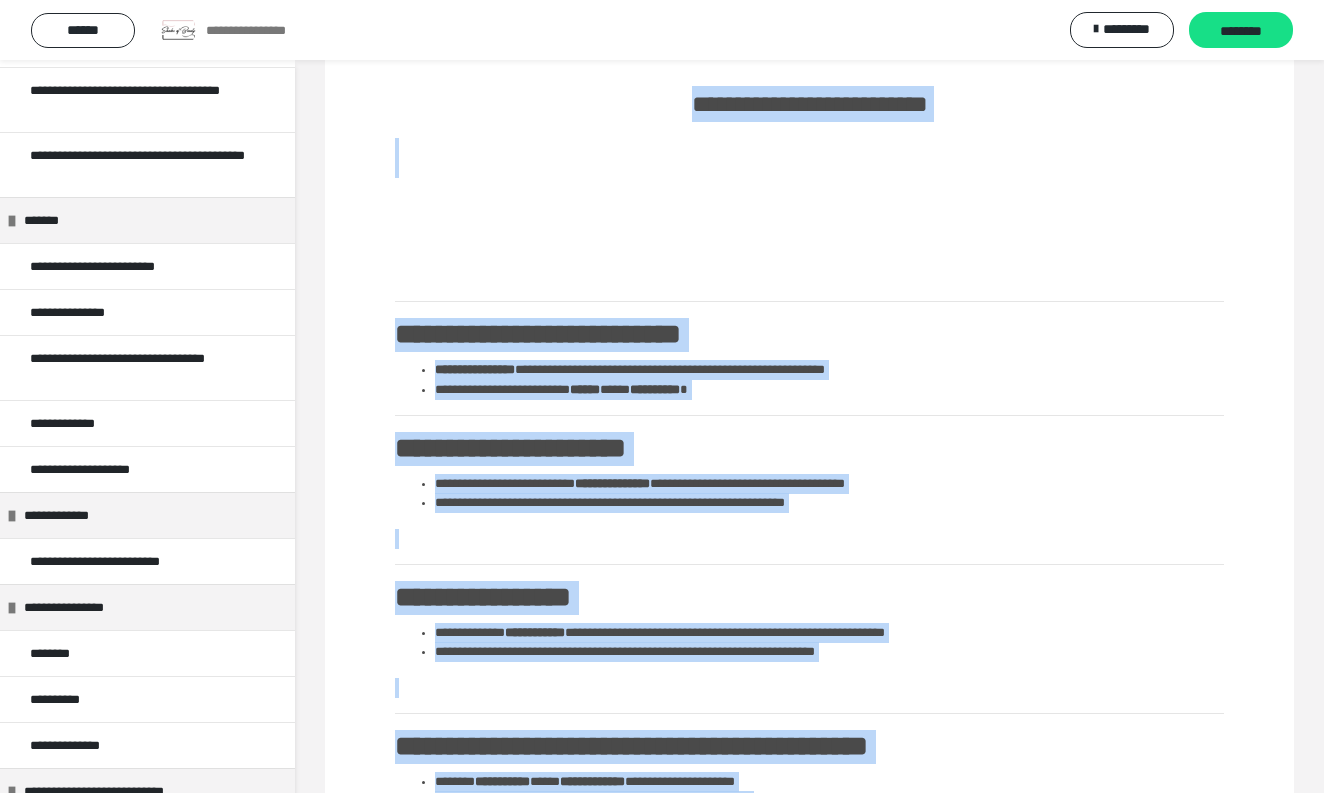drag, startPoint x: 493, startPoint y: 686, endPoint x: 394, endPoint y: 72, distance: 621.93005 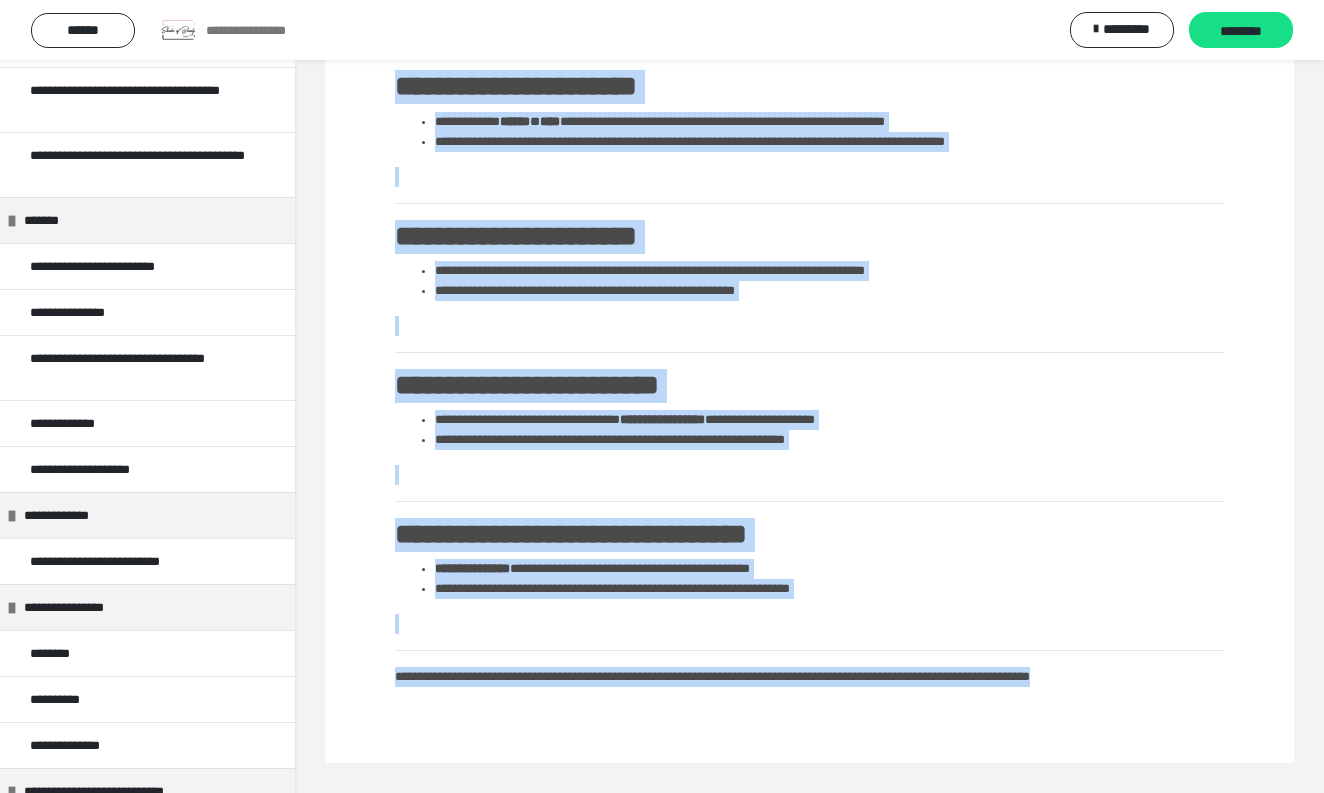 scroll, scrollTop: 1545, scrollLeft: 0, axis: vertical 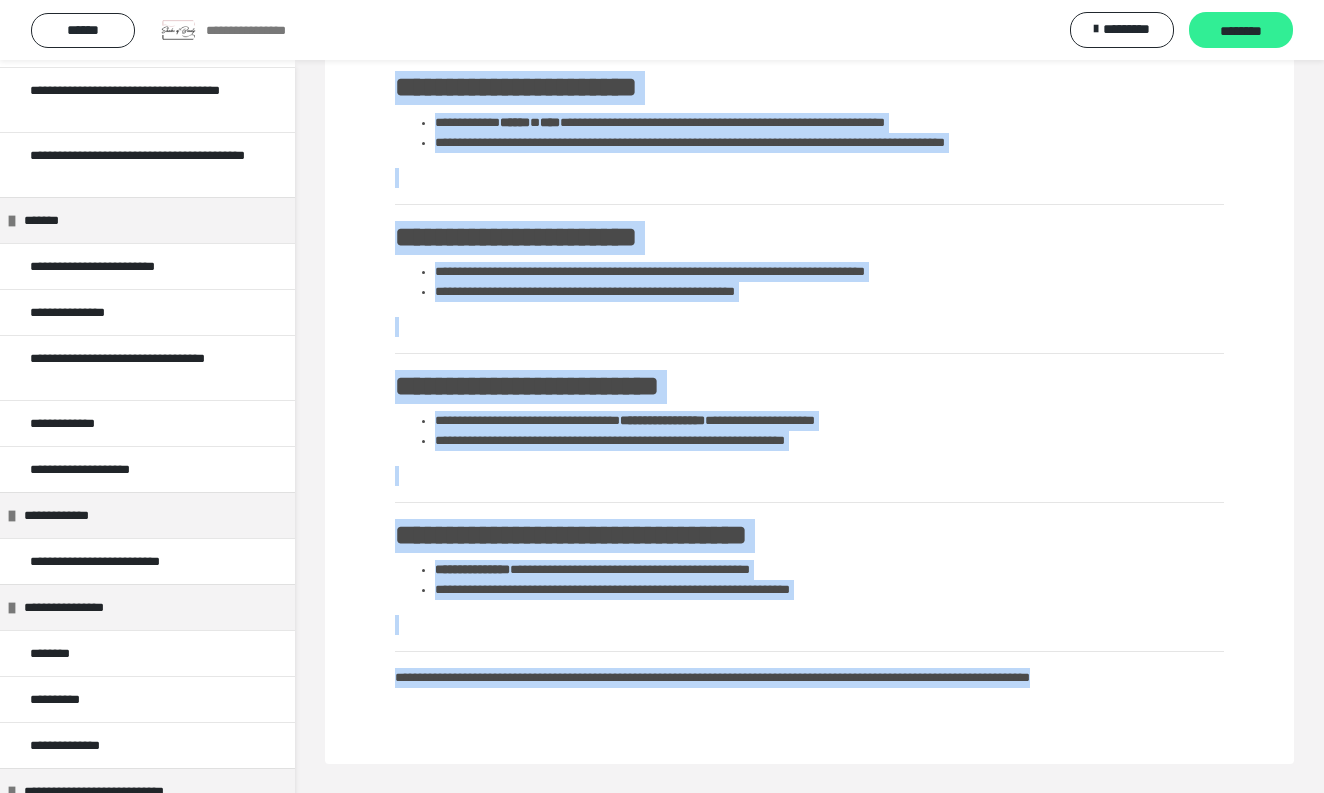 click on "********" at bounding box center [1241, 31] 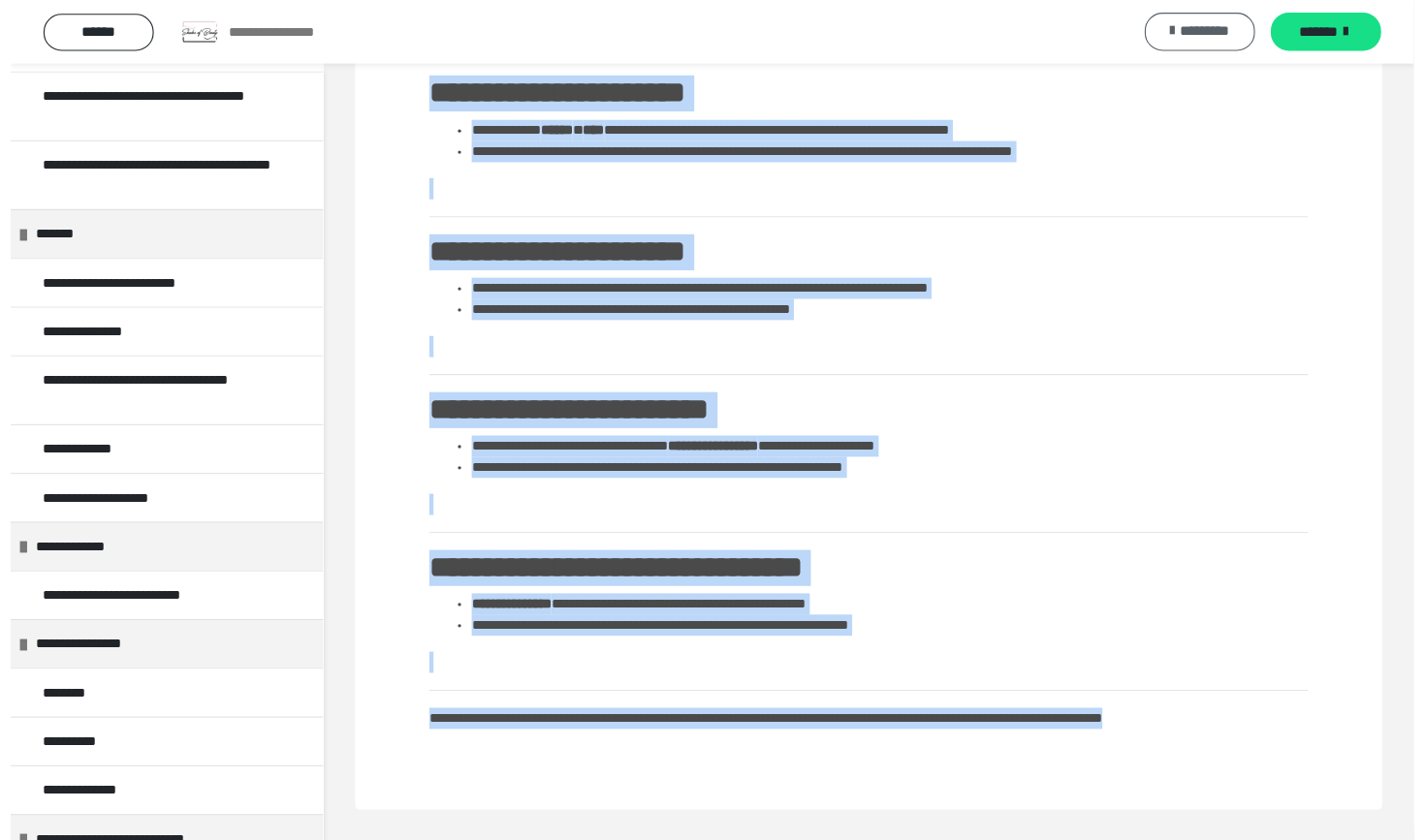 scroll, scrollTop: 1425, scrollLeft: 0, axis: vertical 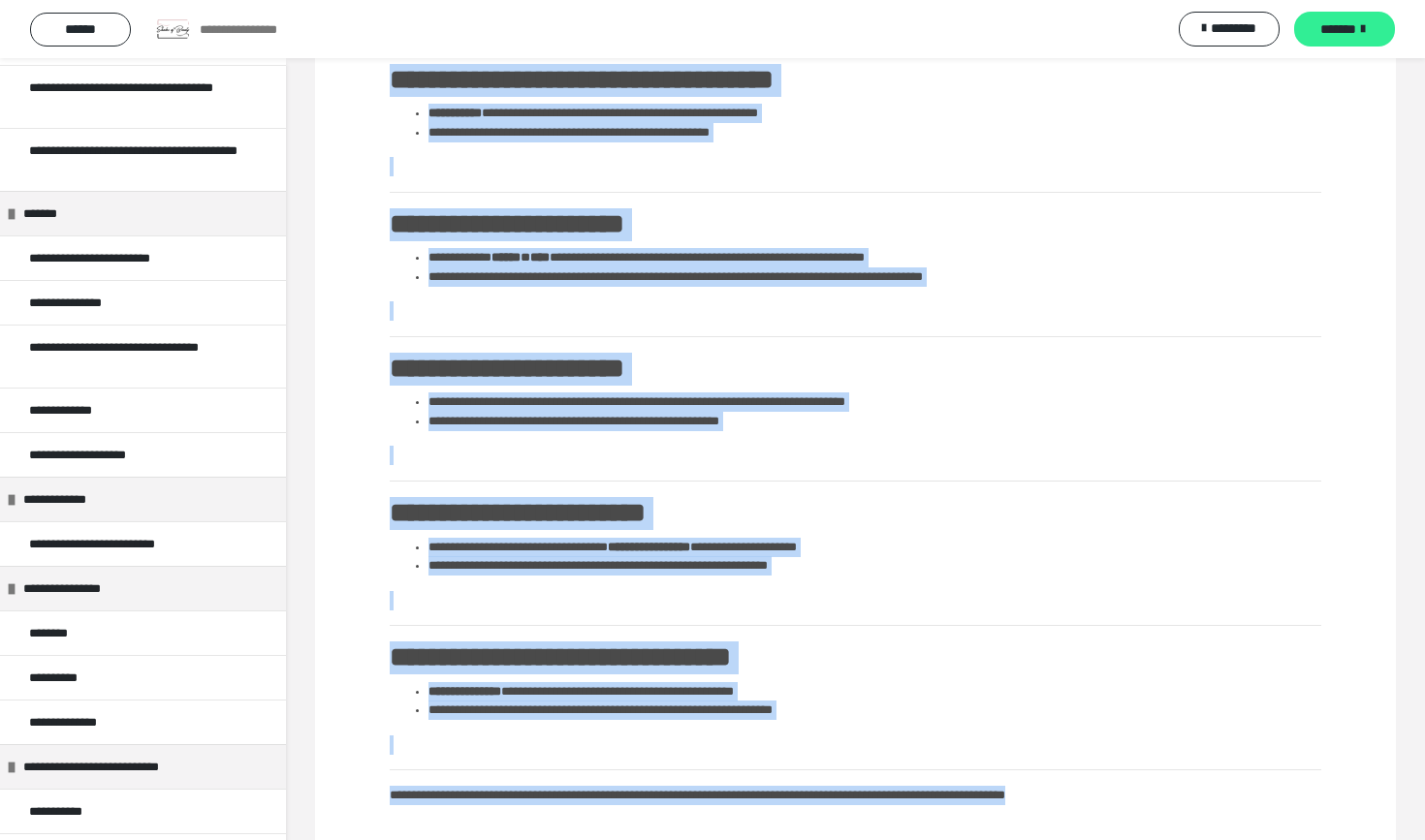 click on "*******" at bounding box center [1345, 29] 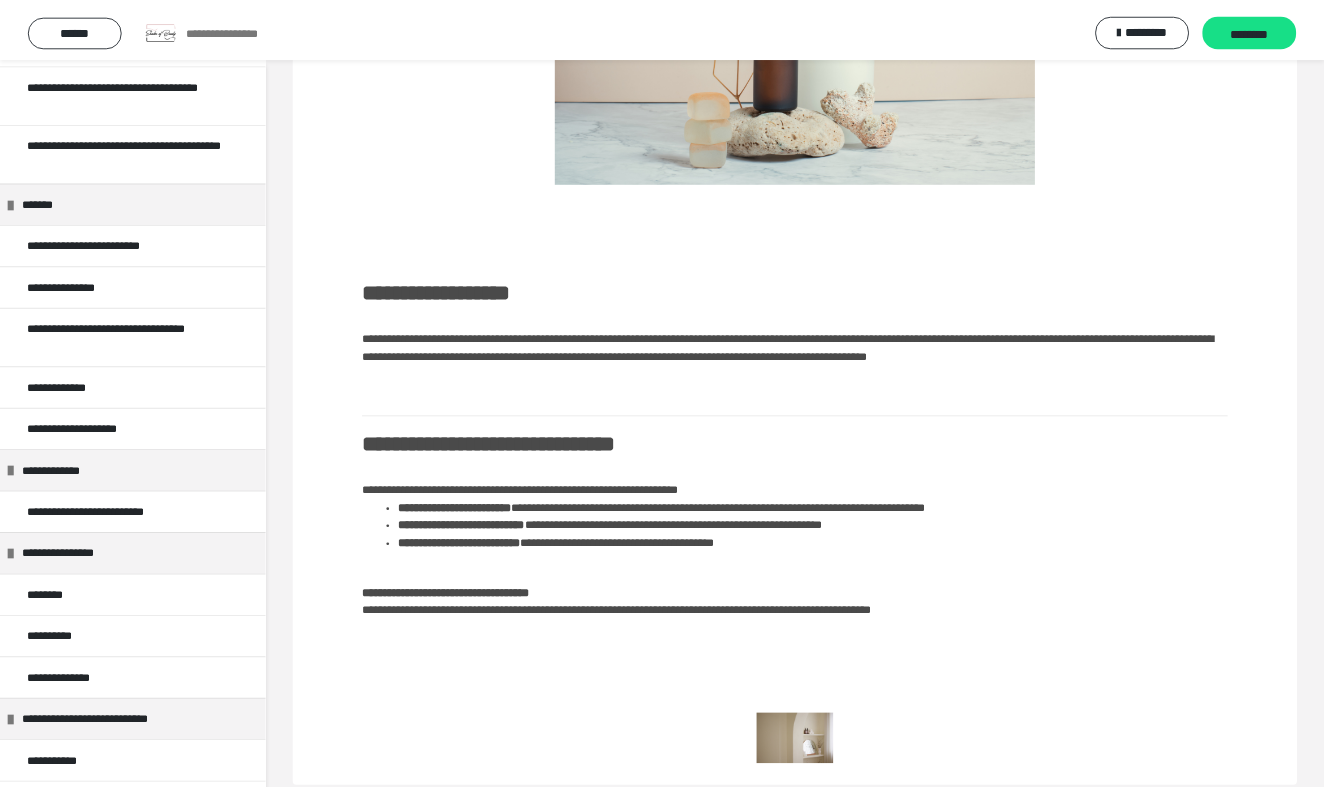 scroll, scrollTop: 299, scrollLeft: 0, axis: vertical 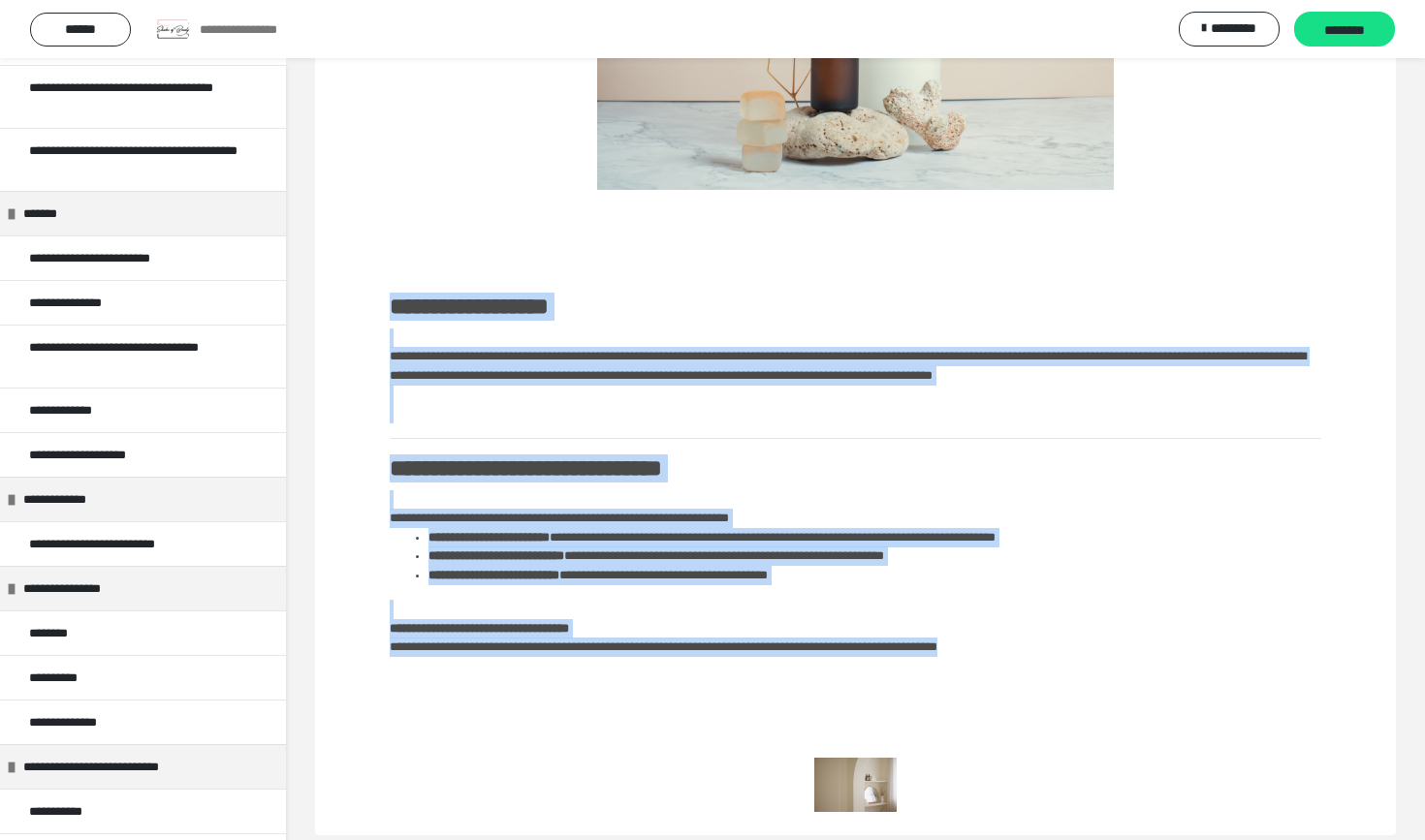 drag, startPoint x: 391, startPoint y: 307, endPoint x: 1120, endPoint y: 660, distance: 809.9691 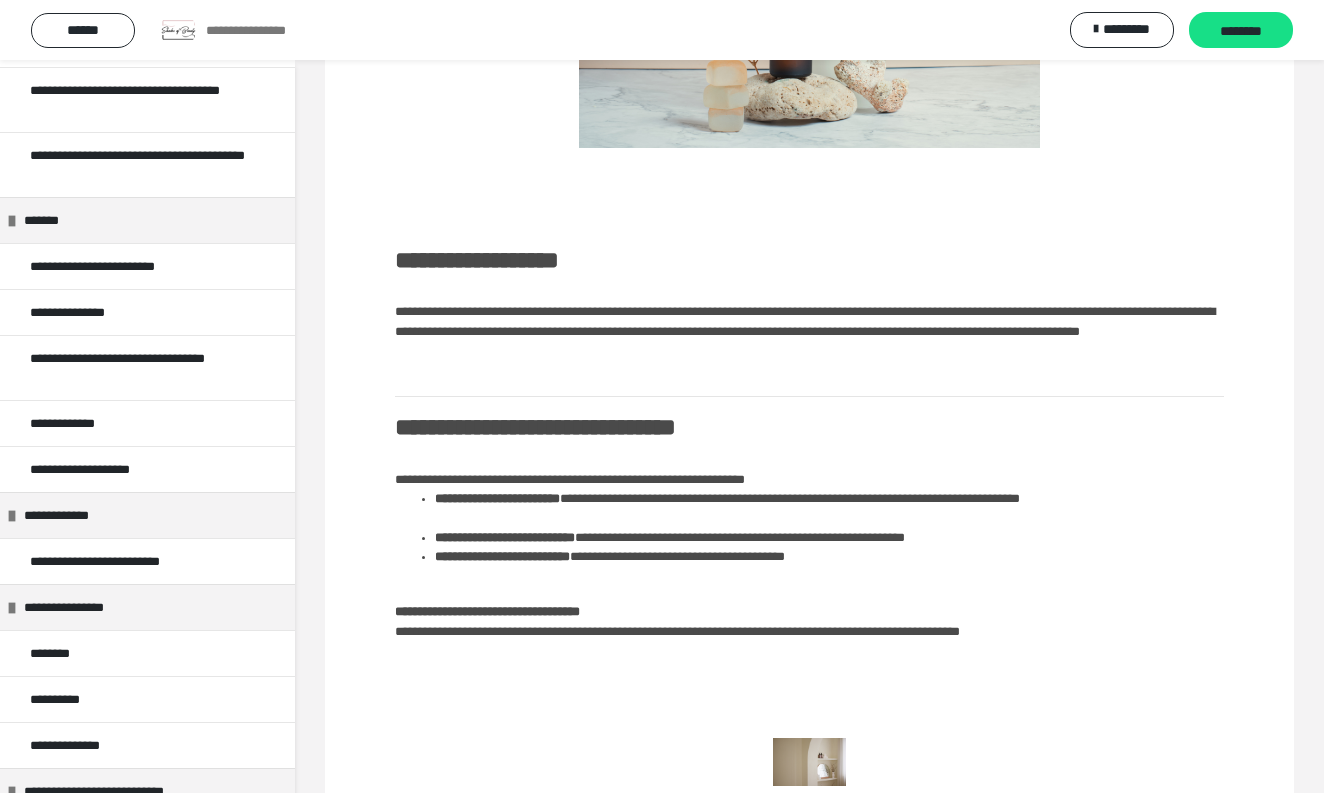 click on "**********" at bounding box center (809, 443) 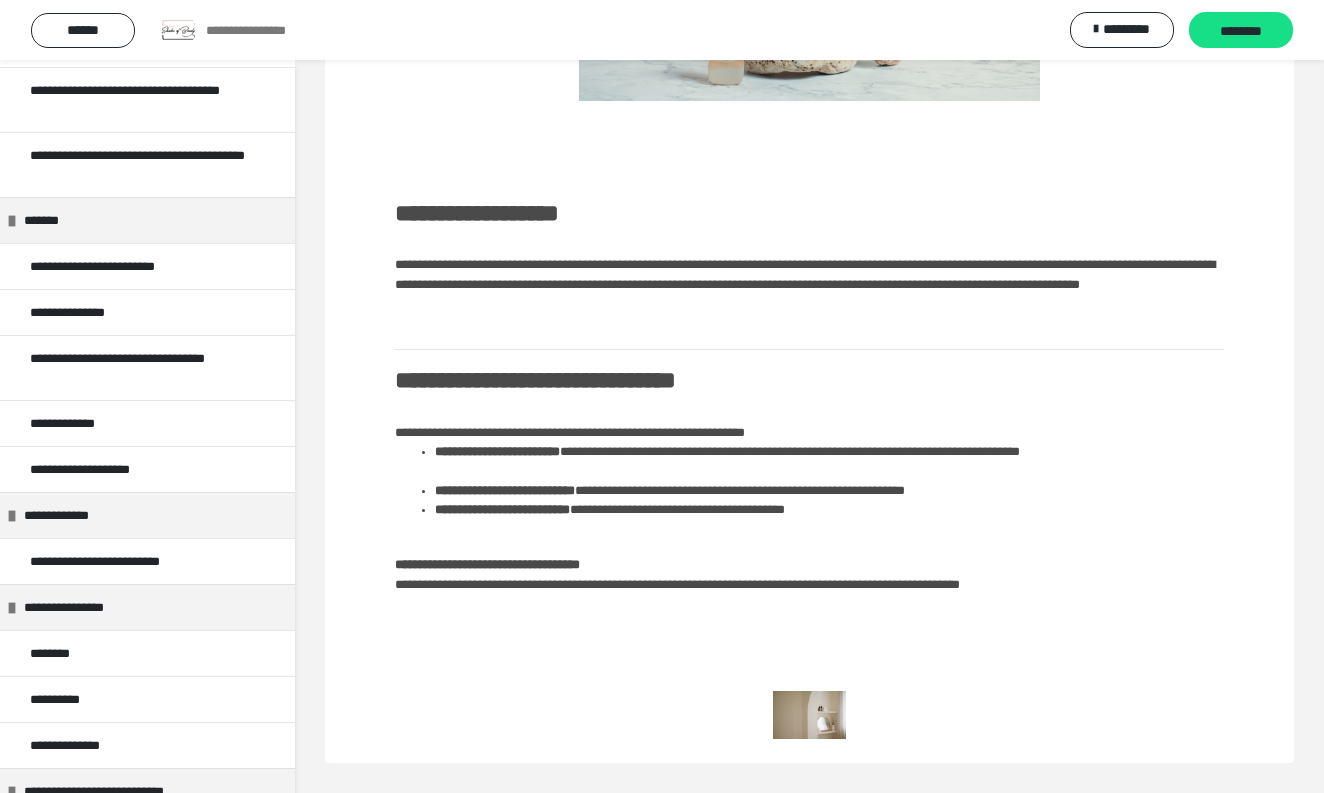scroll, scrollTop: 362, scrollLeft: 0, axis: vertical 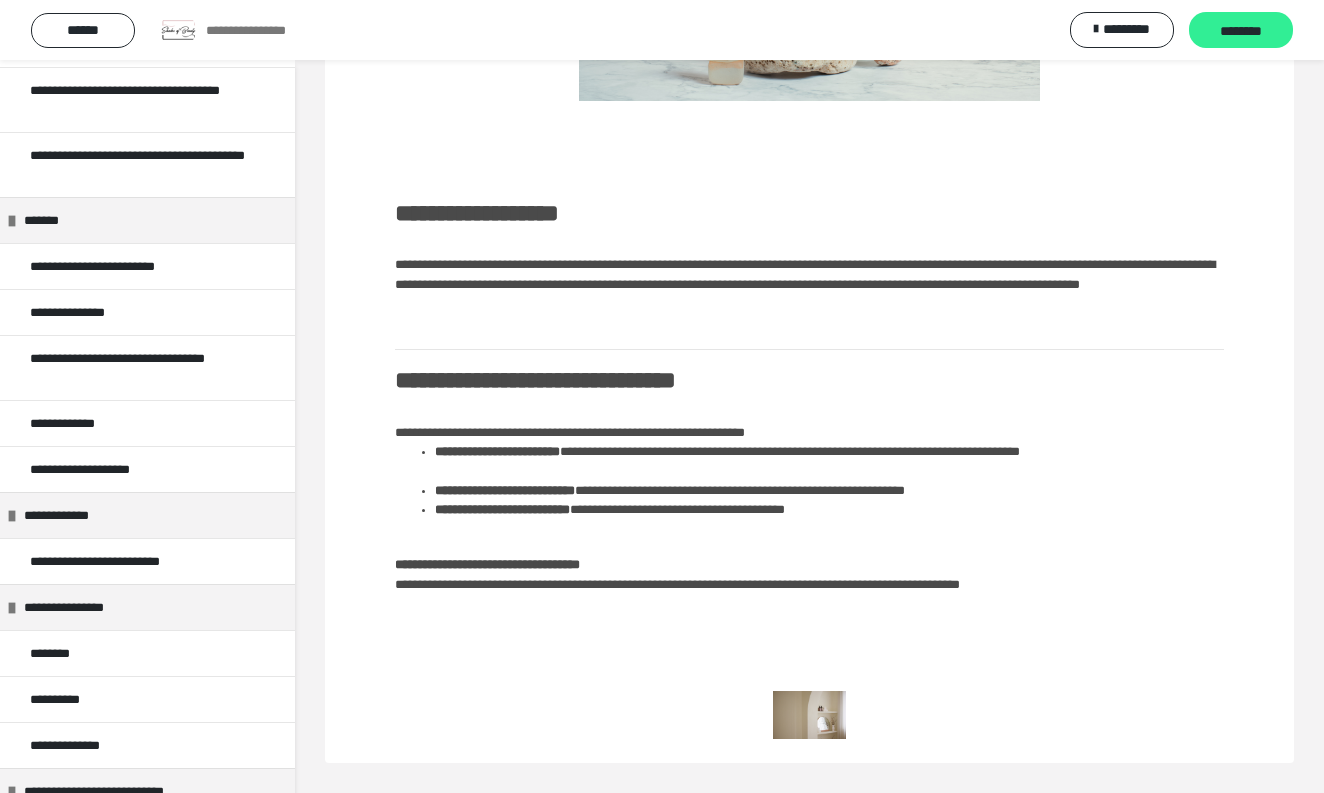 click on "********" at bounding box center [1241, 31] 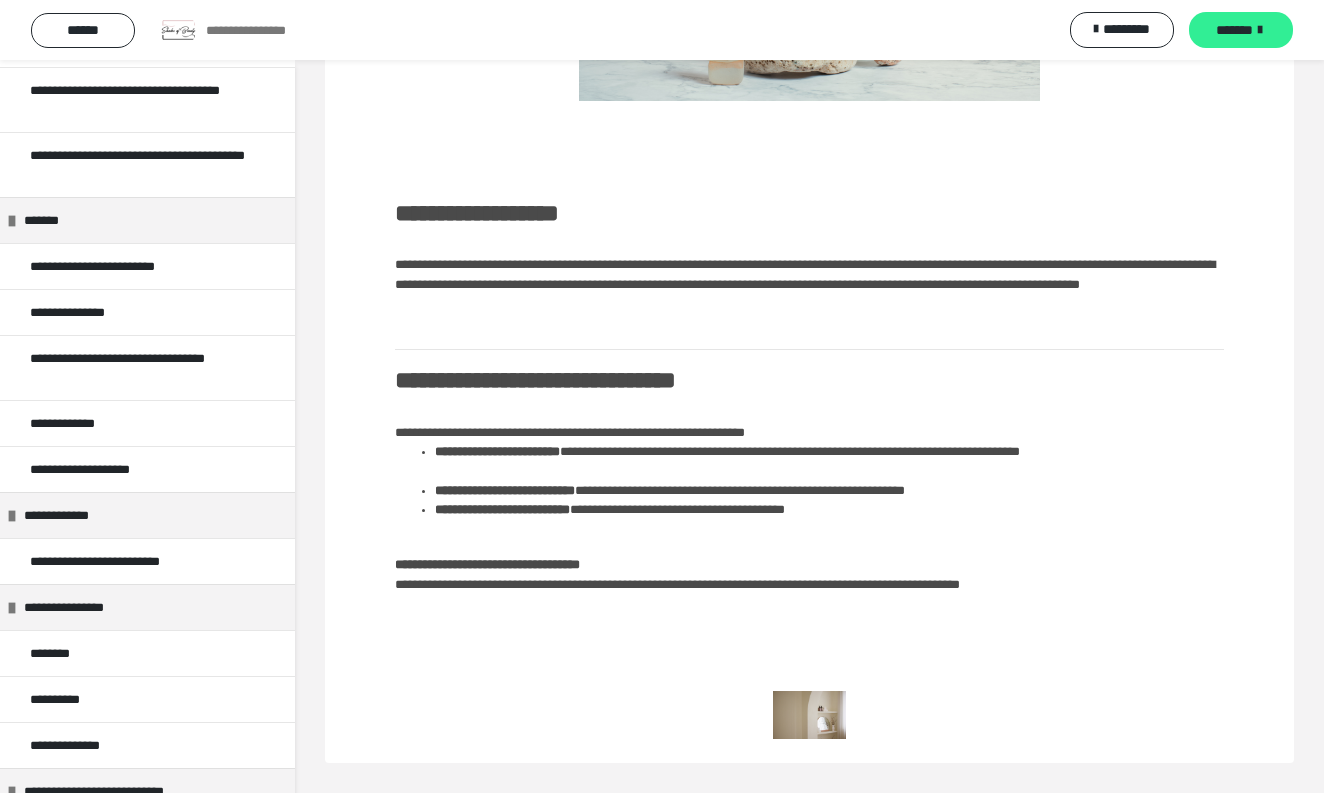 click on "*******" at bounding box center (1234, 30) 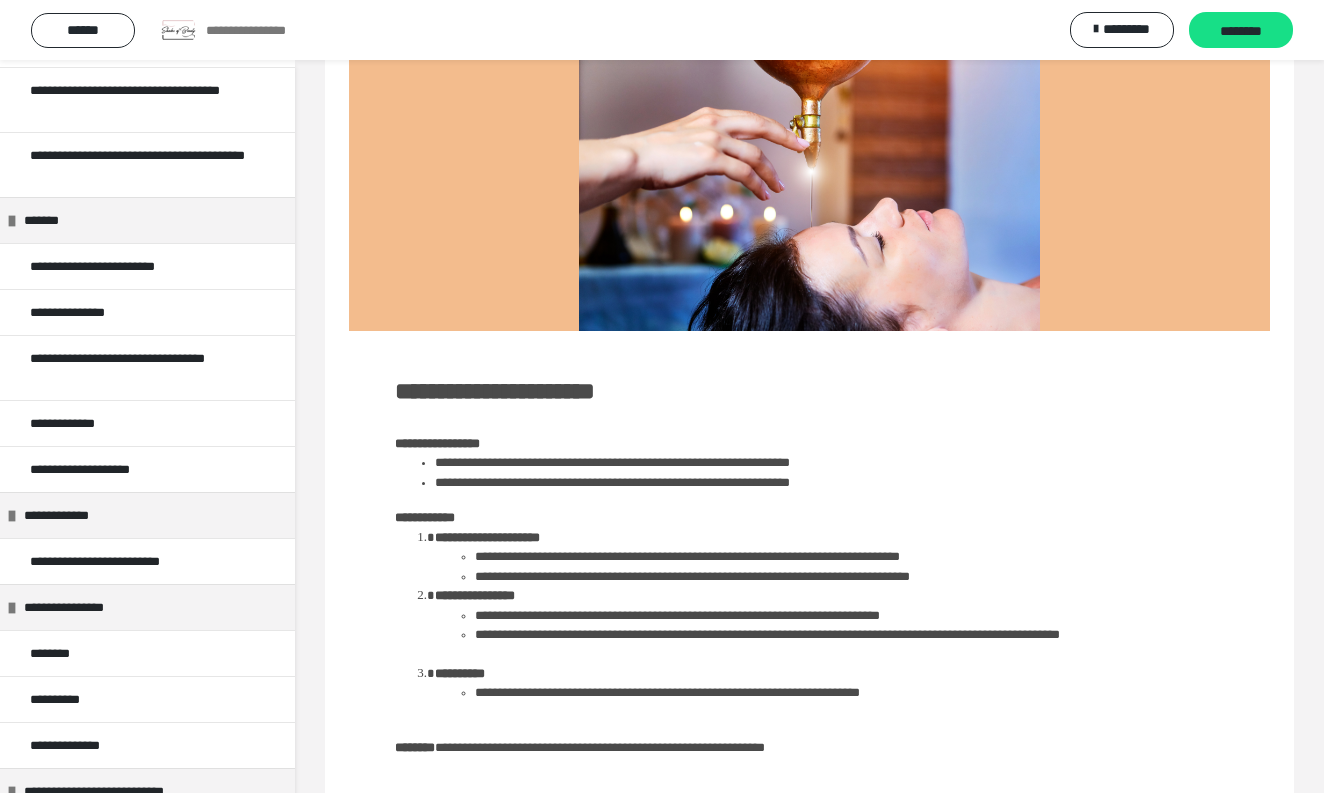 scroll, scrollTop: 114, scrollLeft: 0, axis: vertical 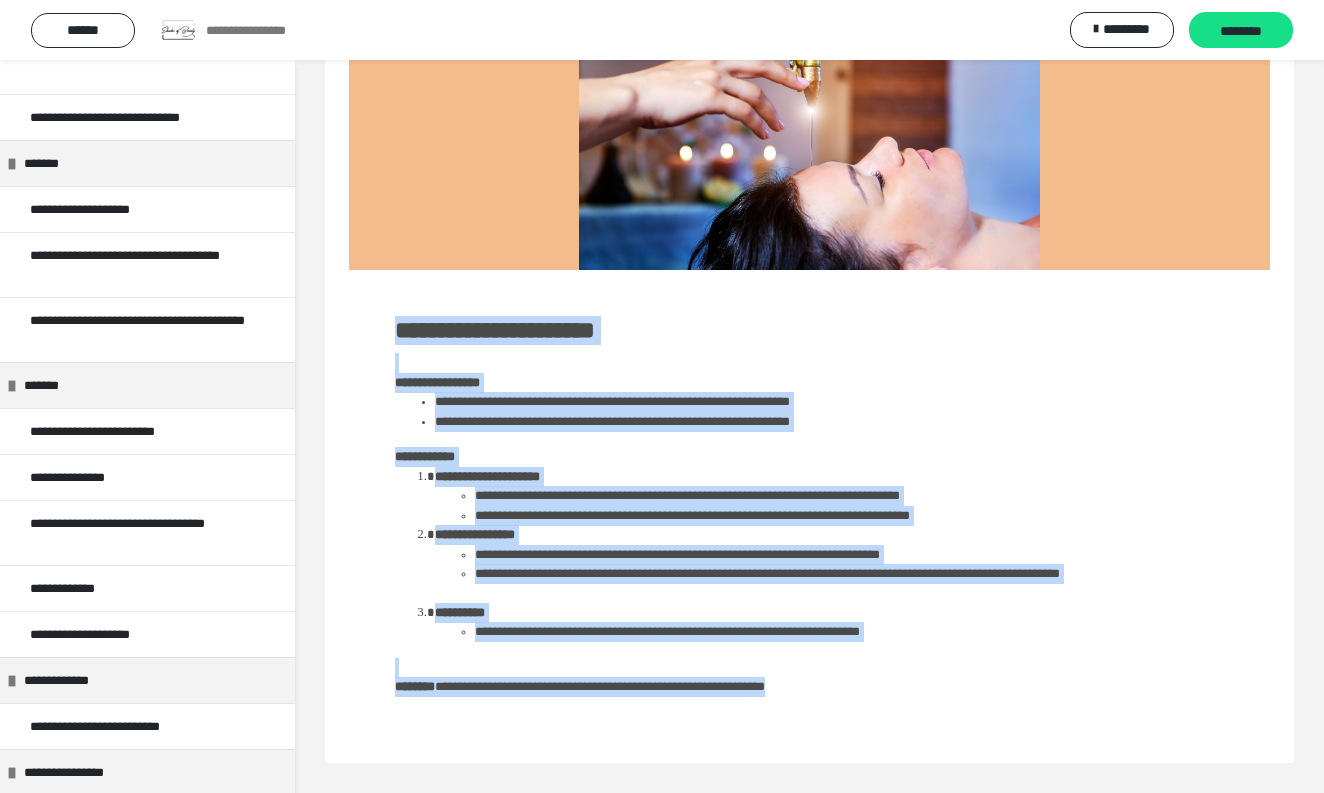 drag, startPoint x: 392, startPoint y: 330, endPoint x: 915, endPoint y: 674, distance: 625.9912 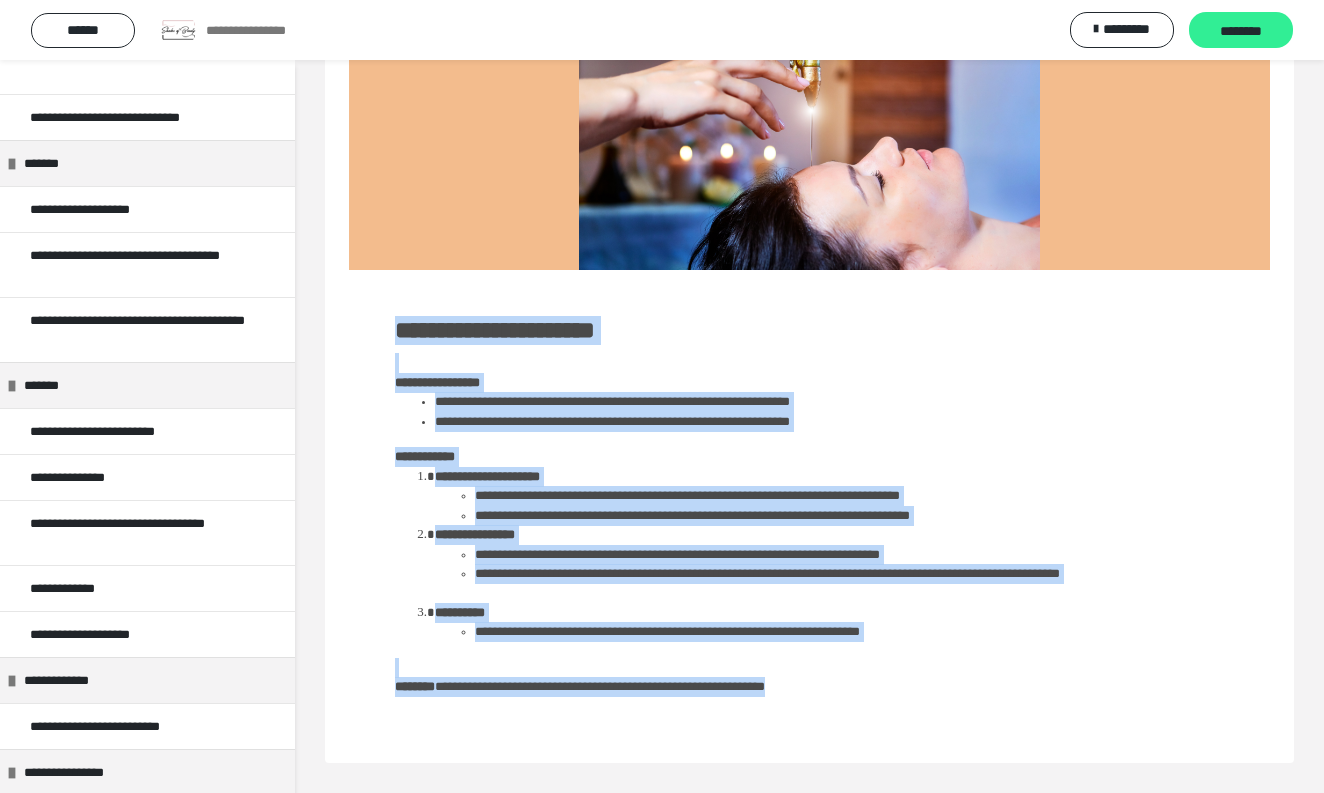 click on "********" at bounding box center [1241, 31] 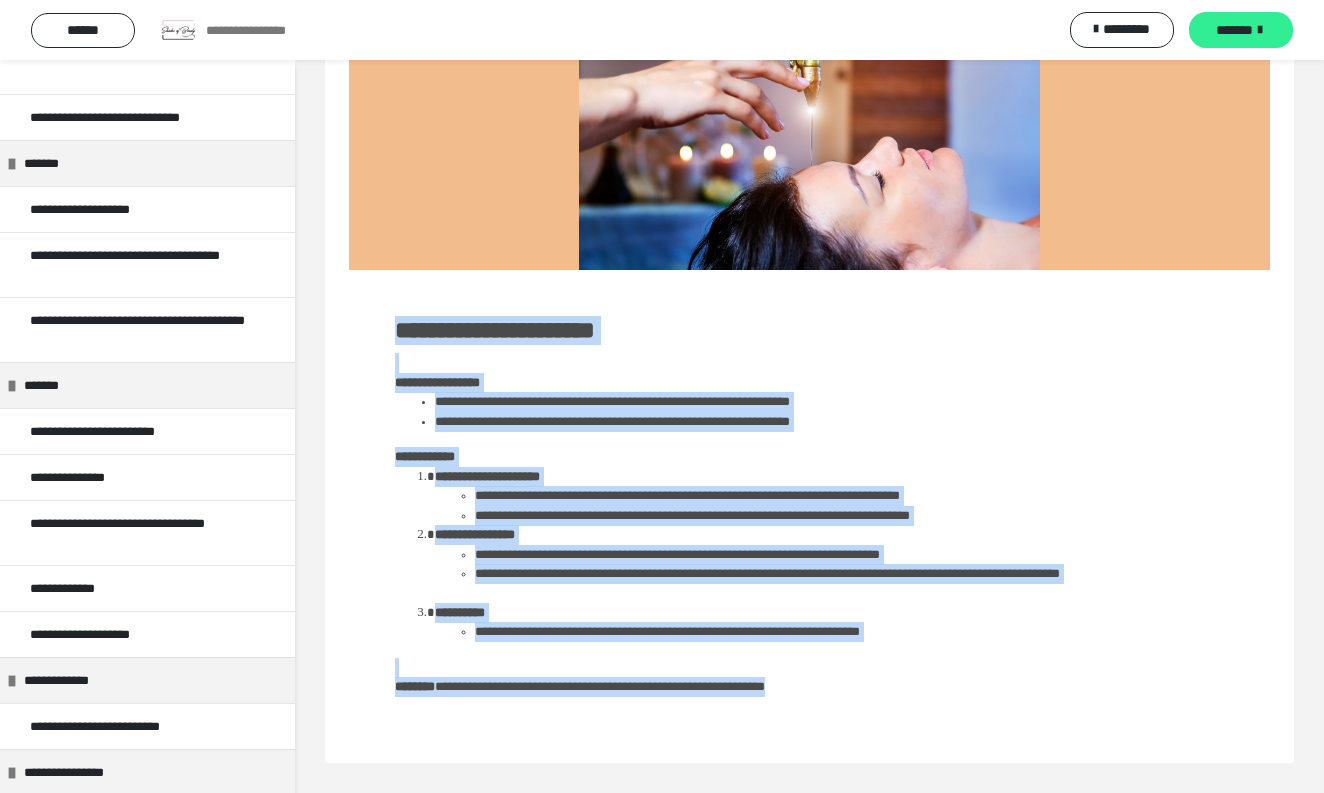 click on "*******" at bounding box center (1241, 30) 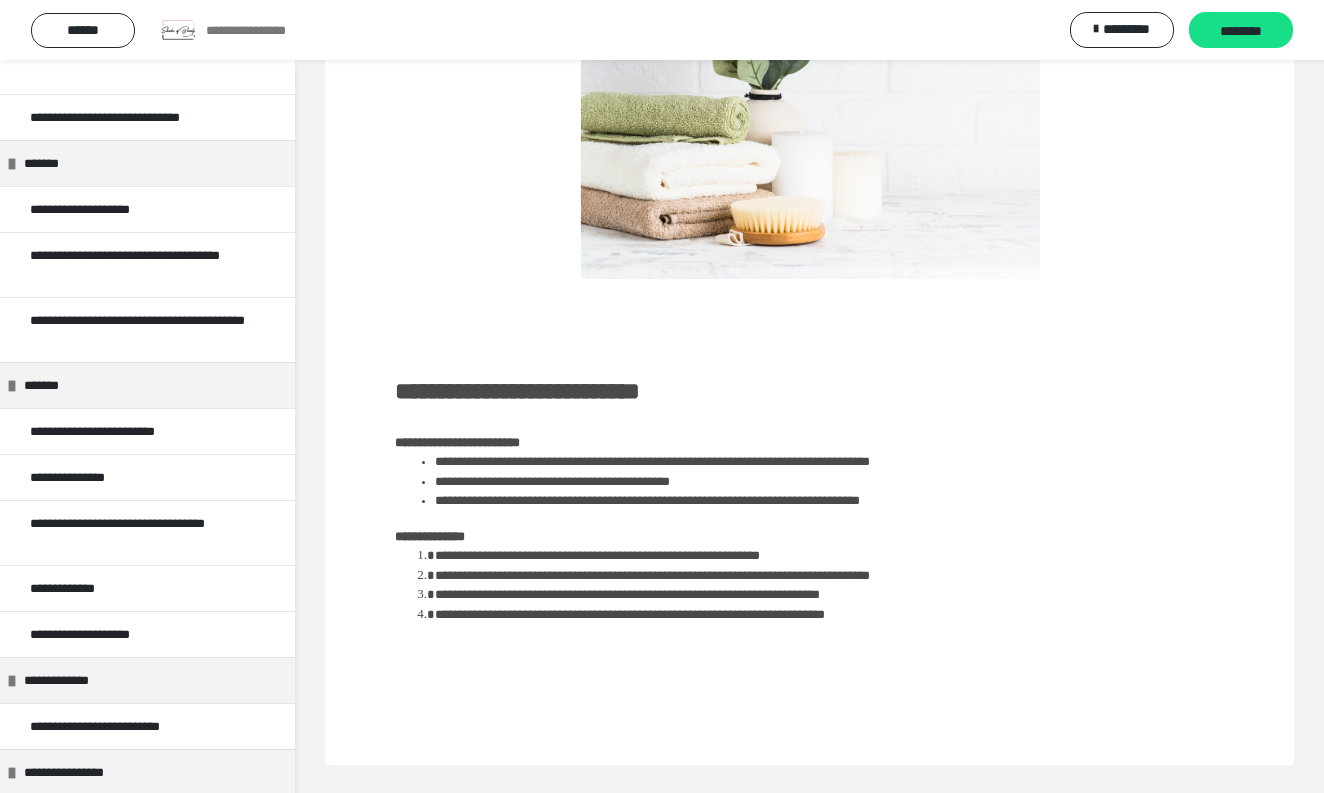 scroll, scrollTop: 179, scrollLeft: 0, axis: vertical 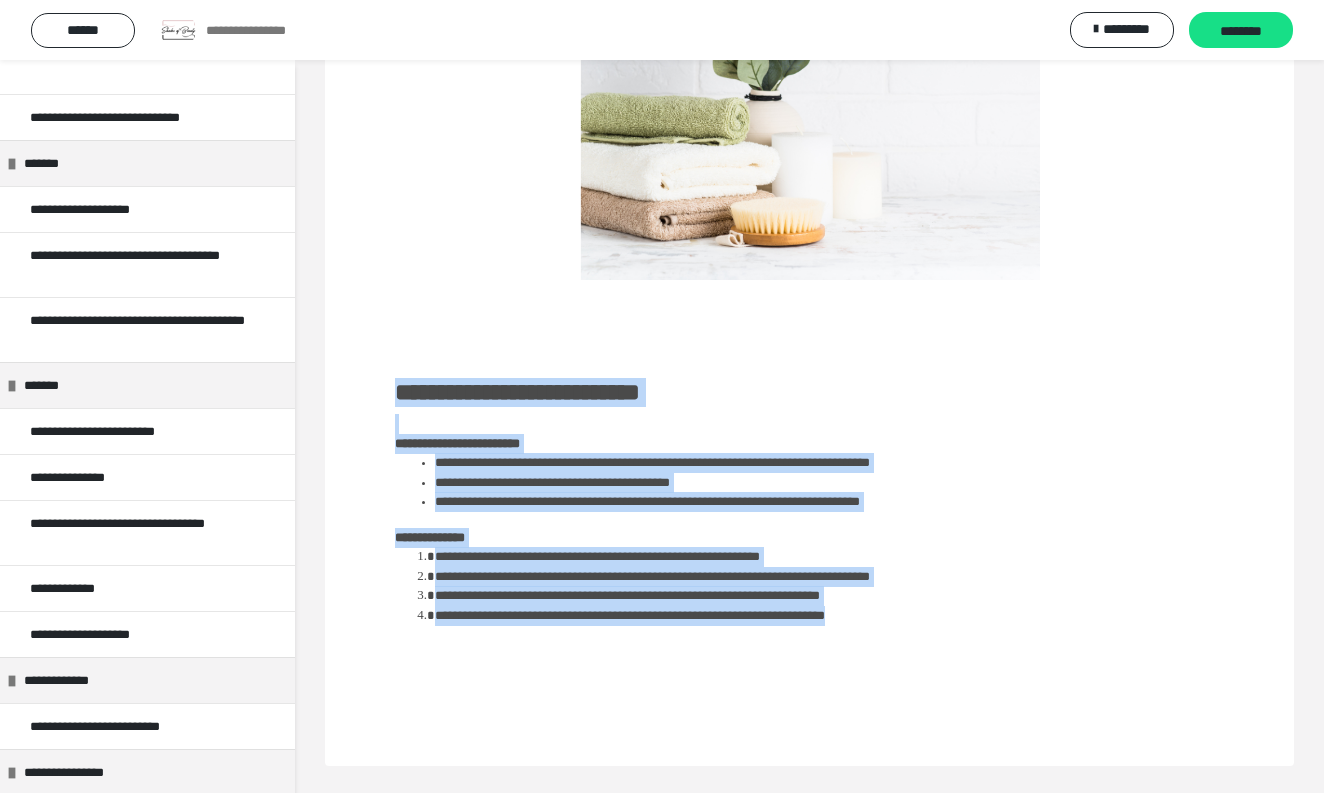 drag, startPoint x: 389, startPoint y: 388, endPoint x: 1026, endPoint y: 614, distance: 675.9031 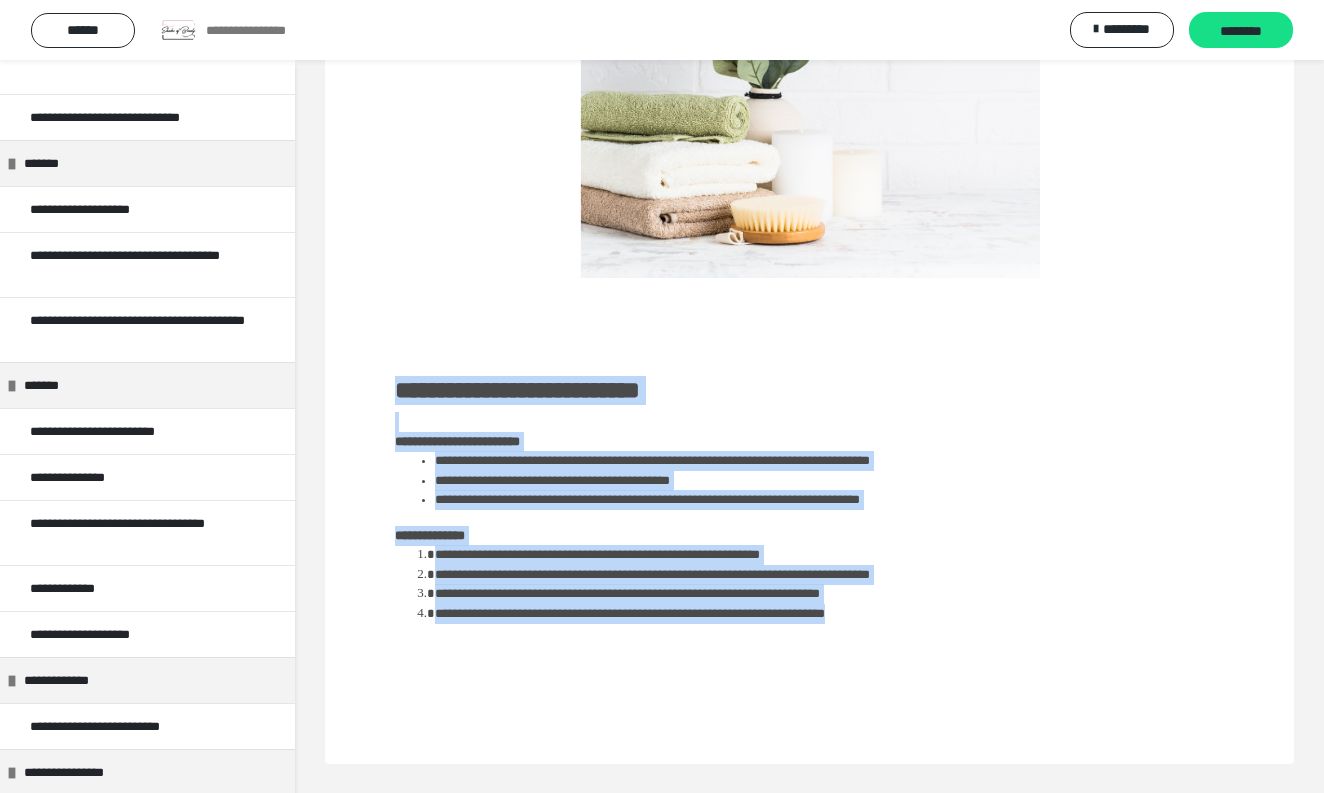 scroll, scrollTop: 179, scrollLeft: 0, axis: vertical 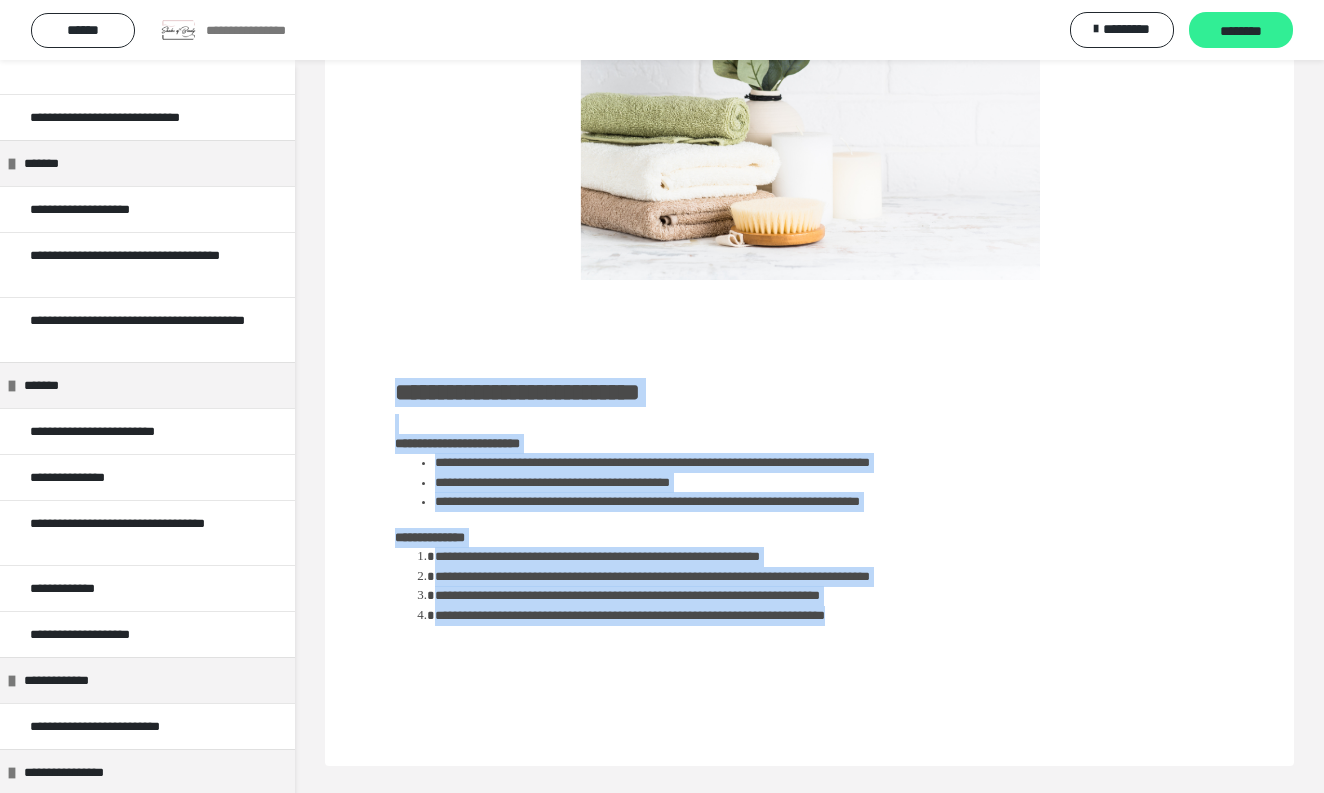 click on "********" at bounding box center (1241, 31) 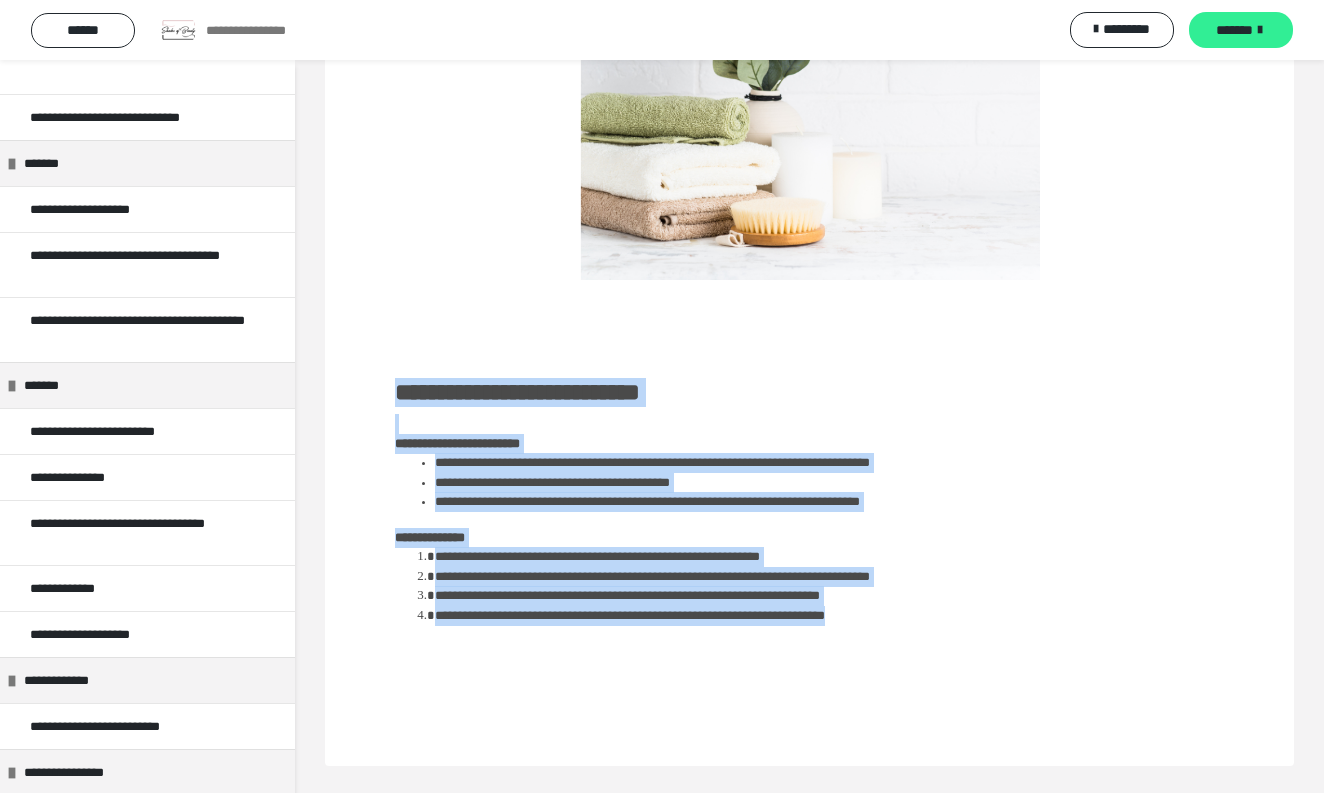 click on "*******" at bounding box center (1241, 30) 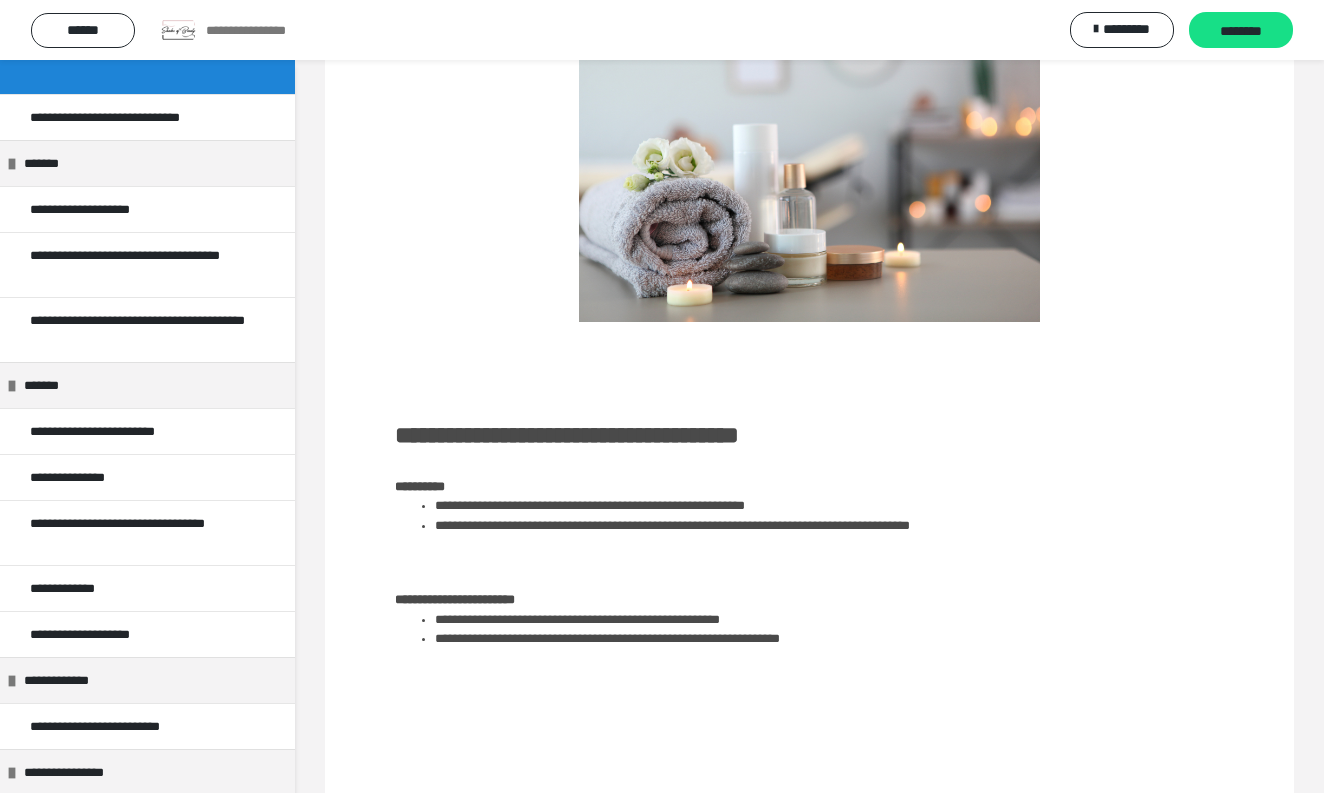 scroll, scrollTop: 149, scrollLeft: 0, axis: vertical 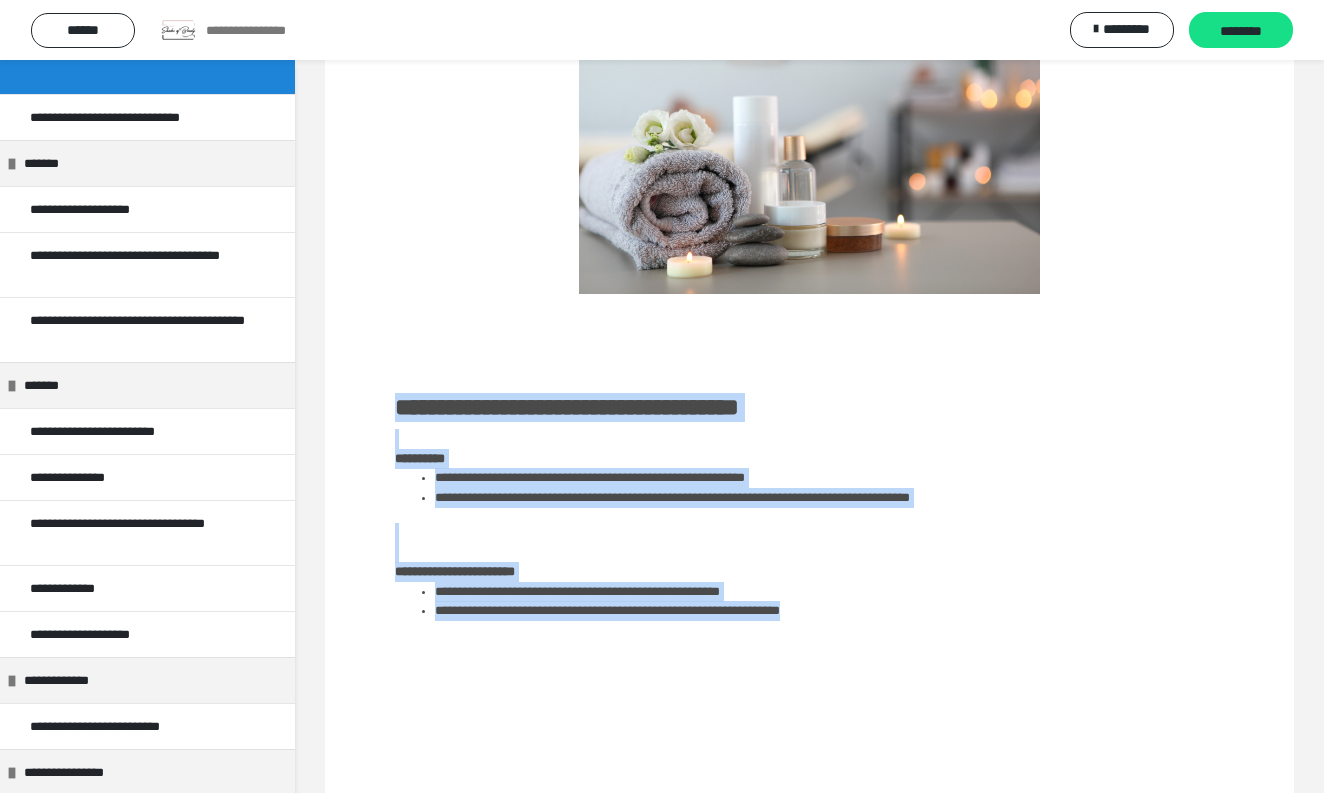 drag, startPoint x: 911, startPoint y: 605, endPoint x: 393, endPoint y: 406, distance: 554.9099 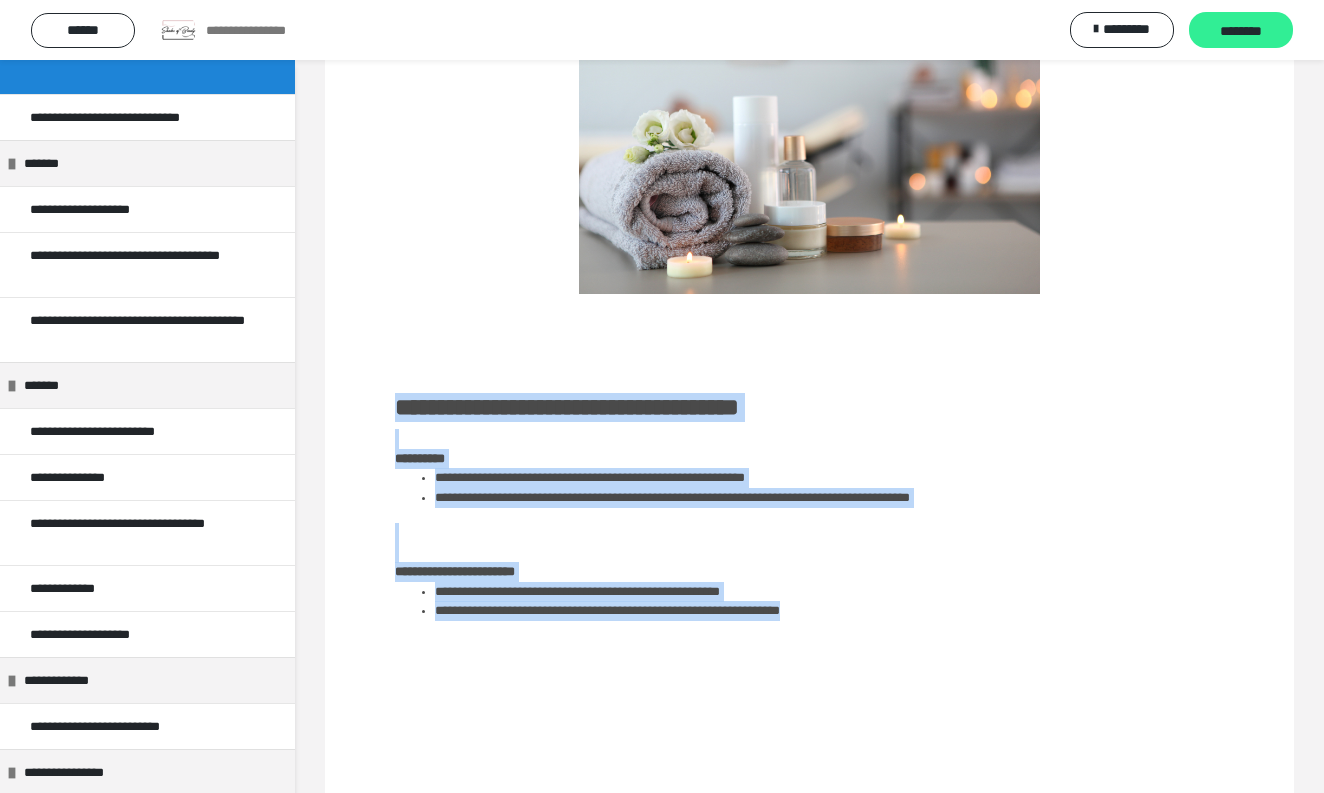 click on "********" at bounding box center [1241, 31] 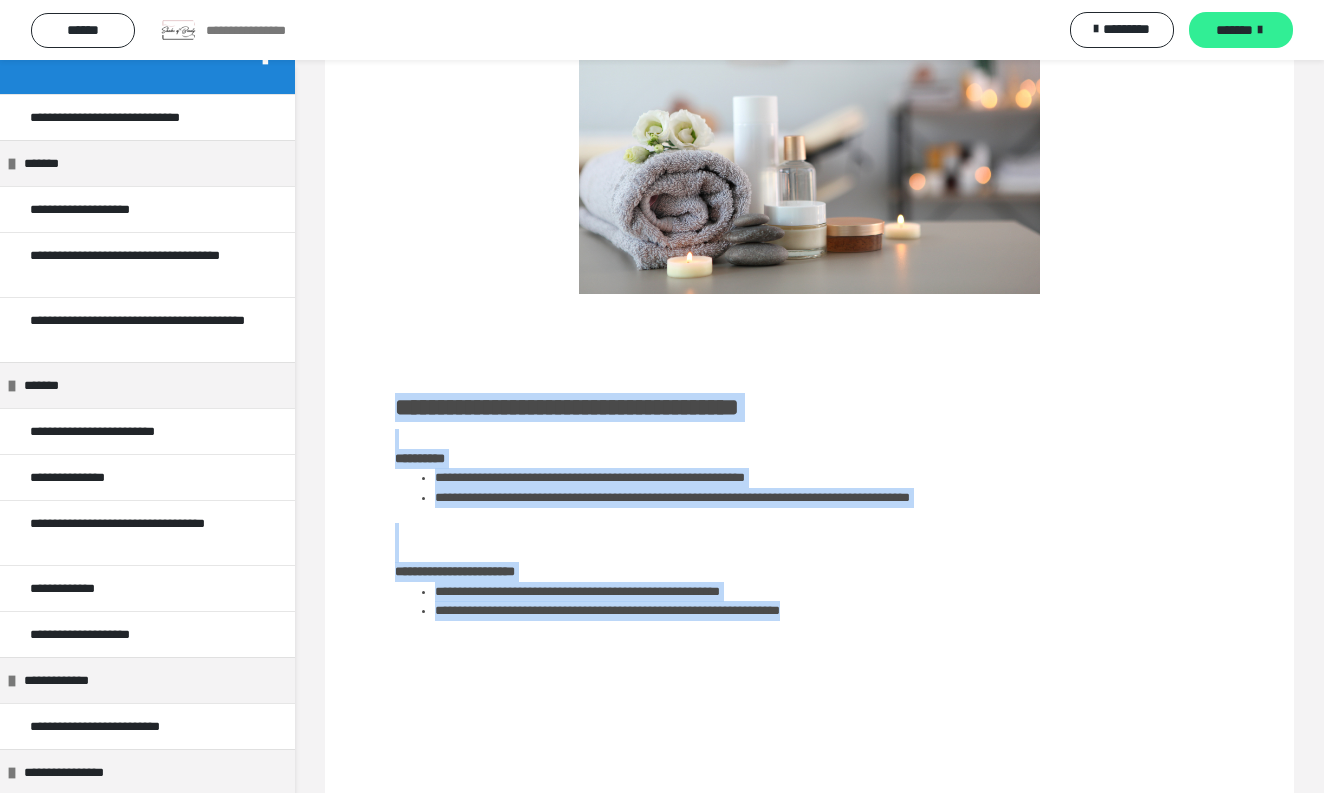click on "*******" at bounding box center [1234, 30] 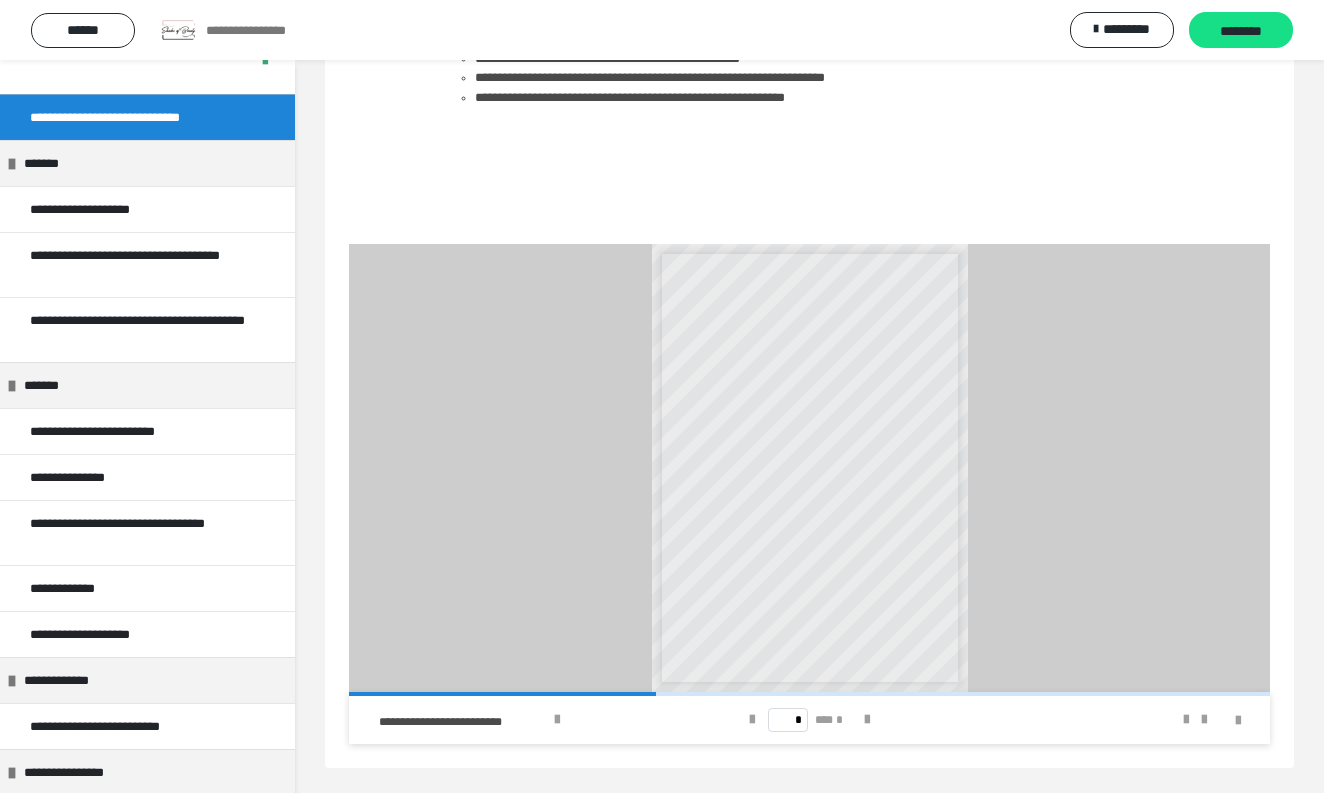 scroll, scrollTop: 613, scrollLeft: 0, axis: vertical 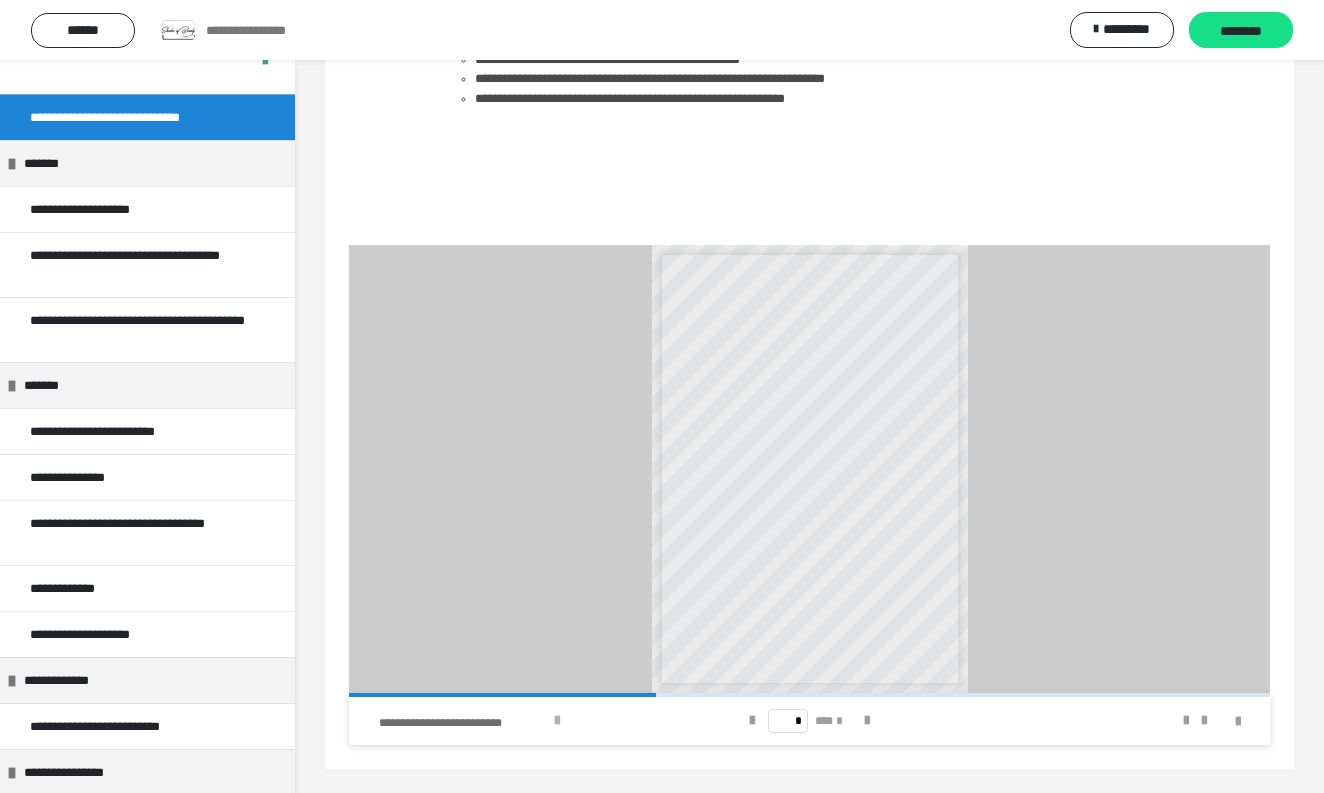 click at bounding box center [557, 721] 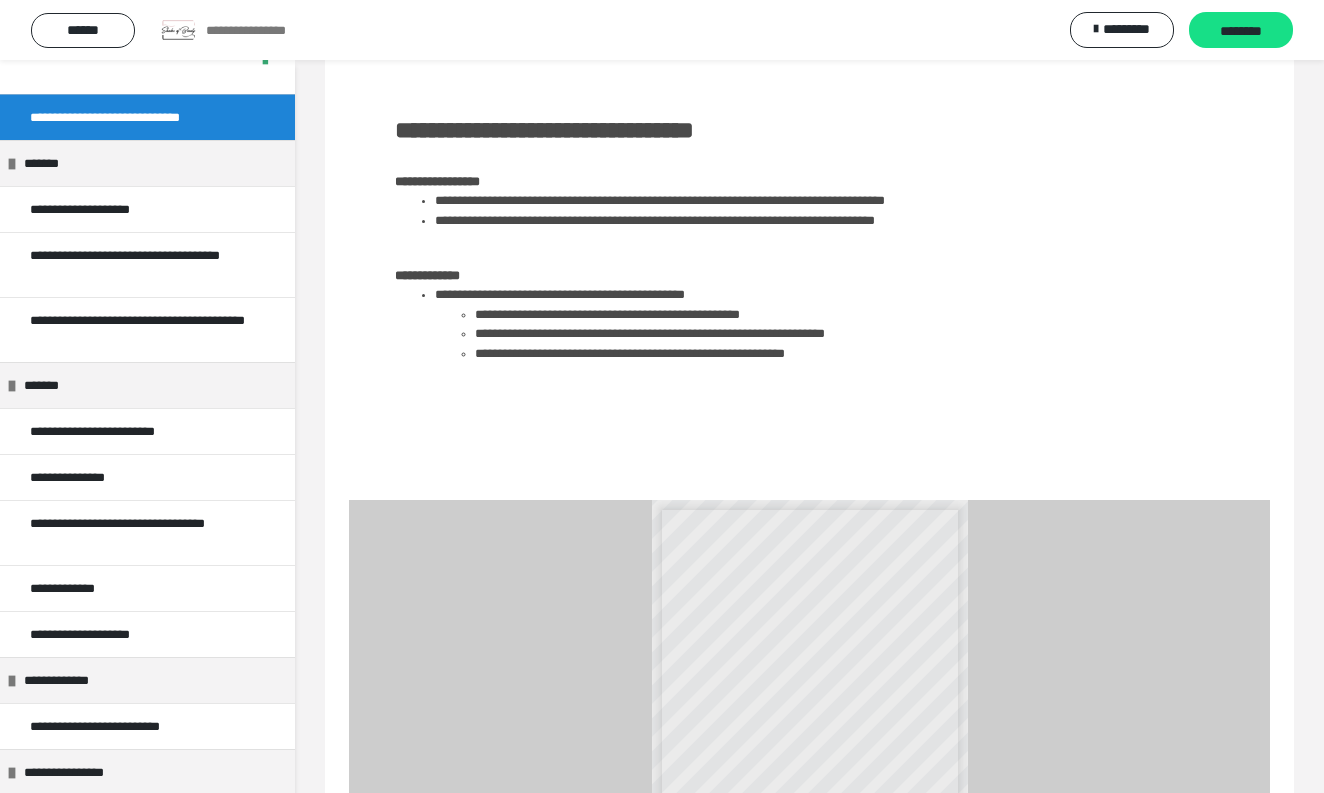 scroll, scrollTop: 346, scrollLeft: 0, axis: vertical 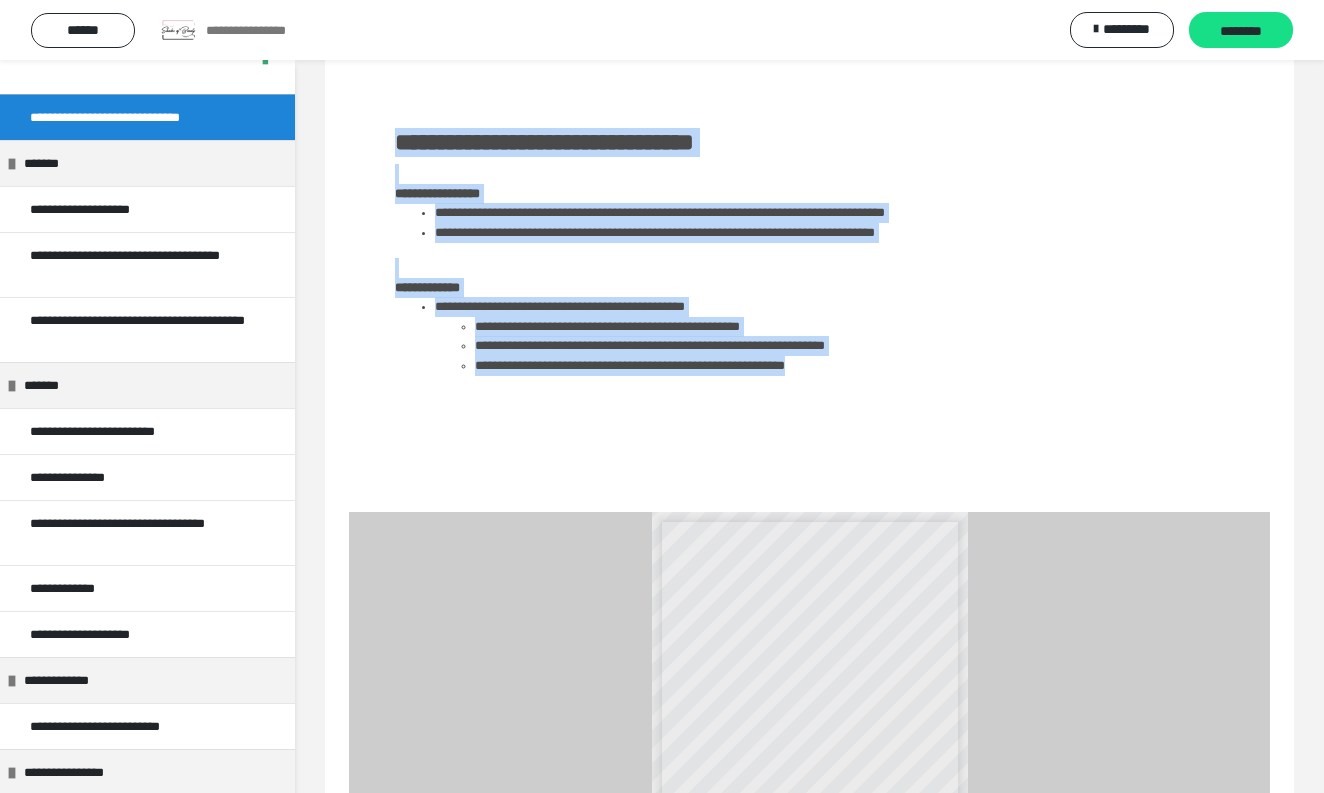 drag, startPoint x: 954, startPoint y: 370, endPoint x: 398, endPoint y: 141, distance: 601.31274 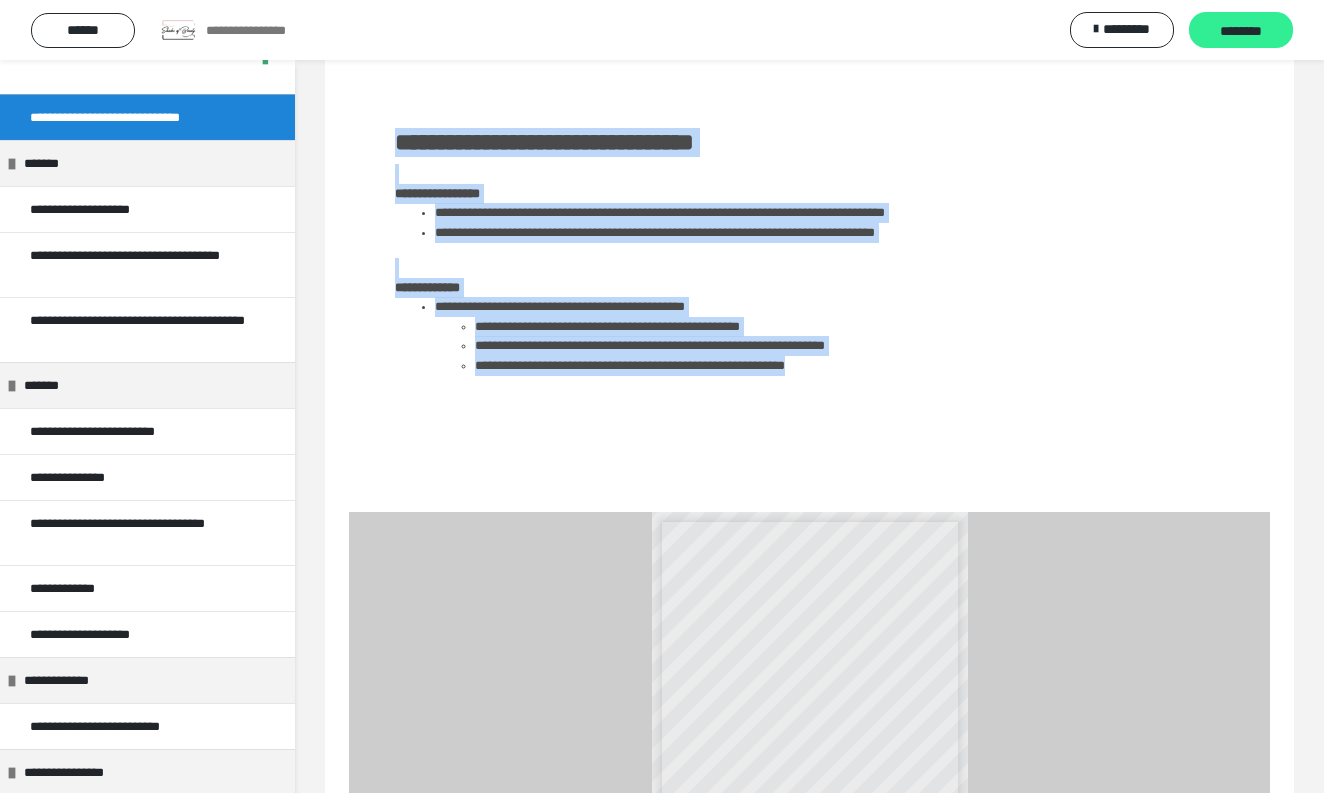click on "********" at bounding box center (1241, 31) 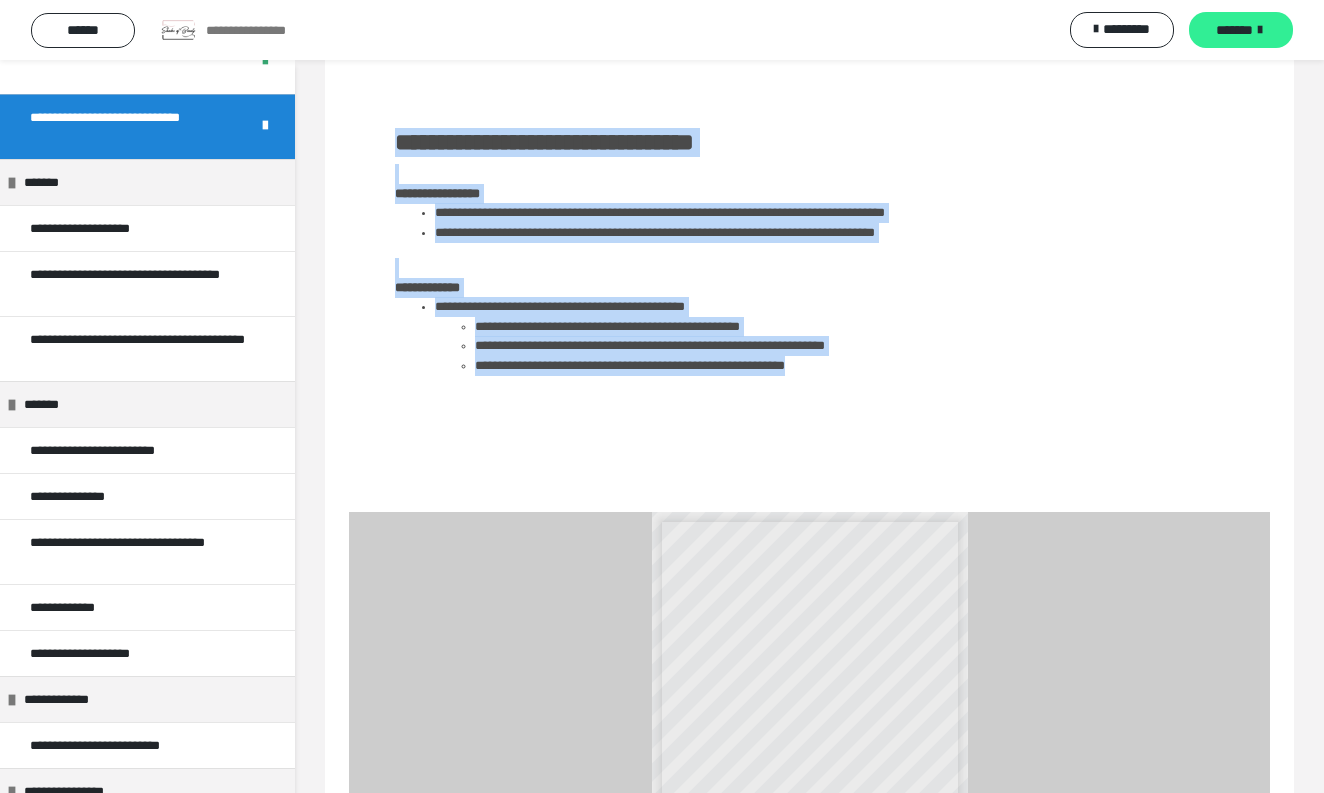 click at bounding box center [1260, 30] 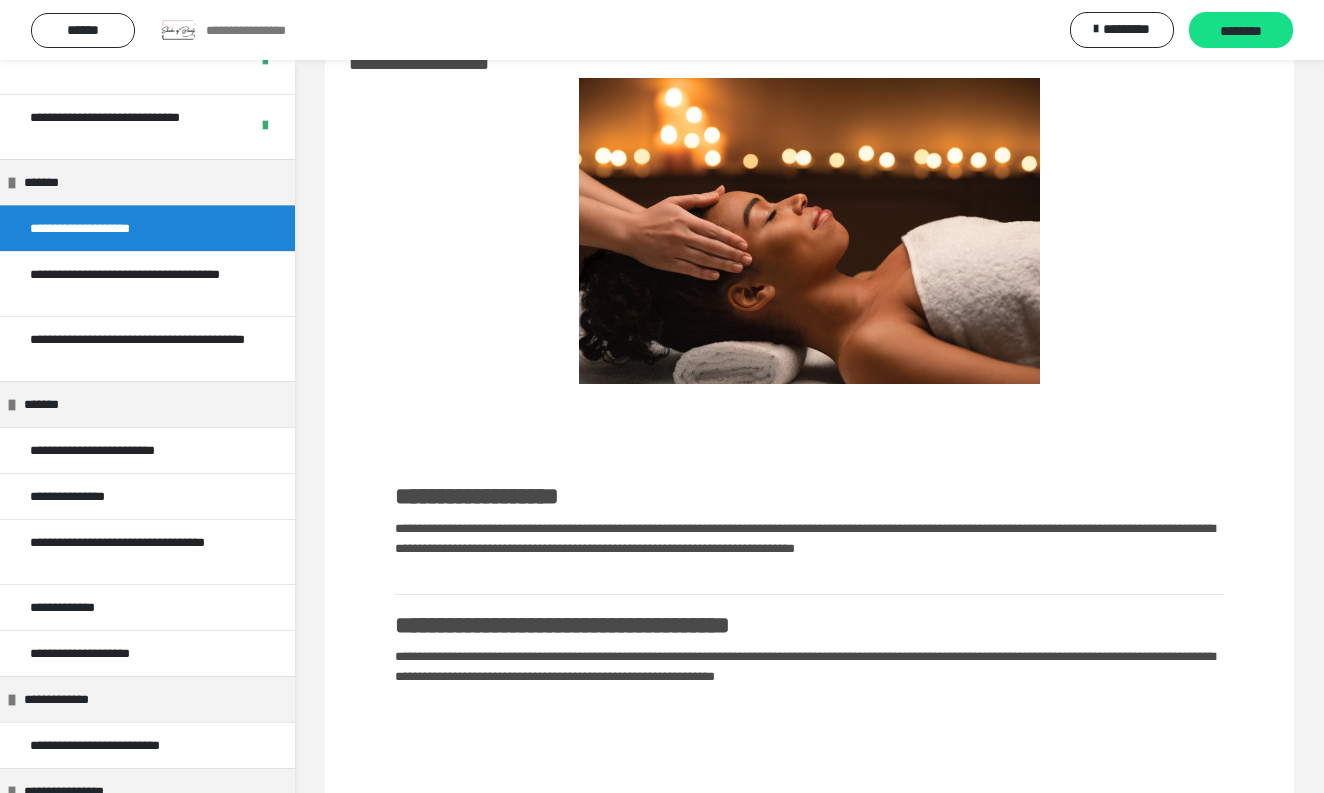 scroll, scrollTop: 61, scrollLeft: 0, axis: vertical 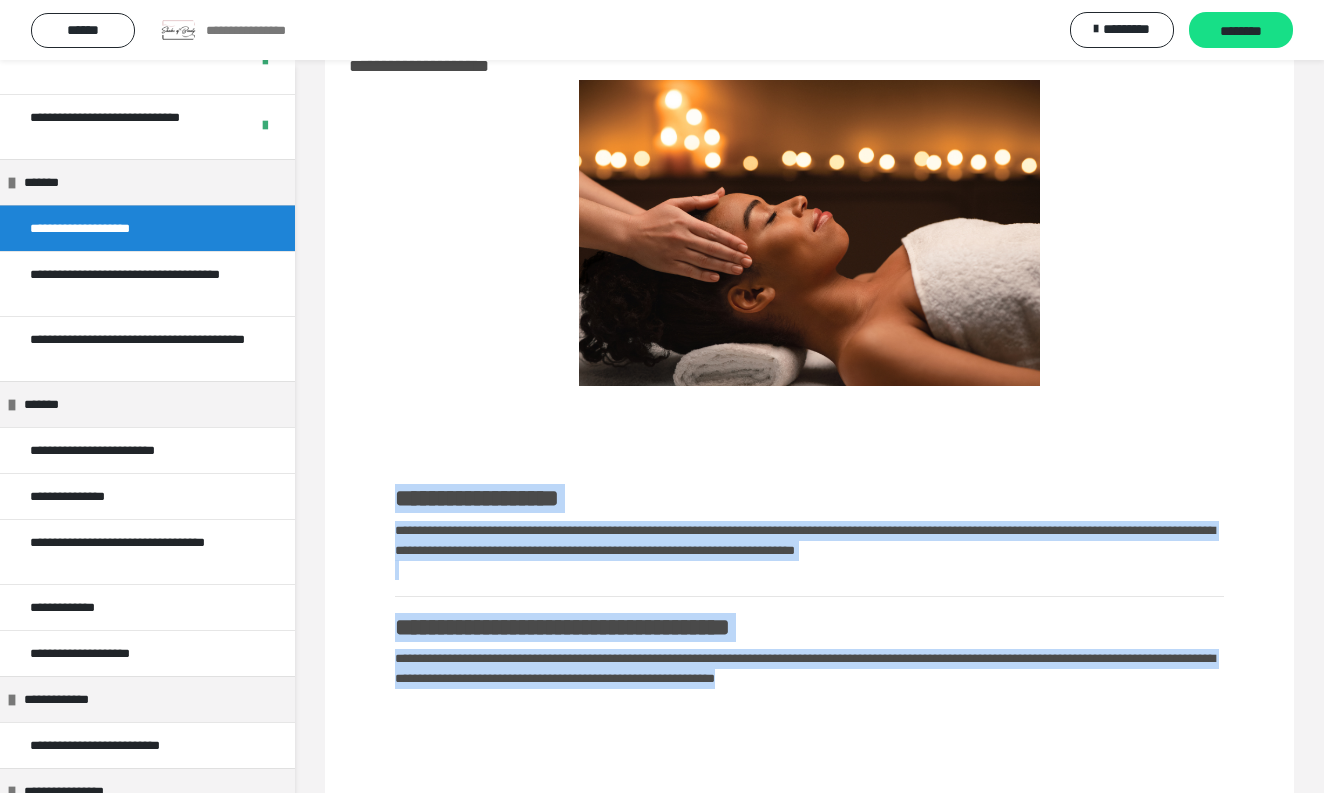 drag, startPoint x: 1150, startPoint y: 700, endPoint x: 337, endPoint y: 493, distance: 838.9386 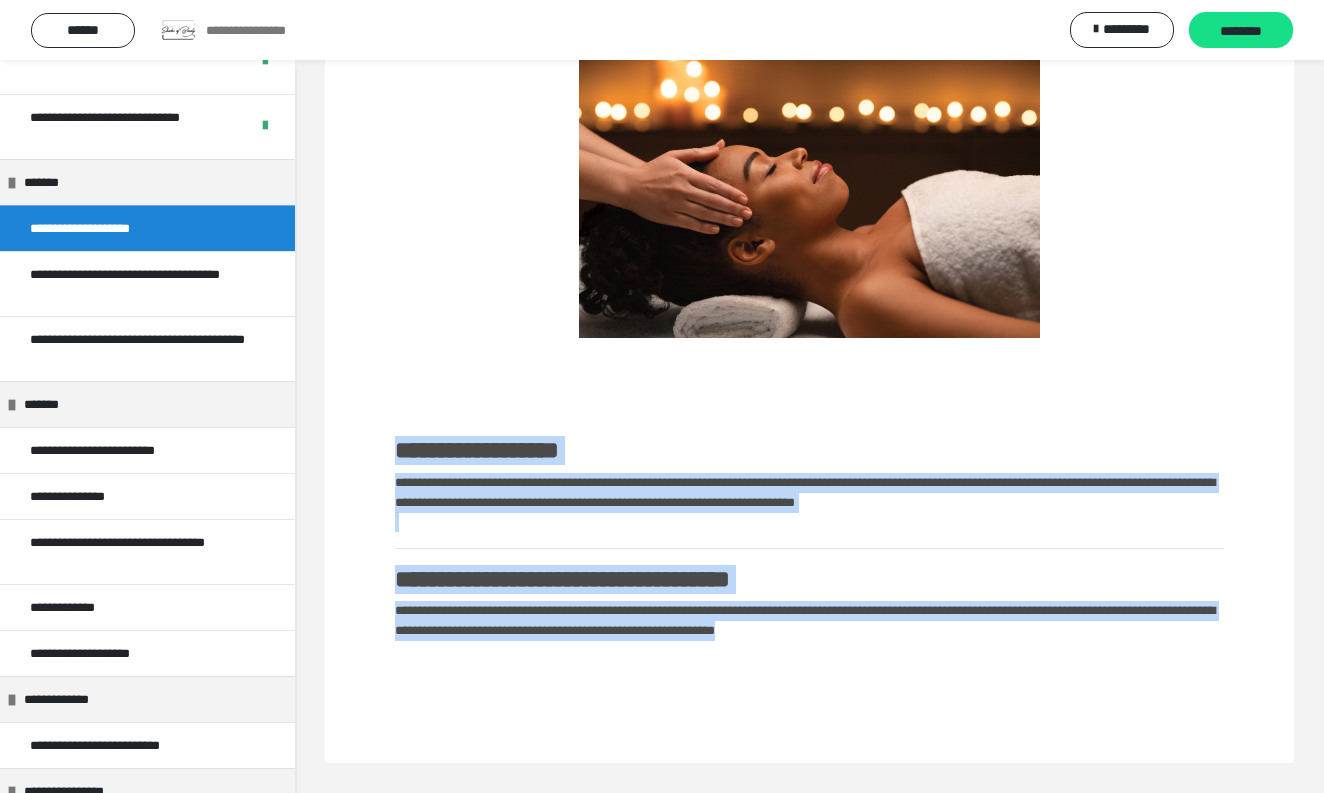 scroll, scrollTop: 125, scrollLeft: 0, axis: vertical 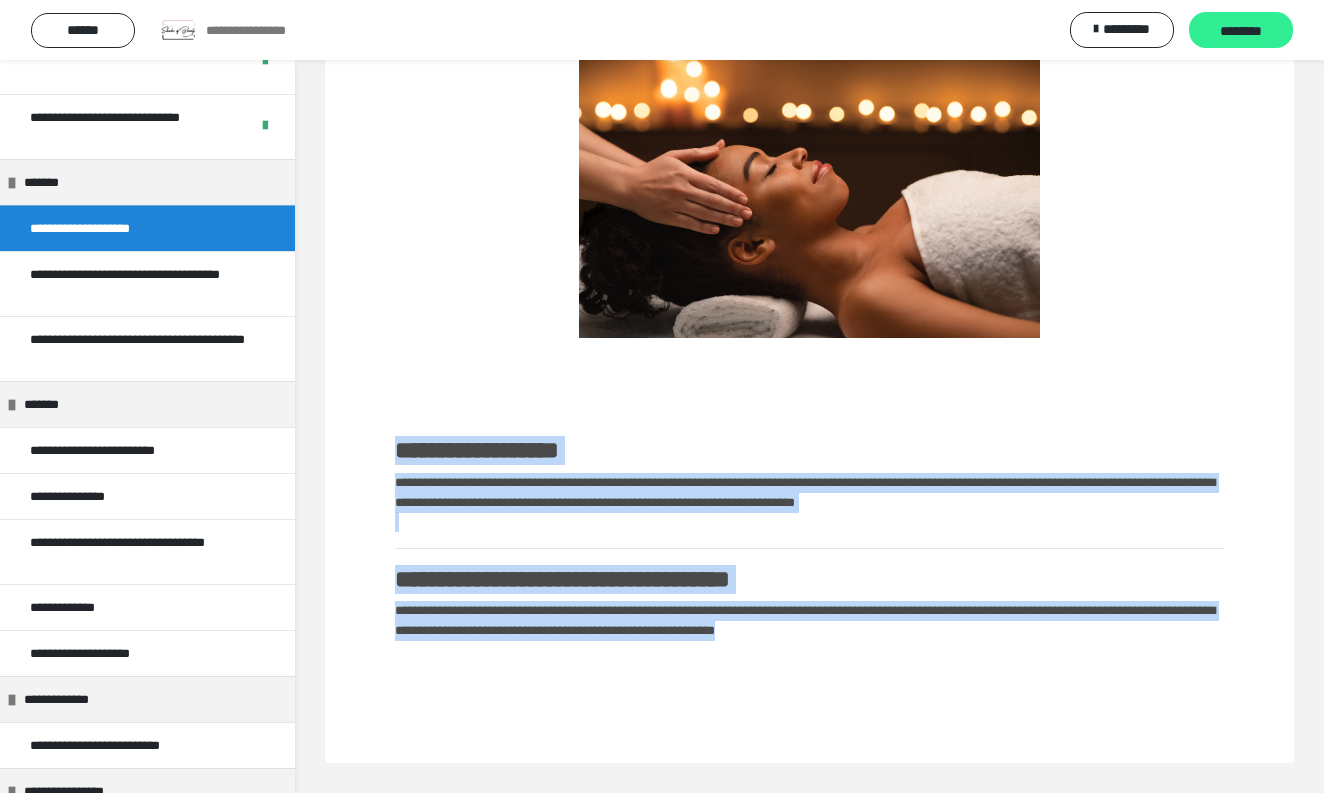 click on "********" at bounding box center [1241, 31] 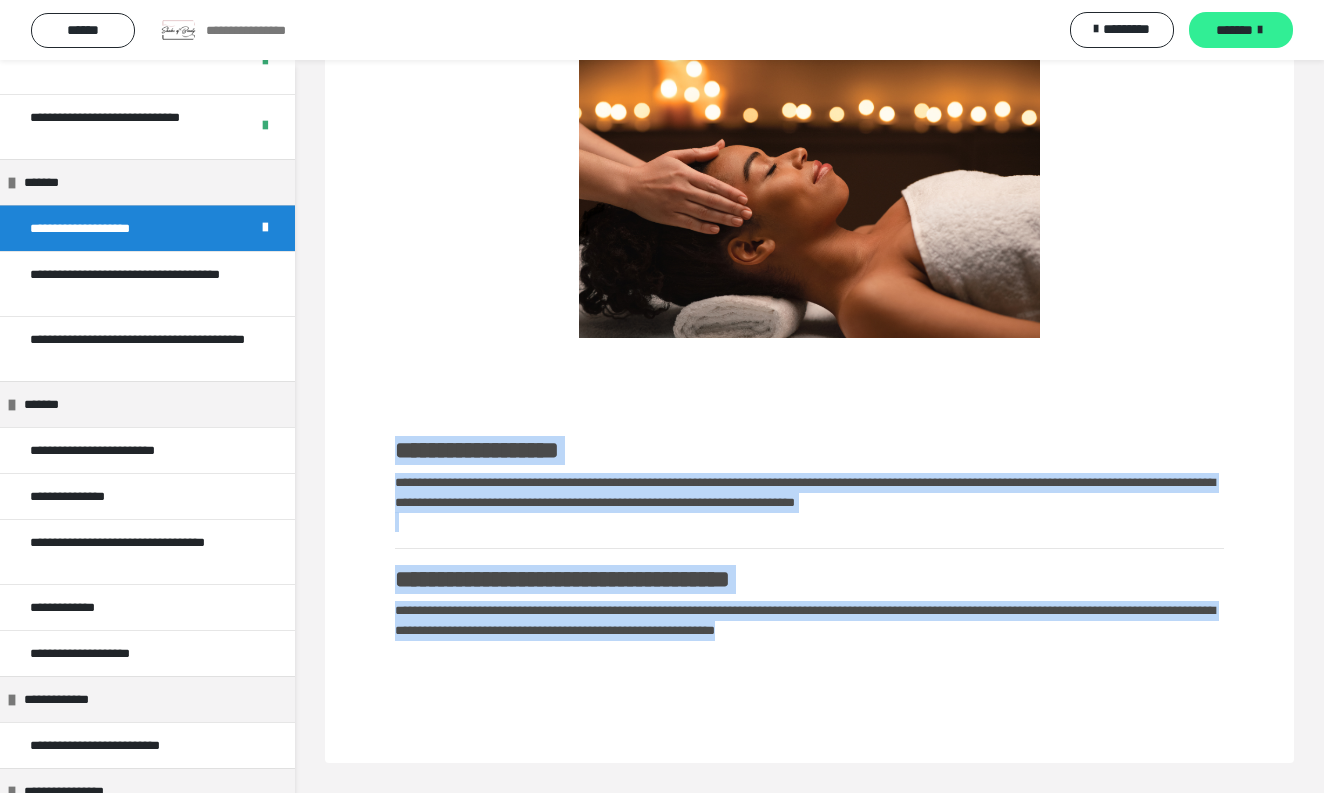click on "*******" at bounding box center [1234, 30] 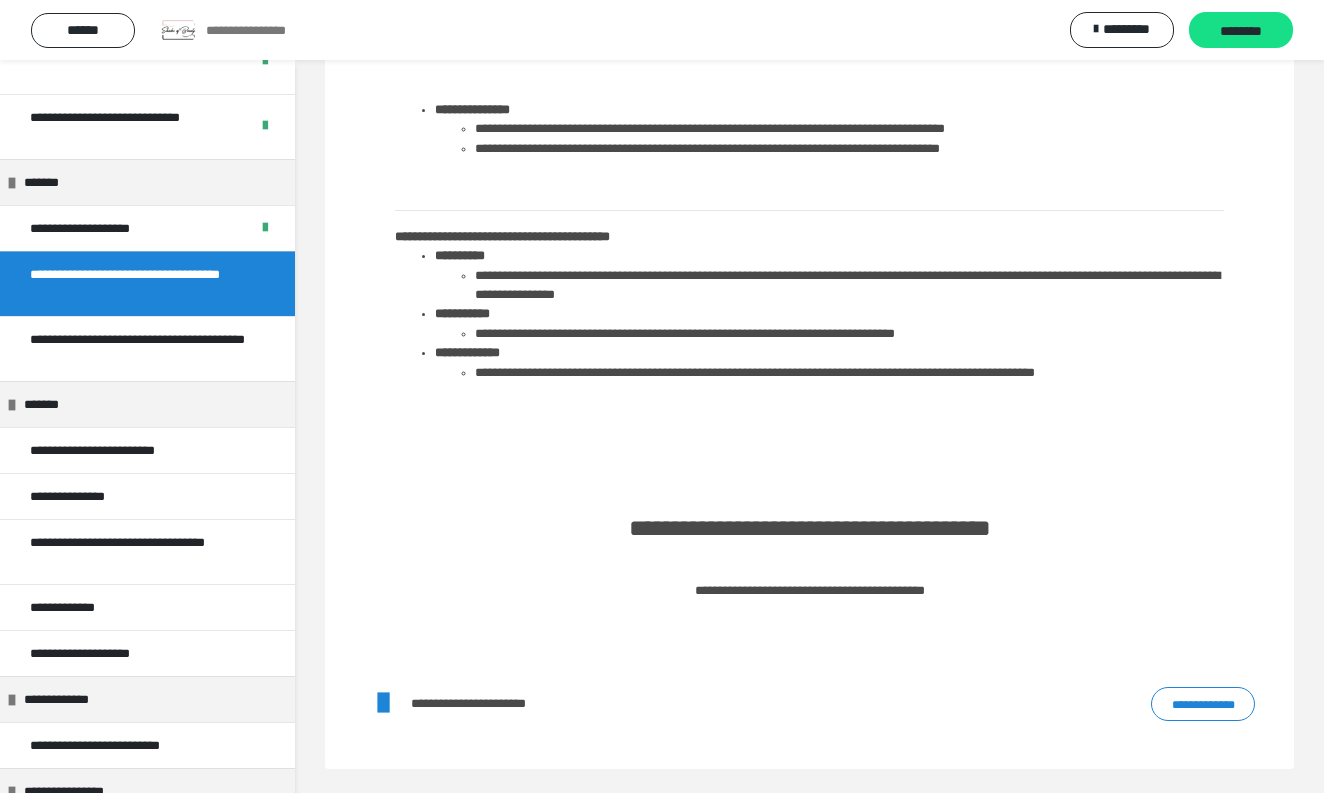 scroll, scrollTop: 1011, scrollLeft: 0, axis: vertical 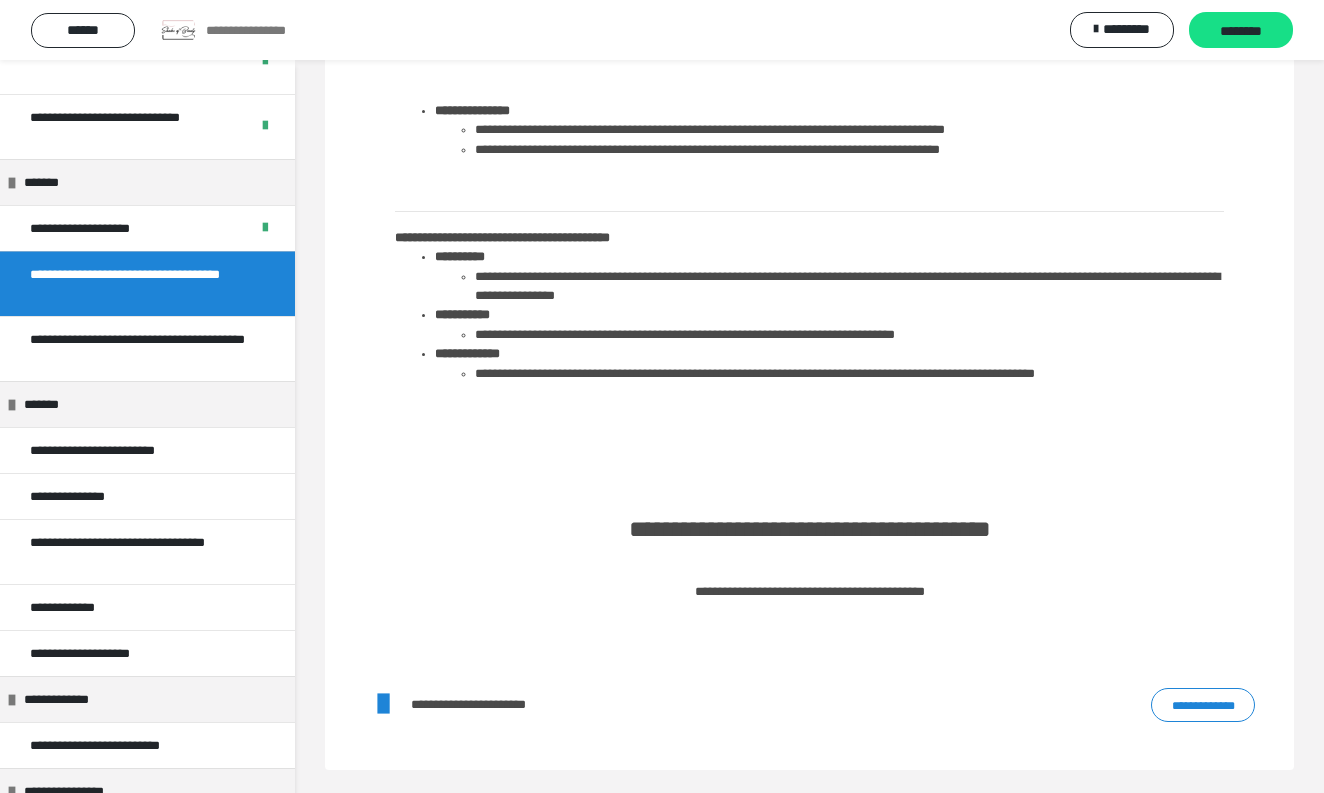 click on "**********" at bounding box center (1203, 705) 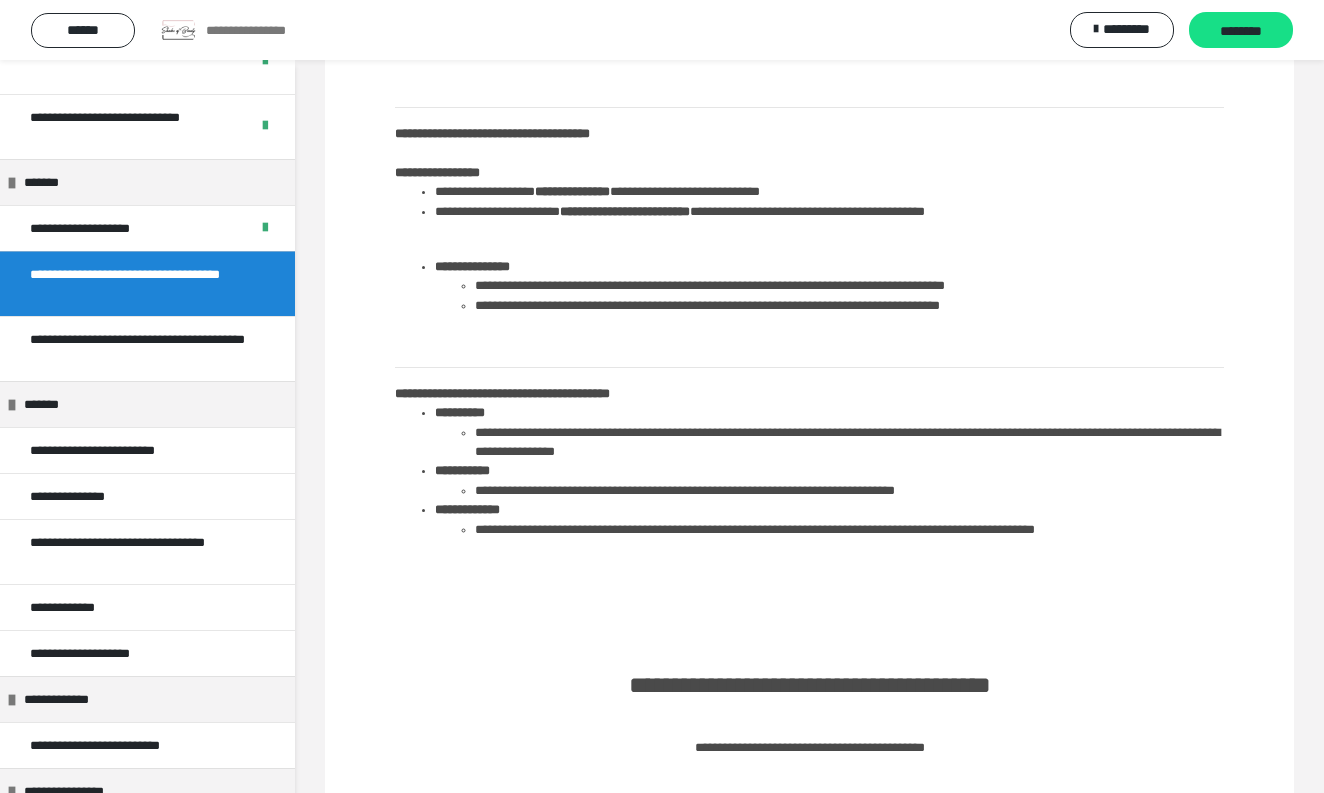 scroll, scrollTop: 851, scrollLeft: 0, axis: vertical 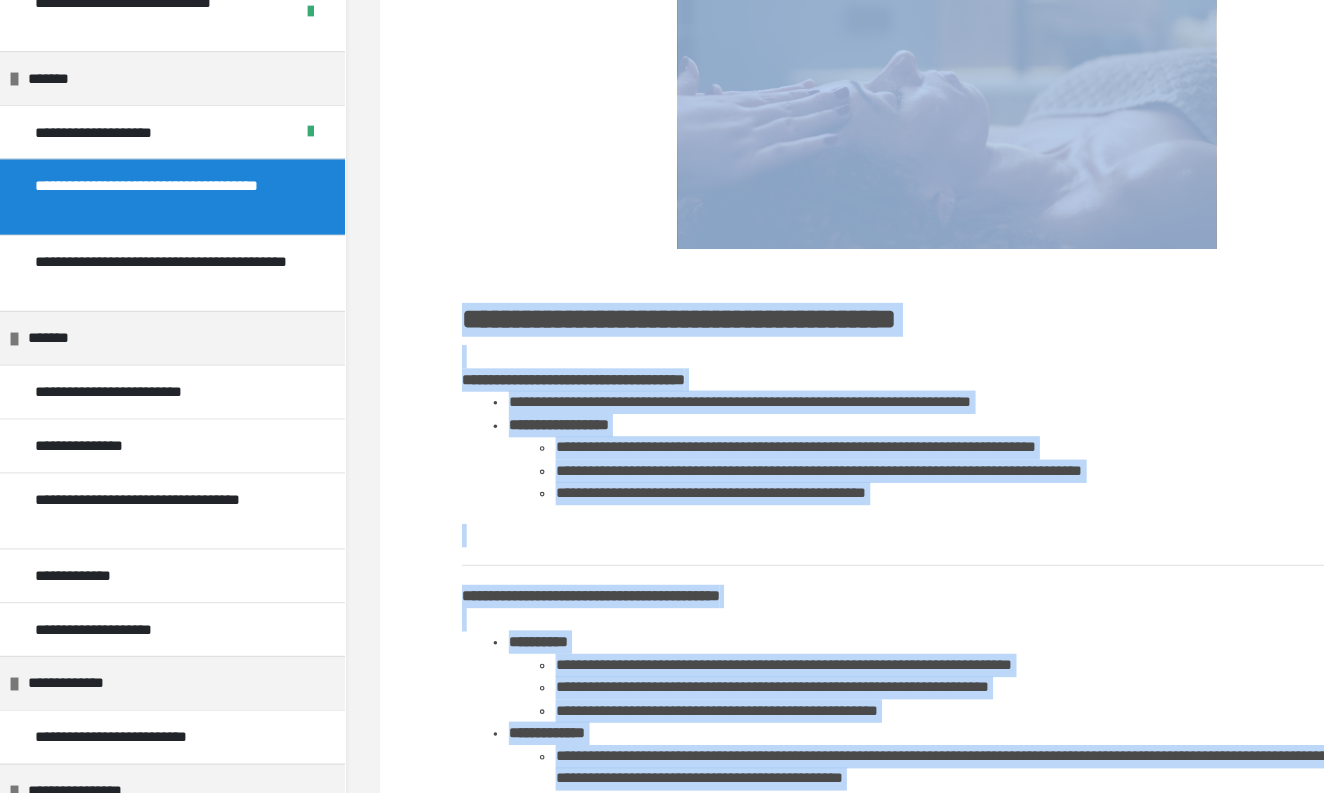 drag, startPoint x: 585, startPoint y: 554, endPoint x: 412, endPoint y: 112, distance: 474.6504 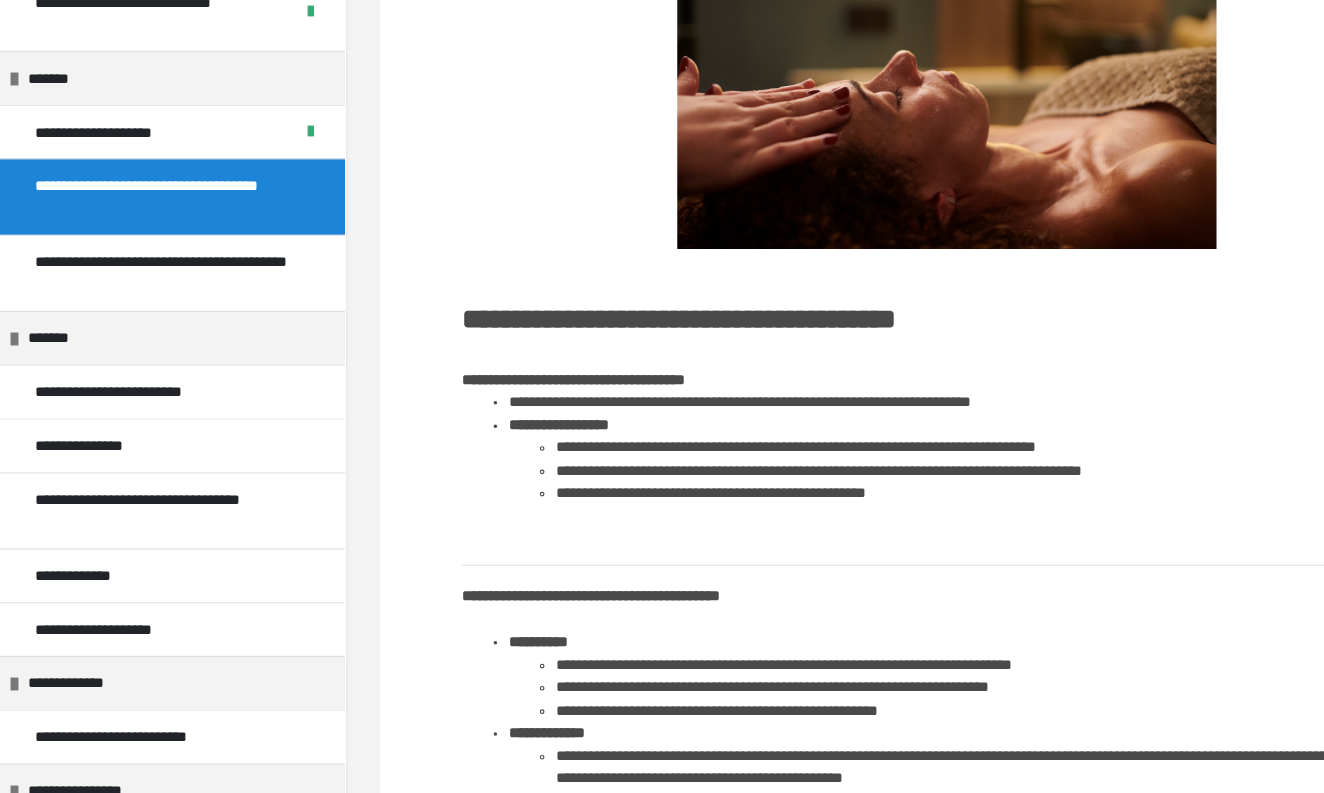 click on "**********" at bounding box center (139, 284) 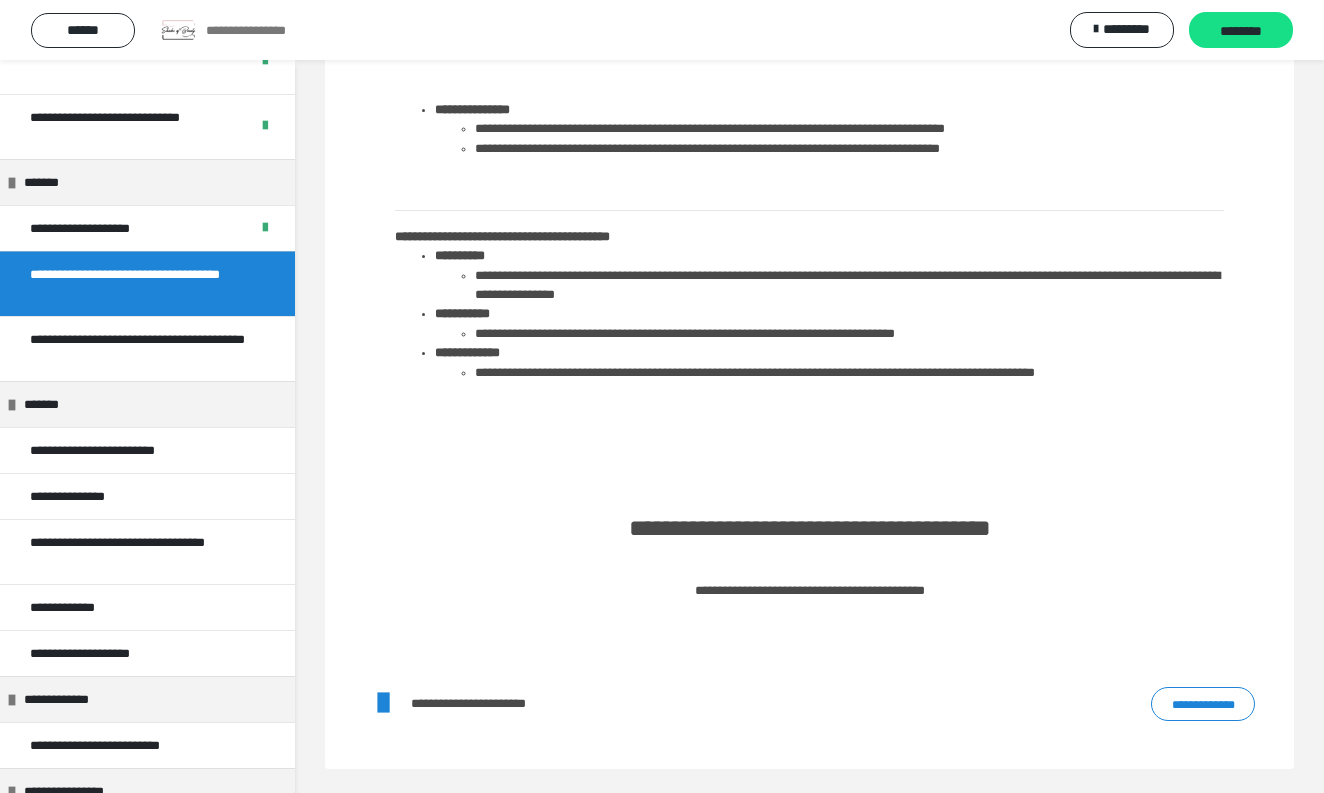 scroll, scrollTop: 1011, scrollLeft: 0, axis: vertical 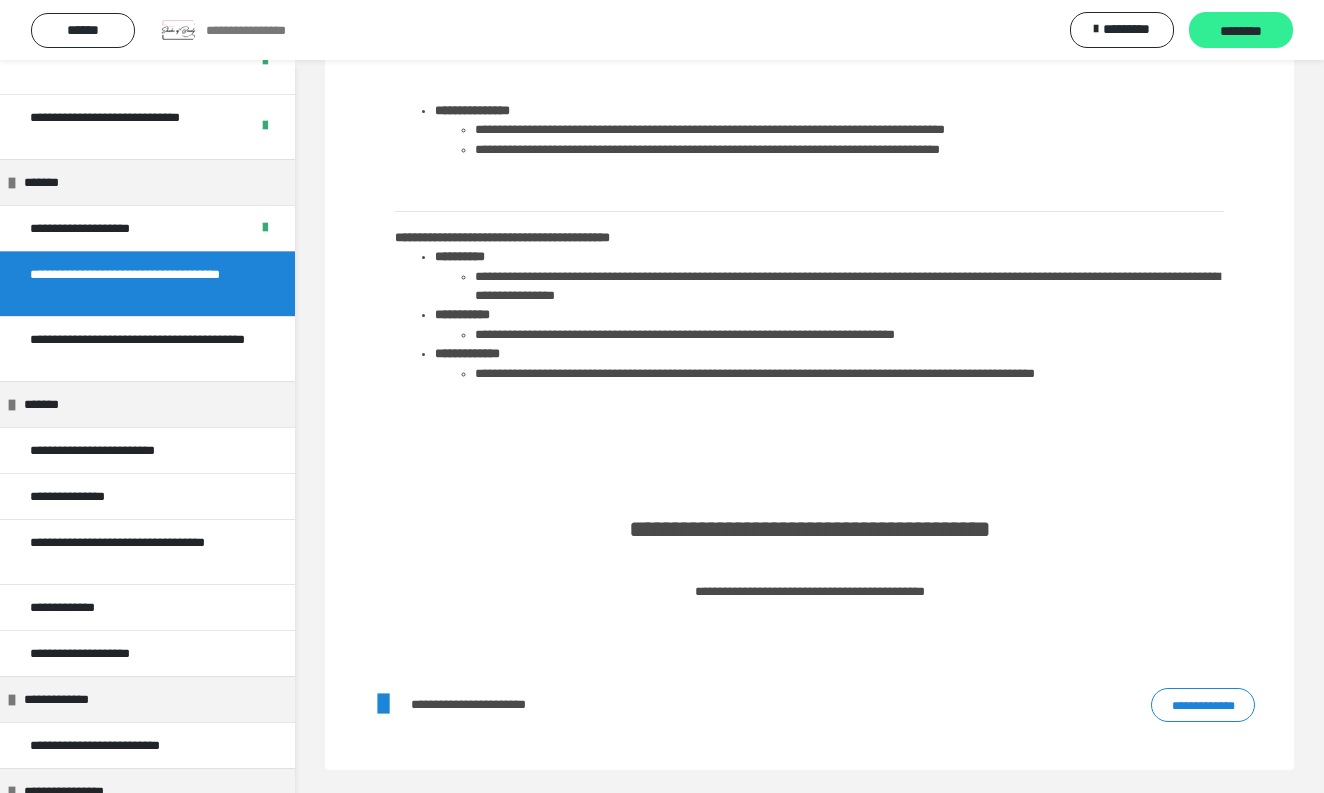 click on "********" at bounding box center [1241, 31] 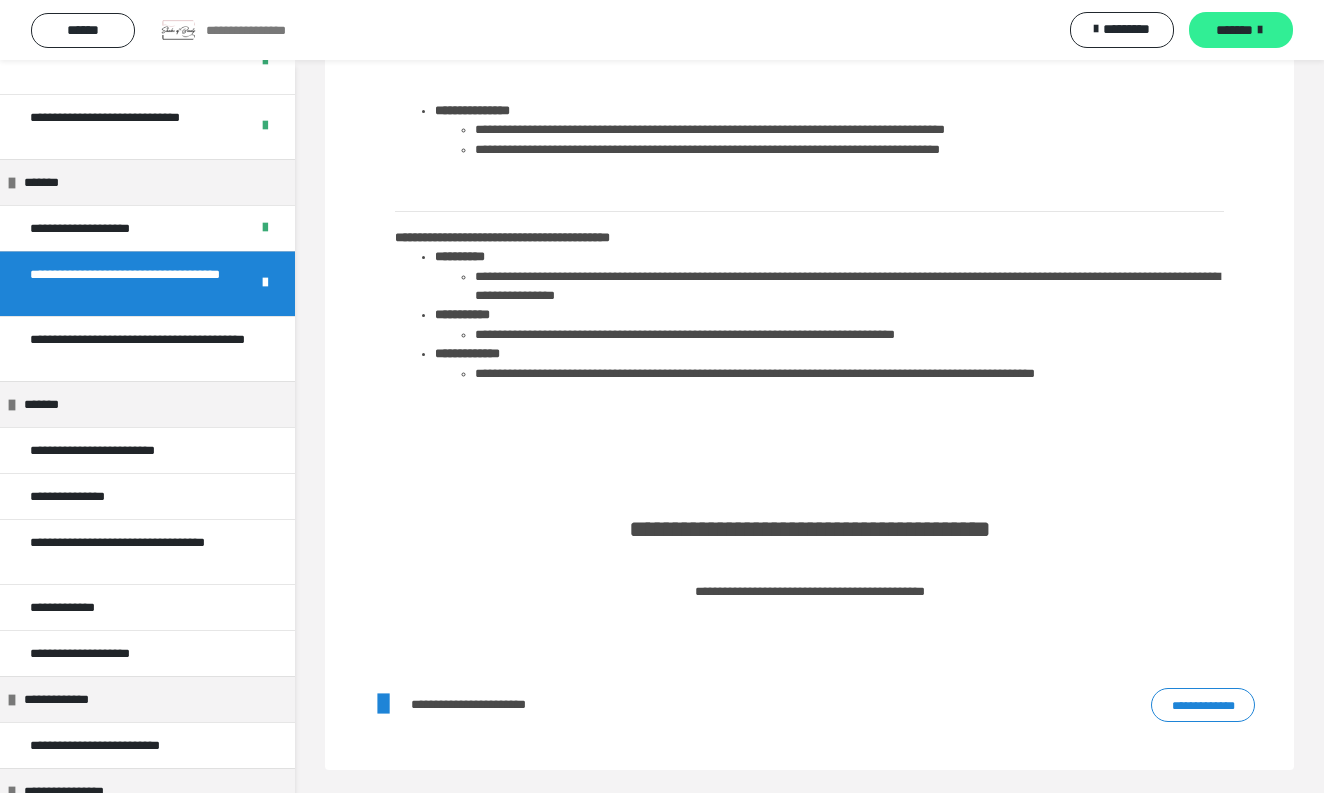 click on "*******" at bounding box center (1234, 30) 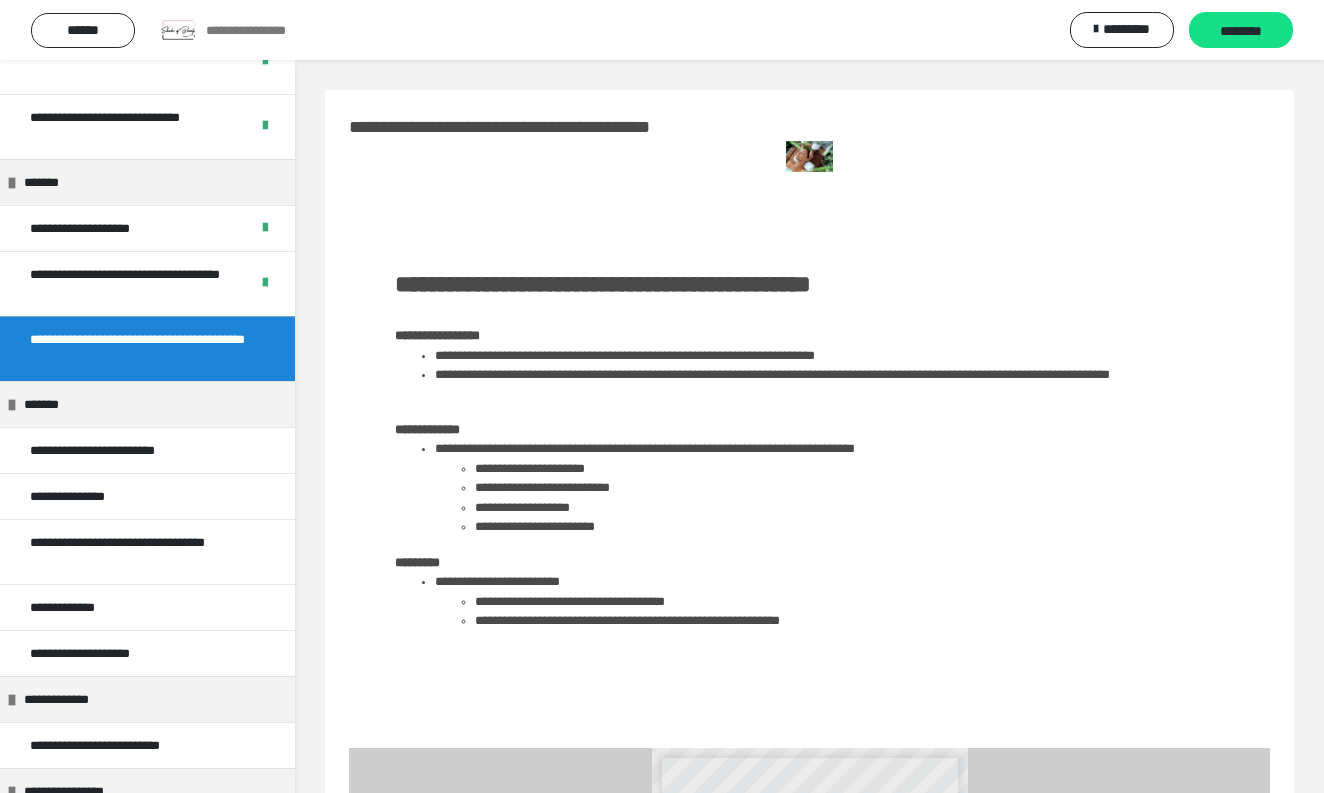 scroll, scrollTop: 0, scrollLeft: 0, axis: both 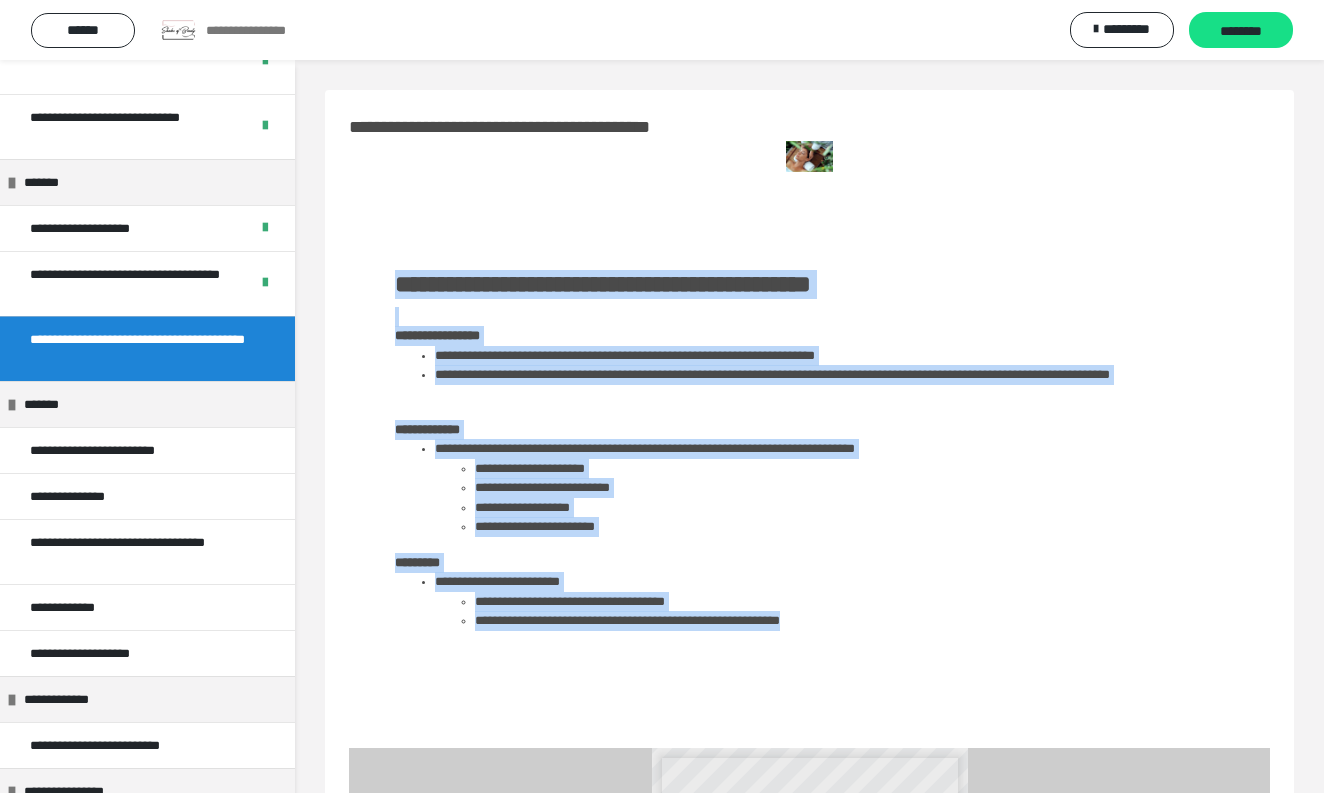 drag, startPoint x: 917, startPoint y: 614, endPoint x: 402, endPoint y: 283, distance: 612.1977 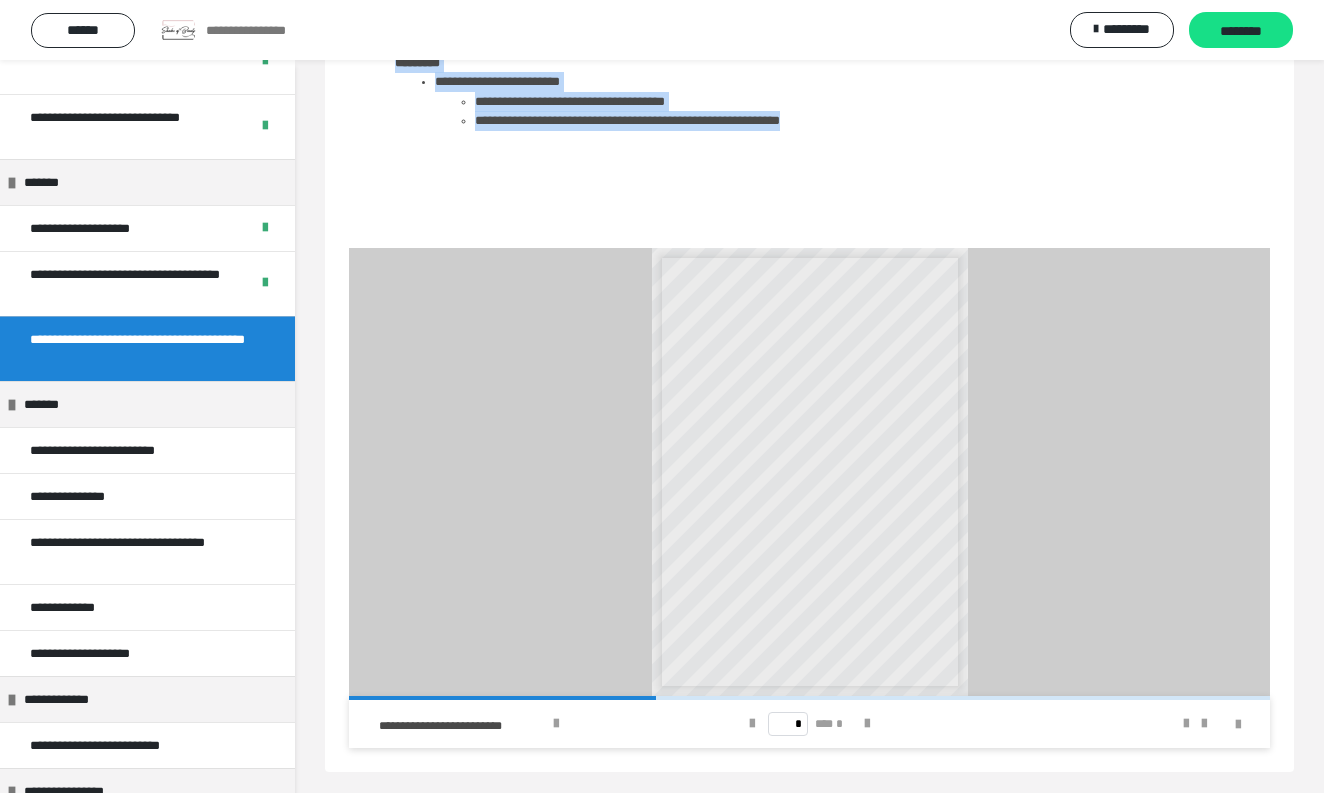 scroll, scrollTop: 496, scrollLeft: 0, axis: vertical 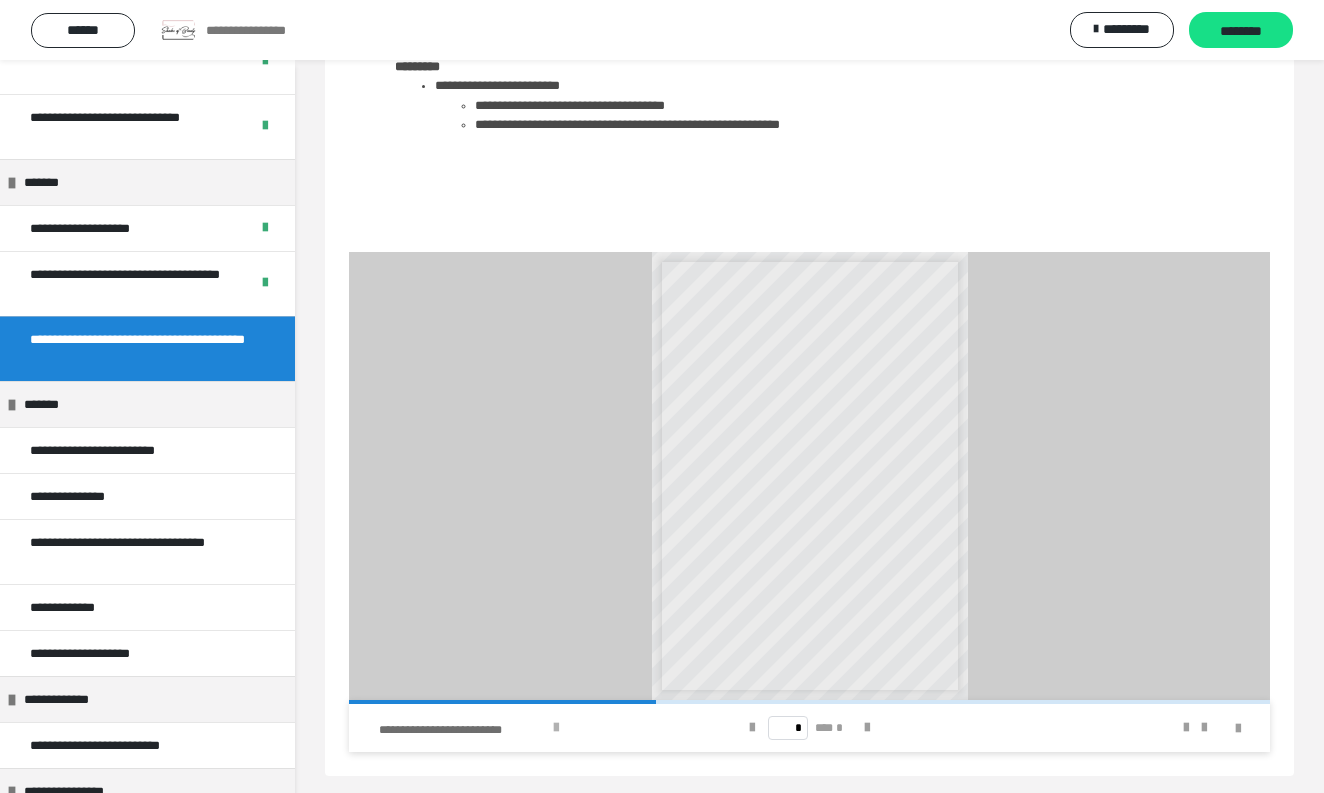 click at bounding box center [556, 728] 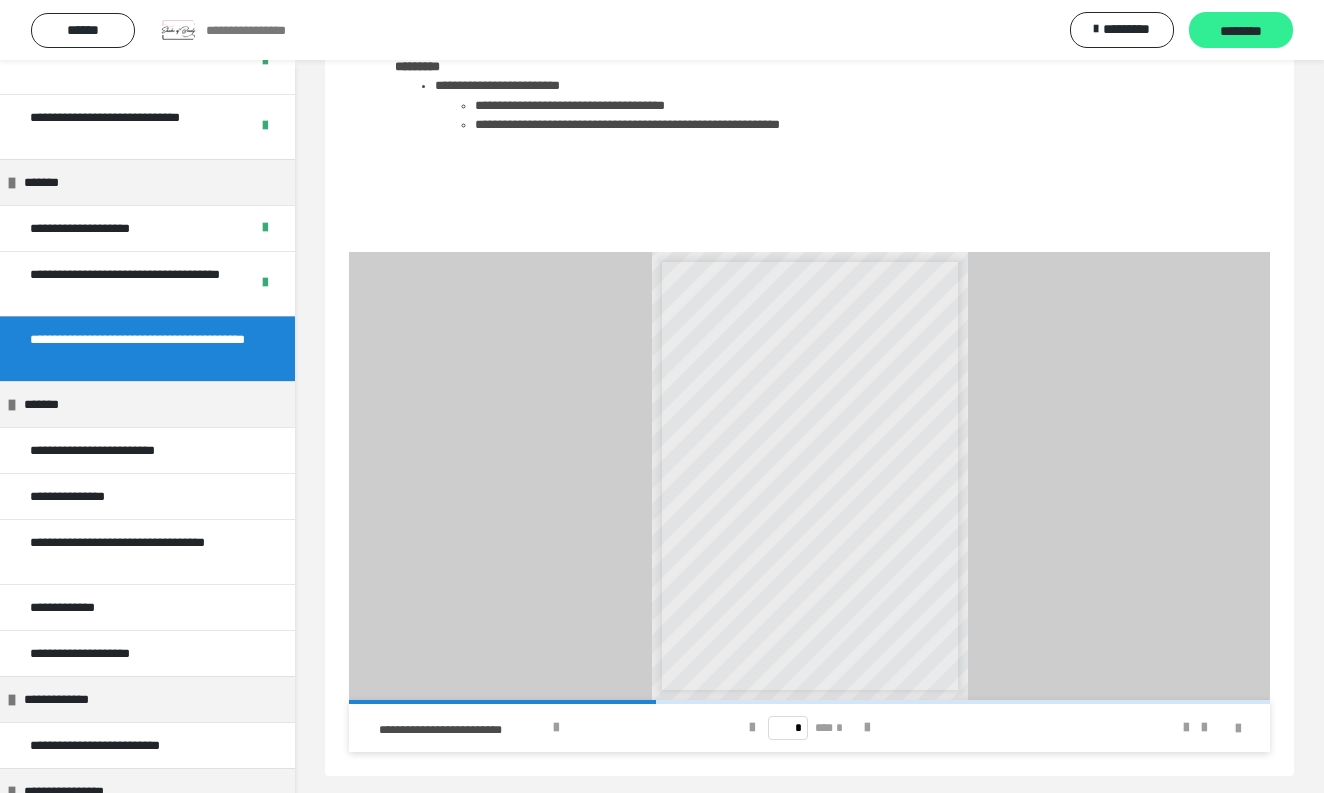 click on "********" at bounding box center [1241, 31] 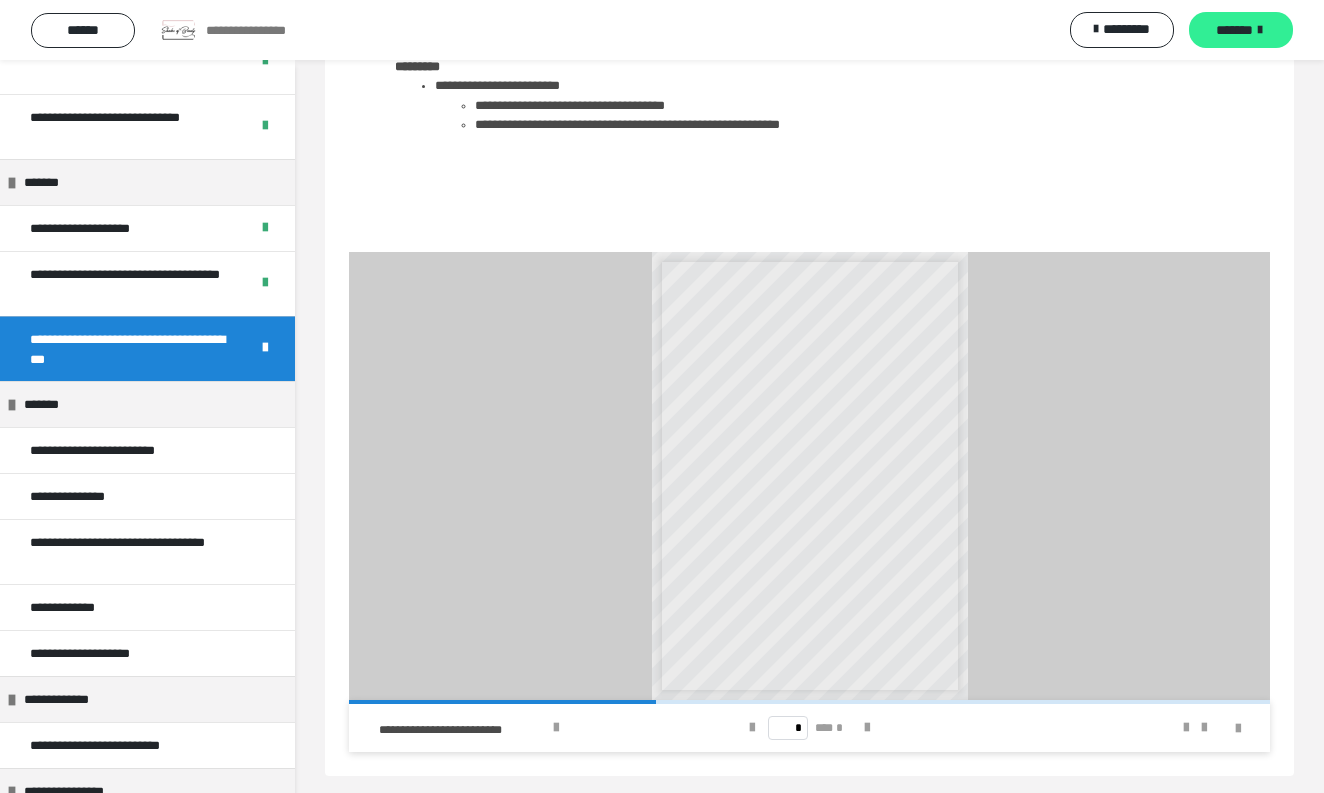 click on "*******" at bounding box center [1241, 30] 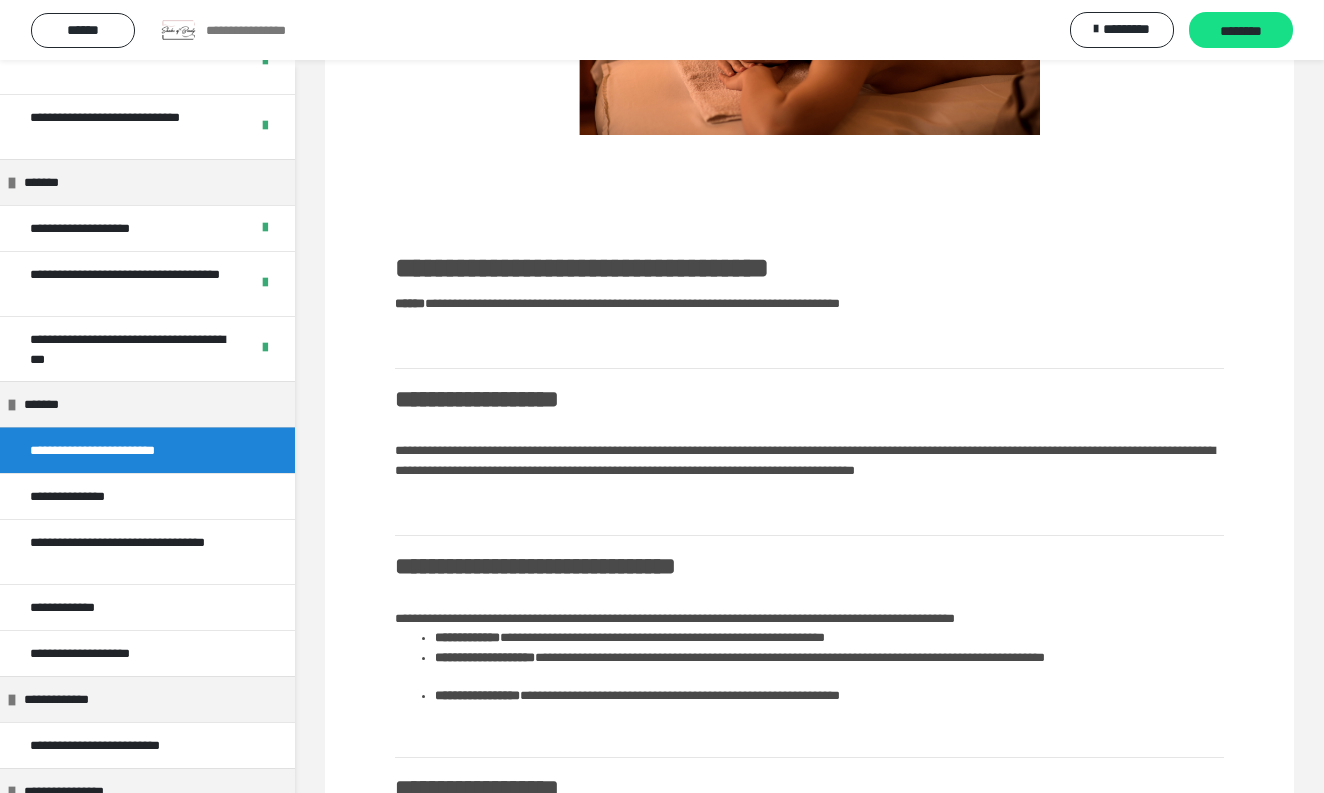scroll, scrollTop: 298, scrollLeft: 0, axis: vertical 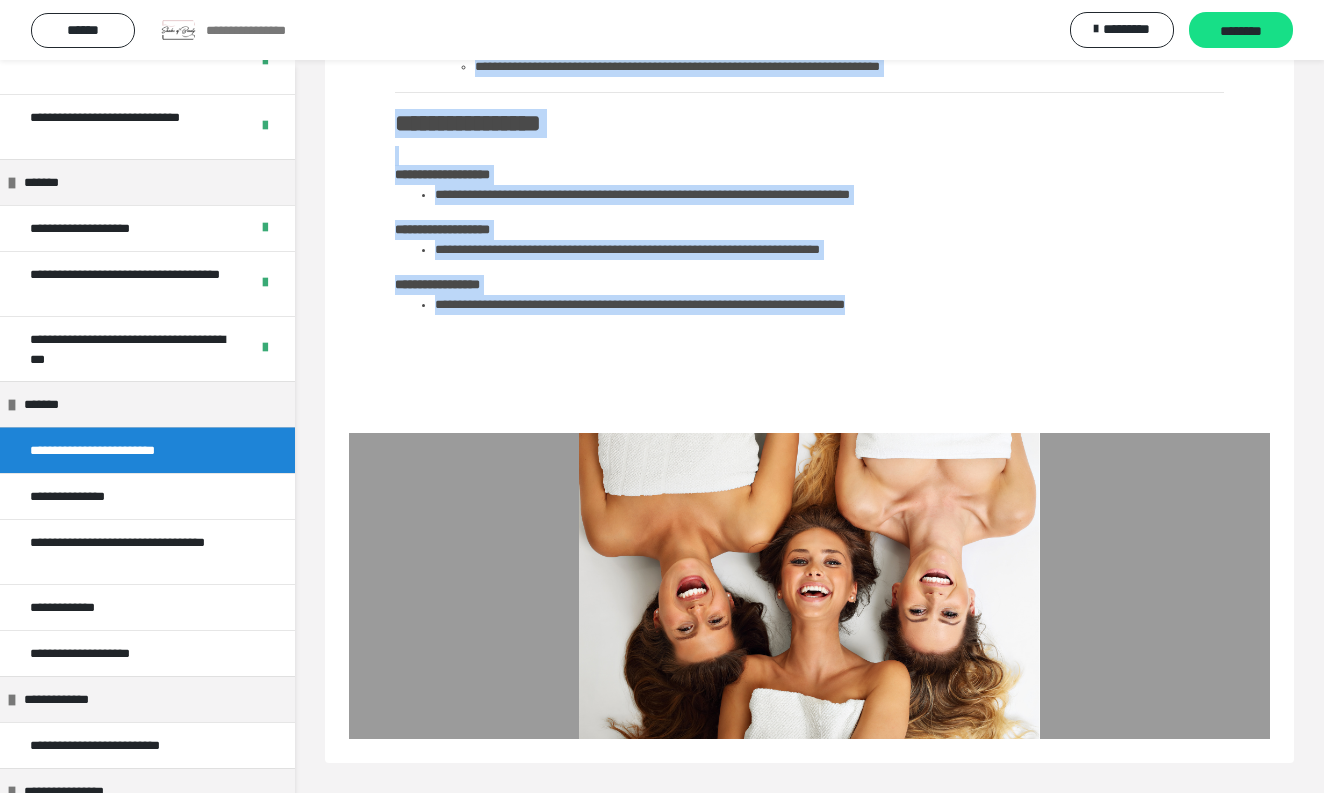 drag, startPoint x: 388, startPoint y: 281, endPoint x: 1193, endPoint y: 369, distance: 809.79565 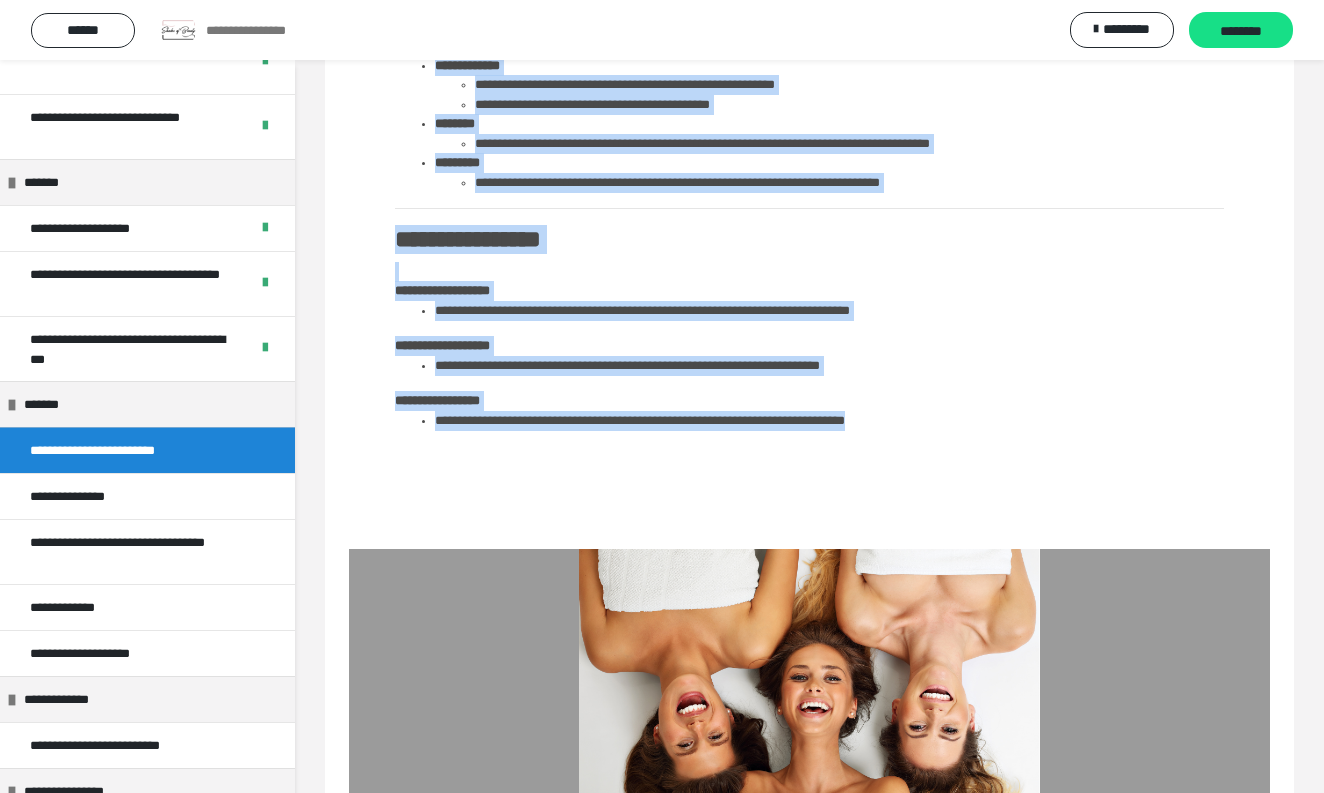 scroll, scrollTop: 1726, scrollLeft: 0, axis: vertical 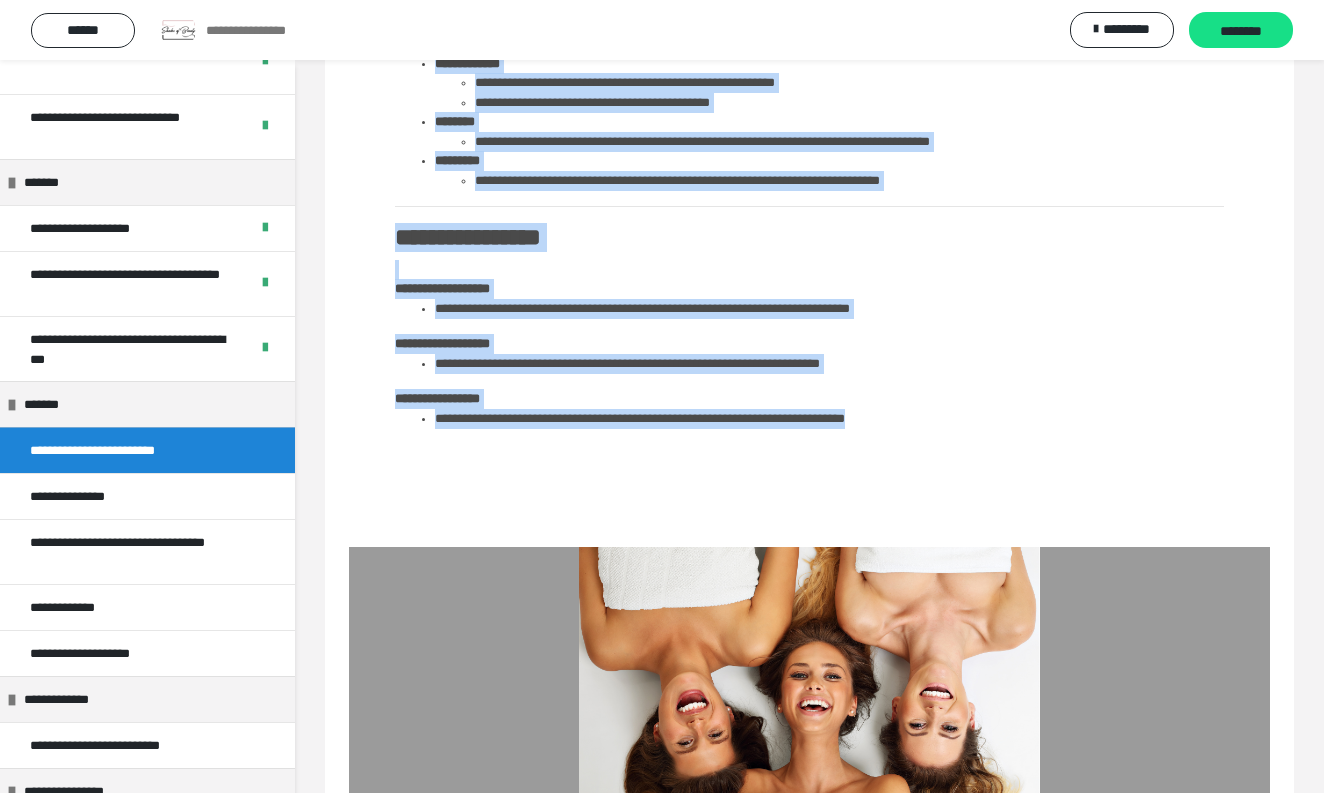click on "**********" at bounding box center [809, -365] 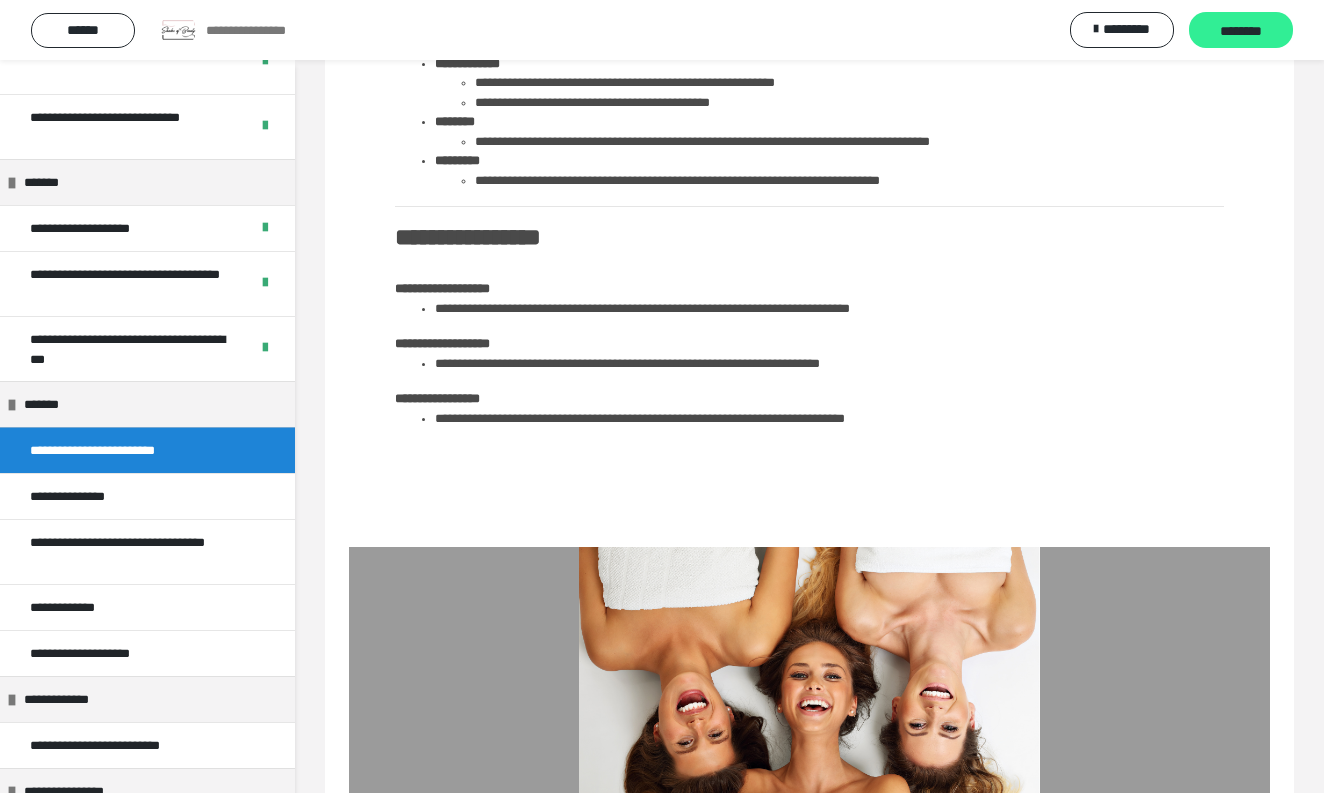 click on "********" at bounding box center (1241, 31) 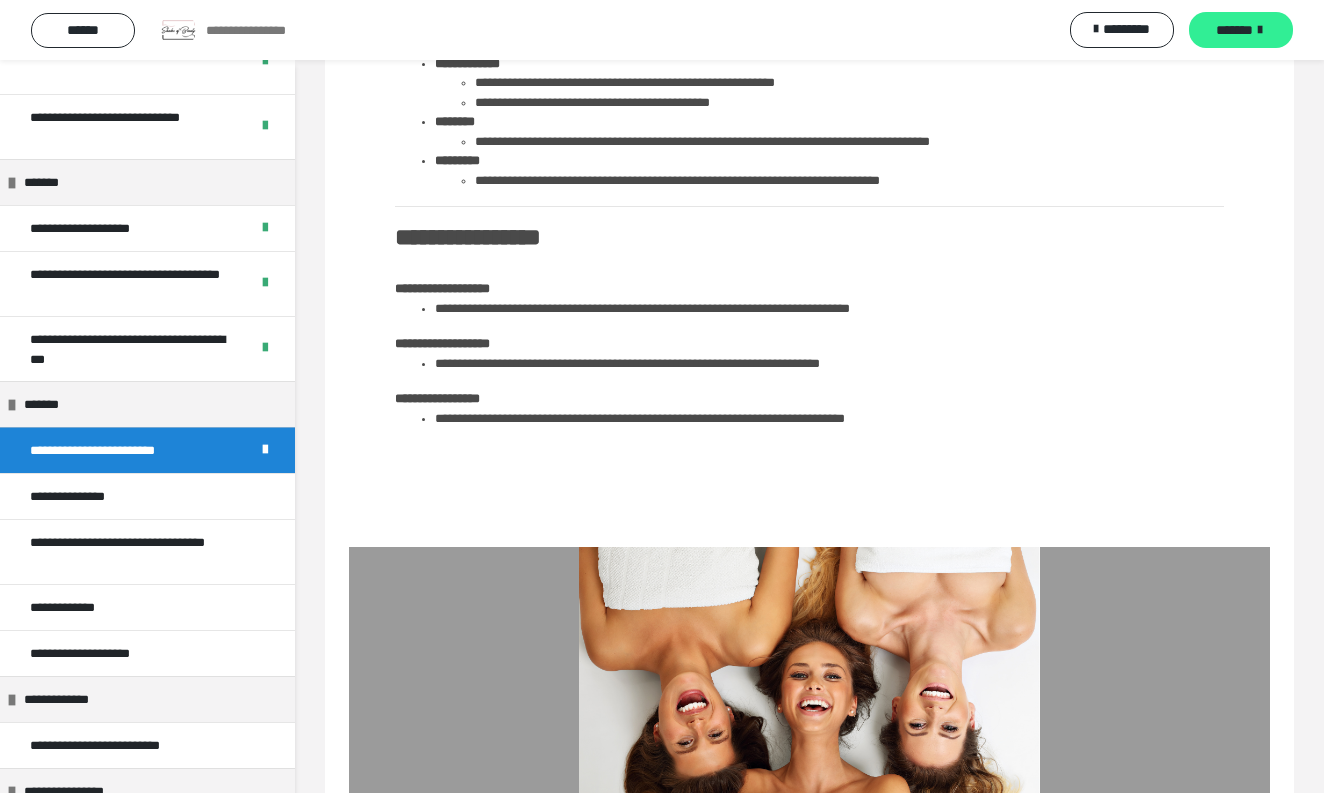 click on "*******" at bounding box center [1234, 30] 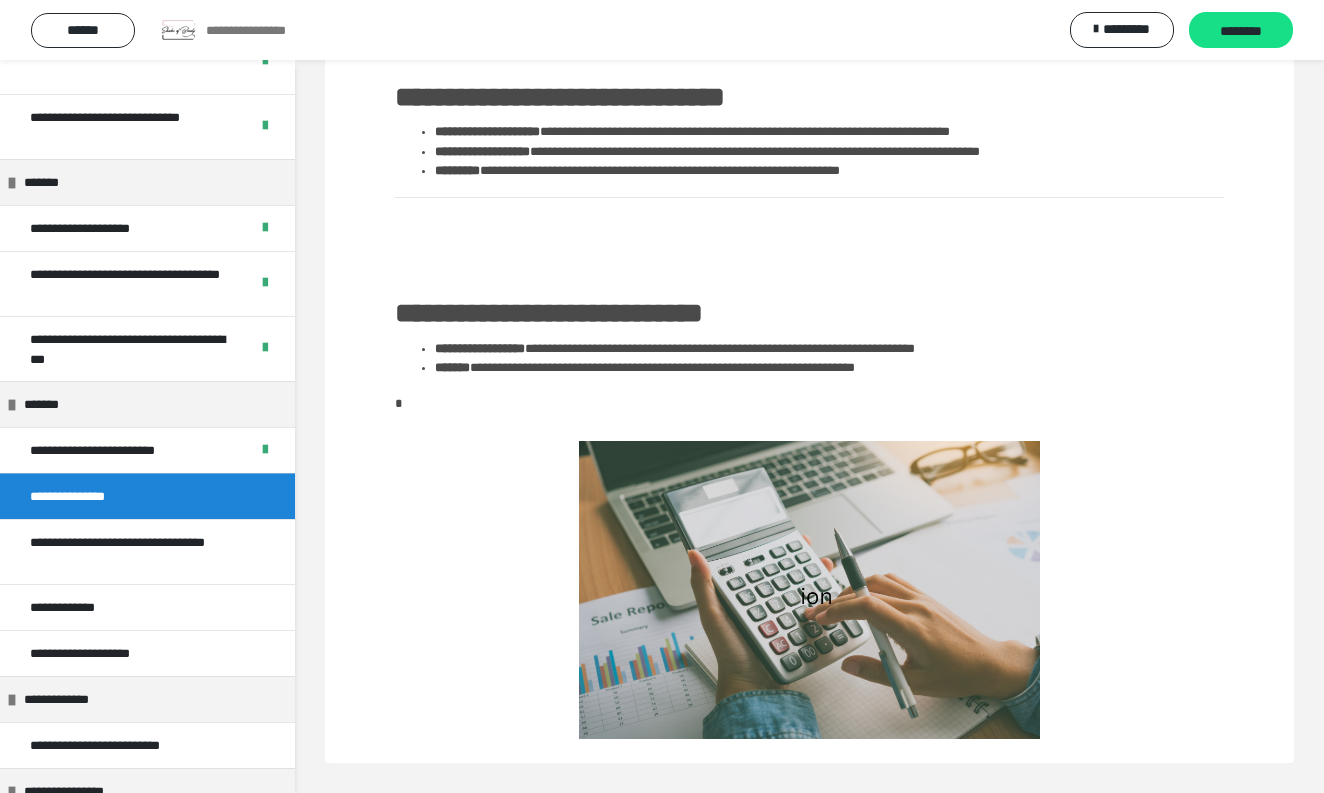 scroll, scrollTop: 1617, scrollLeft: 0, axis: vertical 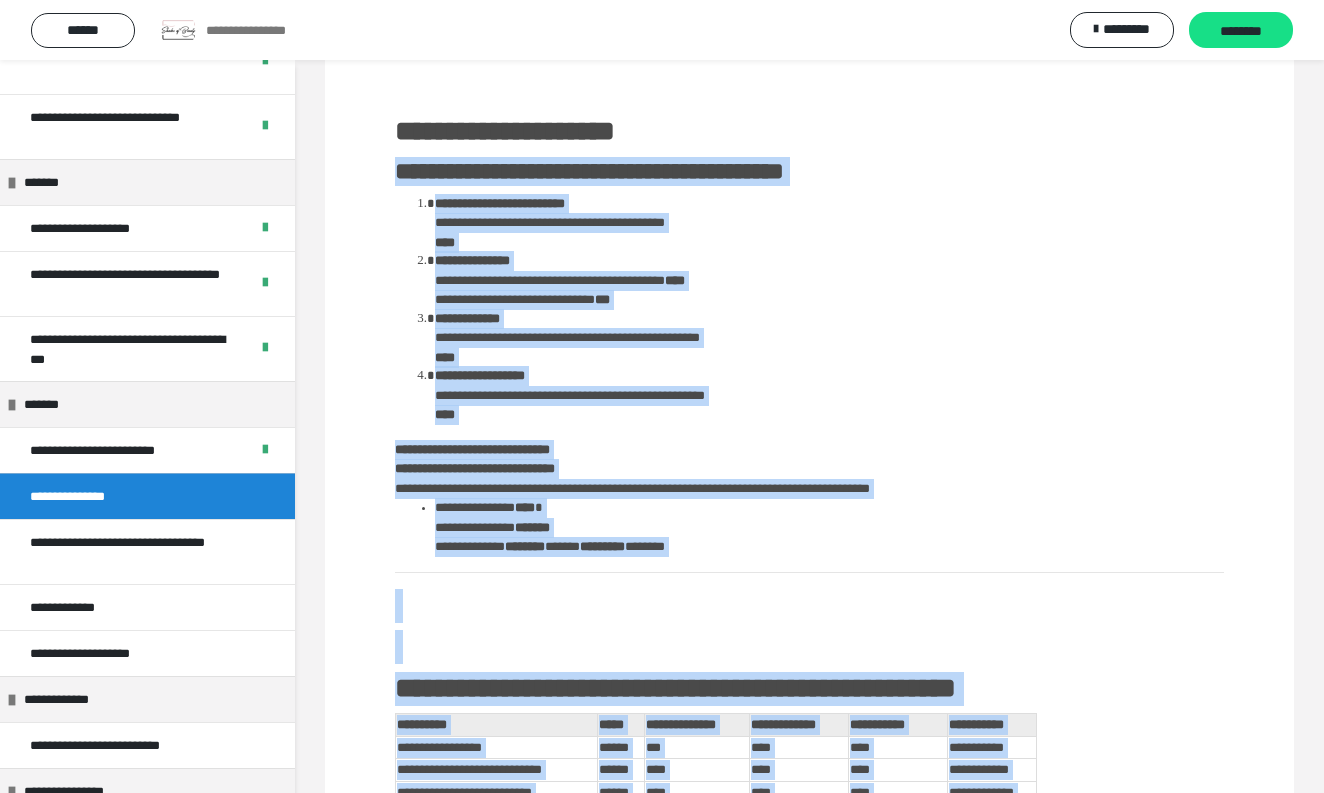 drag, startPoint x: 994, startPoint y: 350, endPoint x: 453, endPoint y: 142, distance: 579.6076 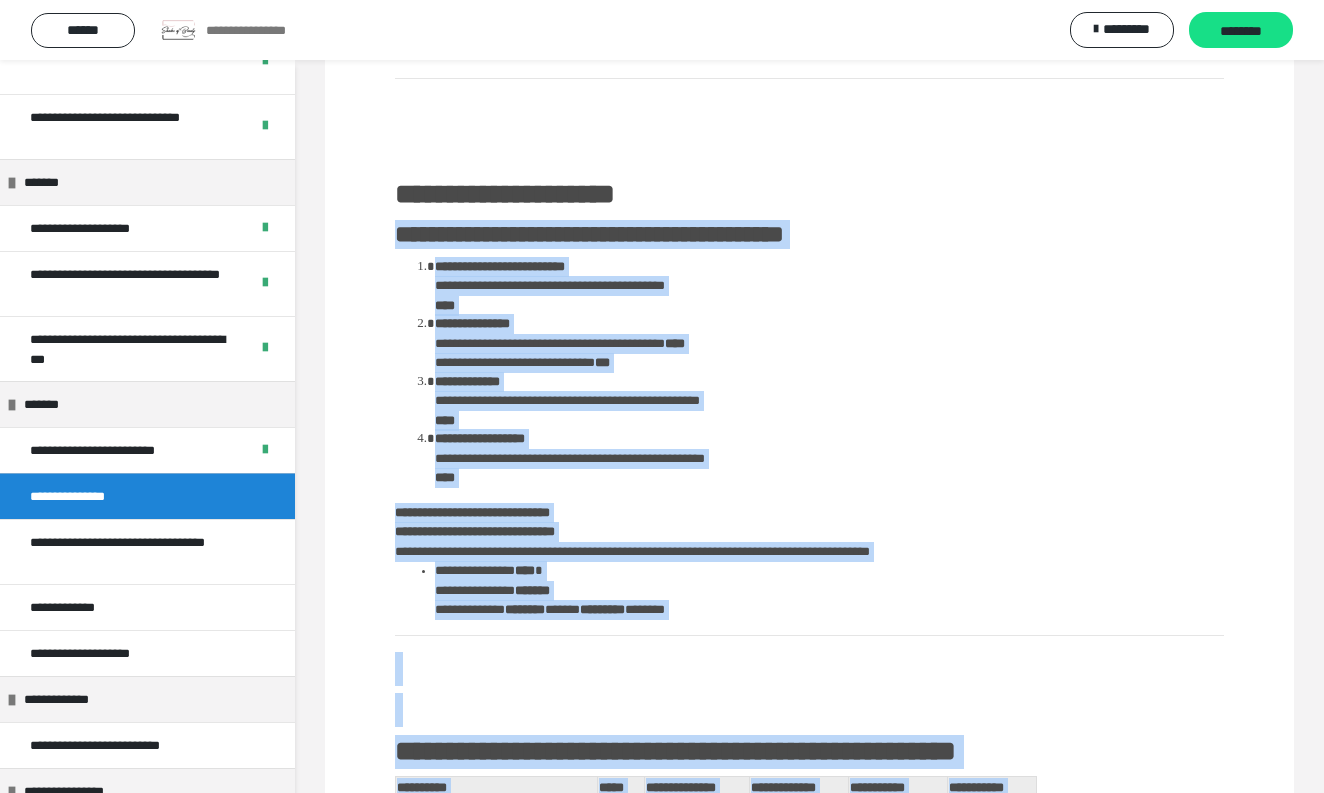 scroll, scrollTop: 703, scrollLeft: 0, axis: vertical 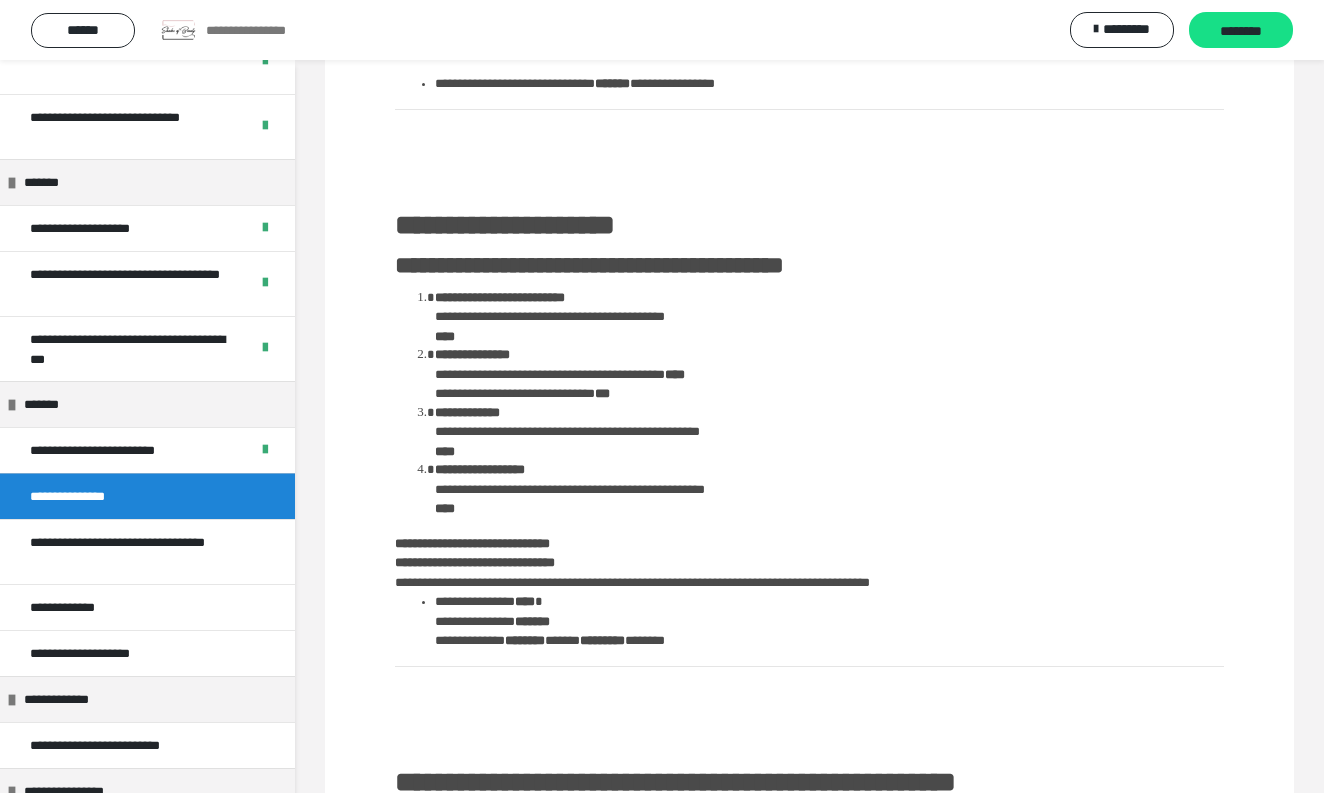 drag, startPoint x: 453, startPoint y: 142, endPoint x: 477, endPoint y: 204, distance: 66.48308 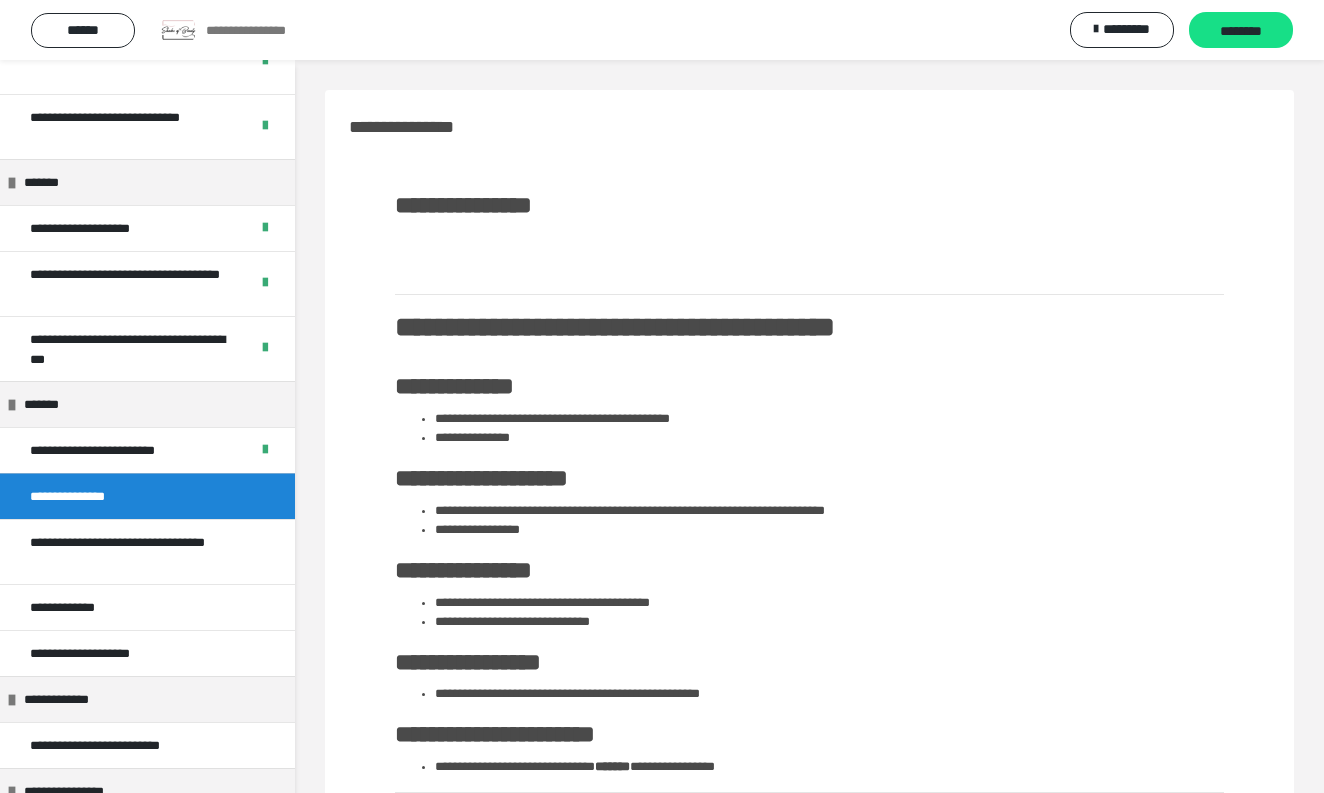scroll, scrollTop: 0, scrollLeft: 0, axis: both 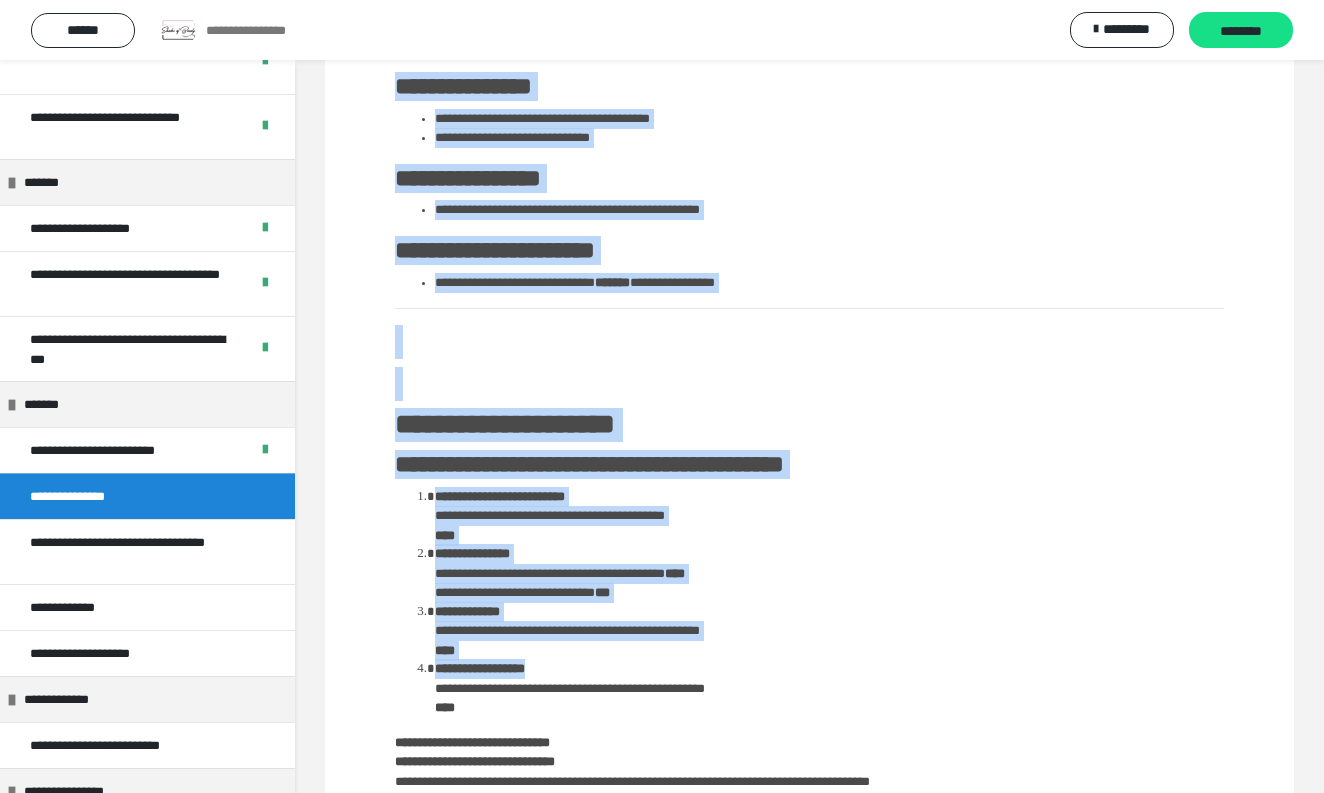 drag, startPoint x: 391, startPoint y: 197, endPoint x: 655, endPoint y: 665, distance: 537.3267 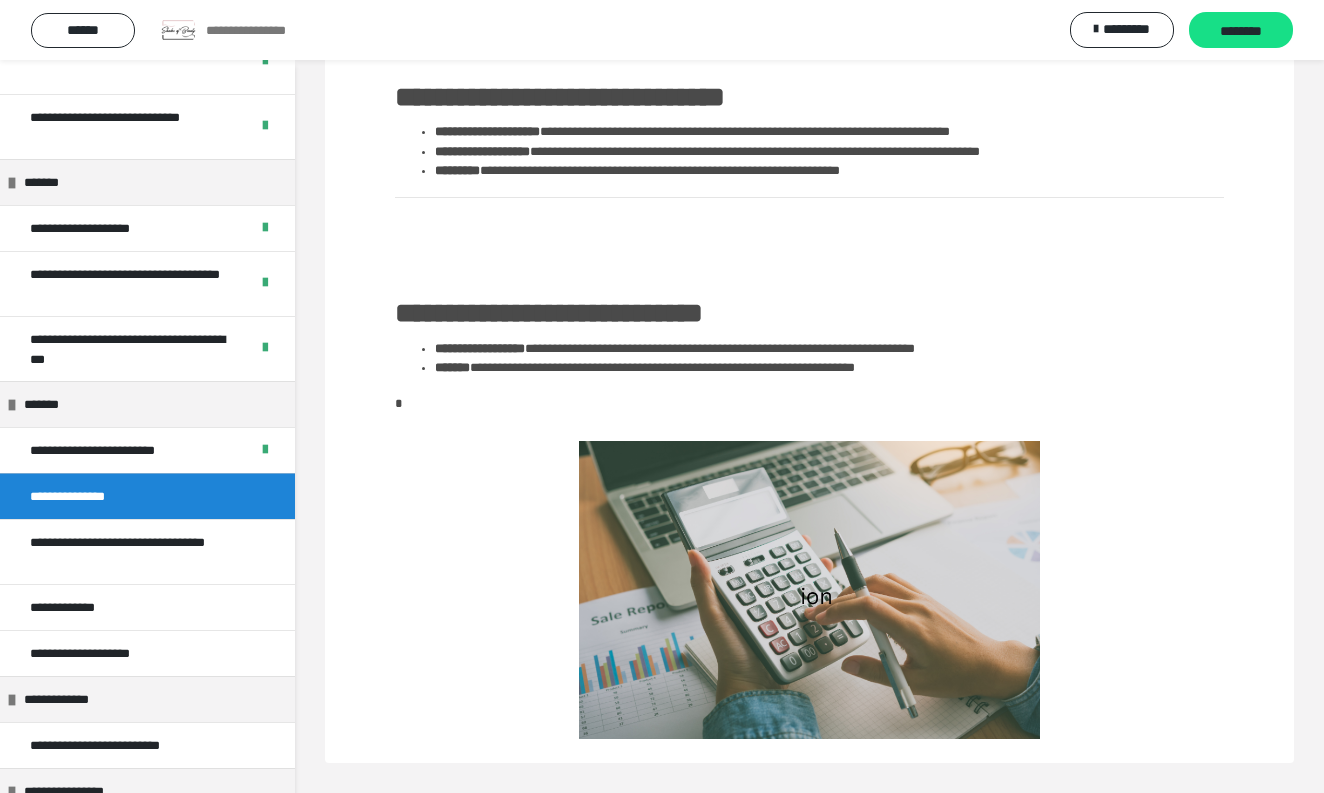 scroll, scrollTop: 1617, scrollLeft: 0, axis: vertical 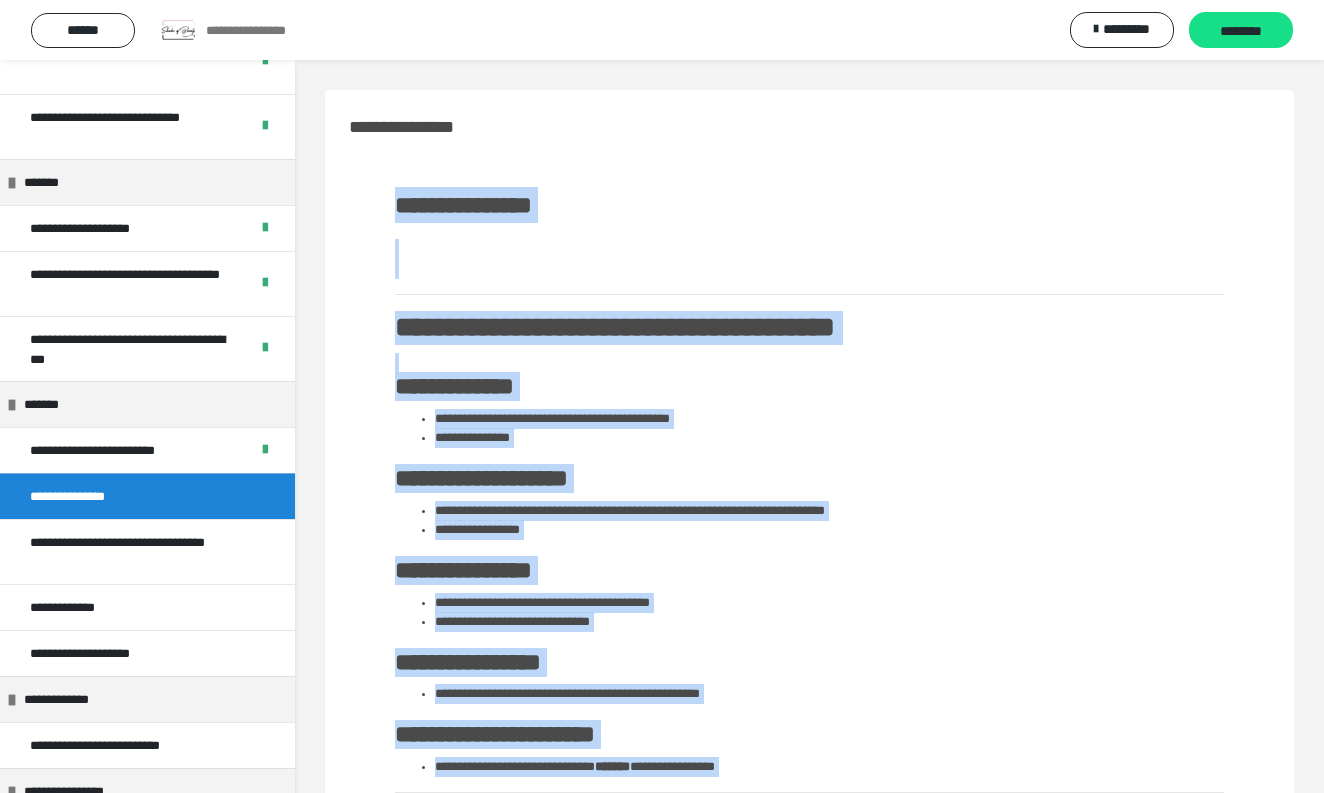 drag, startPoint x: 1002, startPoint y: 357, endPoint x: 400, endPoint y: 197, distance: 622.89966 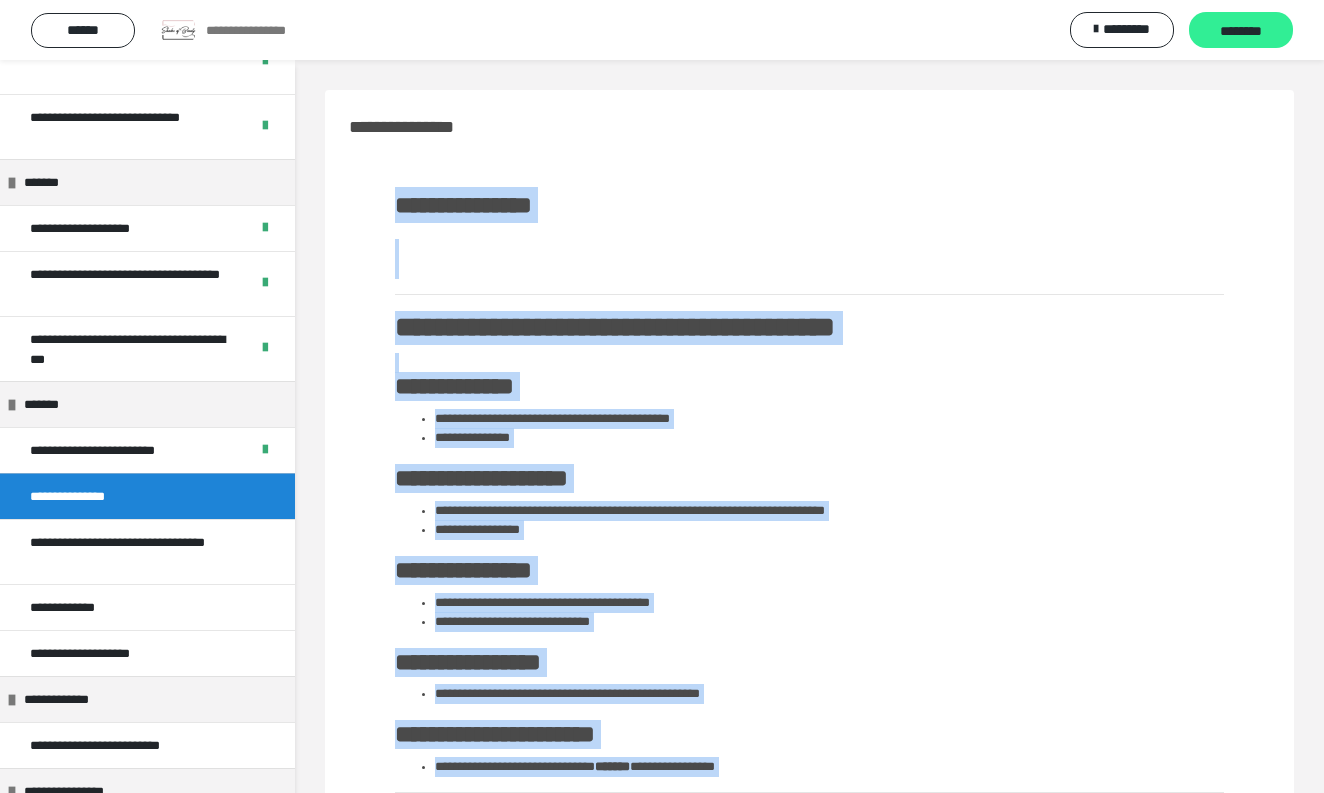 click on "********" at bounding box center (1241, 31) 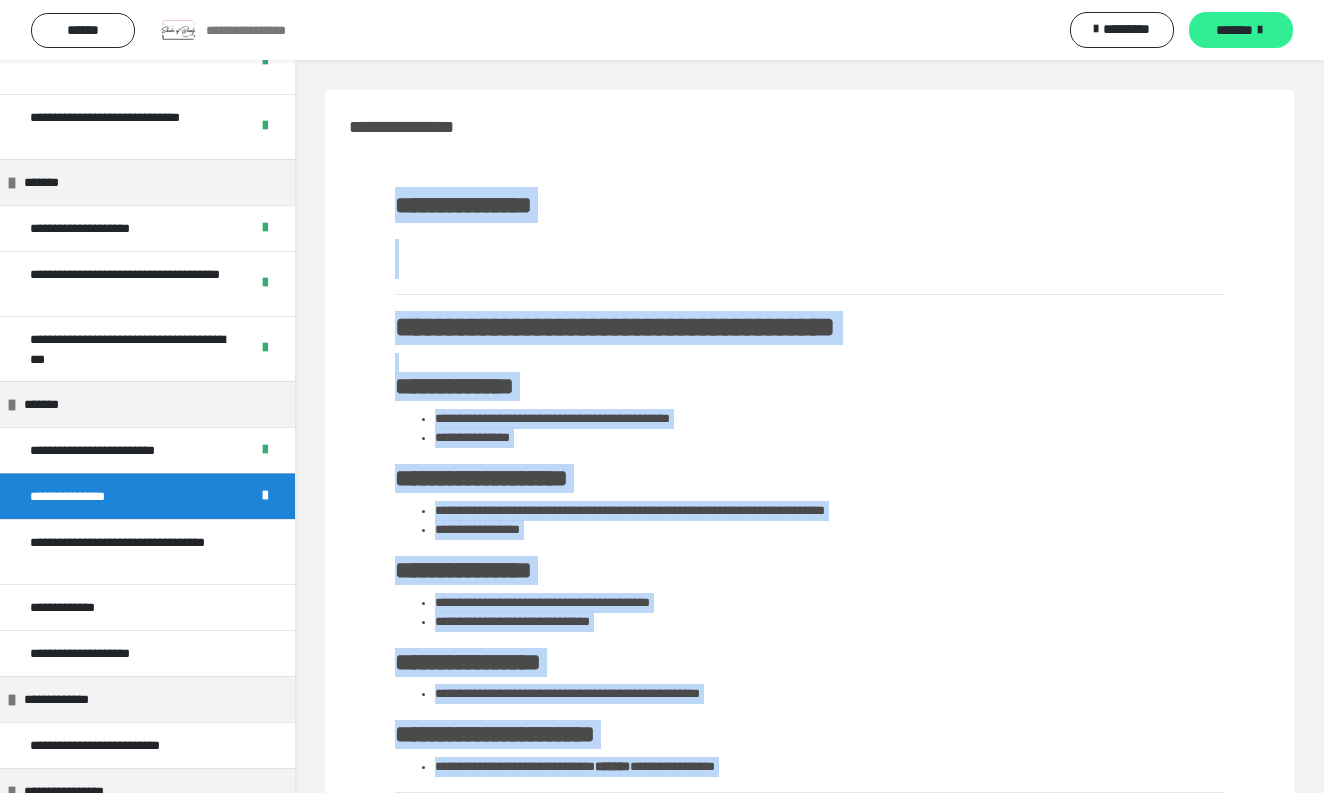 click on "*******" at bounding box center (1234, 30) 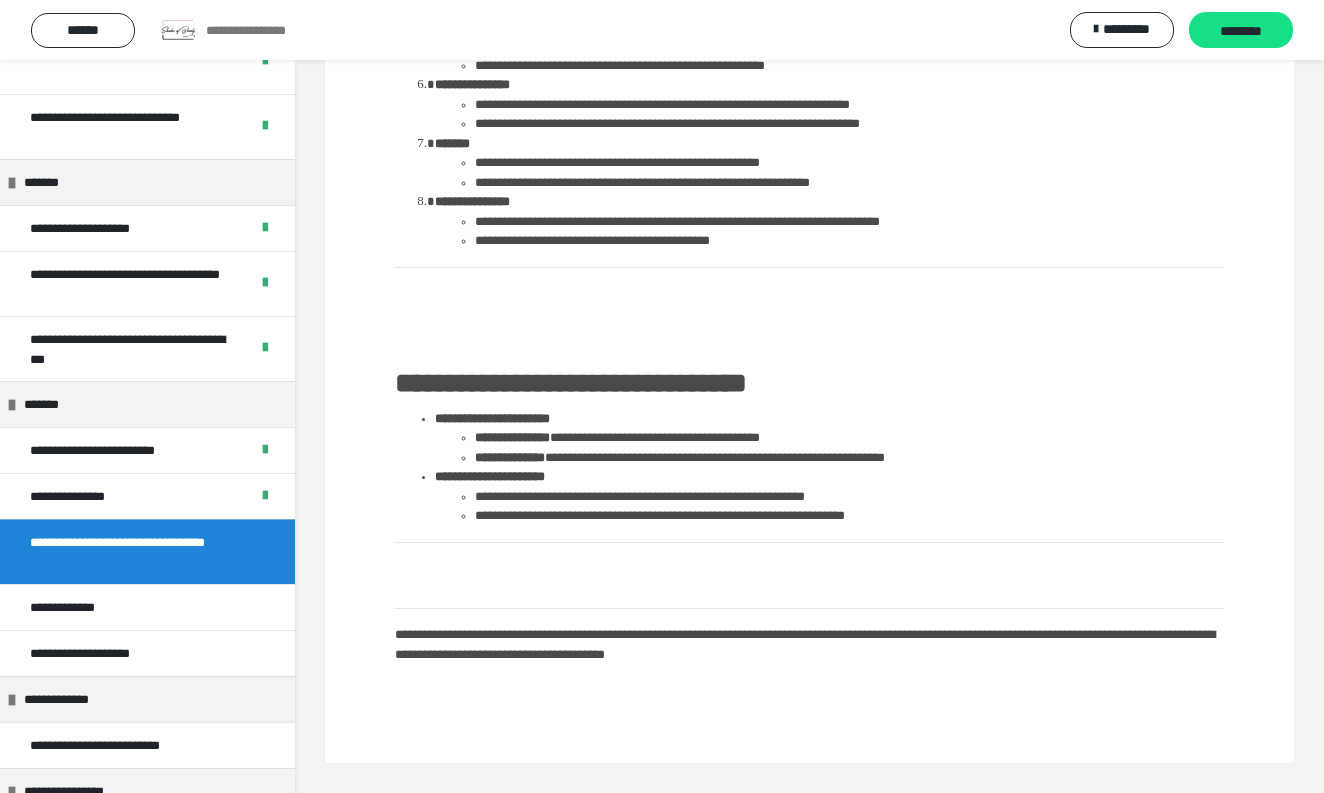 scroll, scrollTop: 1402, scrollLeft: 0, axis: vertical 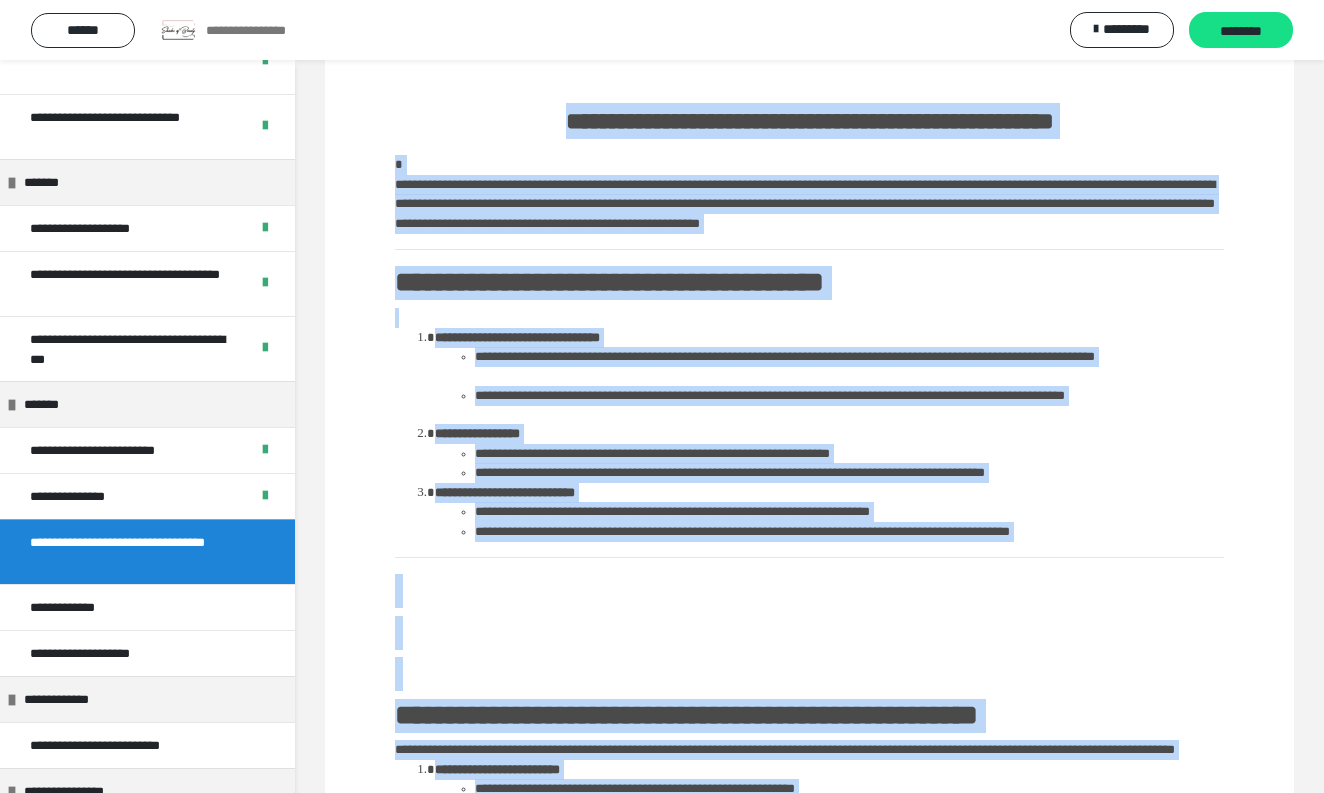 drag, startPoint x: 1035, startPoint y: 689, endPoint x: 410, endPoint y: 124, distance: 842.52594 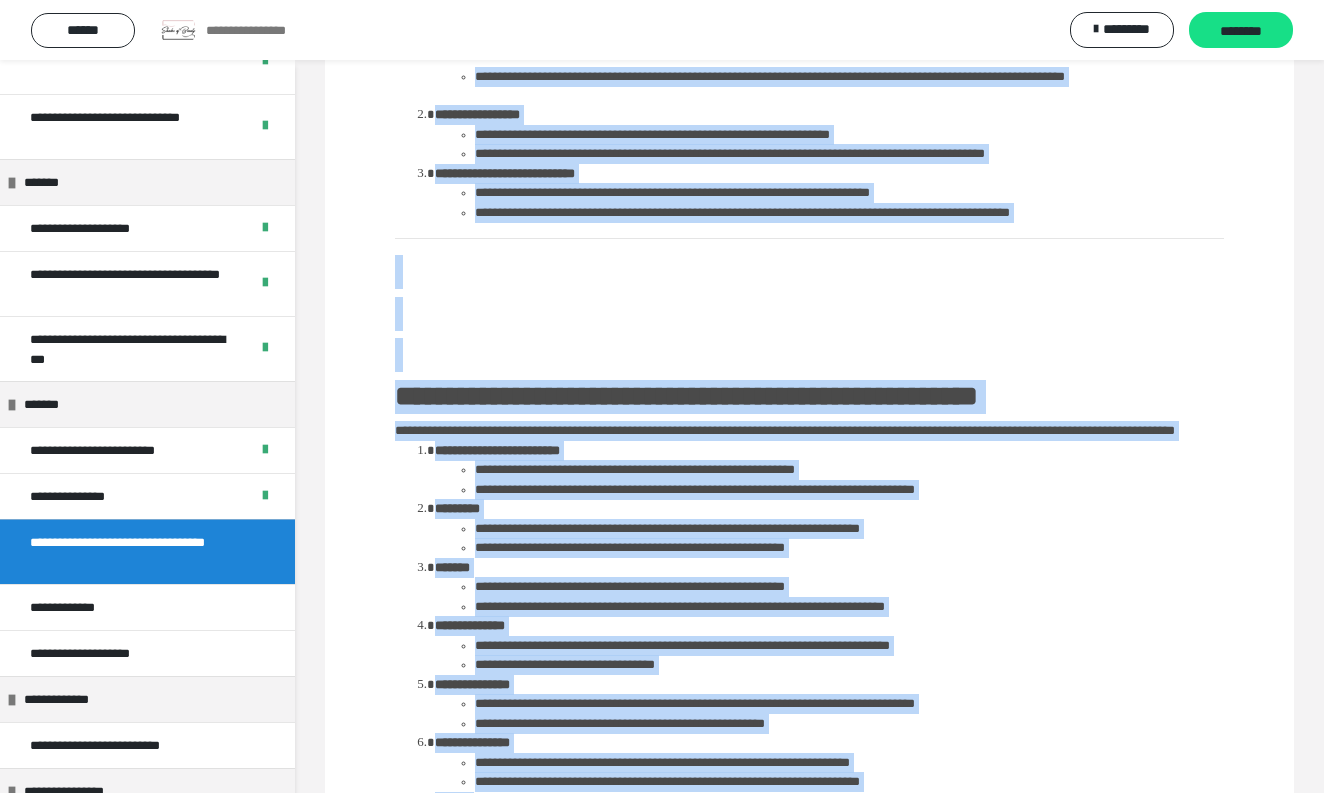 scroll, scrollTop: 746, scrollLeft: 0, axis: vertical 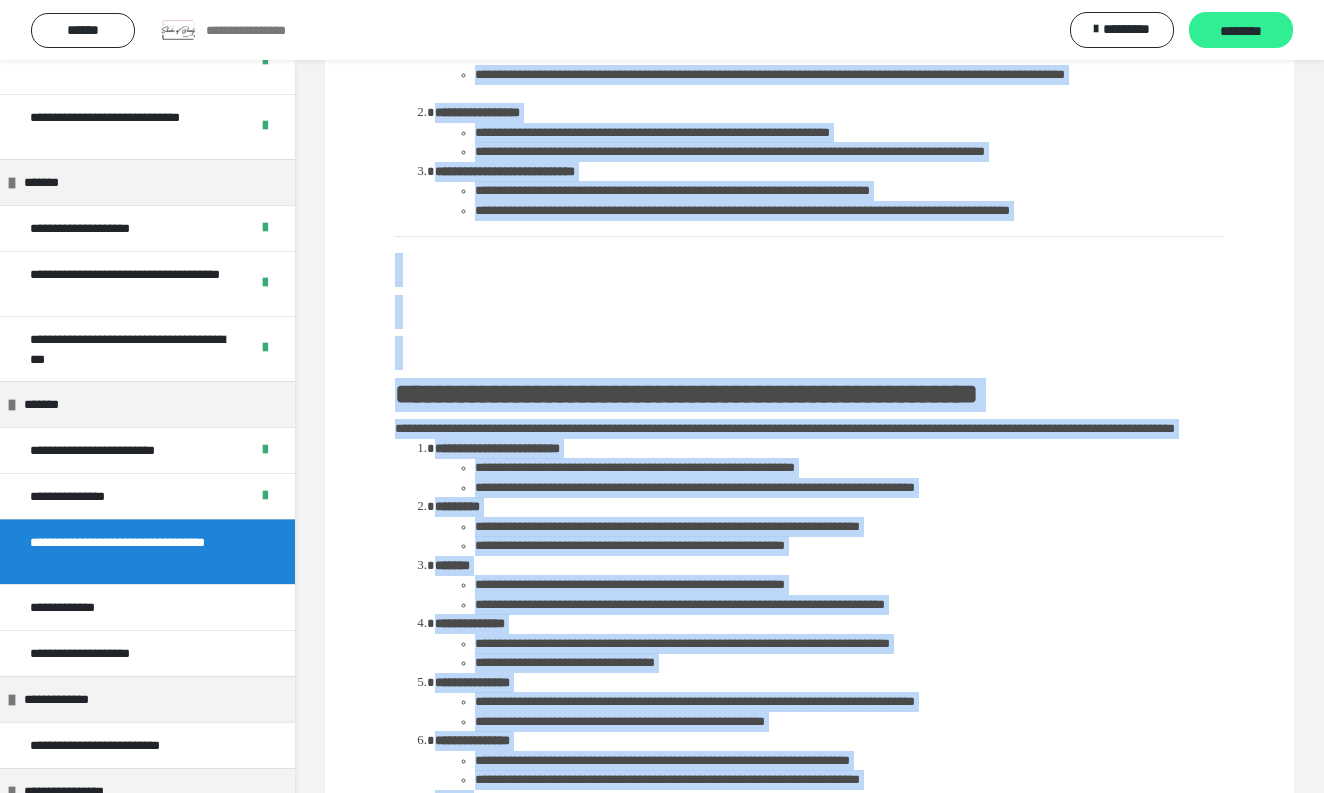 click on "********" at bounding box center [1241, 31] 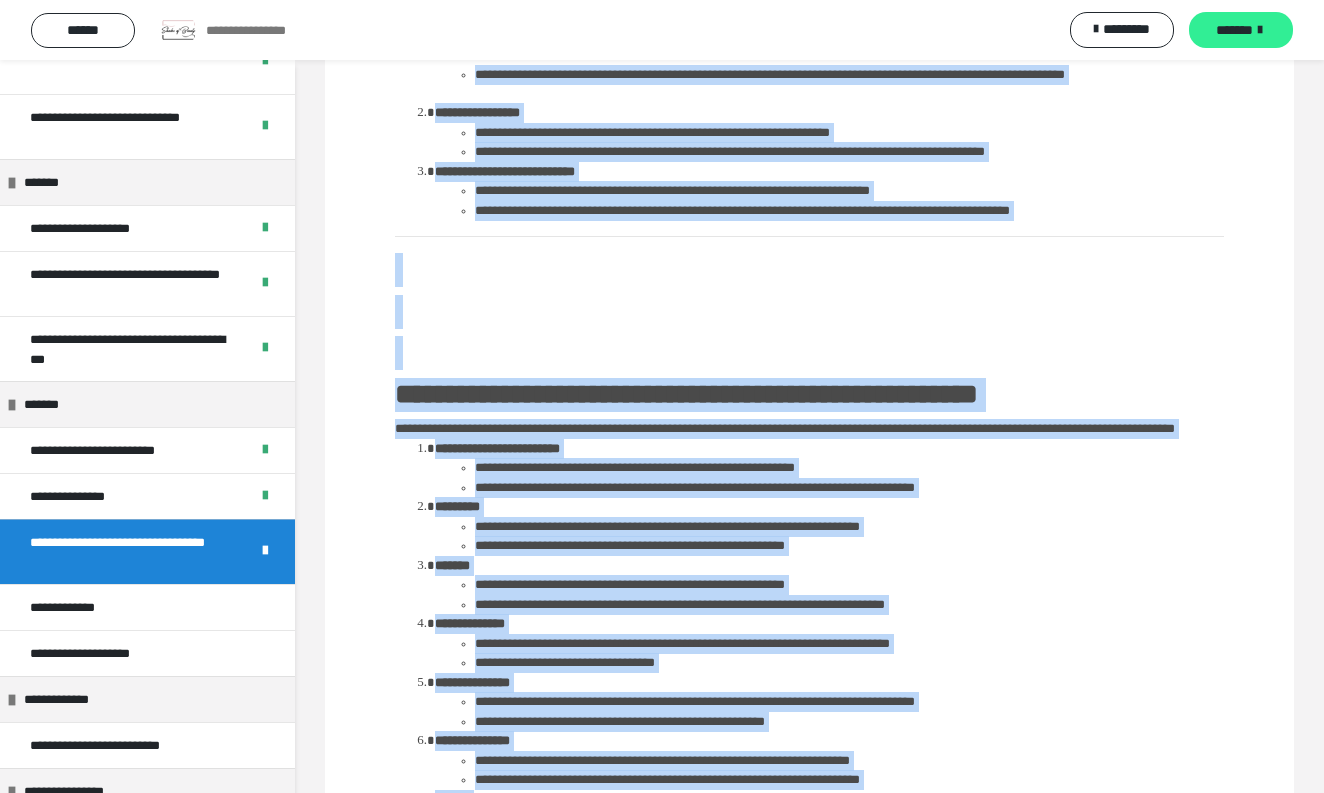 click on "*******" at bounding box center (1234, 30) 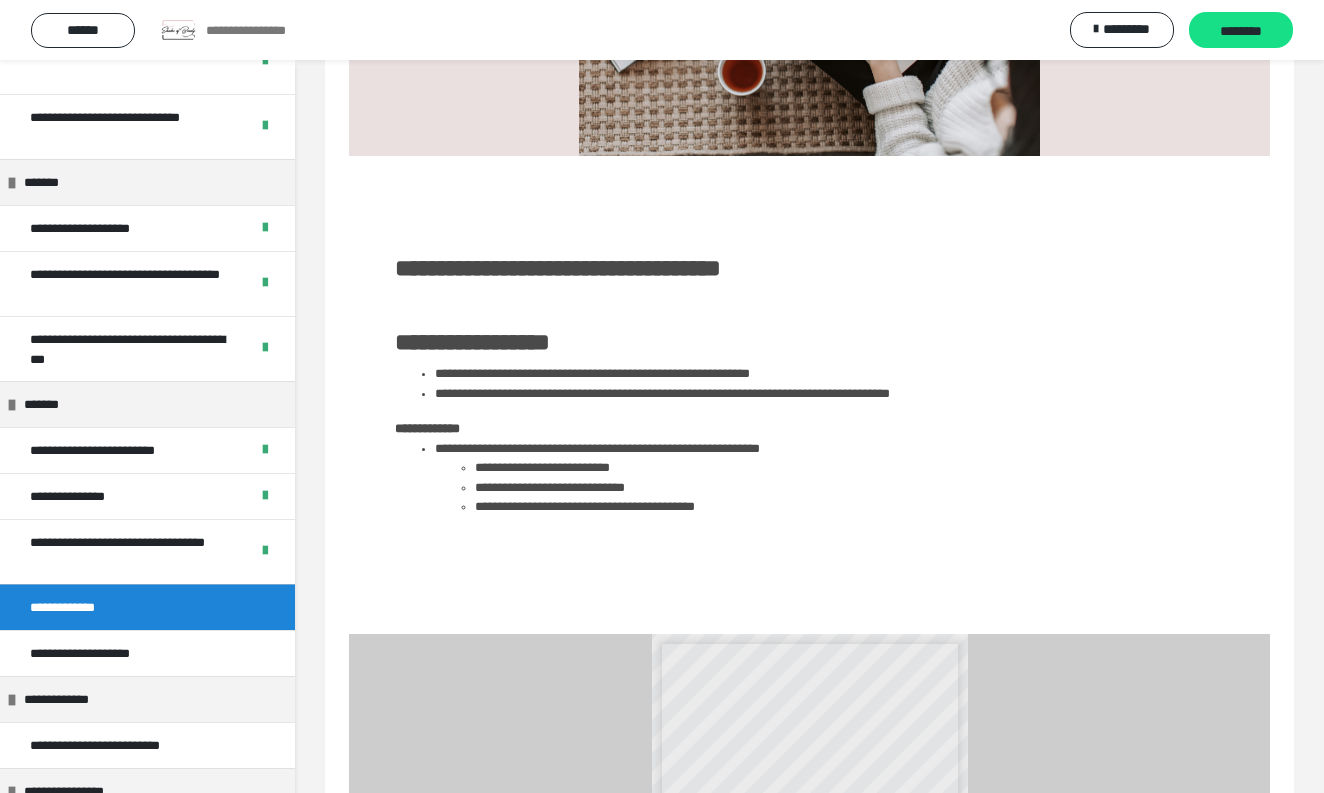 scroll, scrollTop: 300, scrollLeft: 0, axis: vertical 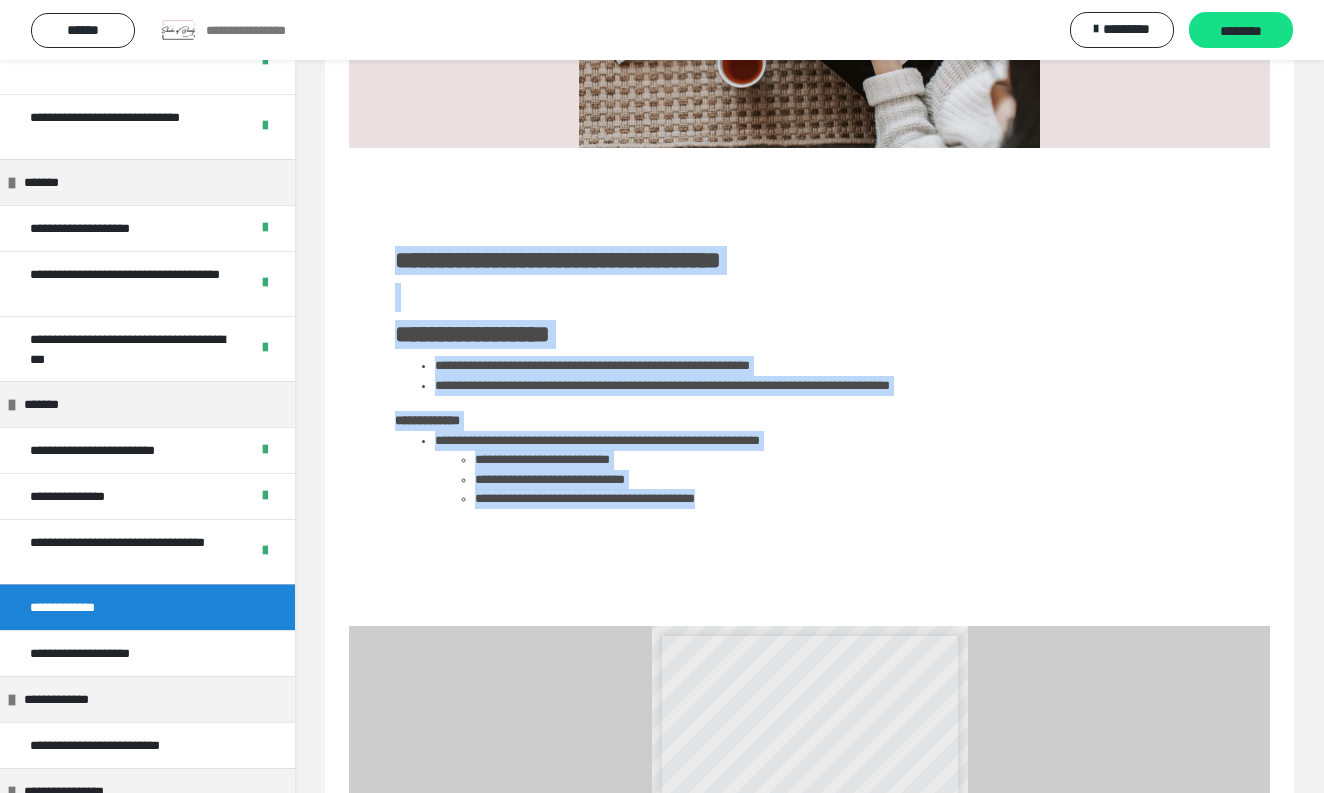 drag, startPoint x: 401, startPoint y: 259, endPoint x: 788, endPoint y: 503, distance: 457.49863 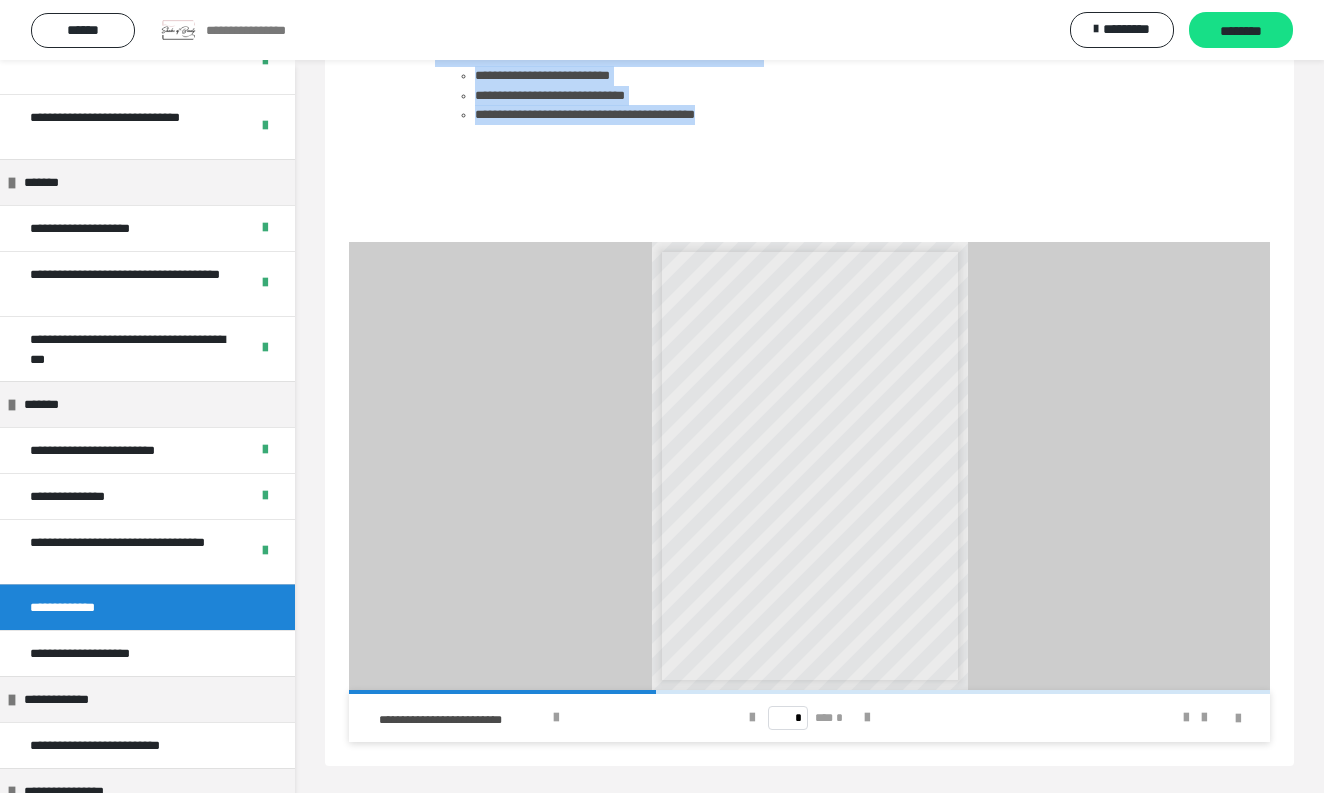 scroll, scrollTop: 683, scrollLeft: 0, axis: vertical 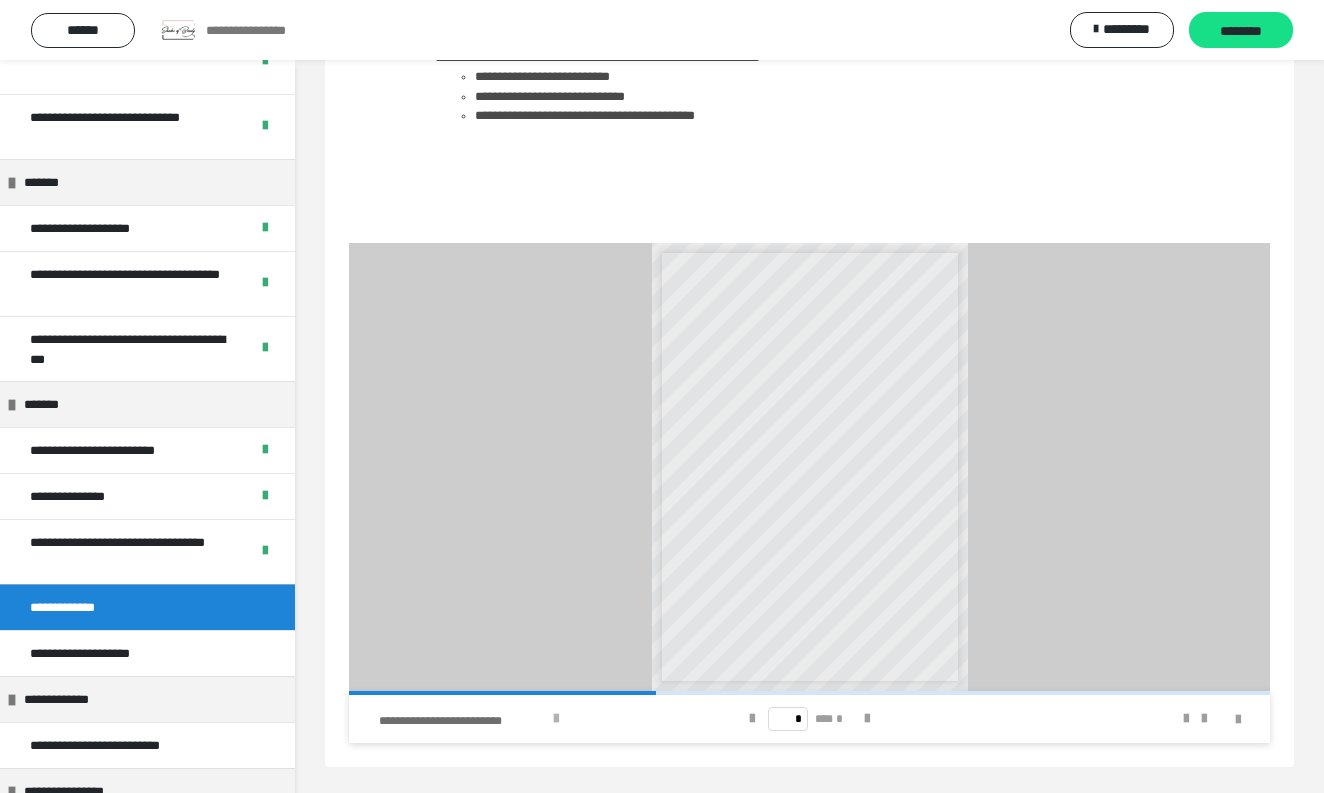 click at bounding box center (556, 719) 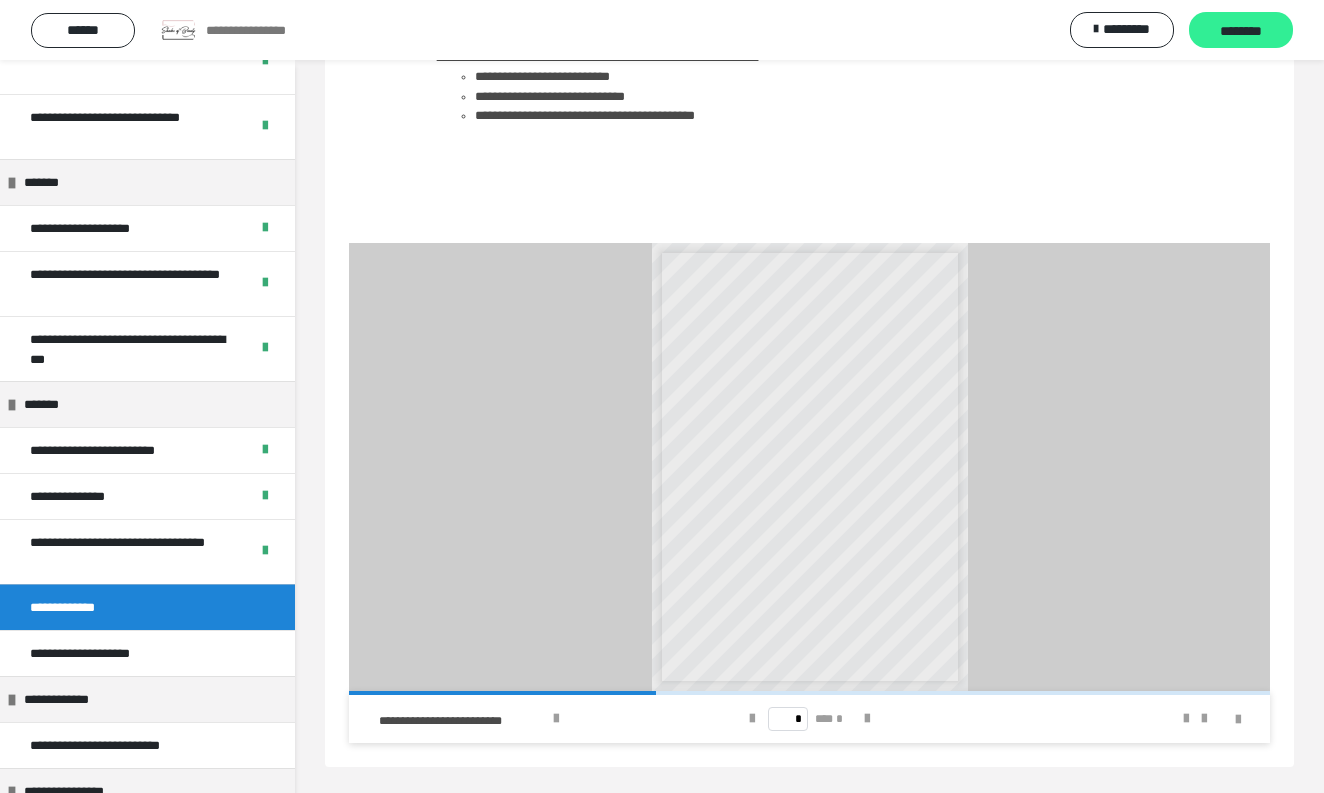 click on "********" at bounding box center (1241, 31) 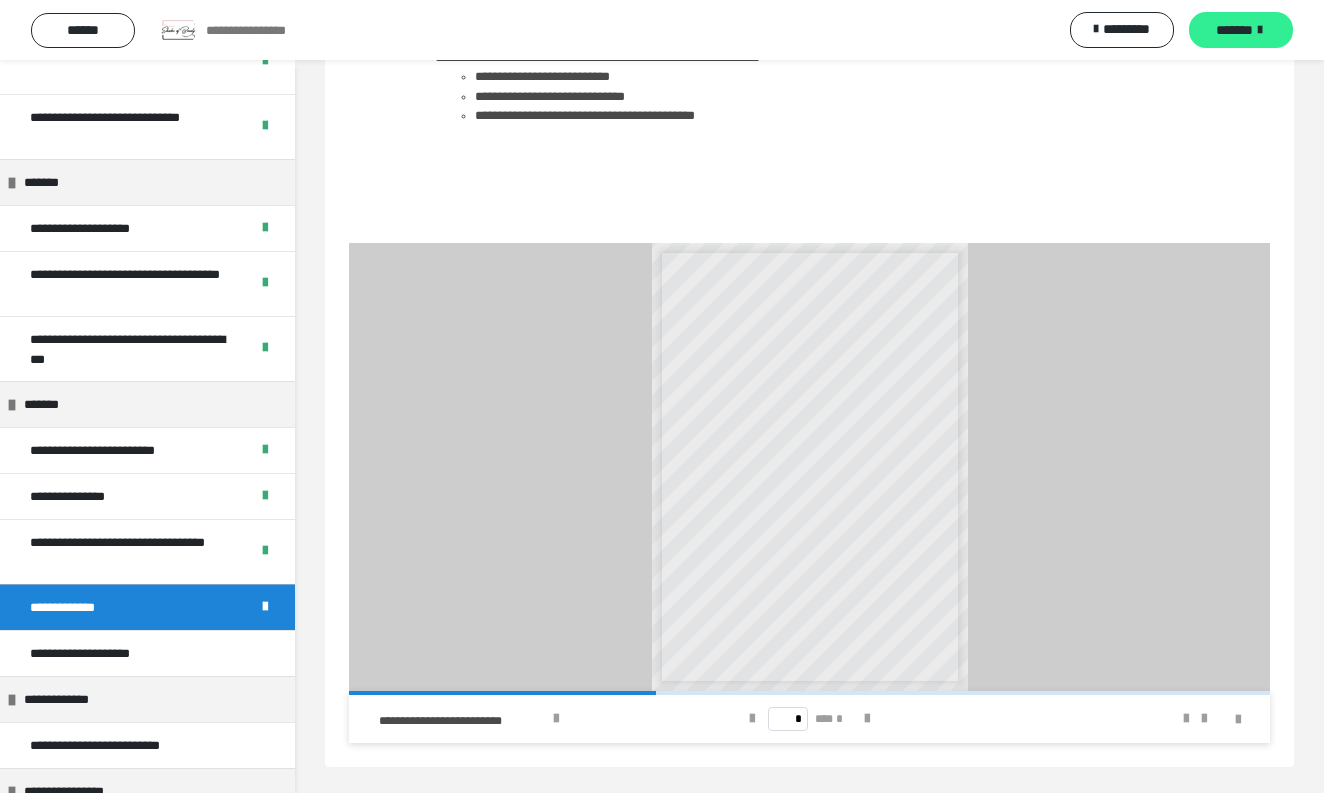 click on "*******" at bounding box center (1234, 30) 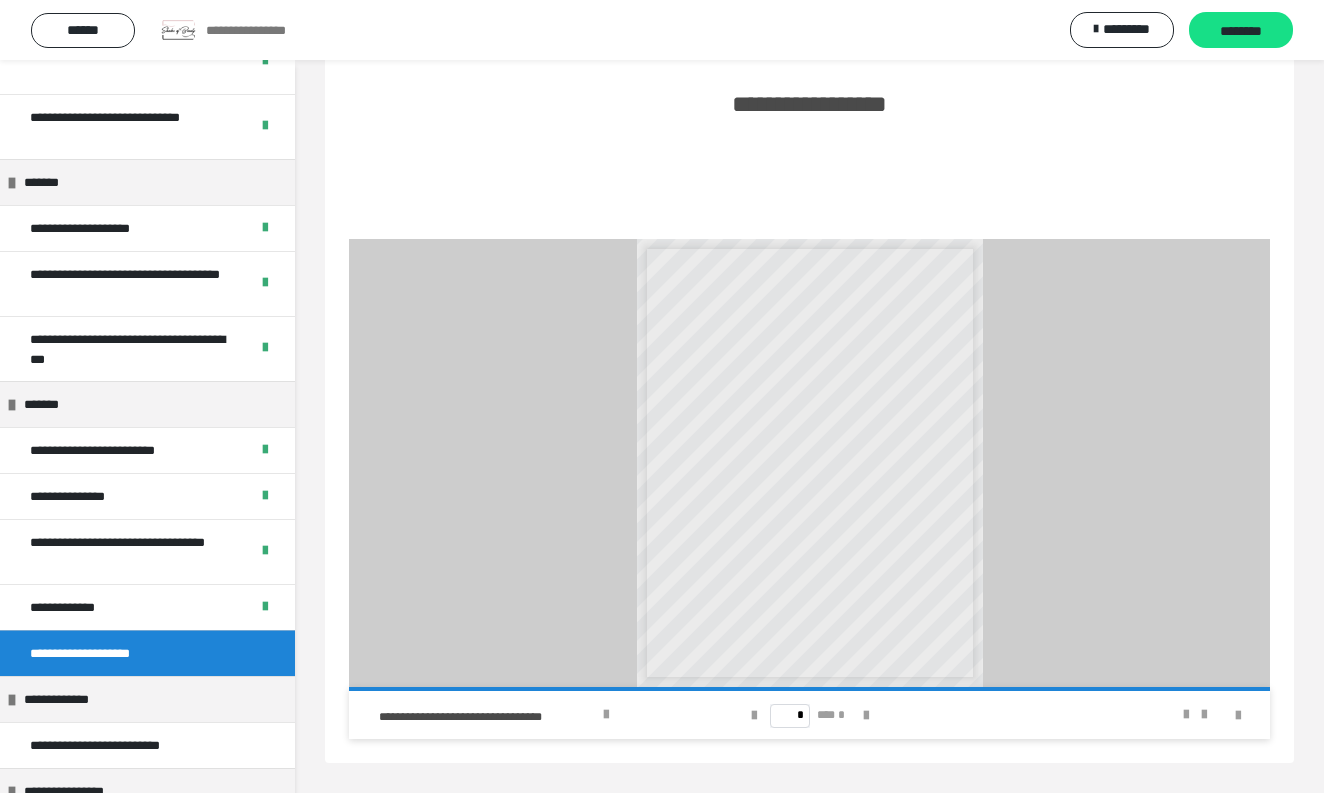 scroll, scrollTop: 702, scrollLeft: 0, axis: vertical 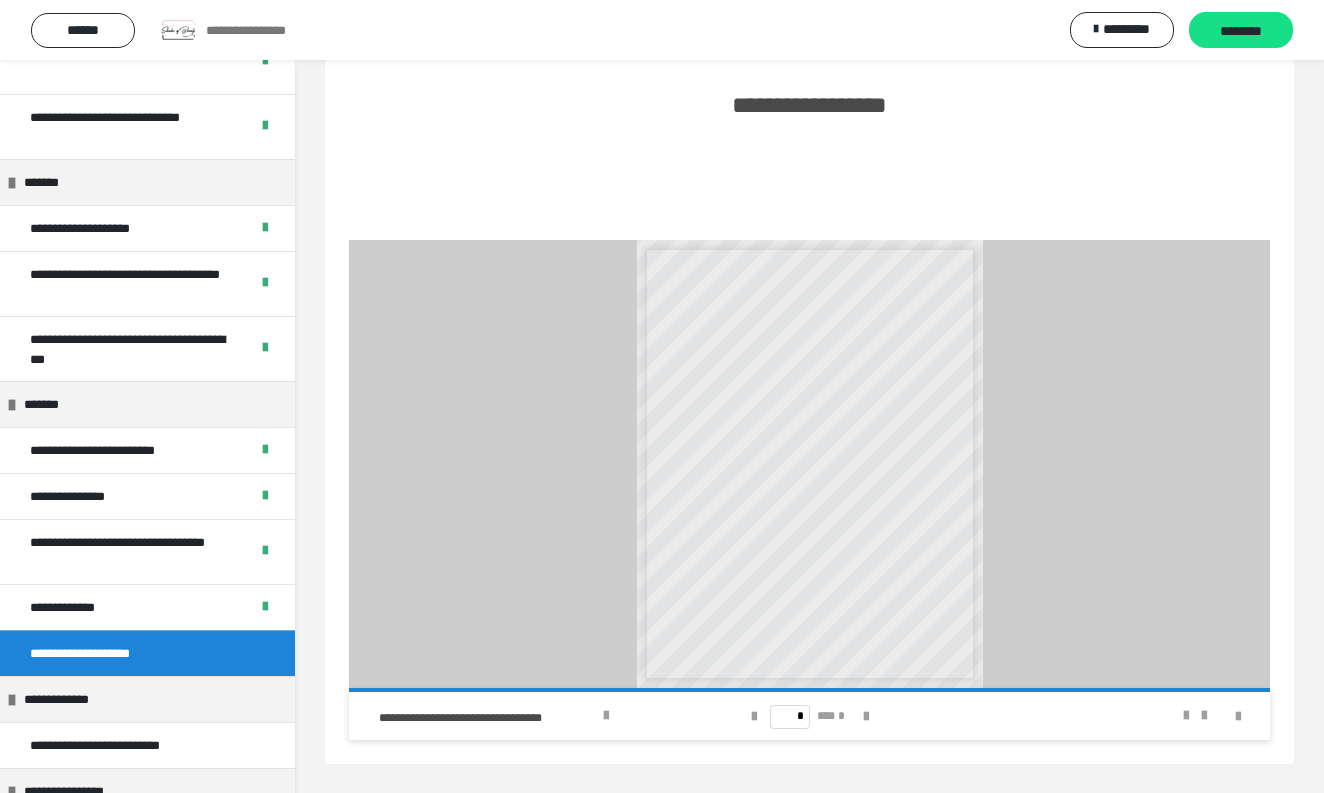 click on "**********" at bounding box center (778, 457) 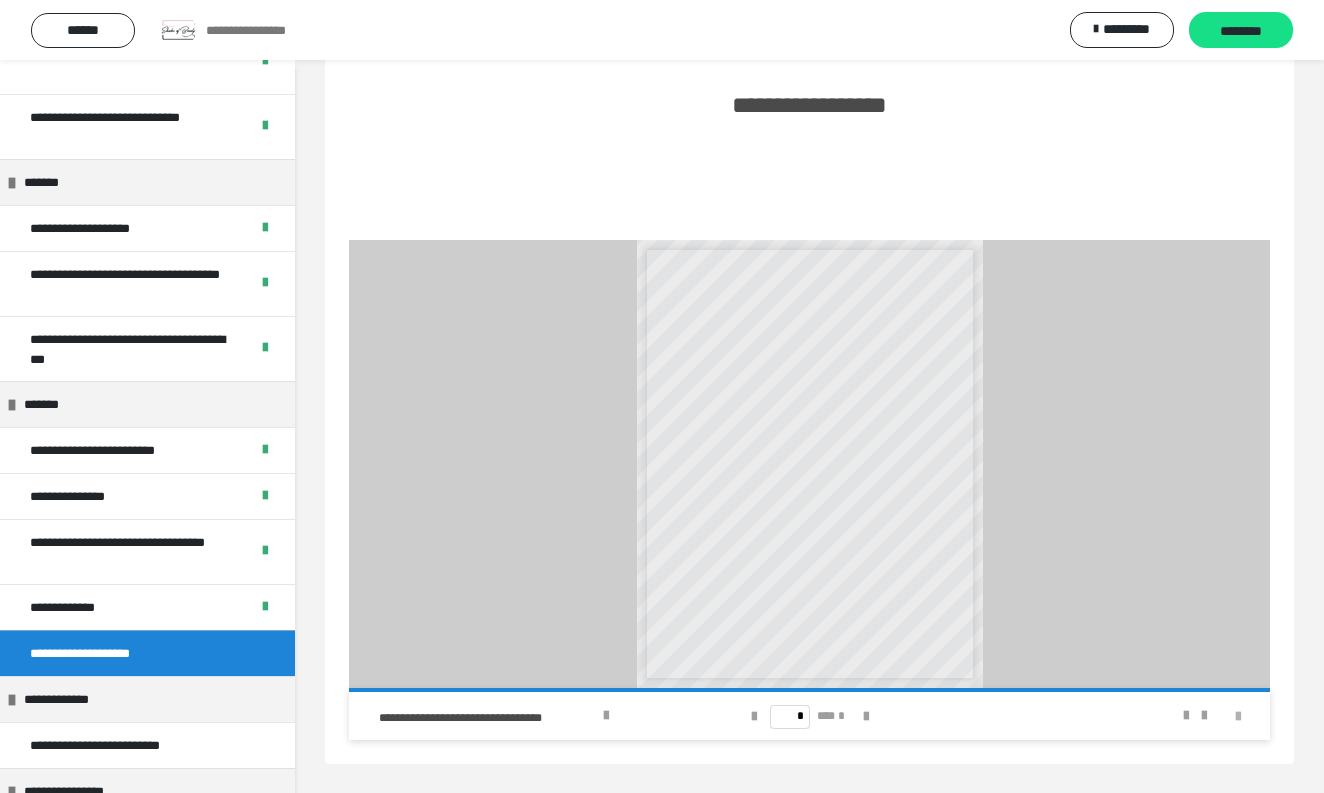 click at bounding box center (1238, 717) 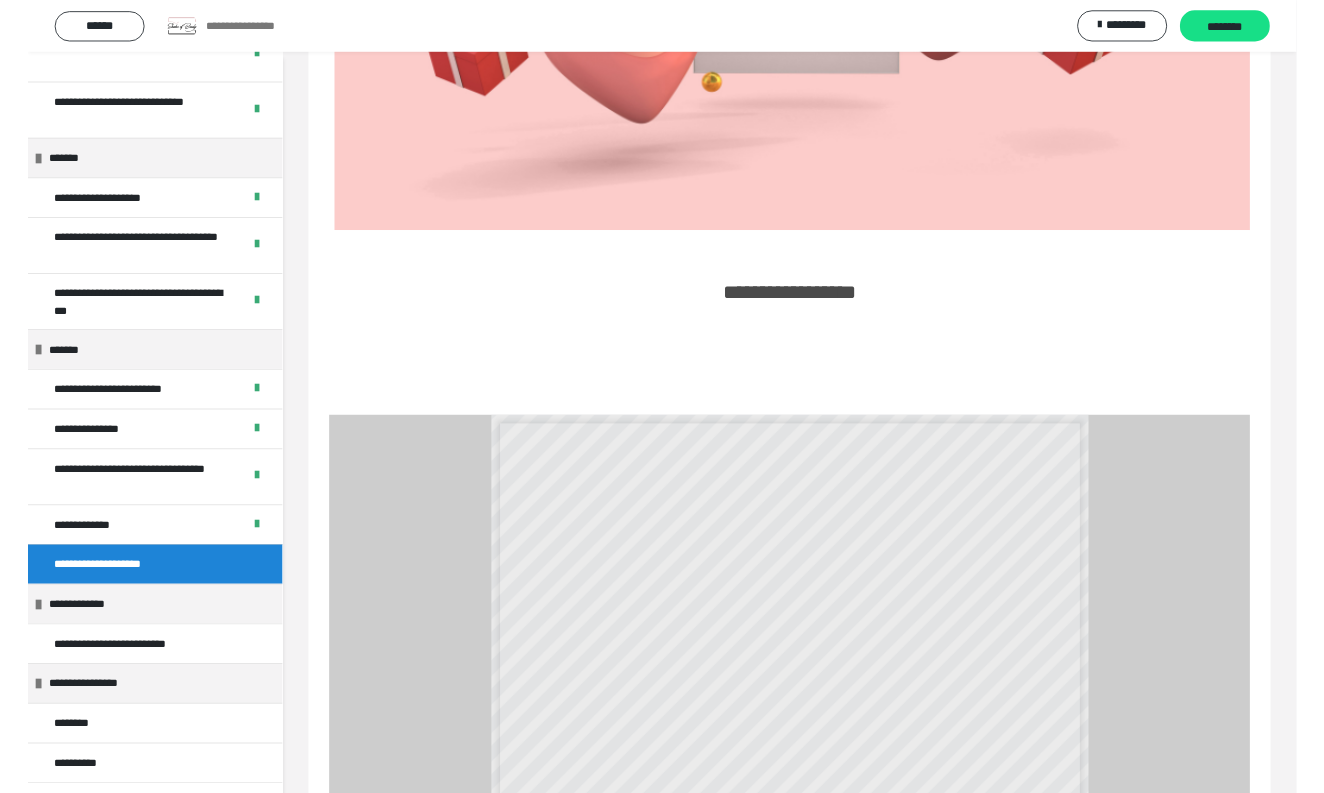 scroll, scrollTop: 650, scrollLeft: 0, axis: vertical 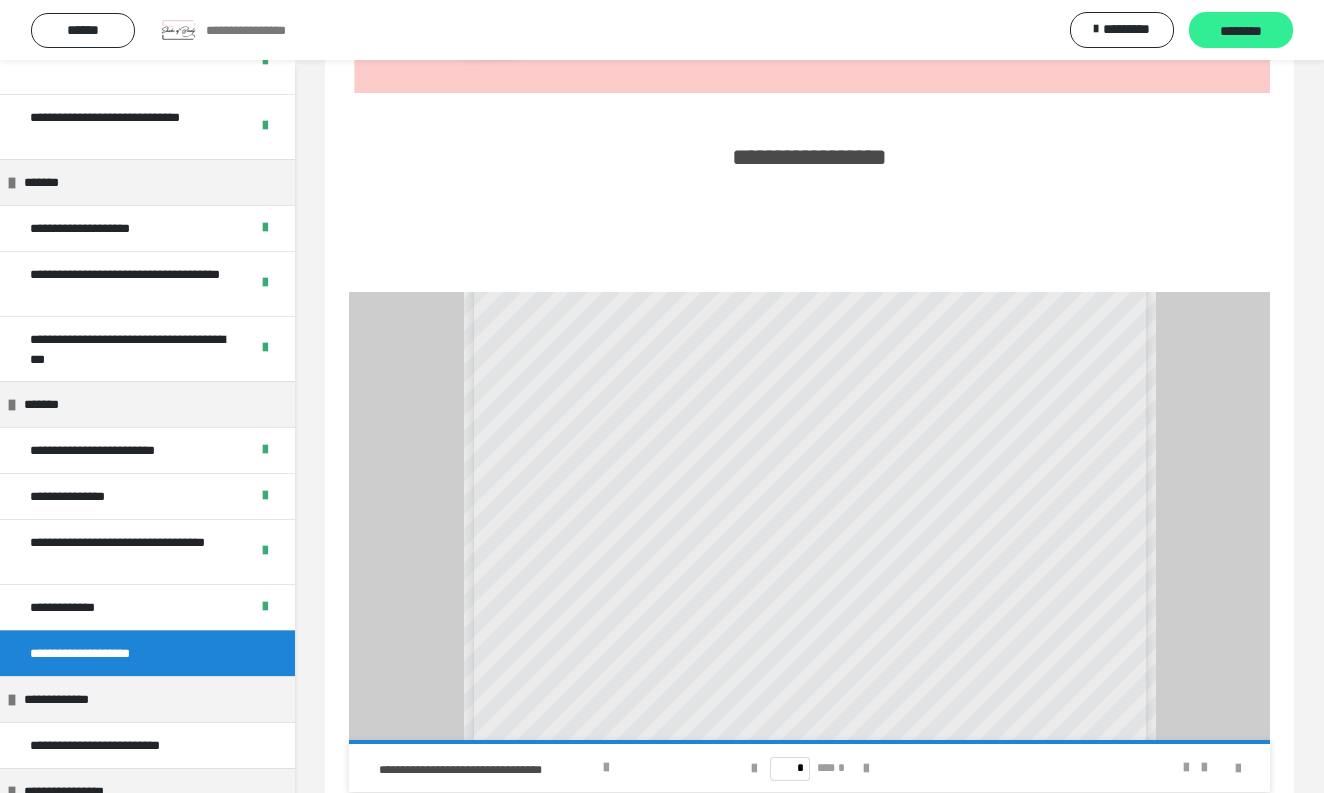 click on "********" at bounding box center (1241, 31) 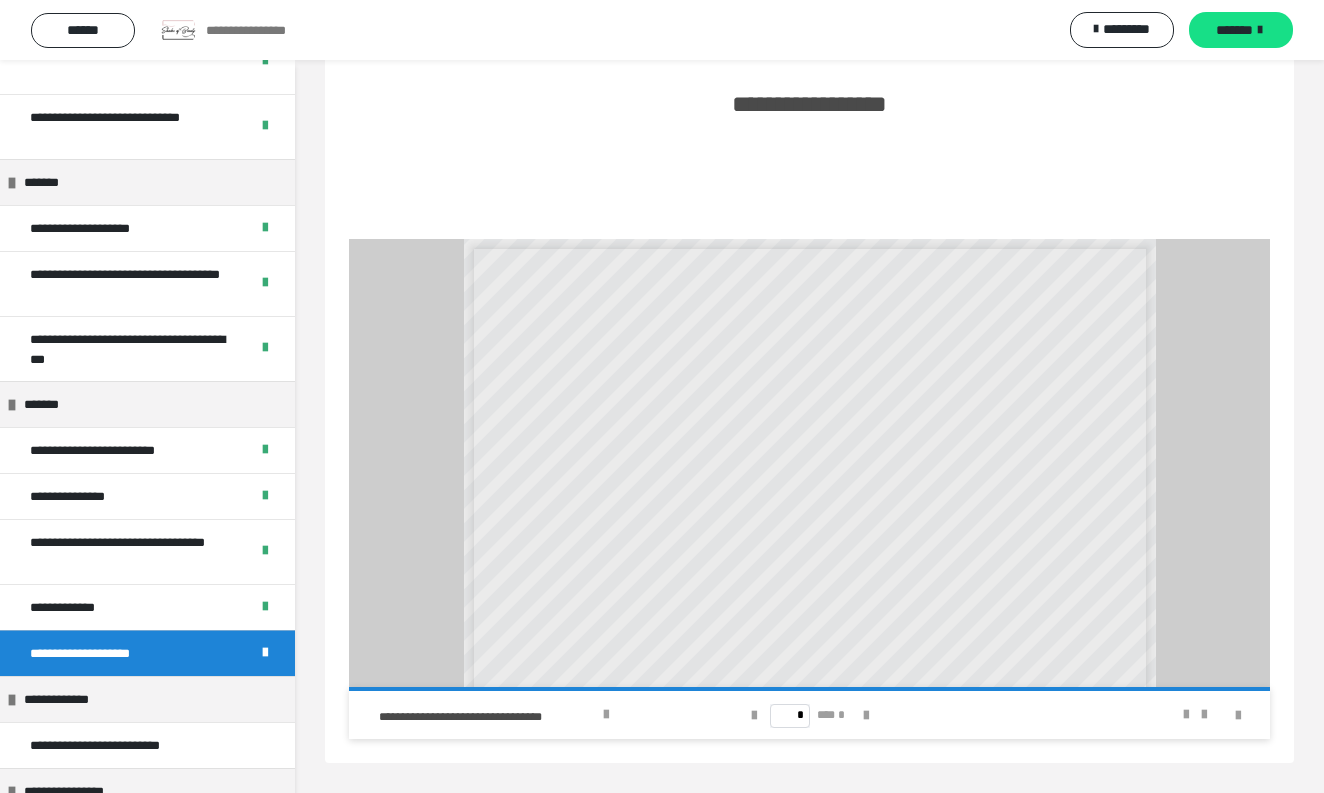 scroll, scrollTop: 702, scrollLeft: 0, axis: vertical 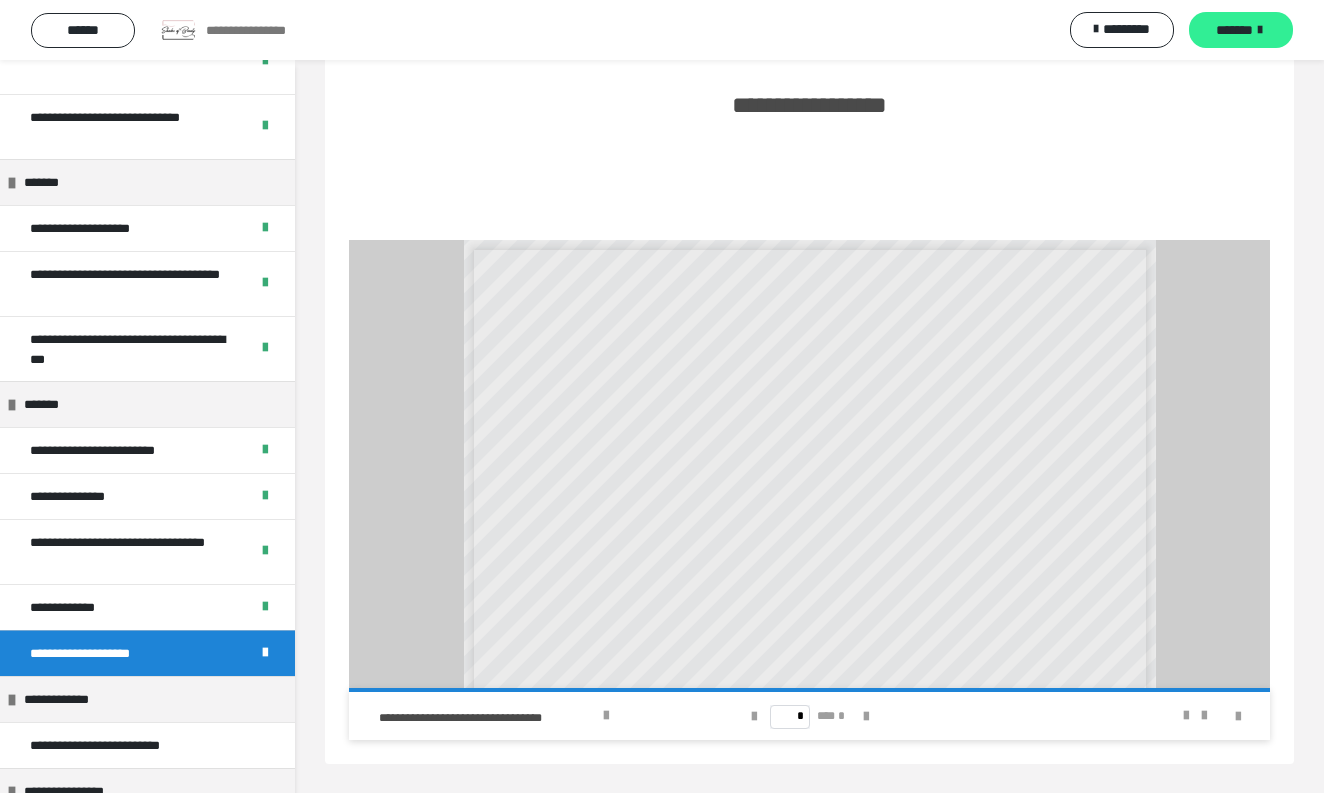 click on "*******" at bounding box center [1234, 30] 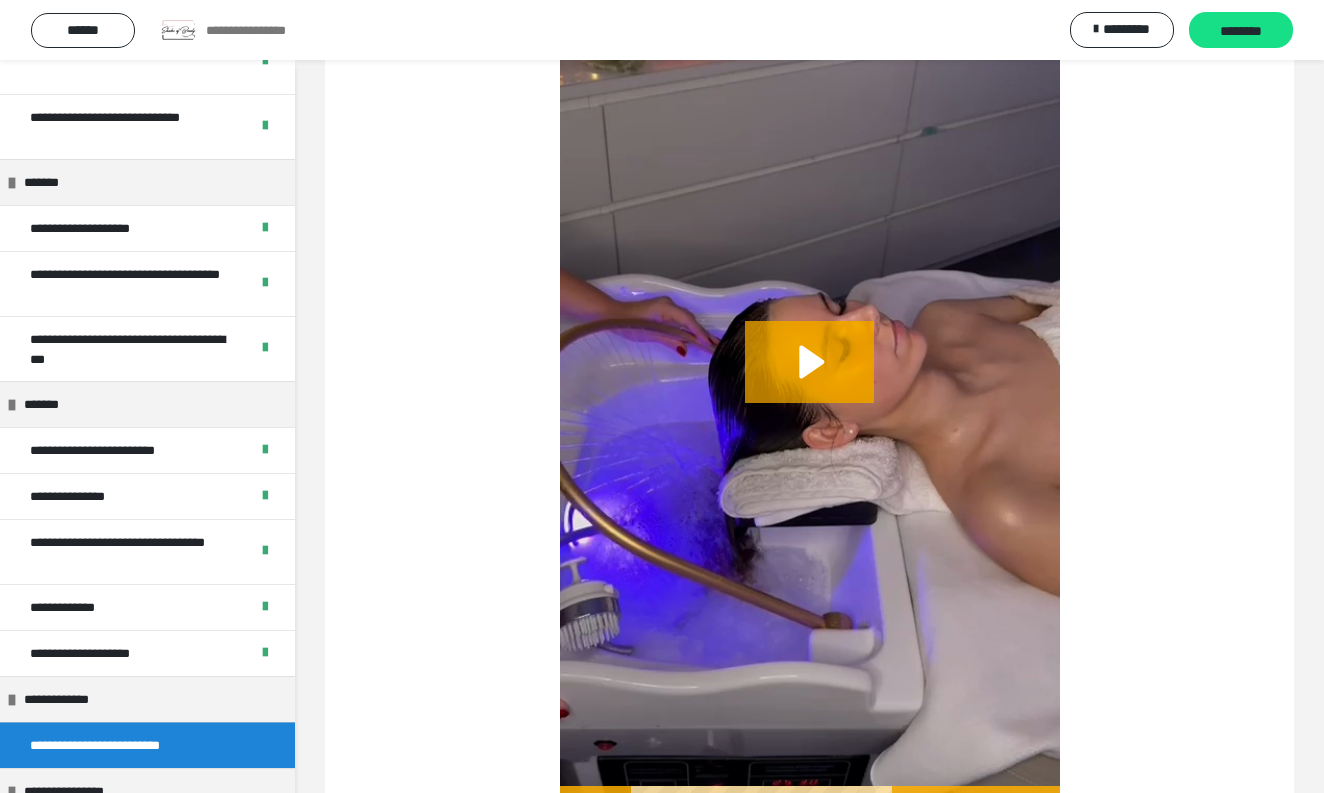 scroll, scrollTop: 10834, scrollLeft: 0, axis: vertical 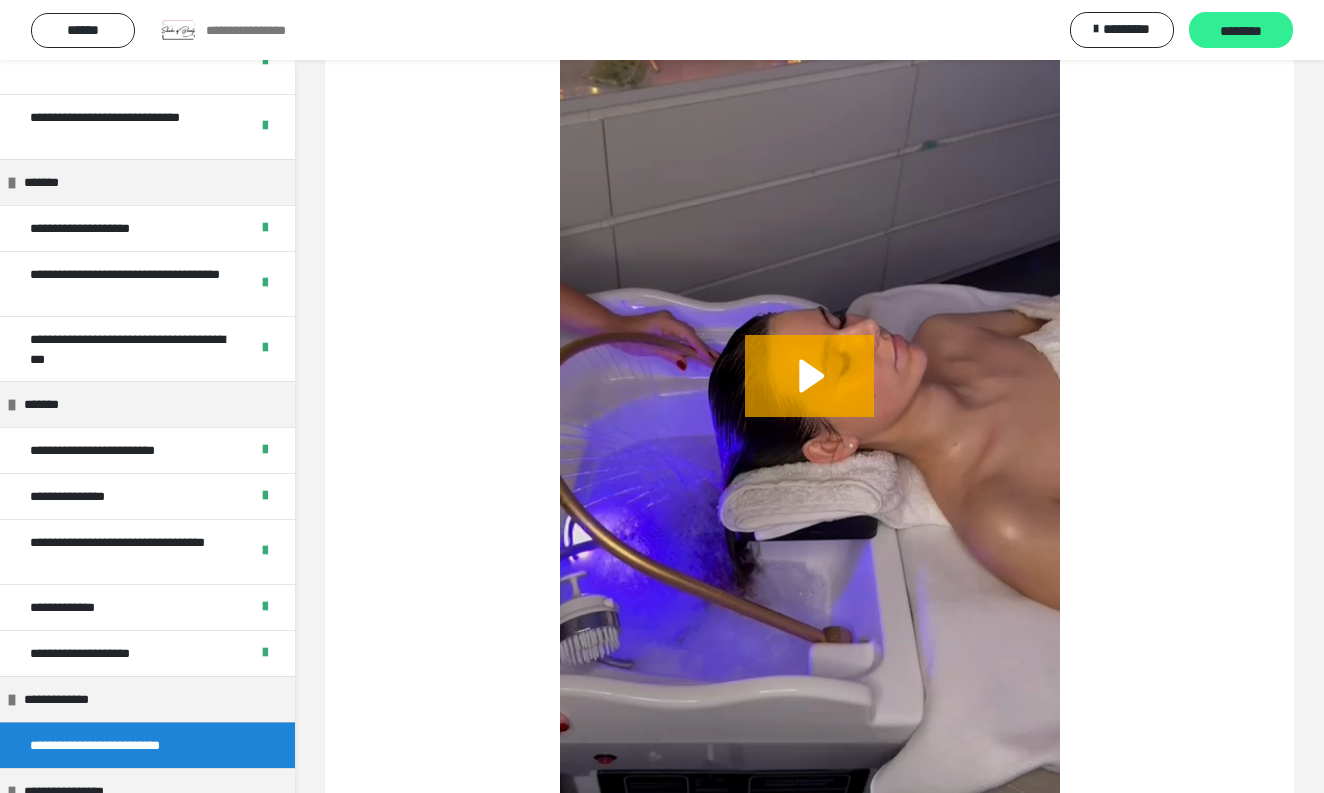 click on "********" at bounding box center [1241, 31] 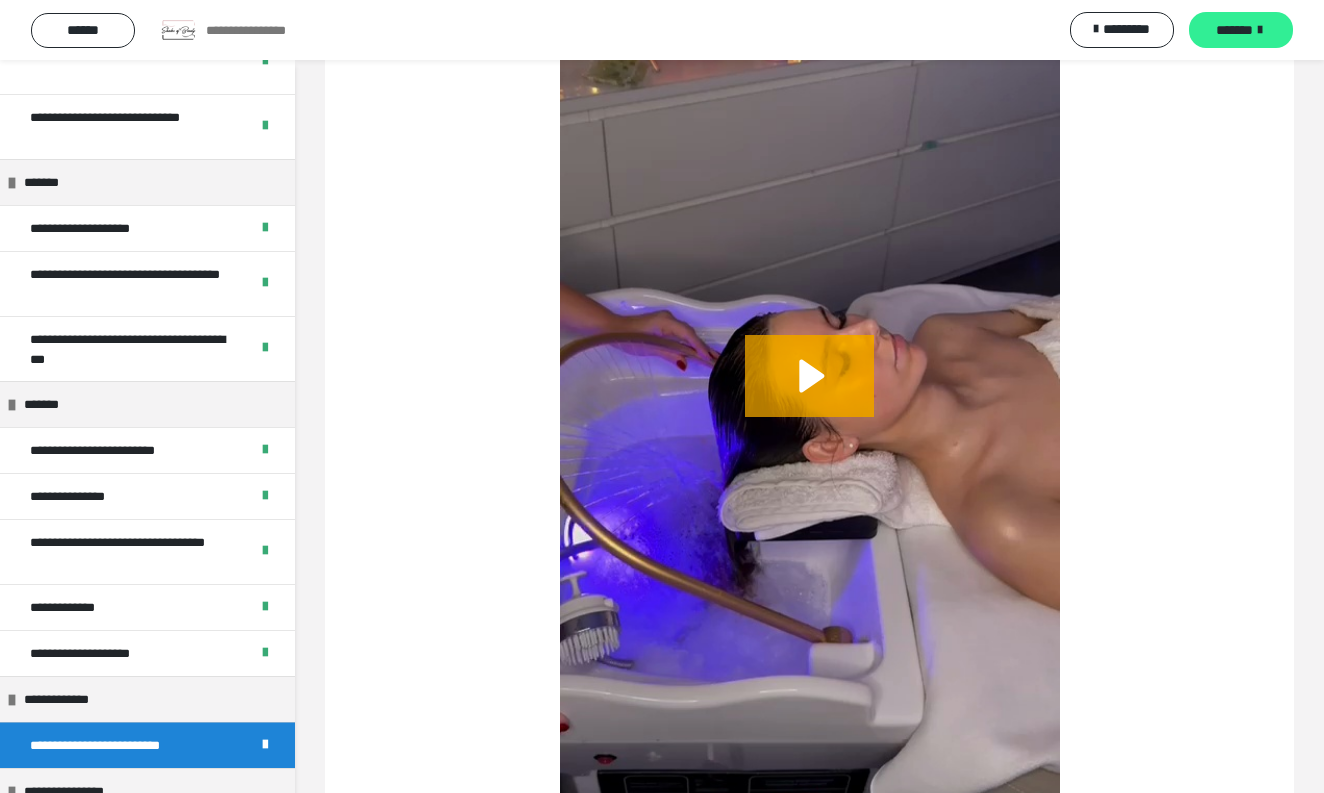 click on "*******" at bounding box center [1241, 30] 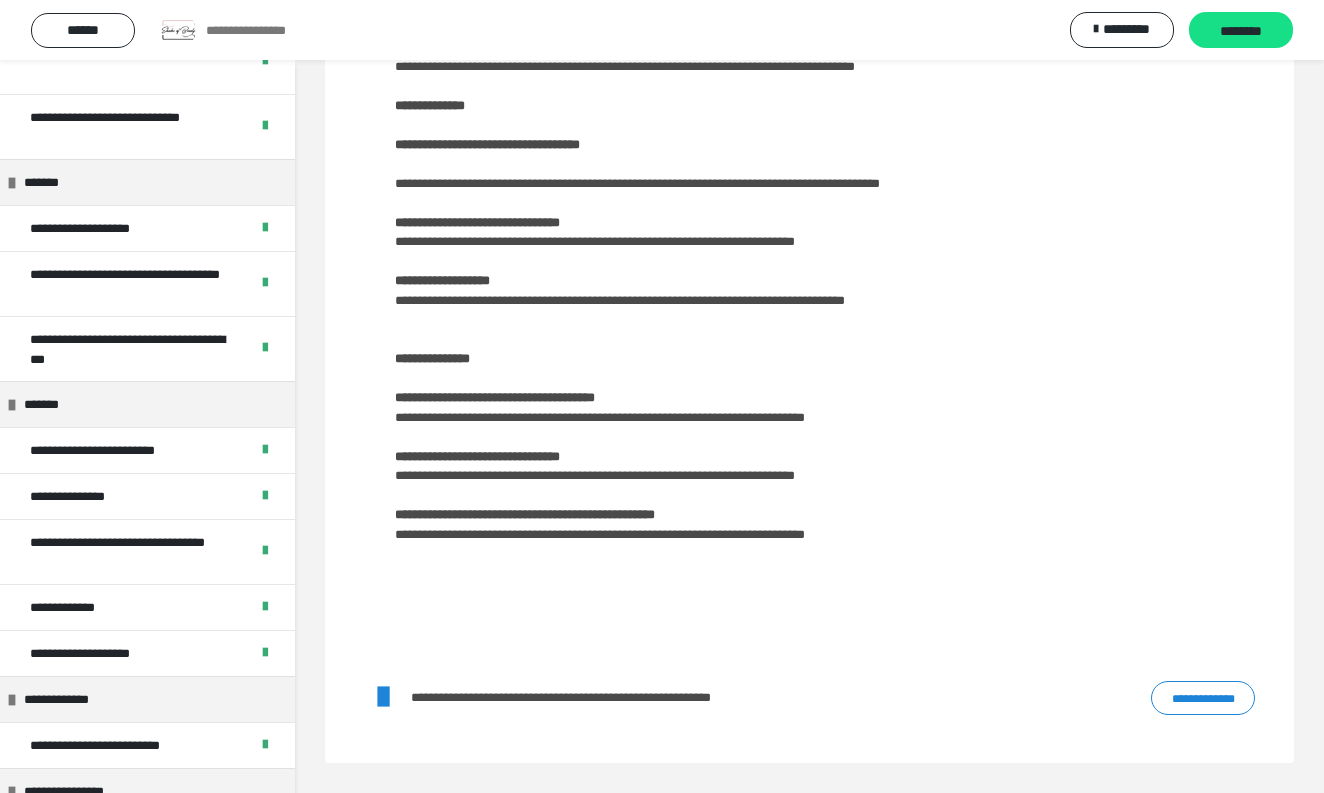 scroll, scrollTop: 1119, scrollLeft: 0, axis: vertical 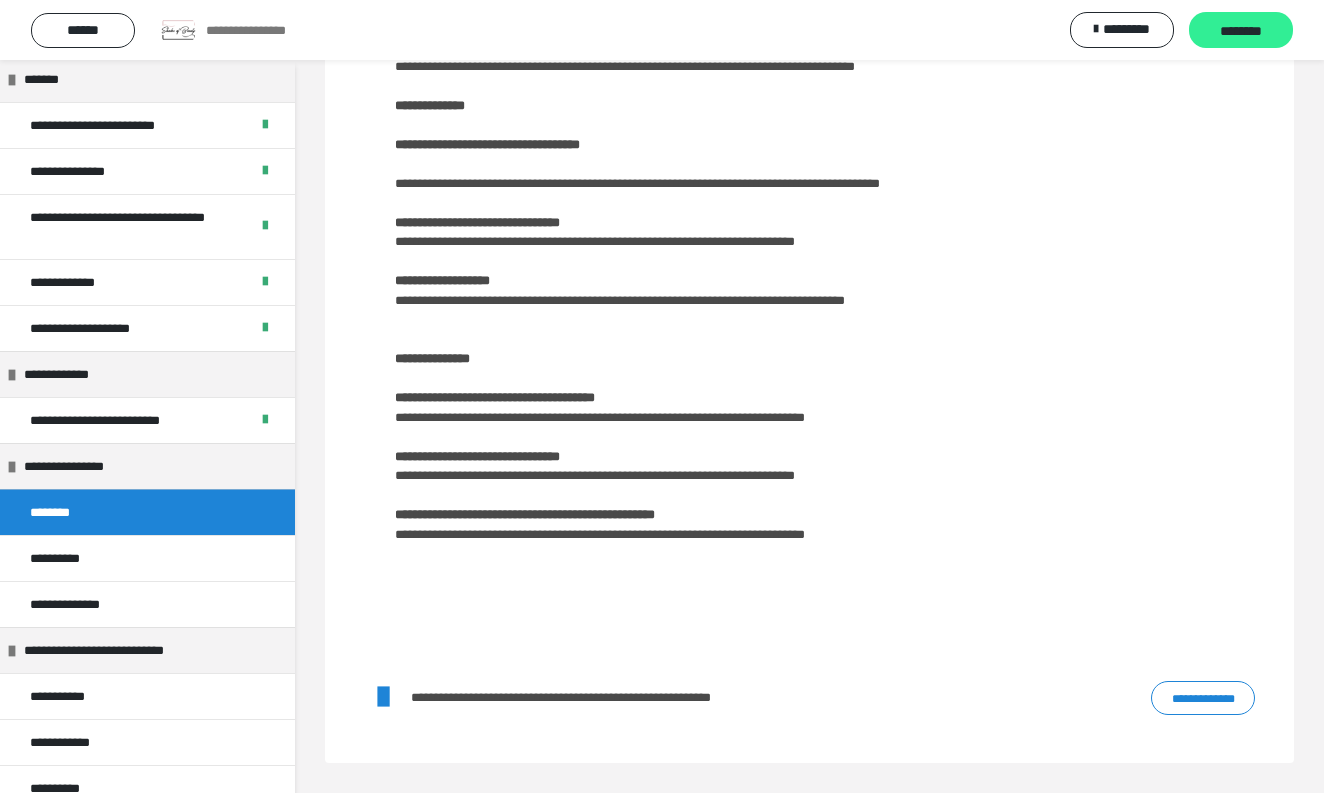 click on "********" at bounding box center (1241, 31) 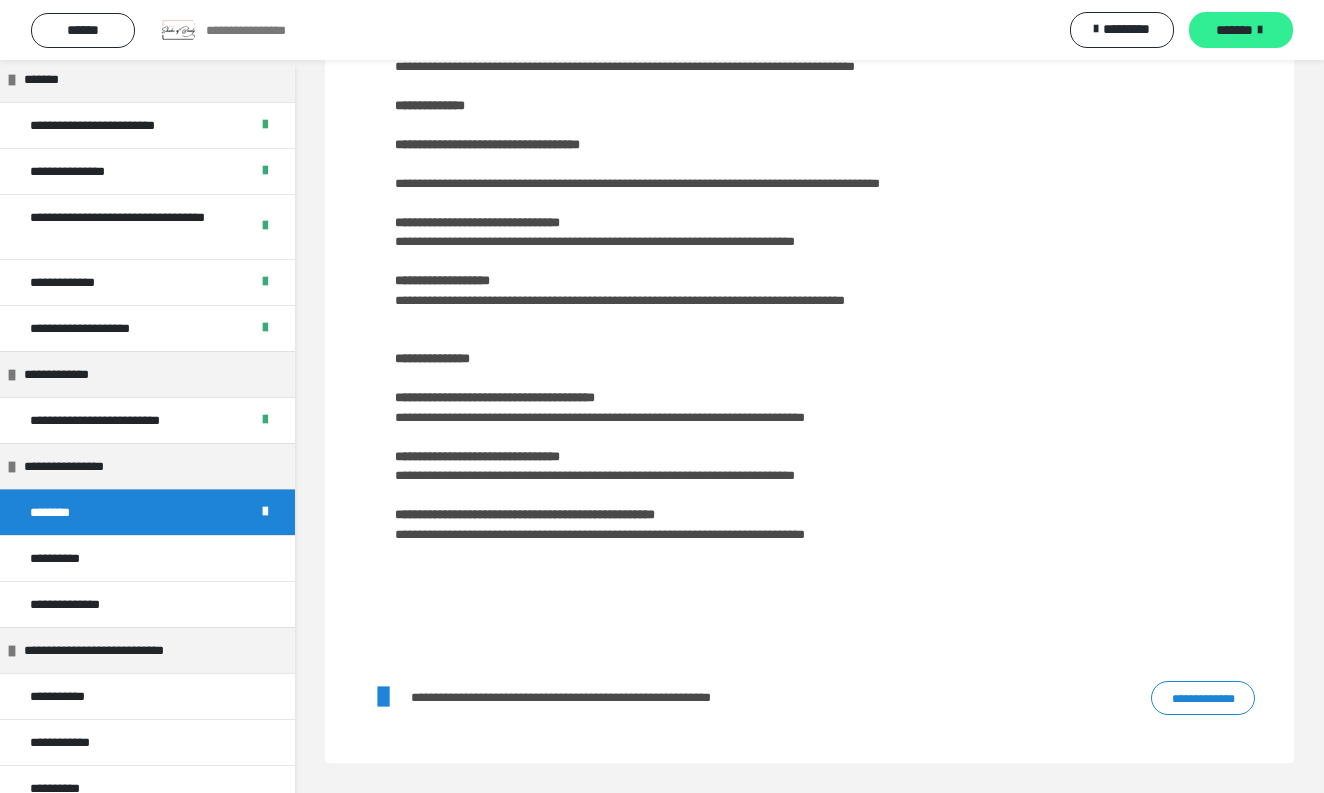 click on "*******" at bounding box center (1234, 30) 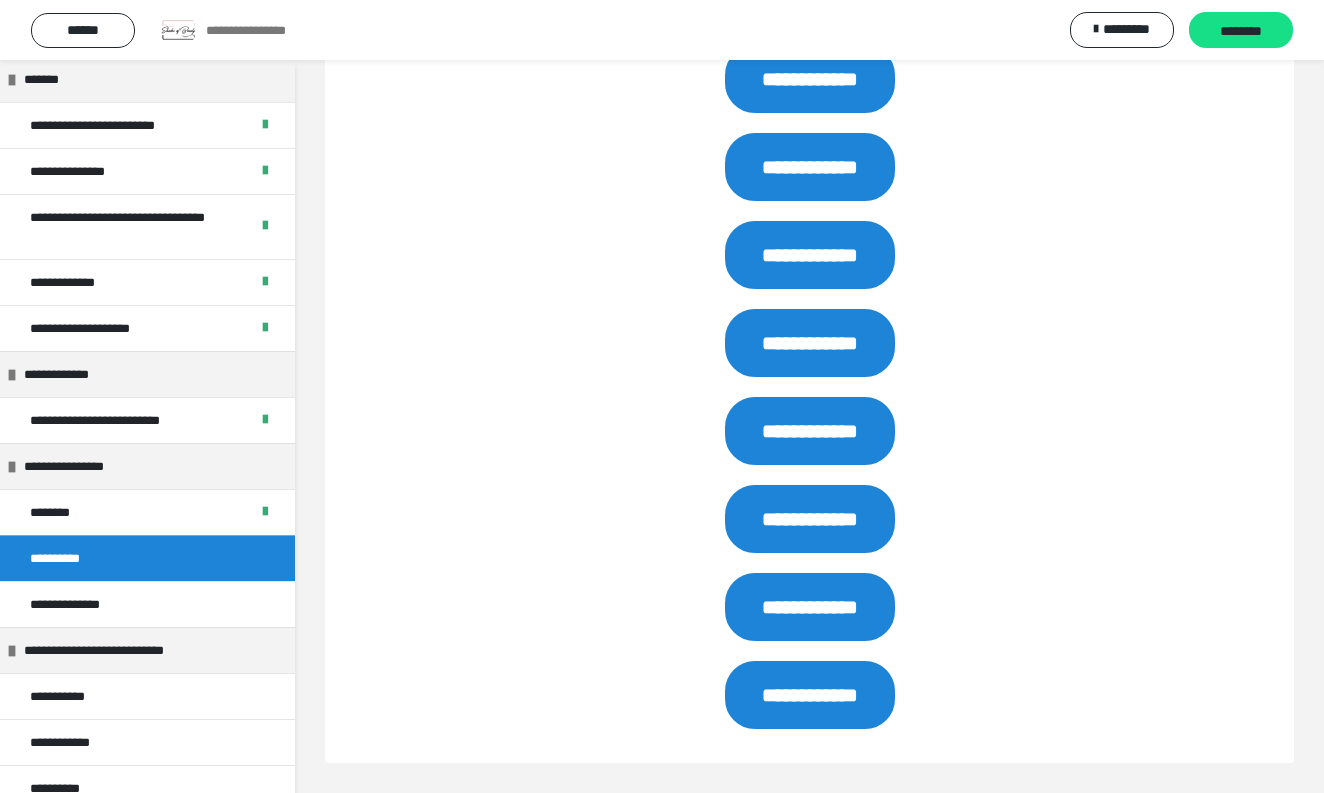 scroll, scrollTop: 1422, scrollLeft: 0, axis: vertical 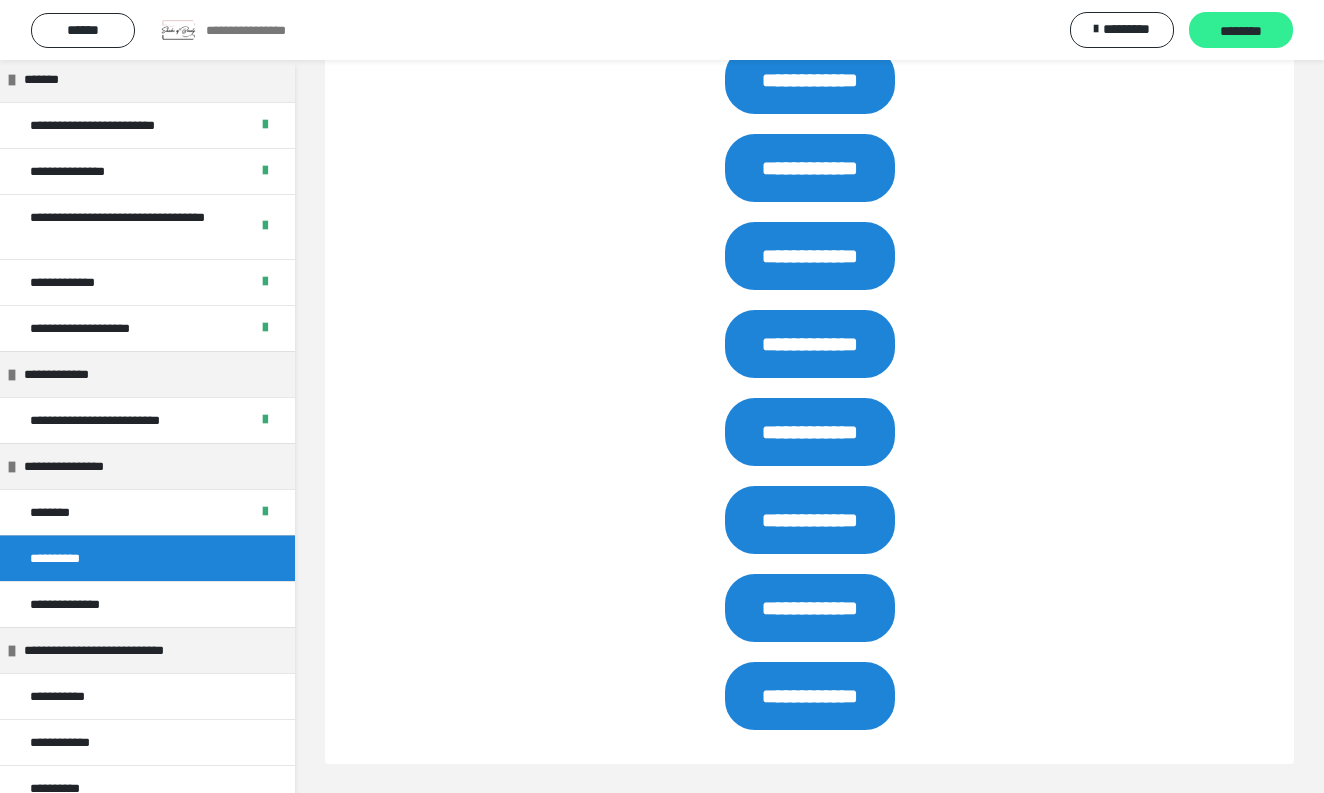 click on "********" at bounding box center (1241, 31) 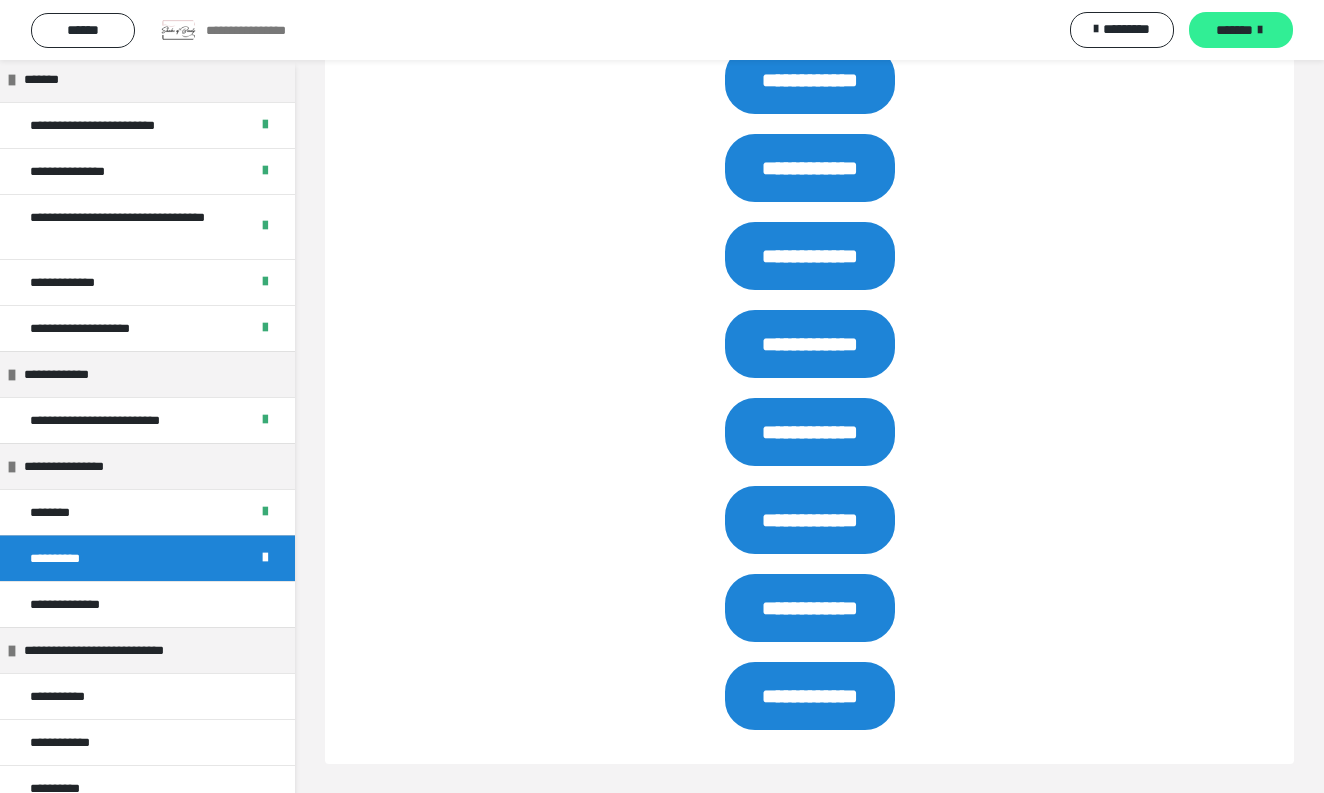 click on "*******" at bounding box center (1234, 30) 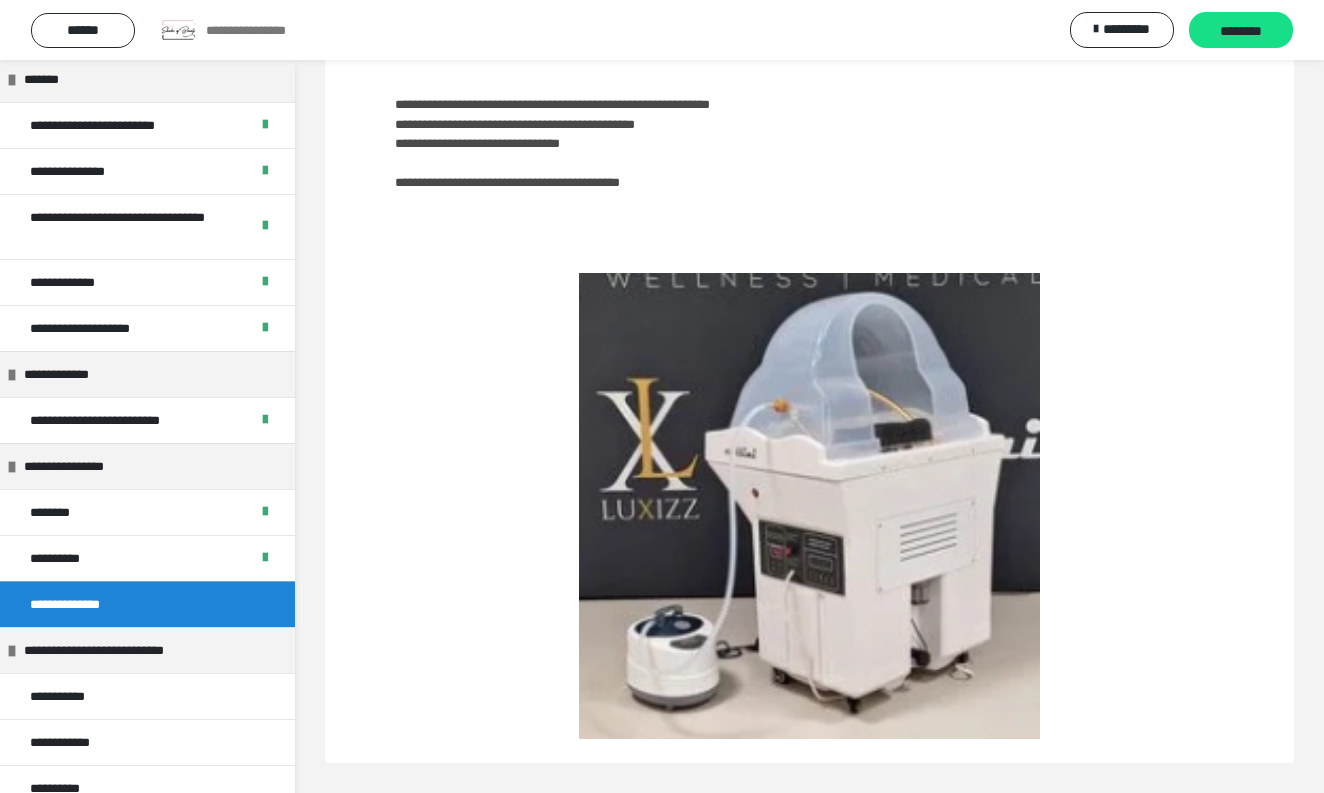 scroll, scrollTop: 427, scrollLeft: 0, axis: vertical 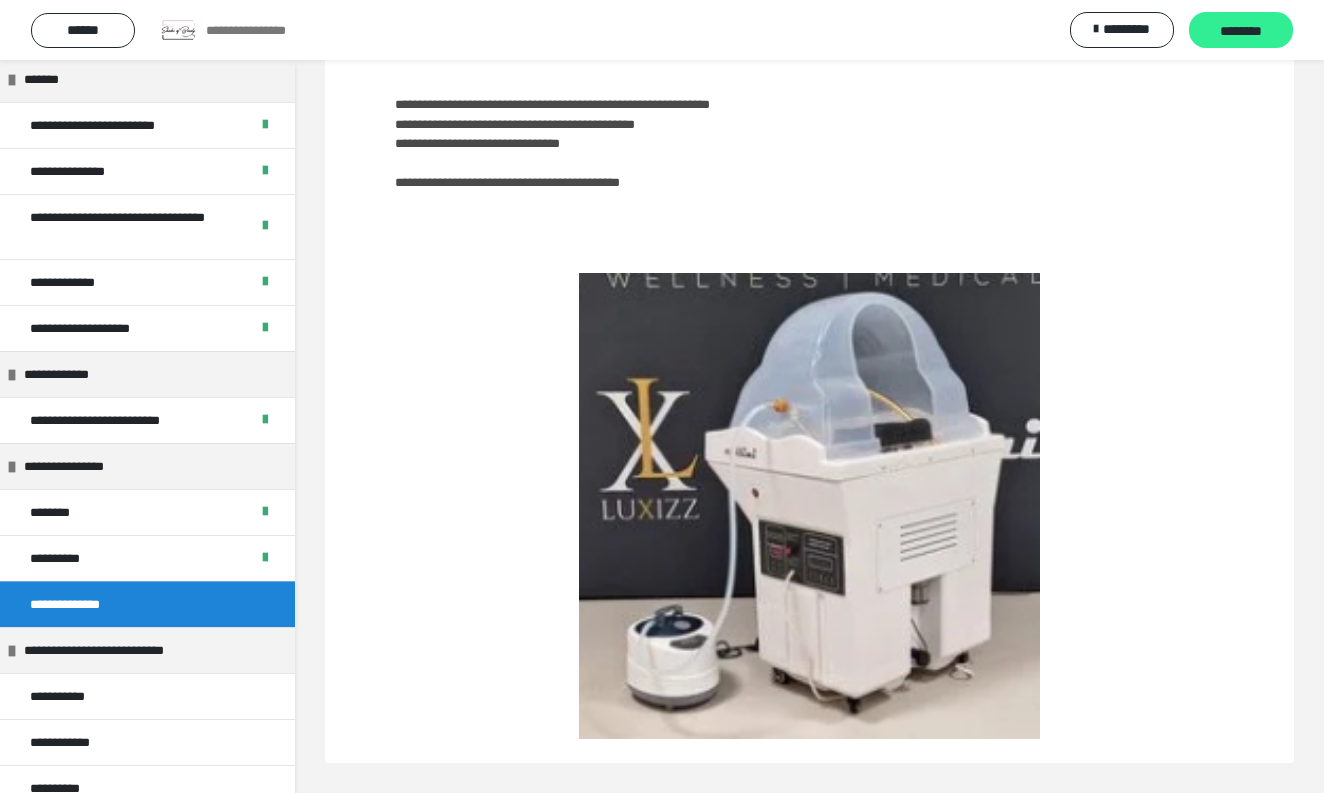 click on "********" at bounding box center [1241, 30] 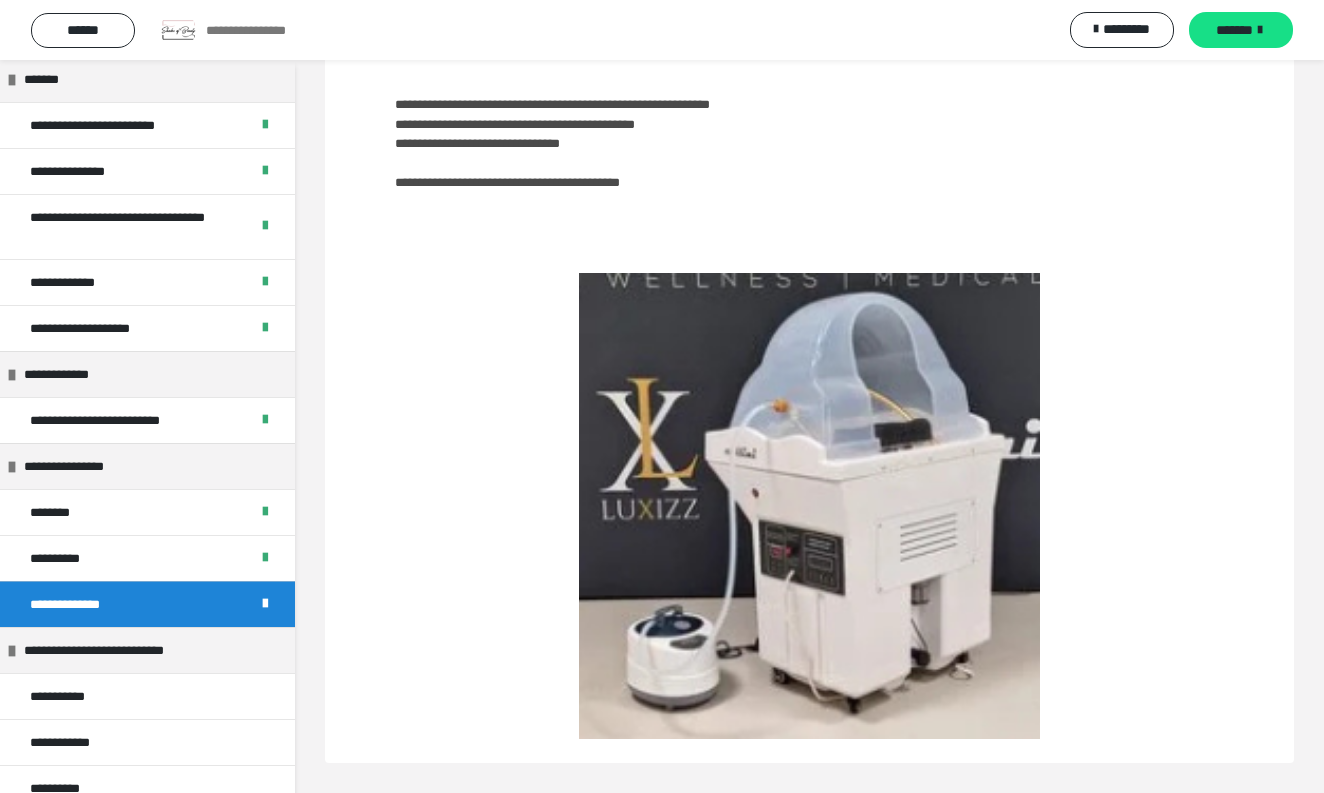 click on "*******" at bounding box center (1241, 30) 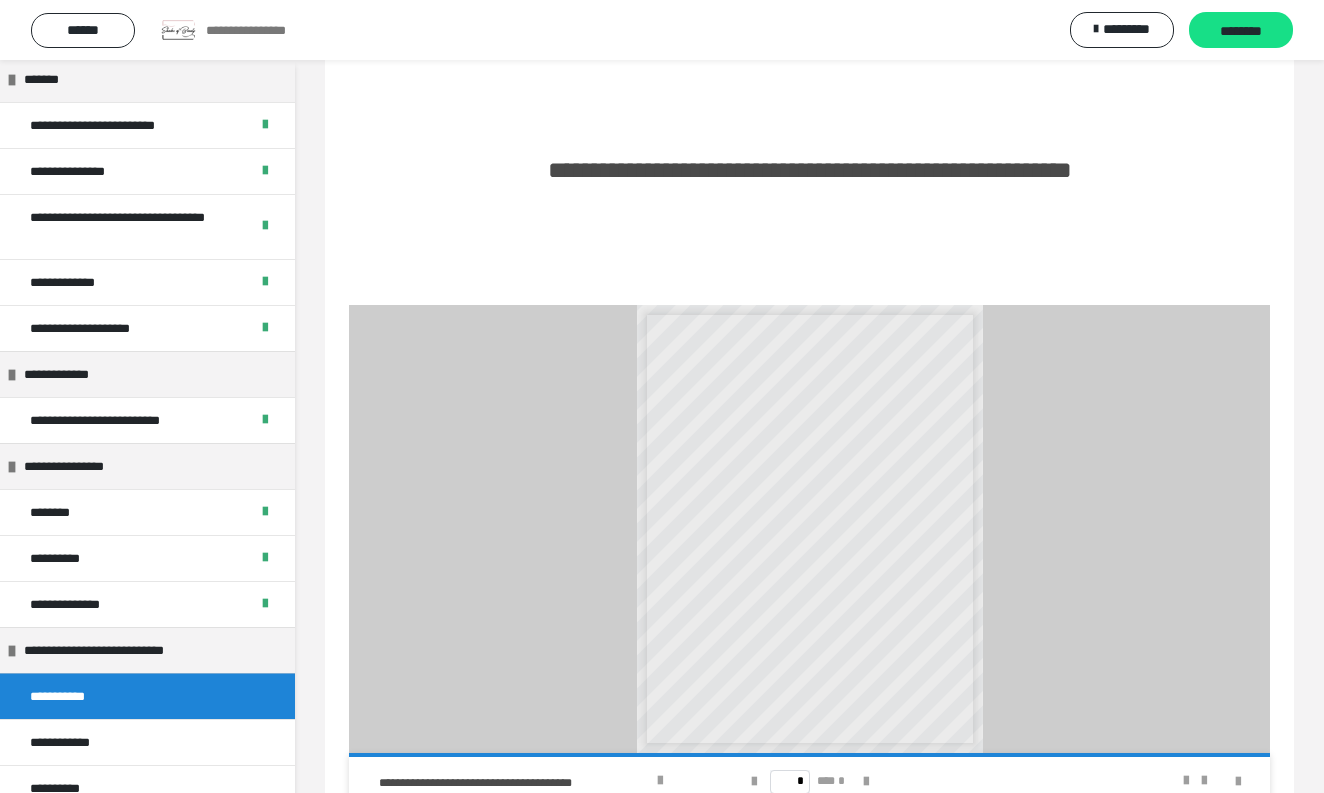 scroll, scrollTop: 458, scrollLeft: 0, axis: vertical 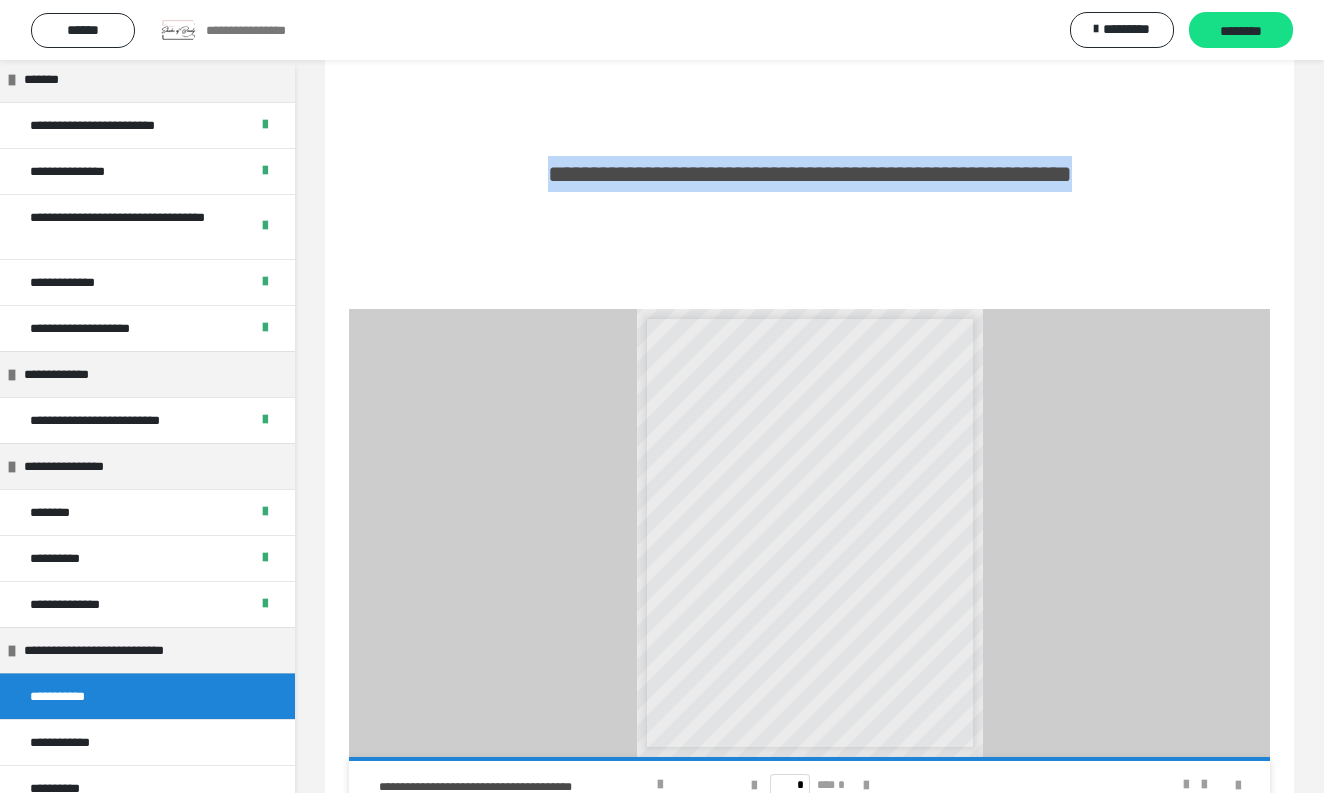 drag, startPoint x: 399, startPoint y: 116, endPoint x: 1223, endPoint y: 471, distance: 897.2185 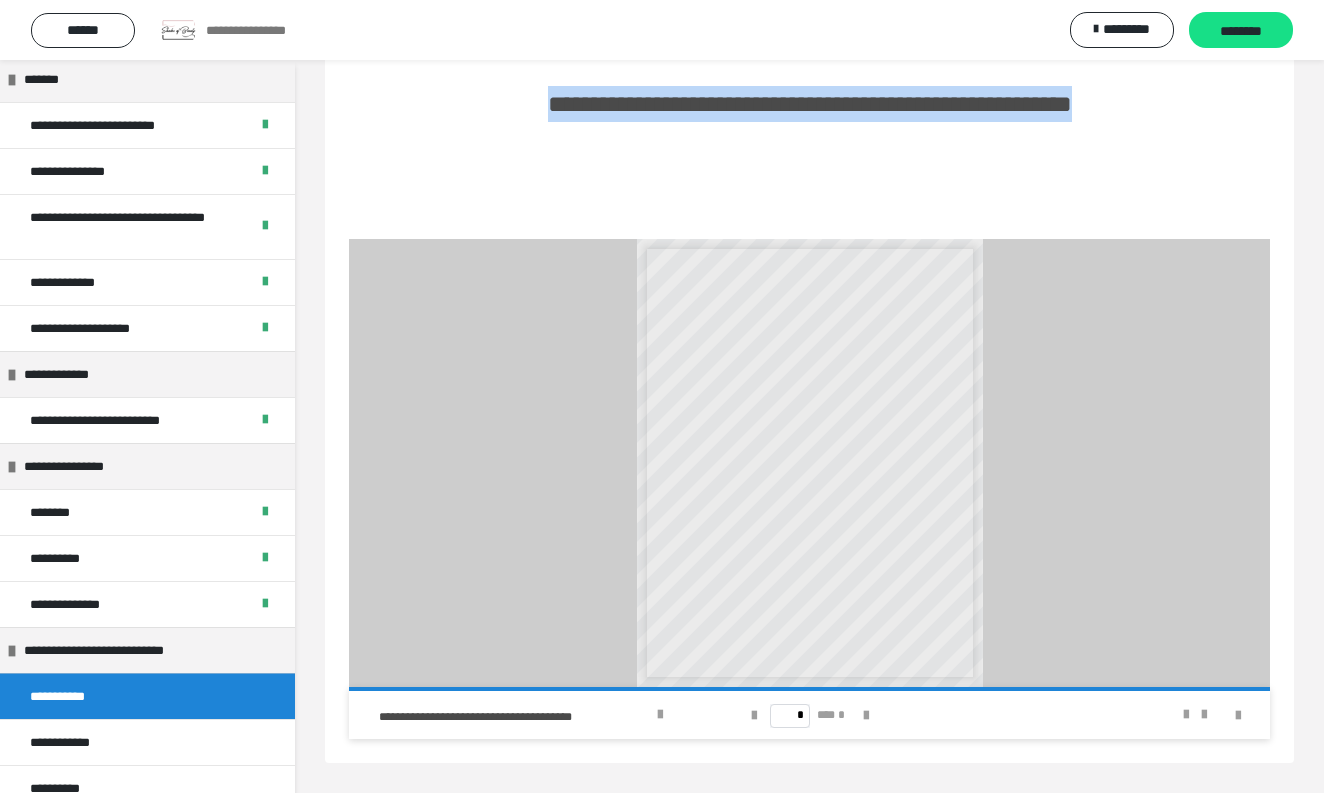 scroll, scrollTop: 758, scrollLeft: 0, axis: vertical 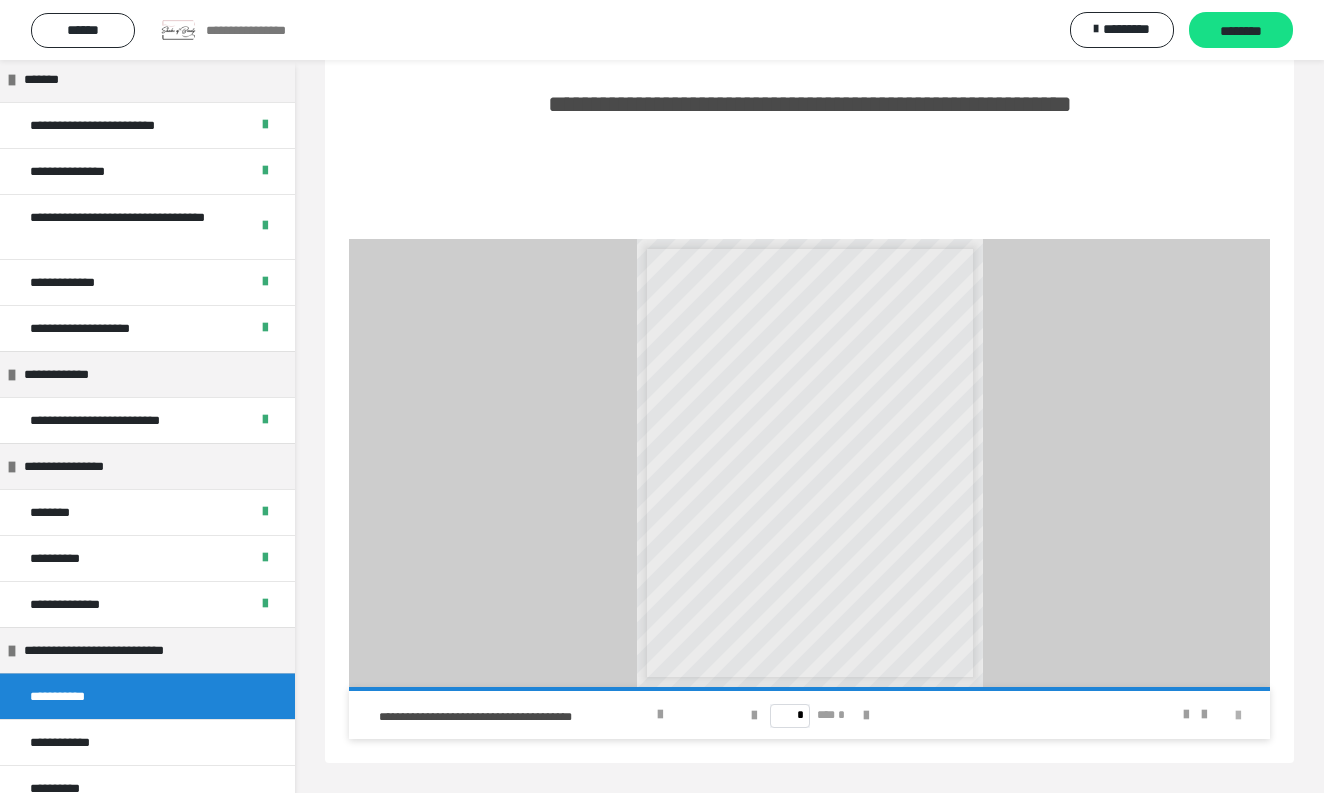 click at bounding box center [1238, 716] 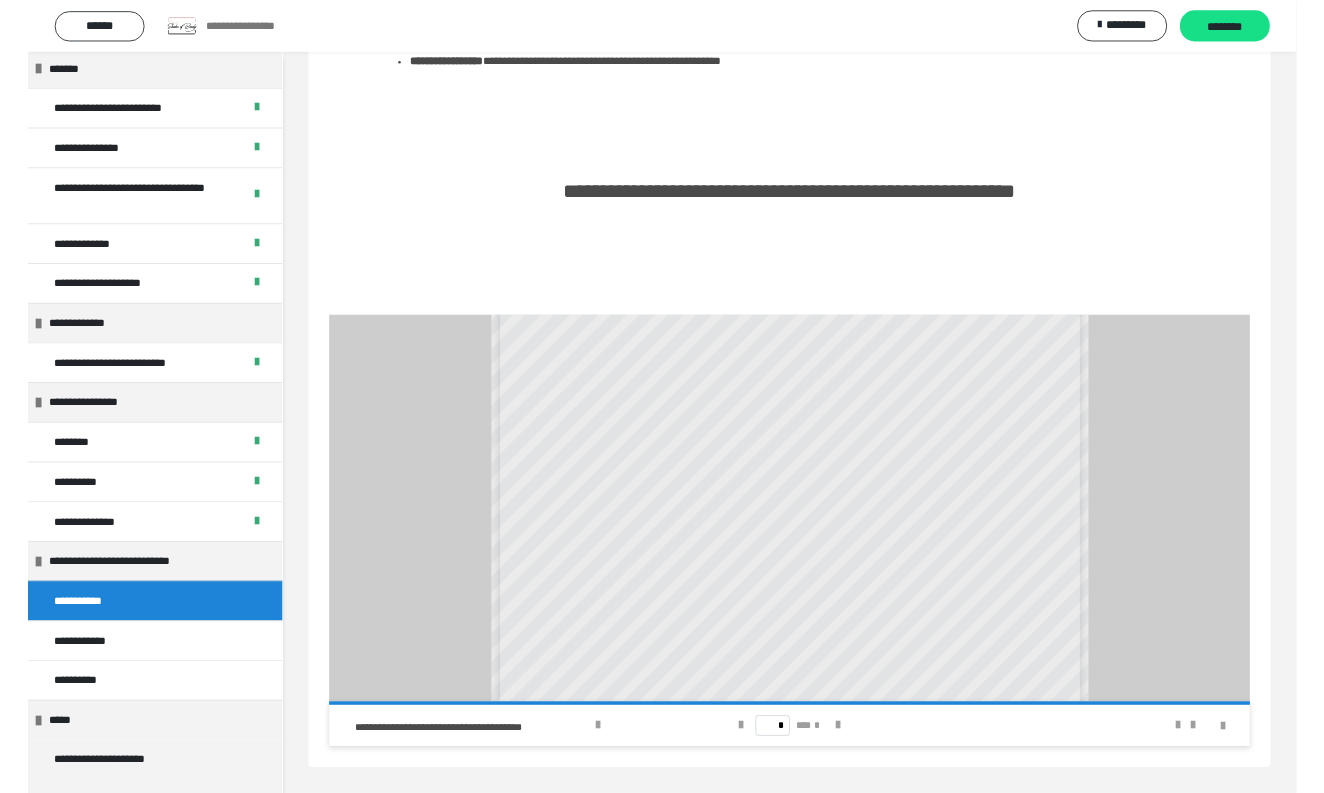 scroll, scrollTop: 758, scrollLeft: 0, axis: vertical 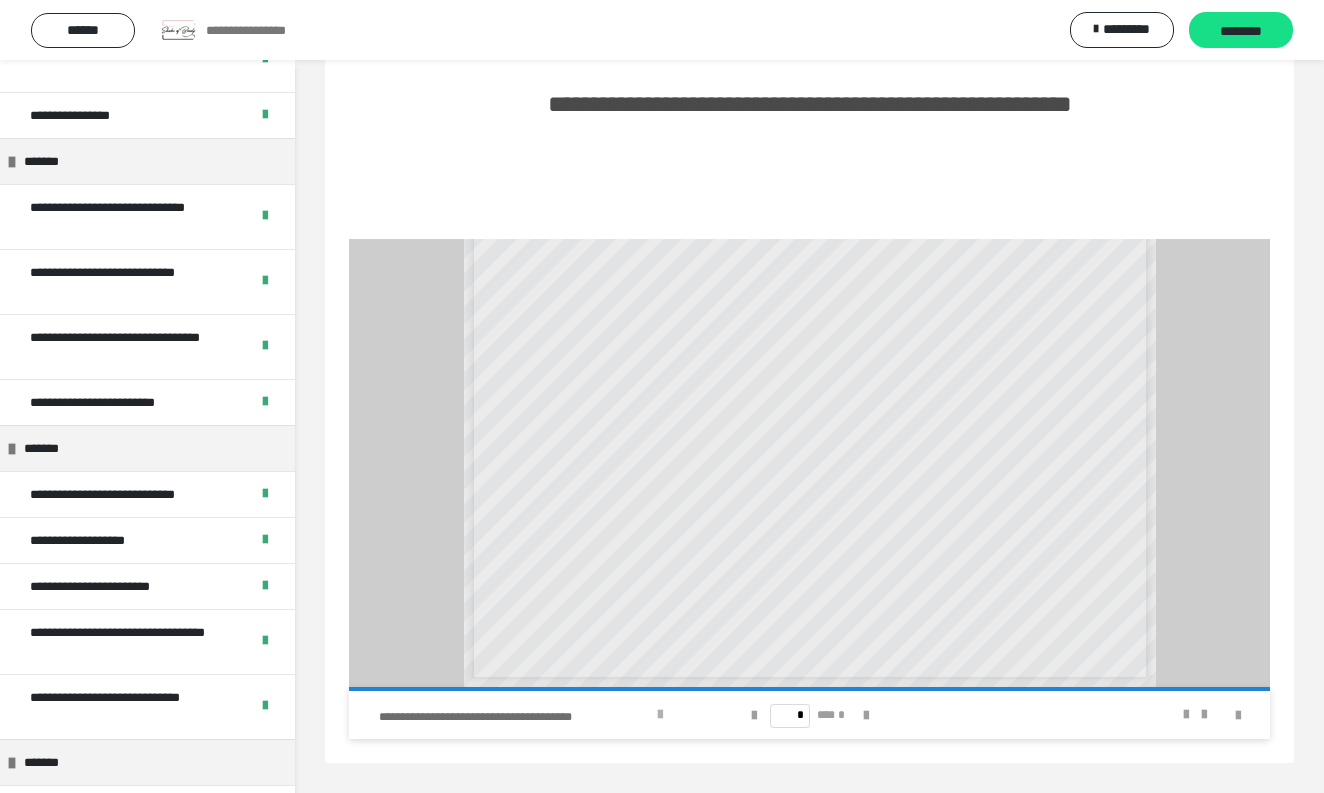 click at bounding box center [660, 715] 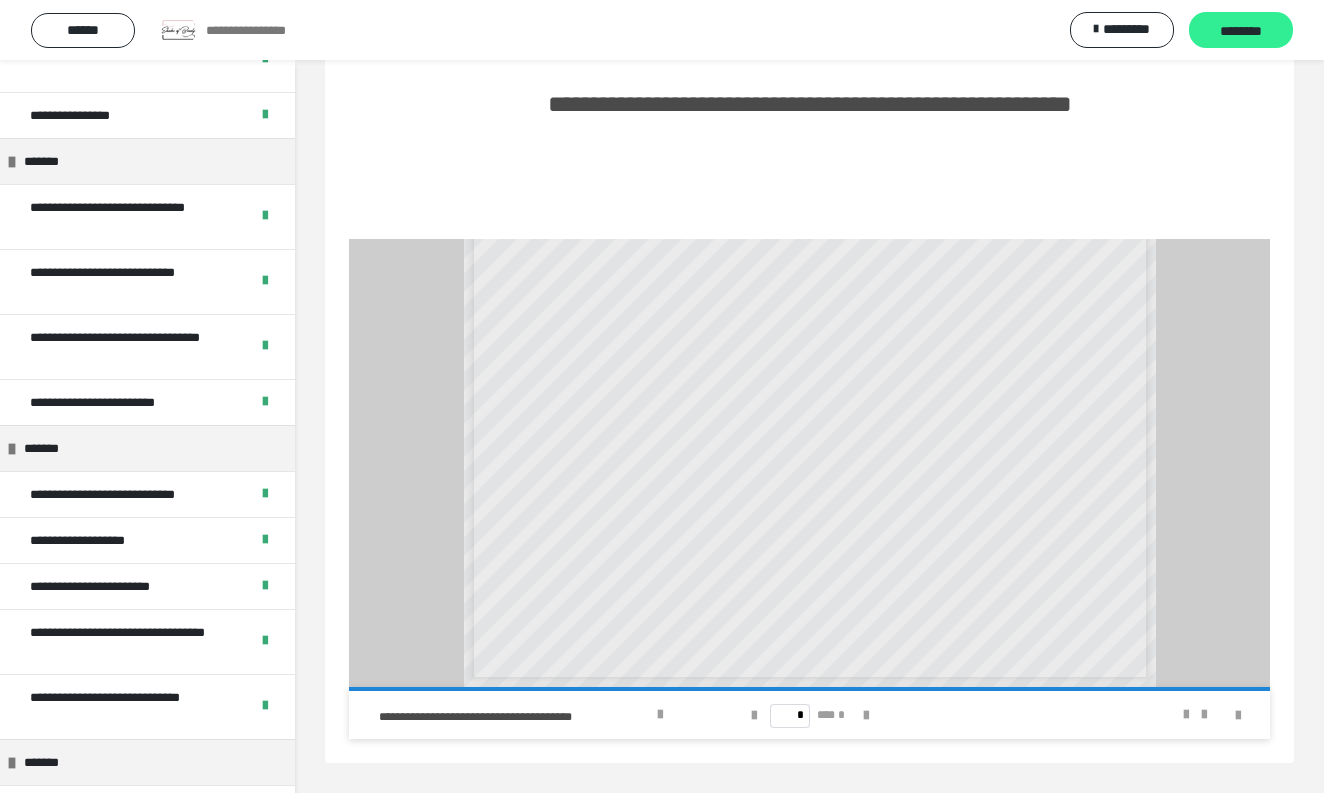click on "********" at bounding box center (1241, 31) 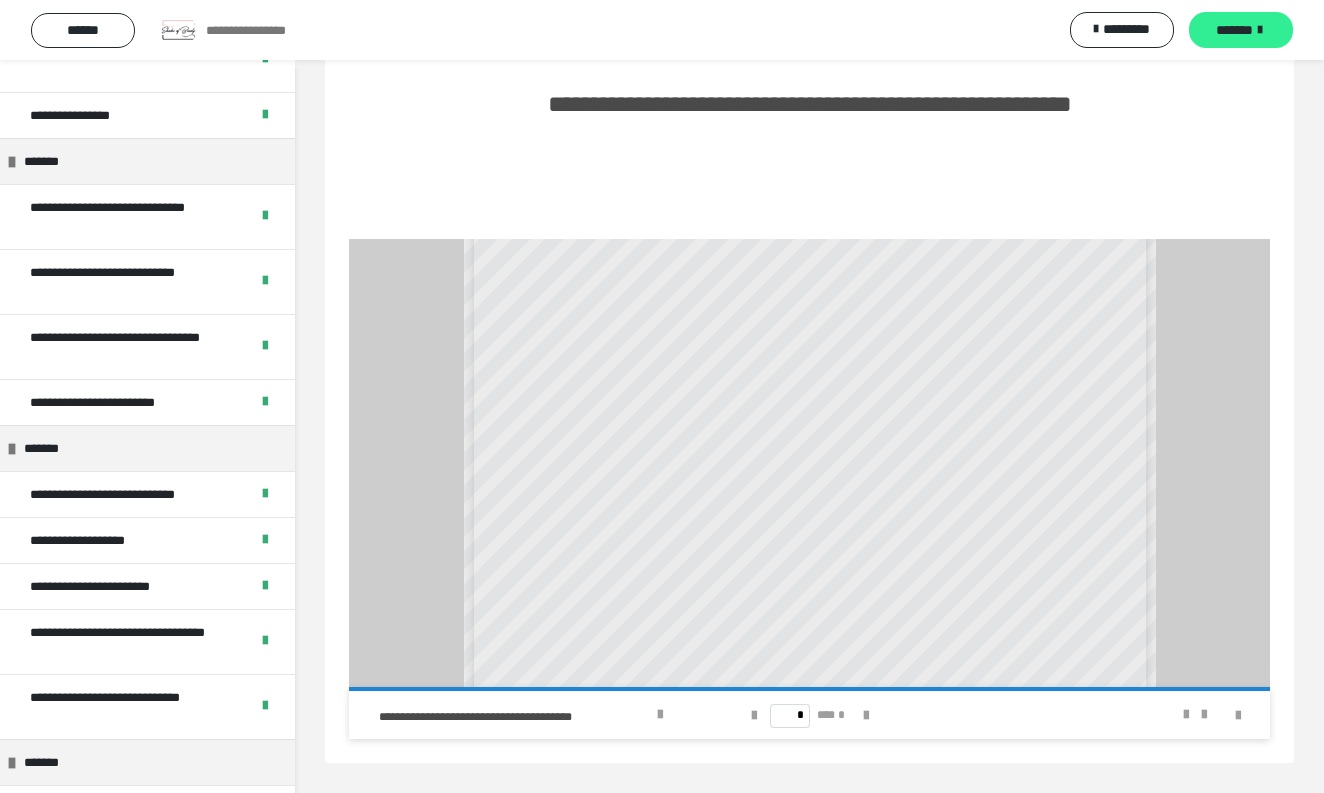 click on "*******" at bounding box center [1241, 30] 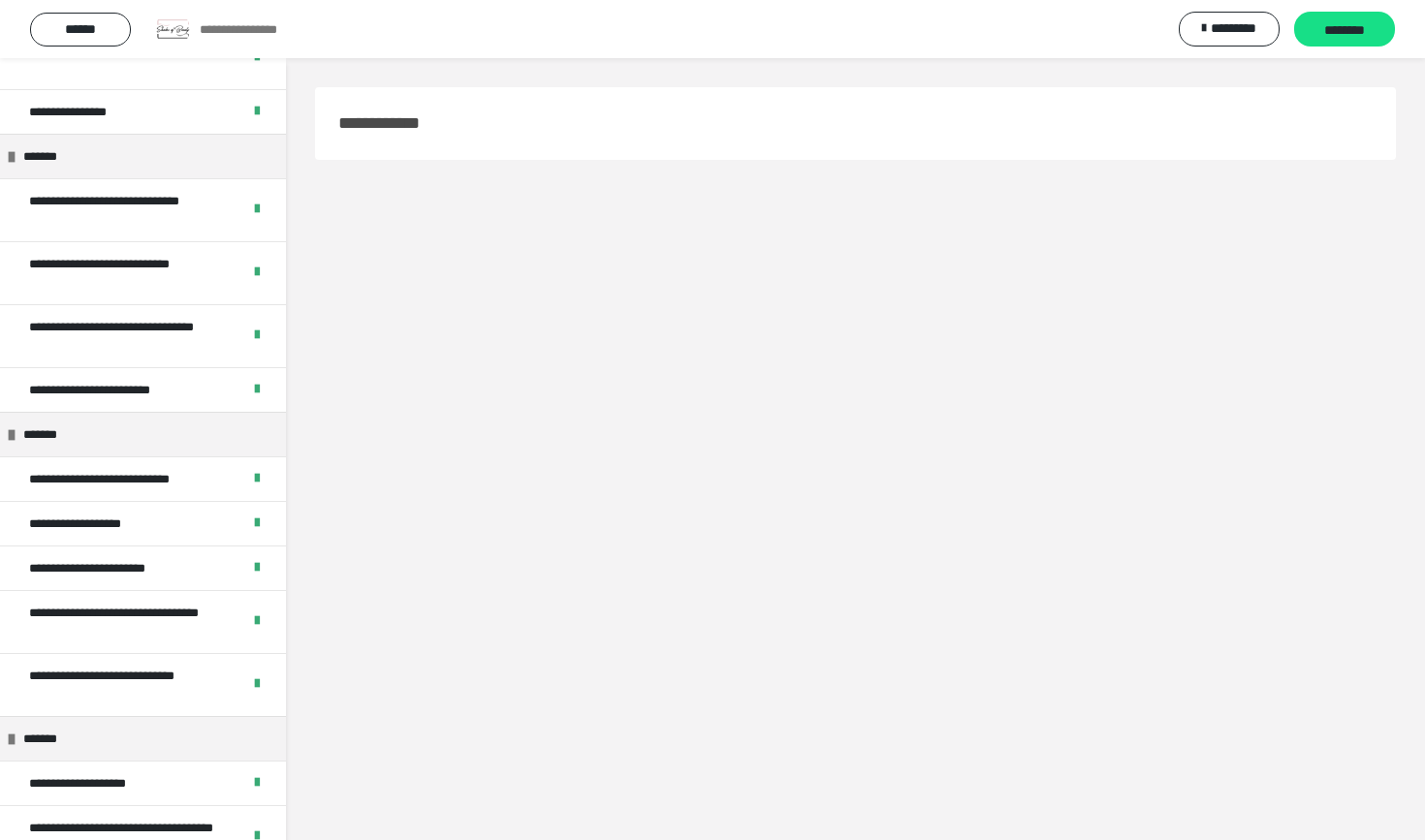 scroll, scrollTop: 0, scrollLeft: 0, axis: both 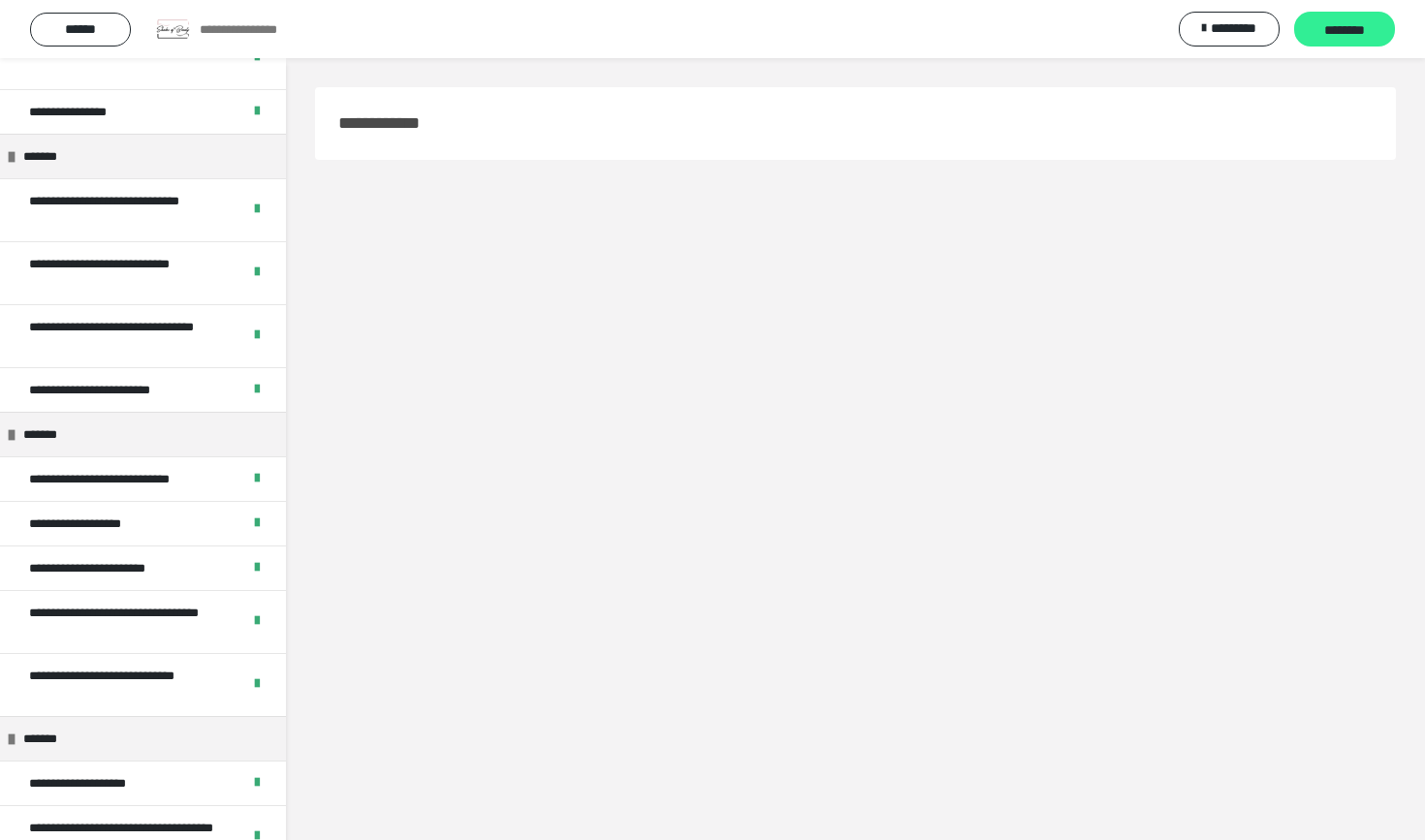 click on "********" at bounding box center [1345, 30] 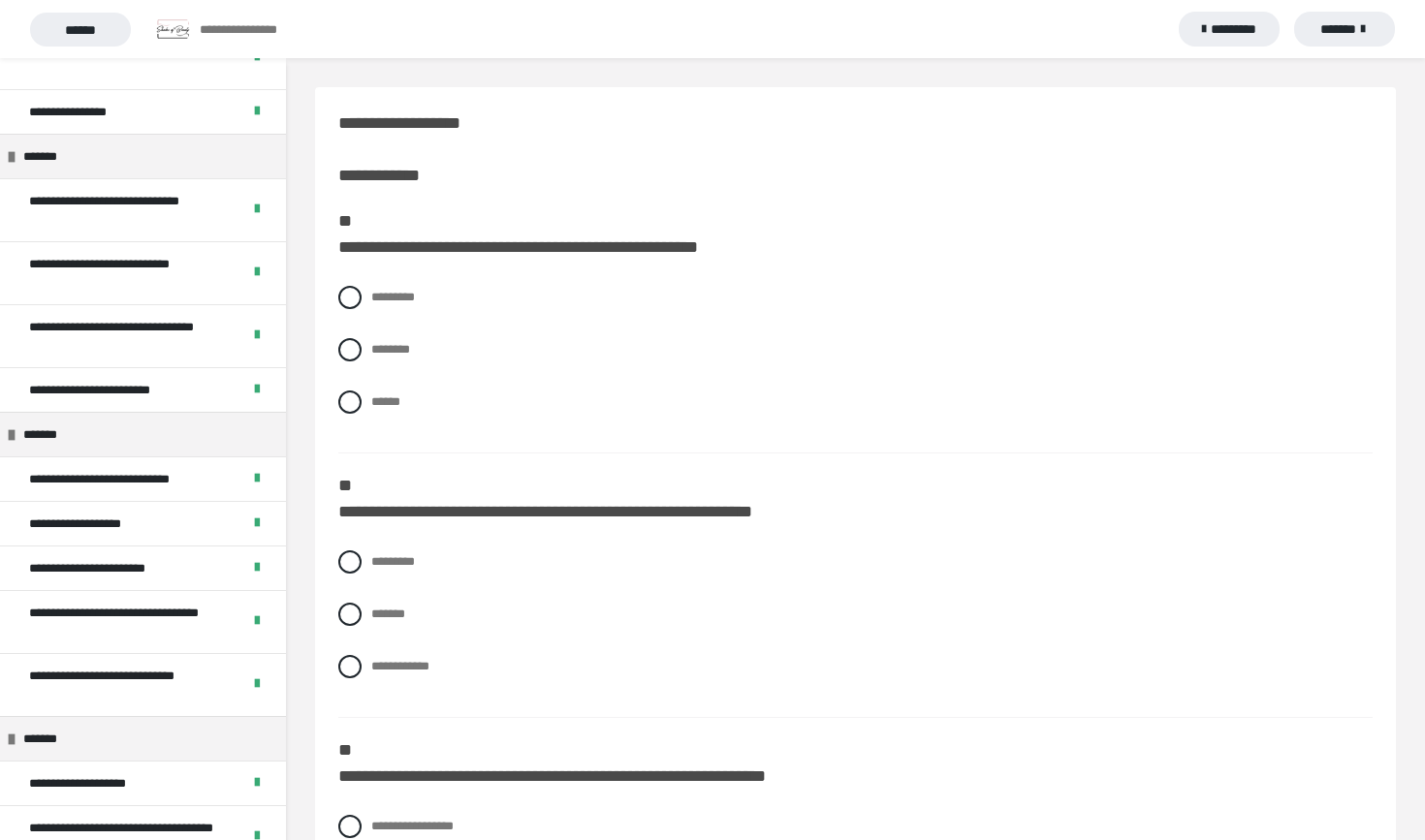 drag, startPoint x: 980, startPoint y: 433, endPoint x: 978, endPoint y: 458, distance: 25.079872 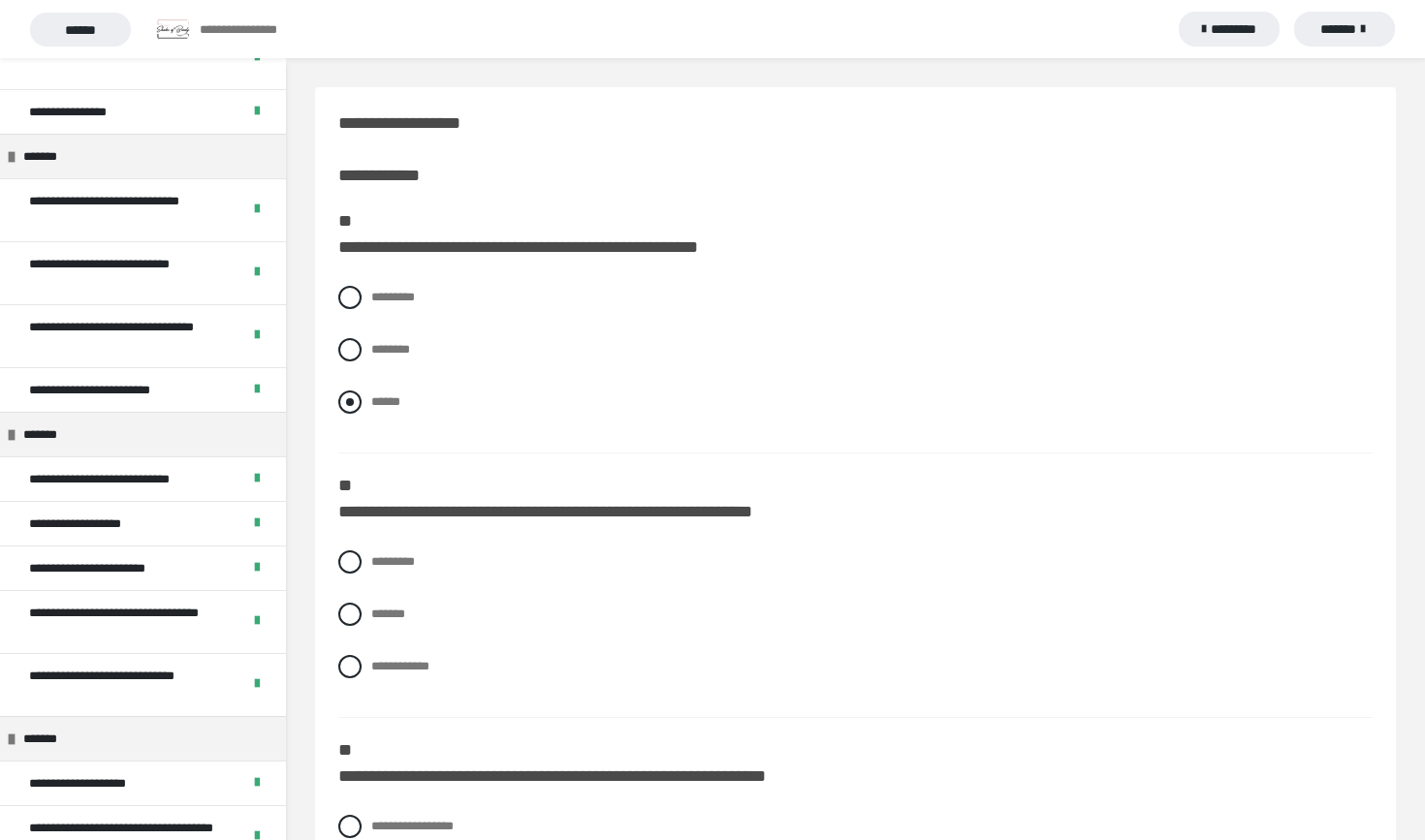 click at bounding box center (350, 402) 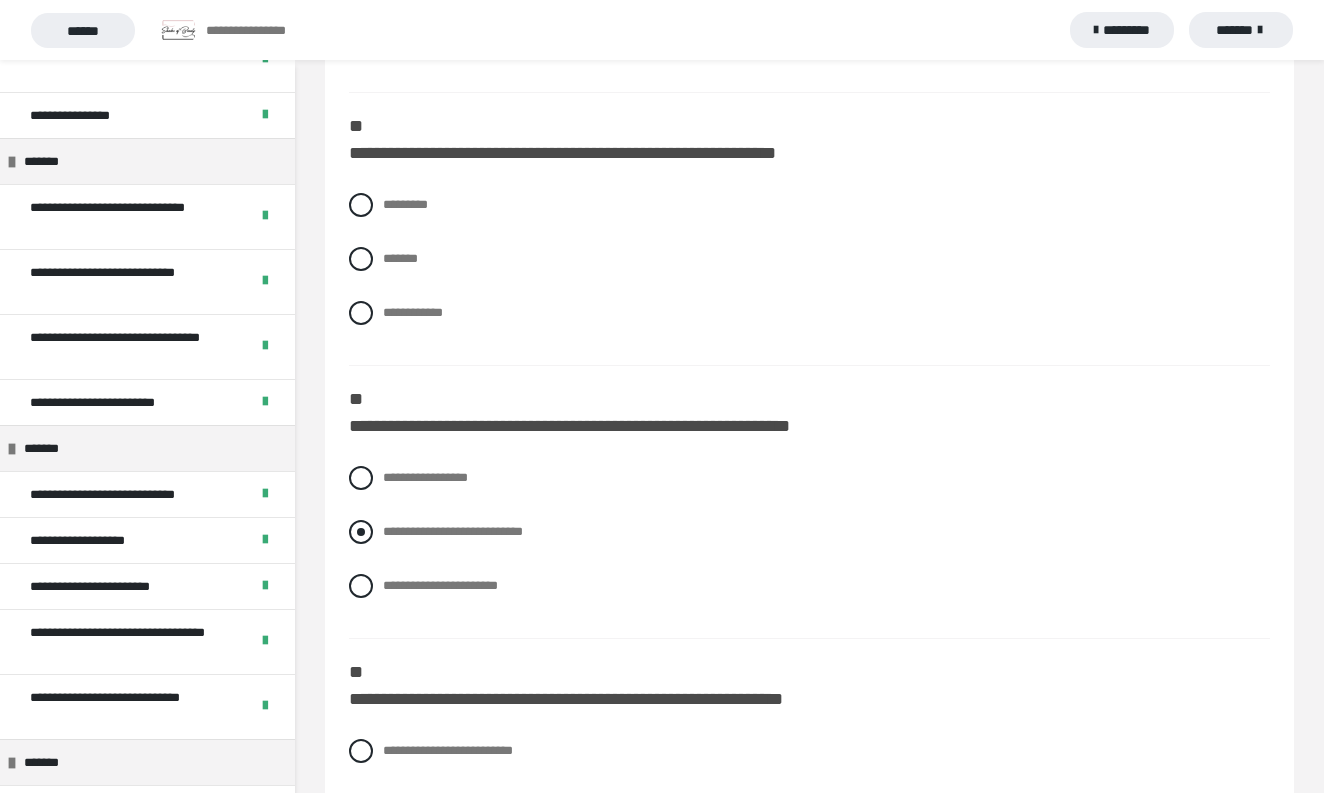 scroll, scrollTop: 374, scrollLeft: 0, axis: vertical 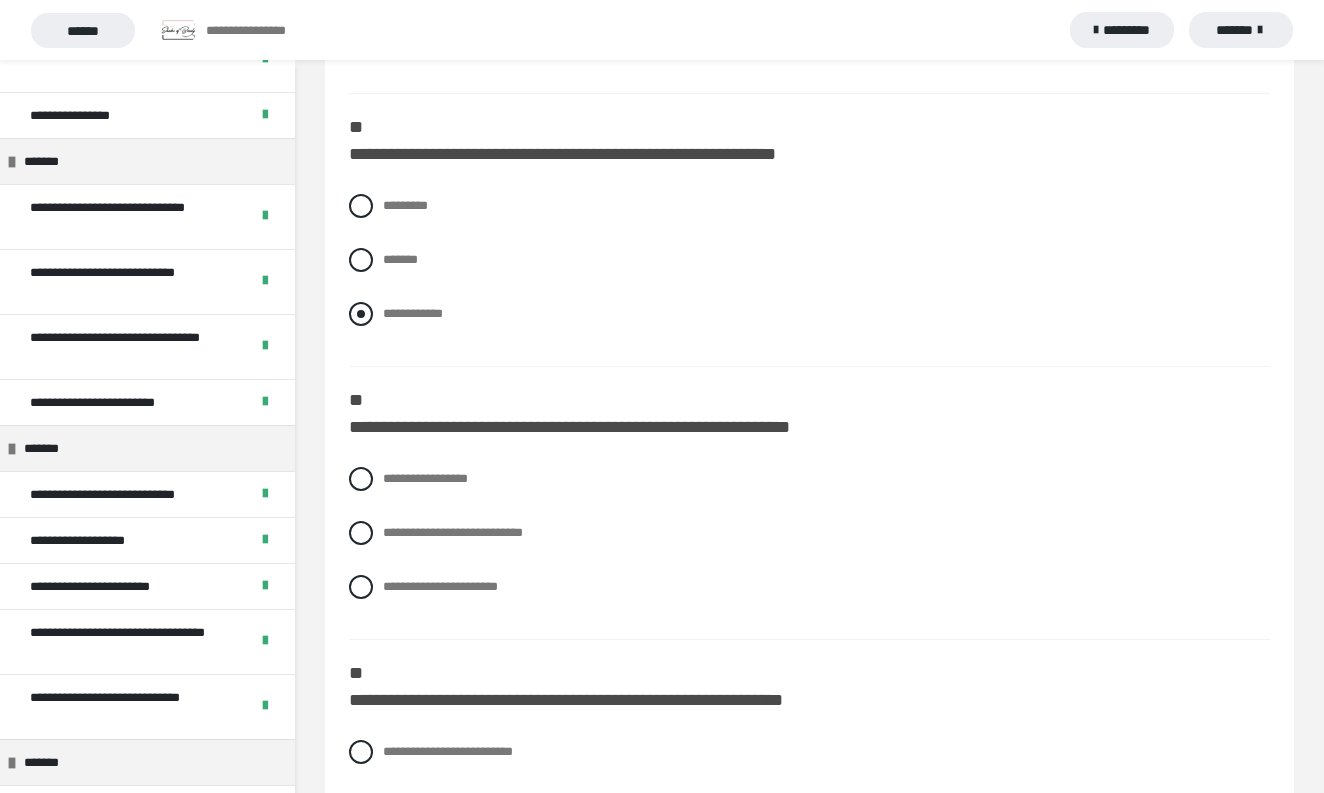 click on "**********" at bounding box center [413, 313] 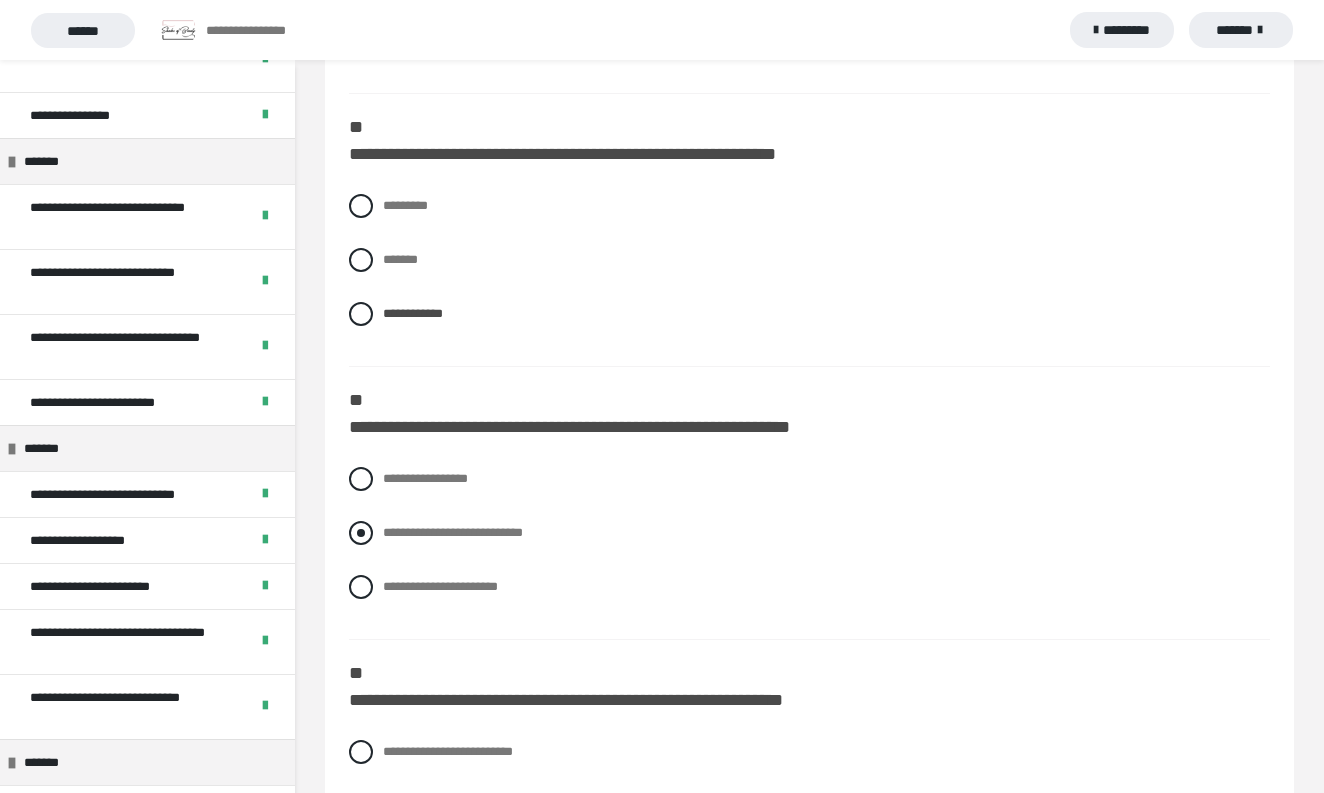 click at bounding box center [361, 533] 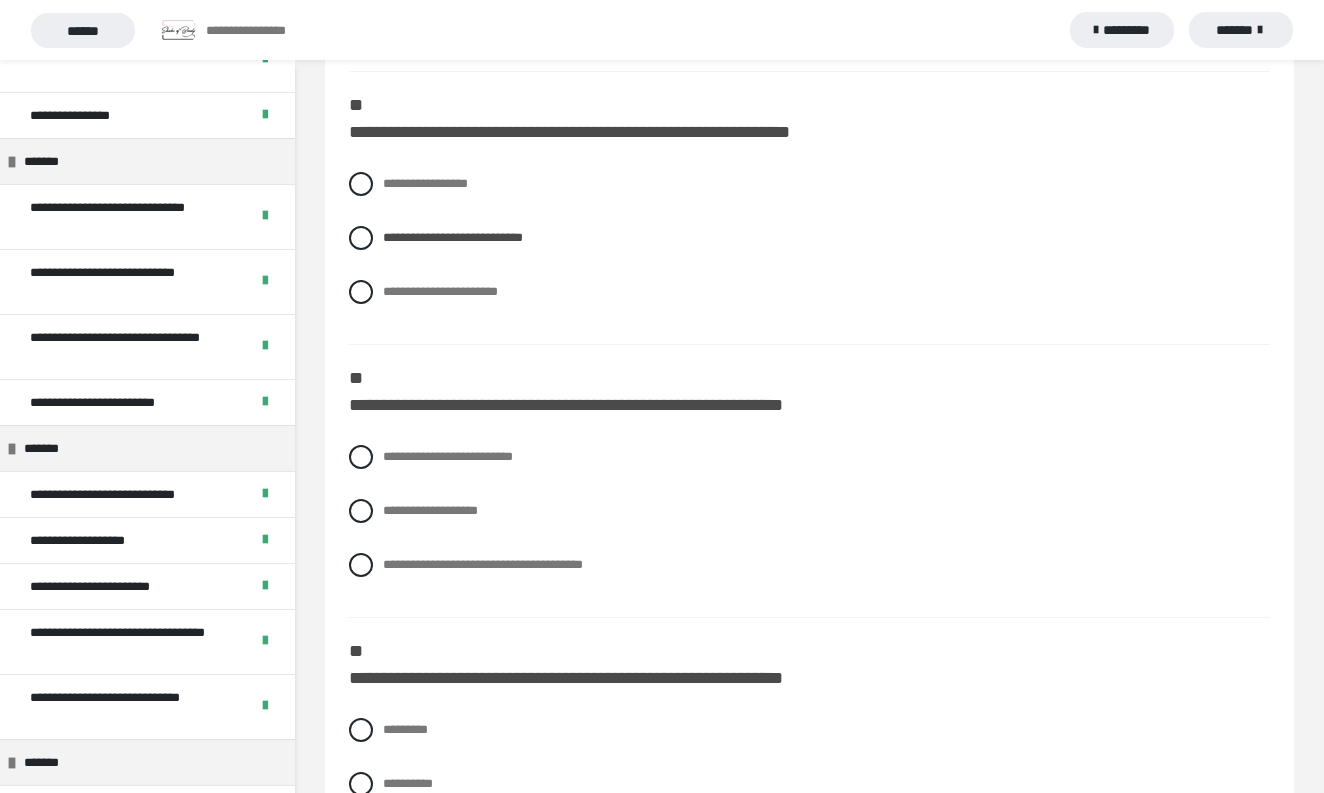 scroll, scrollTop: 684, scrollLeft: 0, axis: vertical 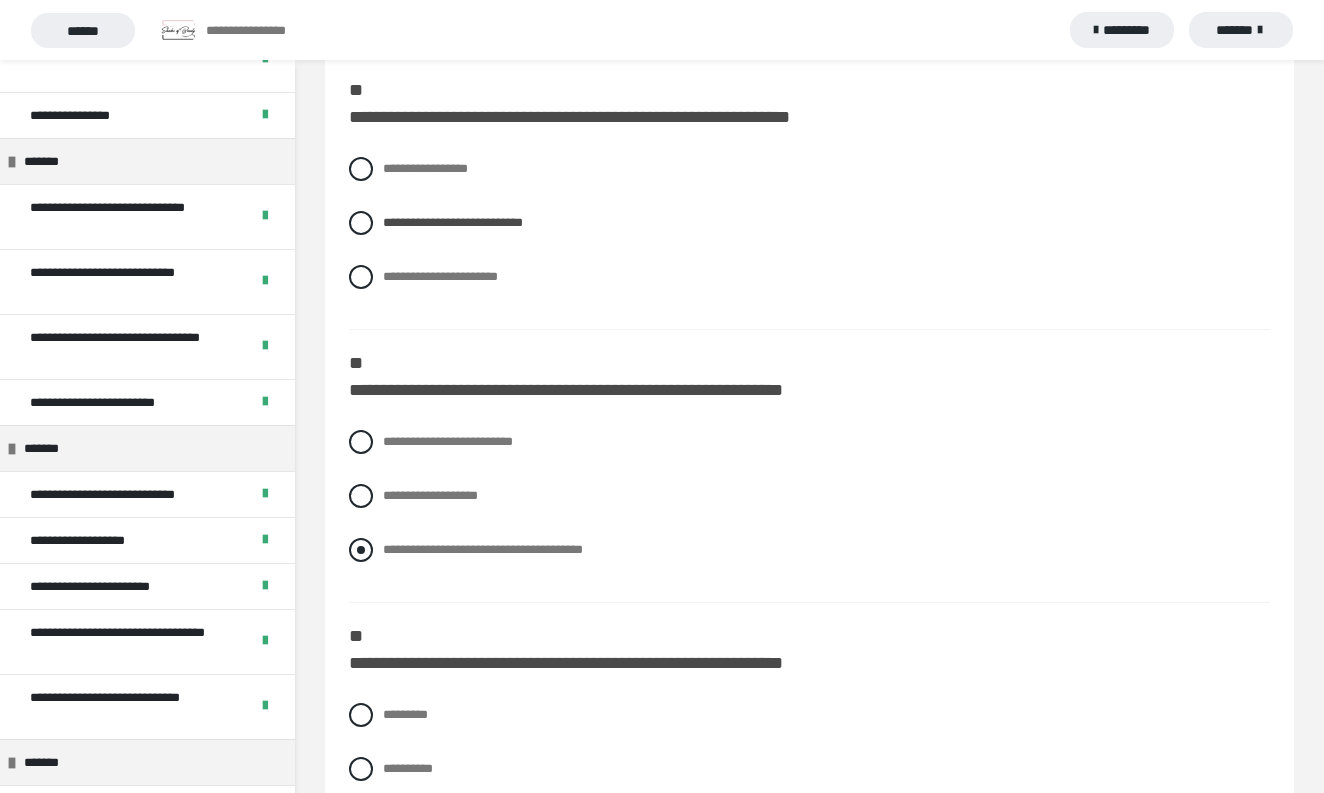 click on "**********" at bounding box center [483, 549] 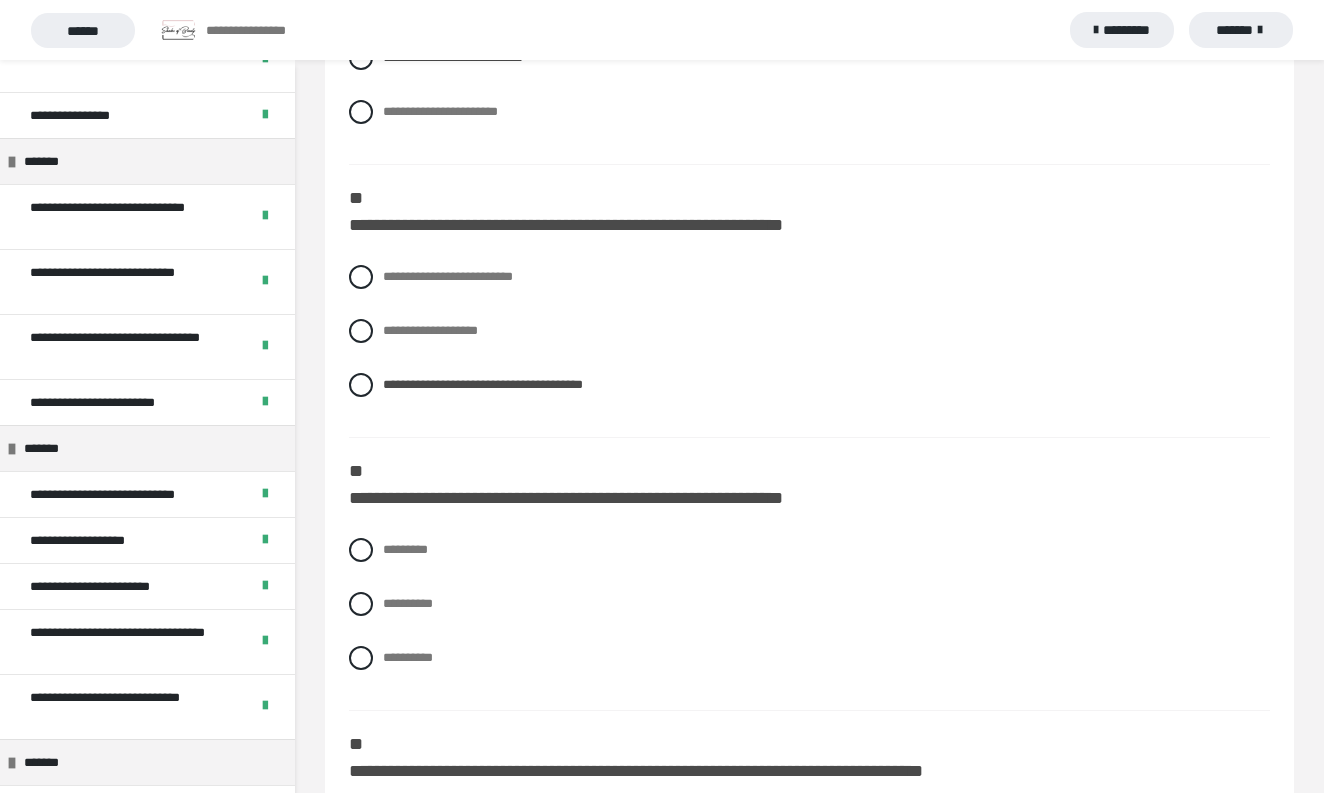 scroll, scrollTop: 864, scrollLeft: 0, axis: vertical 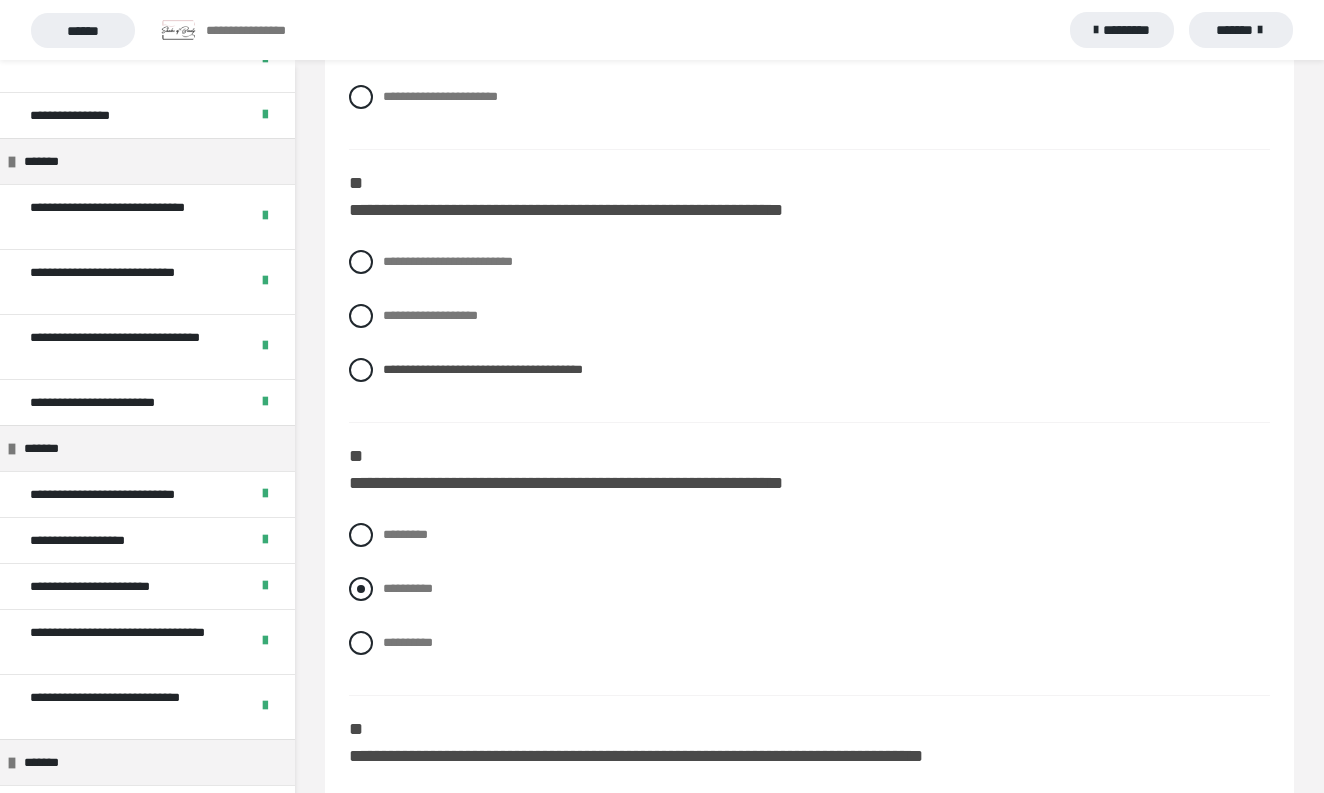 click on "**********" at bounding box center (408, 588) 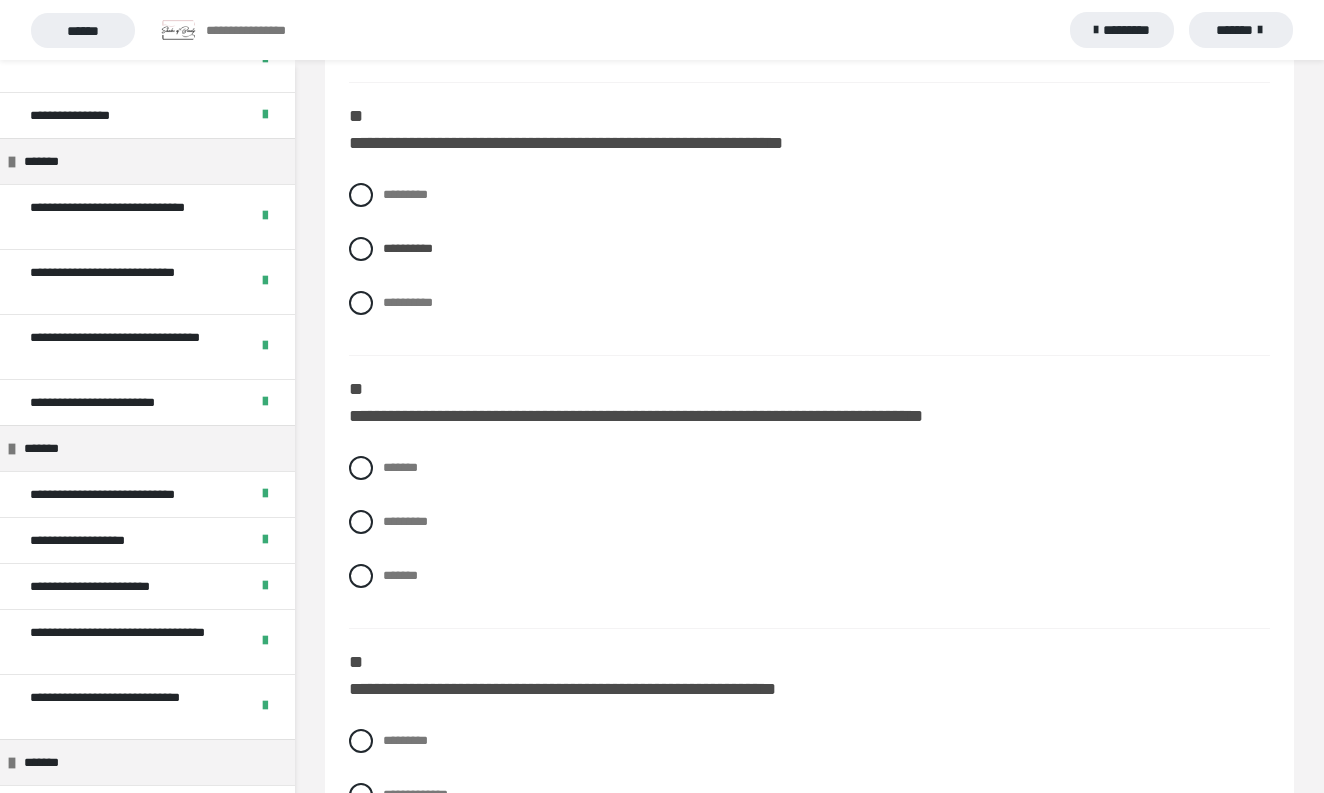 scroll, scrollTop: 1206, scrollLeft: 0, axis: vertical 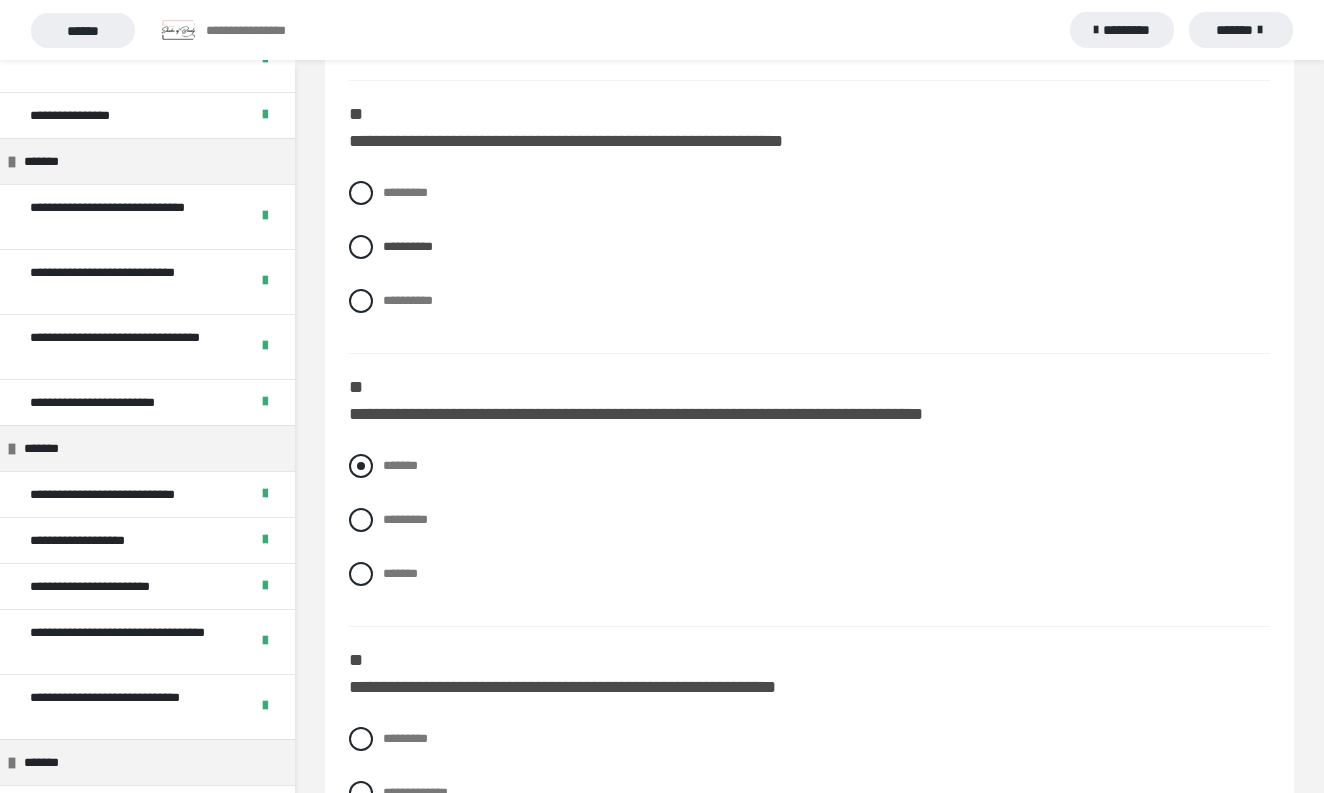 click on "*******" at bounding box center [400, 465] 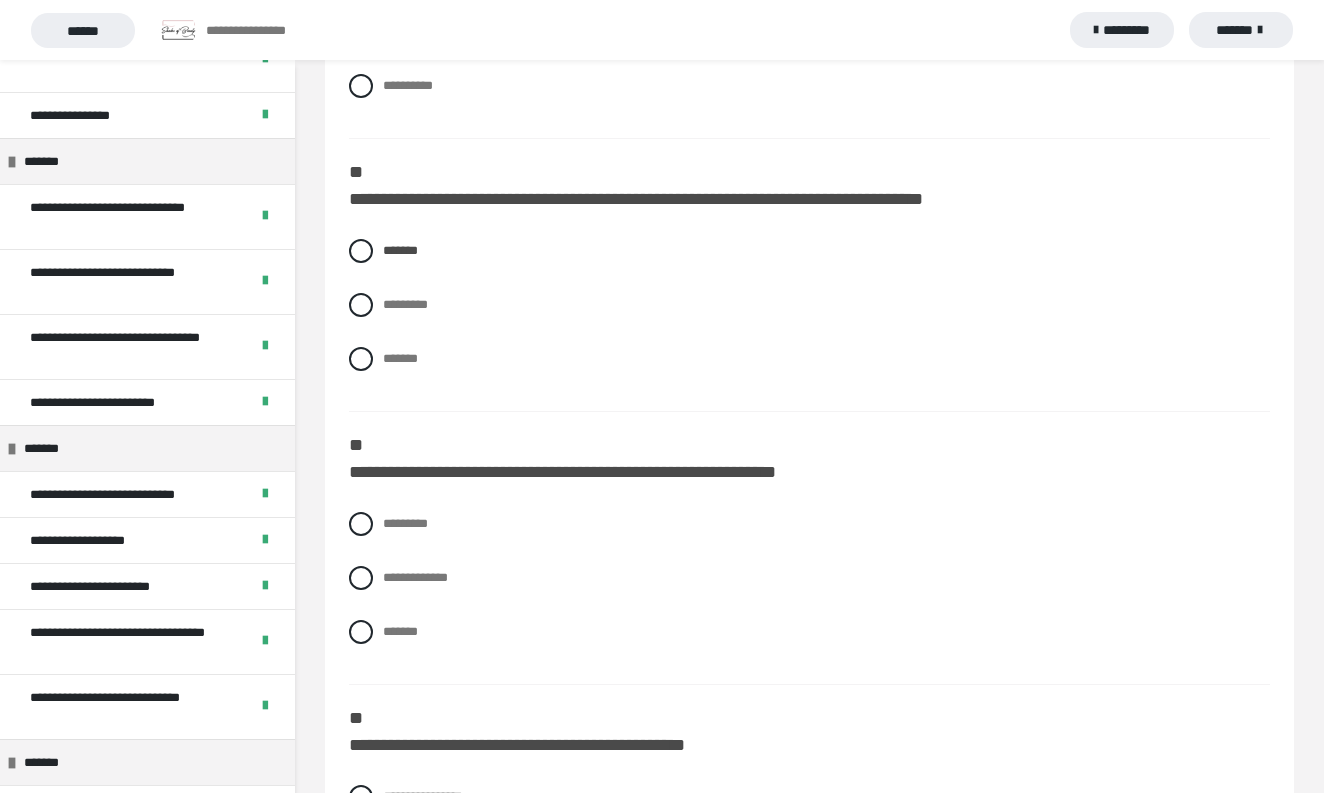 scroll, scrollTop: 1425, scrollLeft: 0, axis: vertical 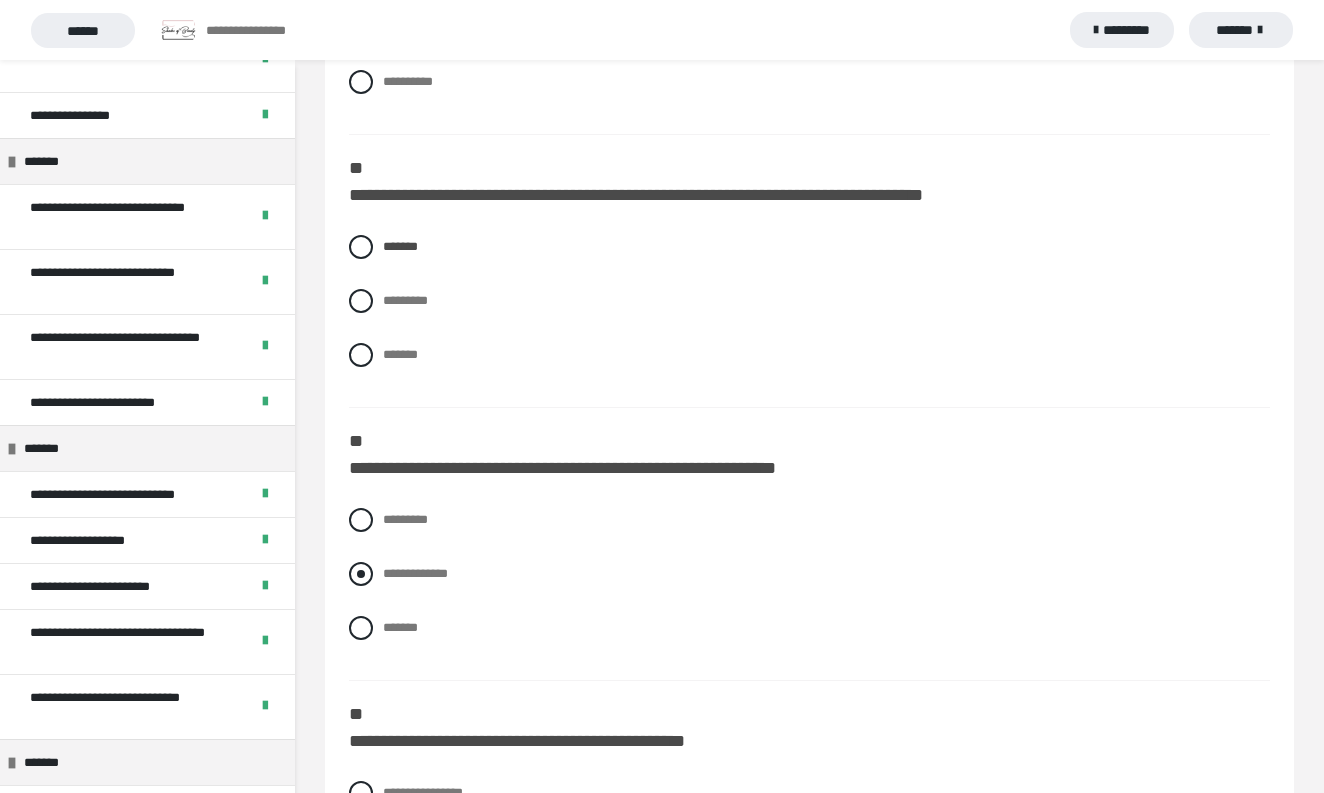 click at bounding box center (361, 574) 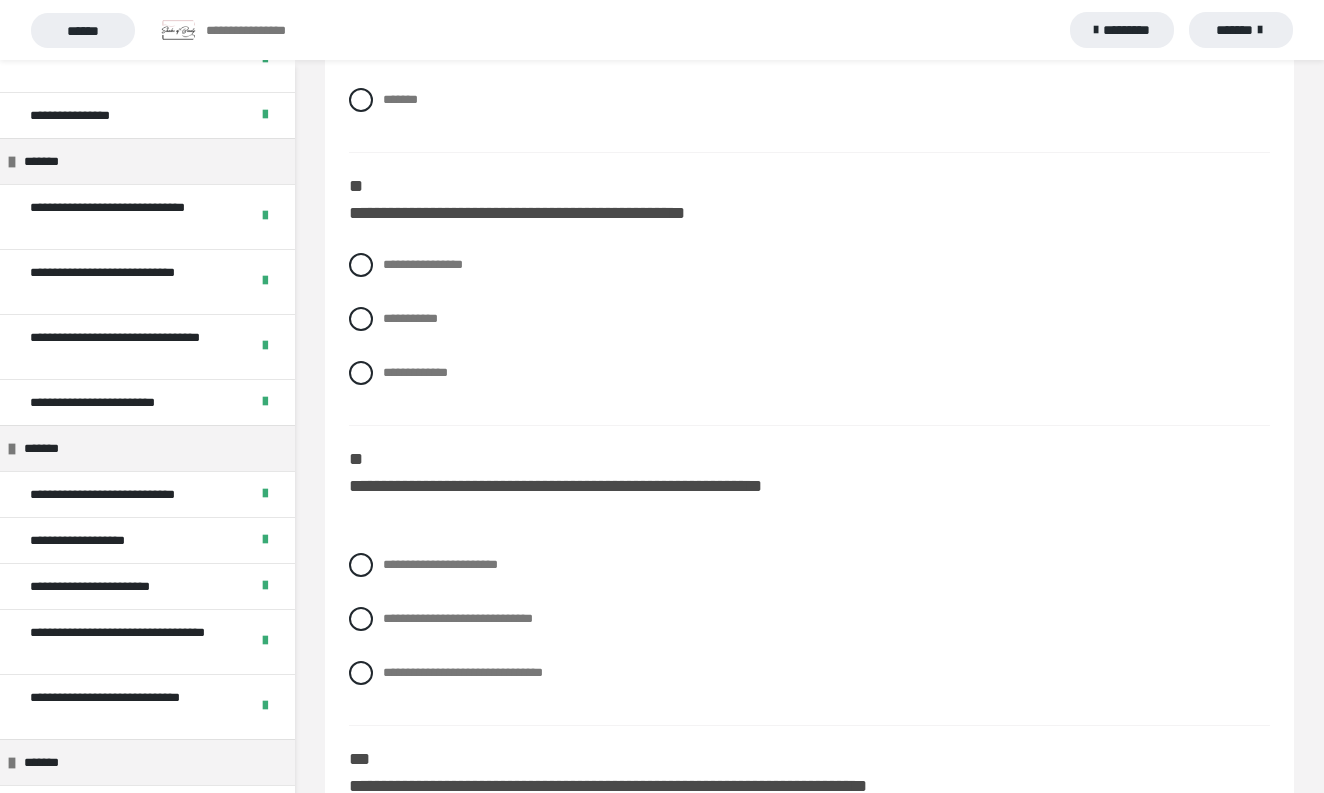 scroll, scrollTop: 1954, scrollLeft: 0, axis: vertical 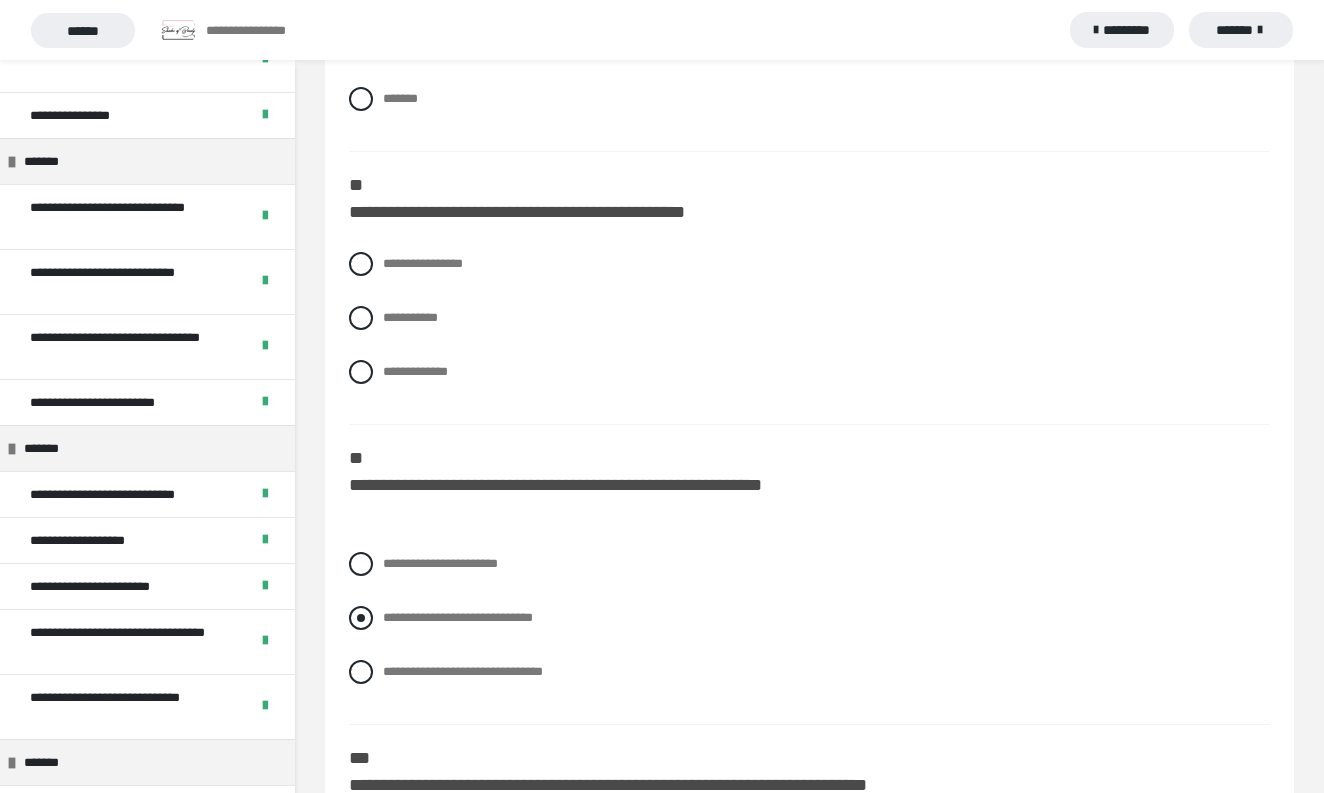 click at bounding box center [361, 618] 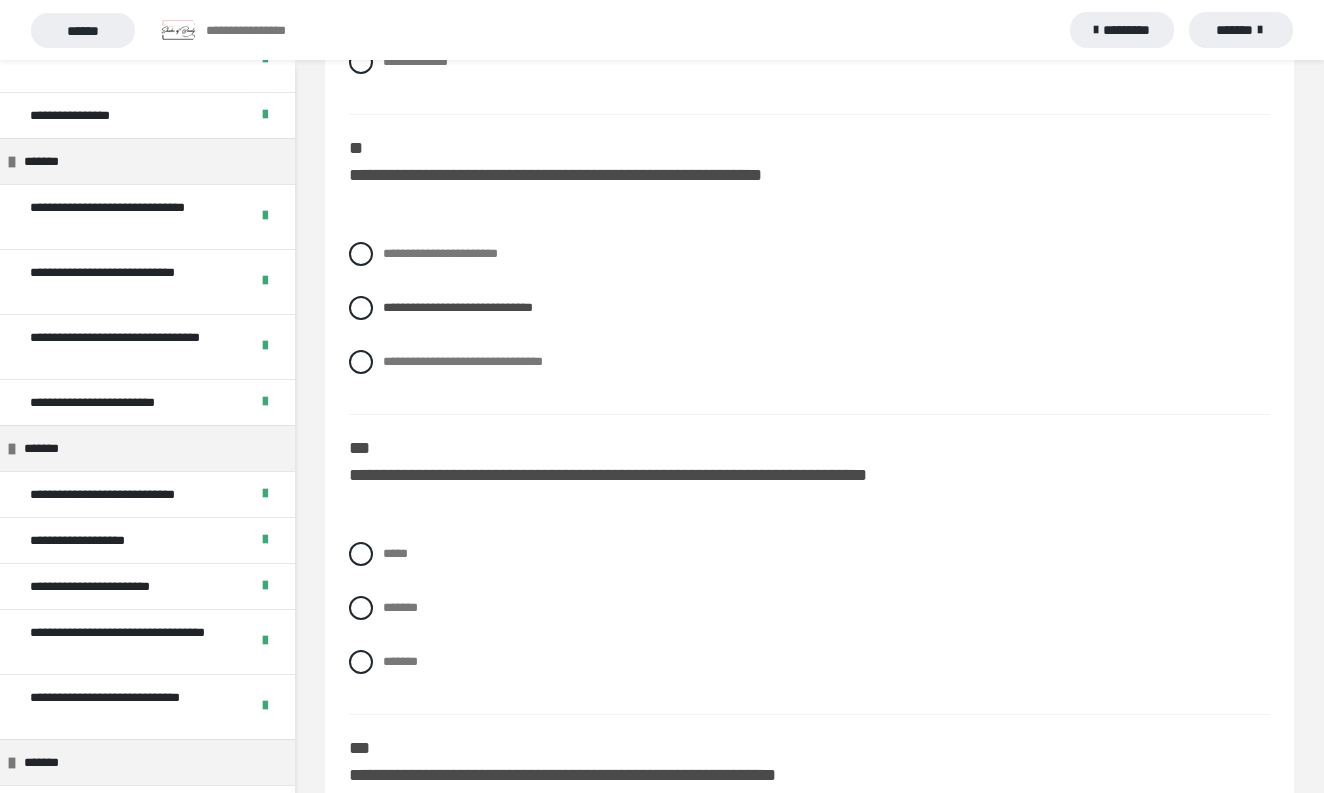 scroll, scrollTop: 2265, scrollLeft: 0, axis: vertical 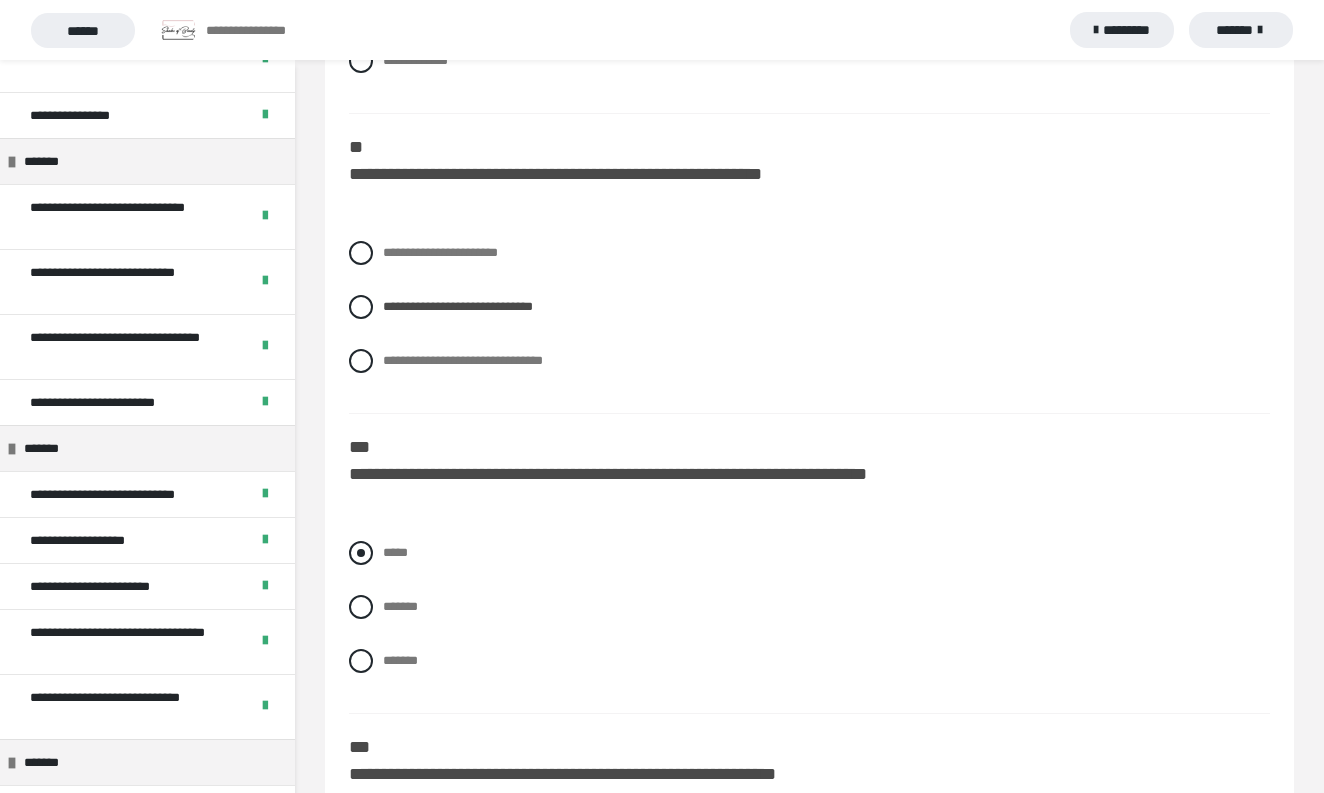 click on "*****" at bounding box center [395, 552] 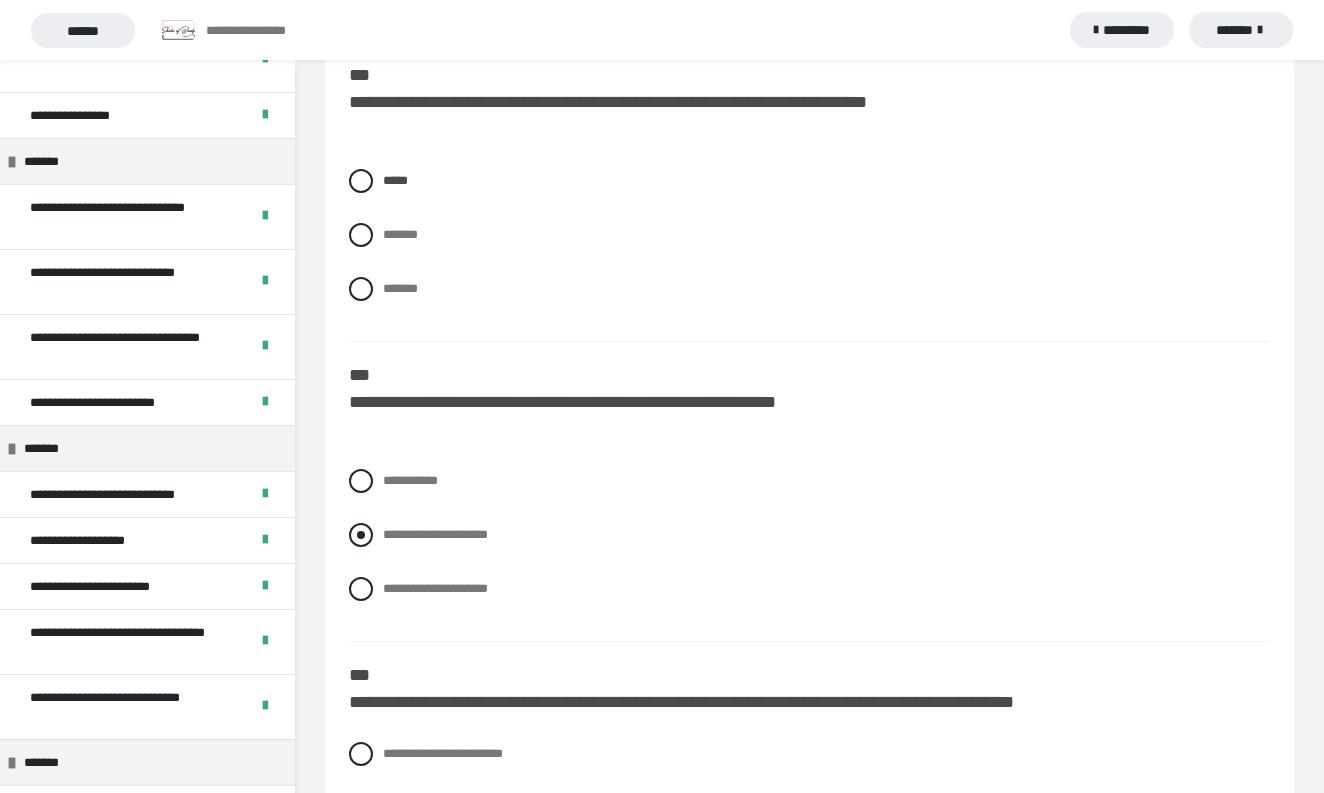 scroll, scrollTop: 2652, scrollLeft: 0, axis: vertical 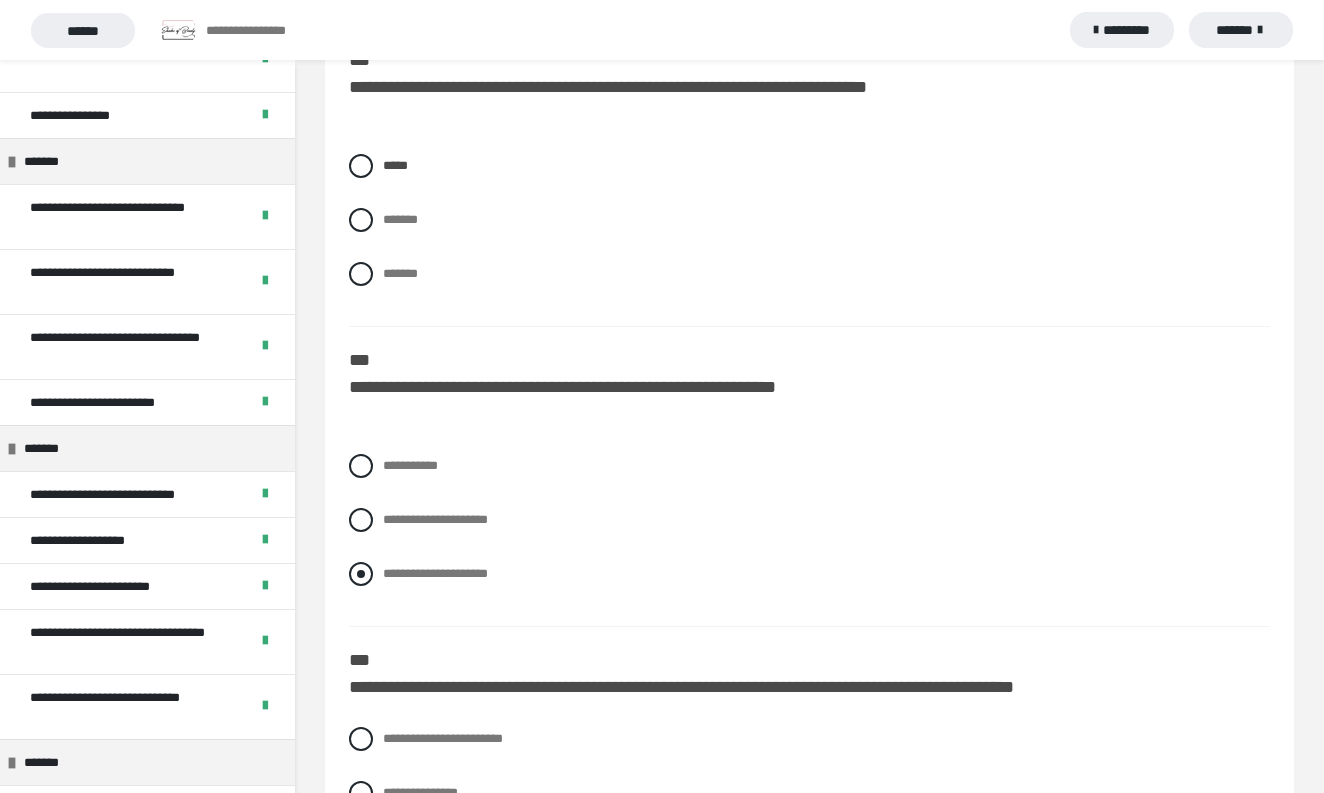 click on "**********" at bounding box center (809, 574) 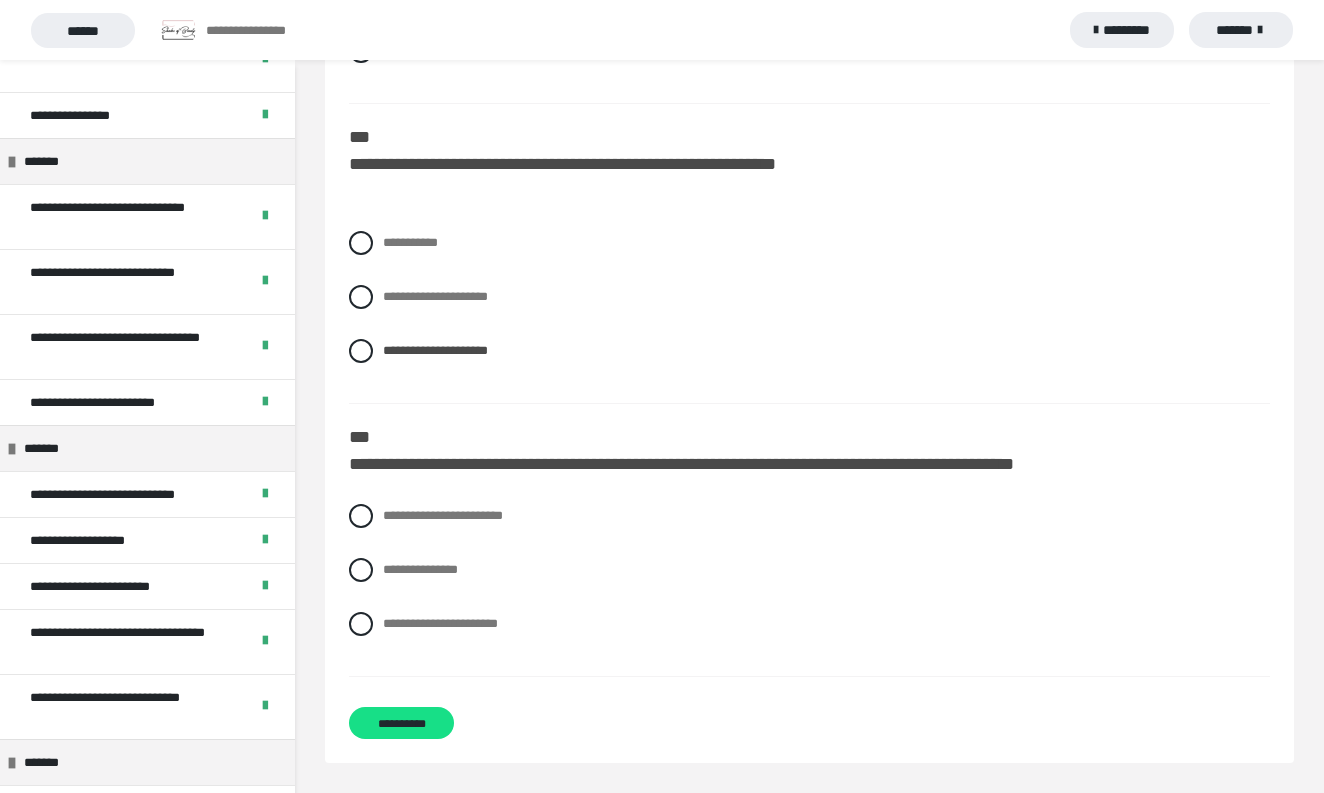 scroll, scrollTop: 2875, scrollLeft: 0, axis: vertical 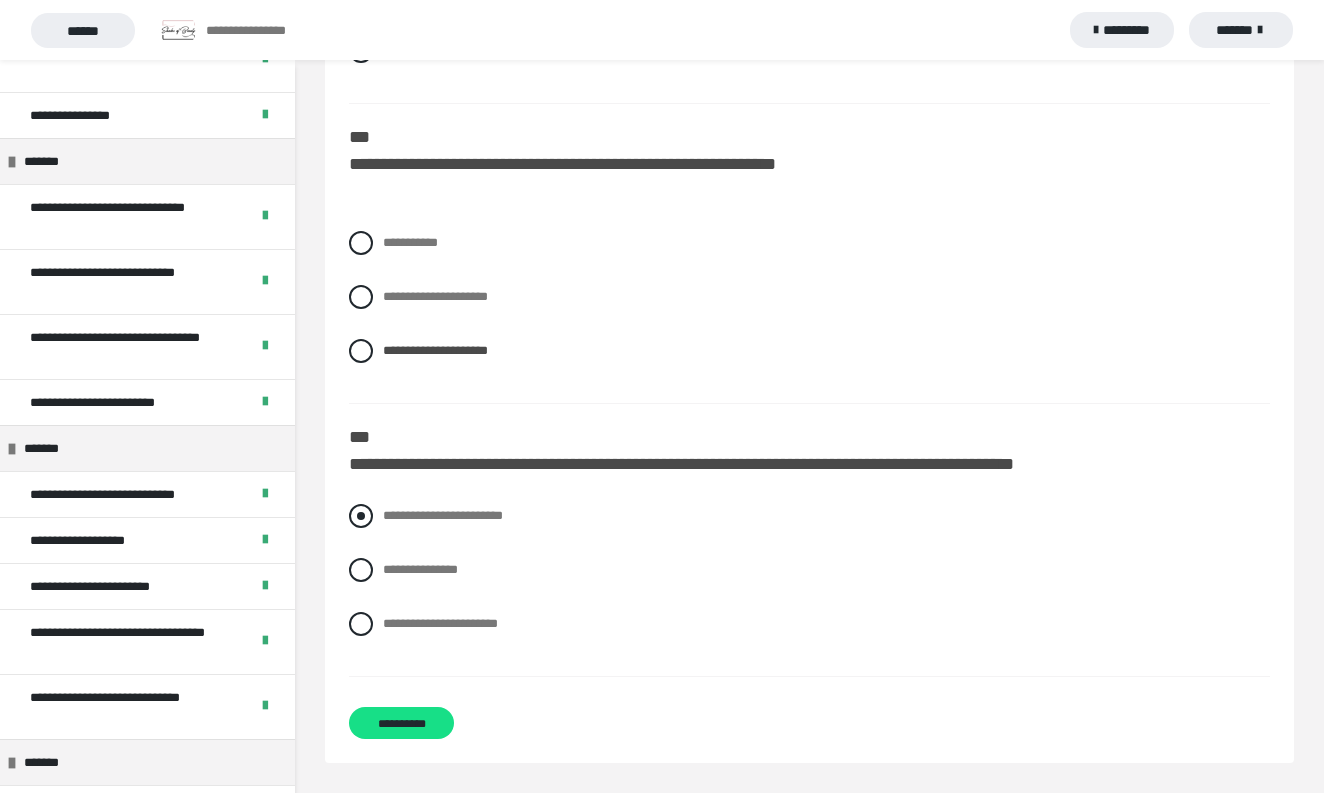 click on "**********" at bounding box center (443, 515) 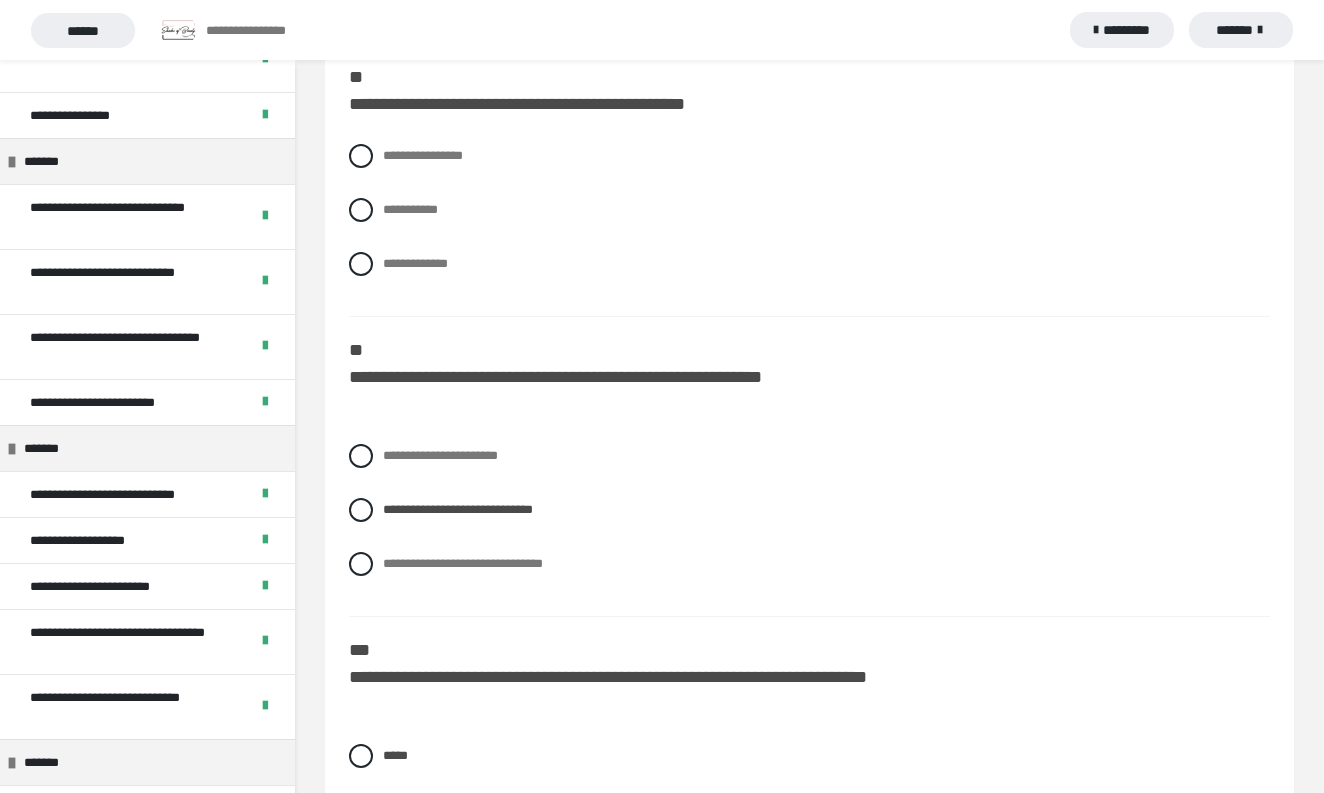 scroll, scrollTop: 2052, scrollLeft: 0, axis: vertical 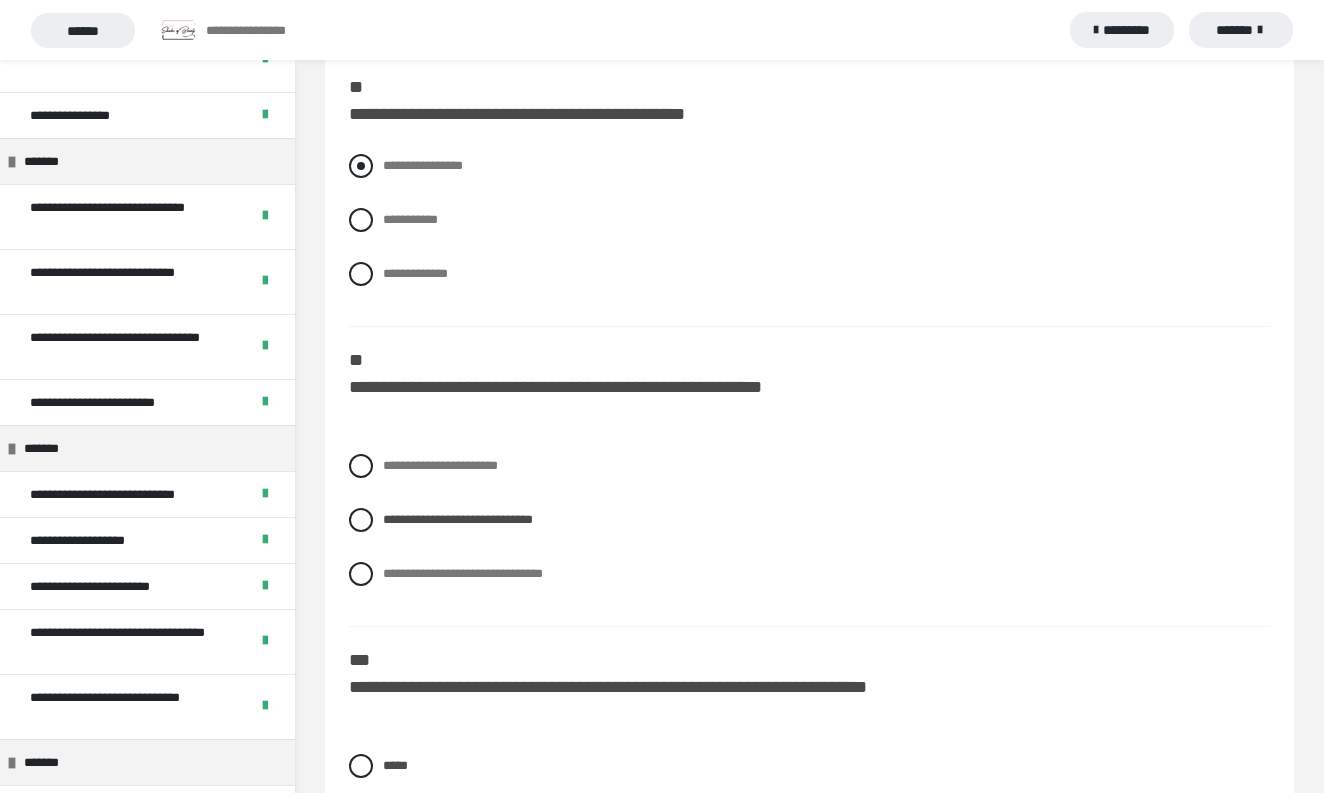 click on "**********" at bounding box center [423, 165] 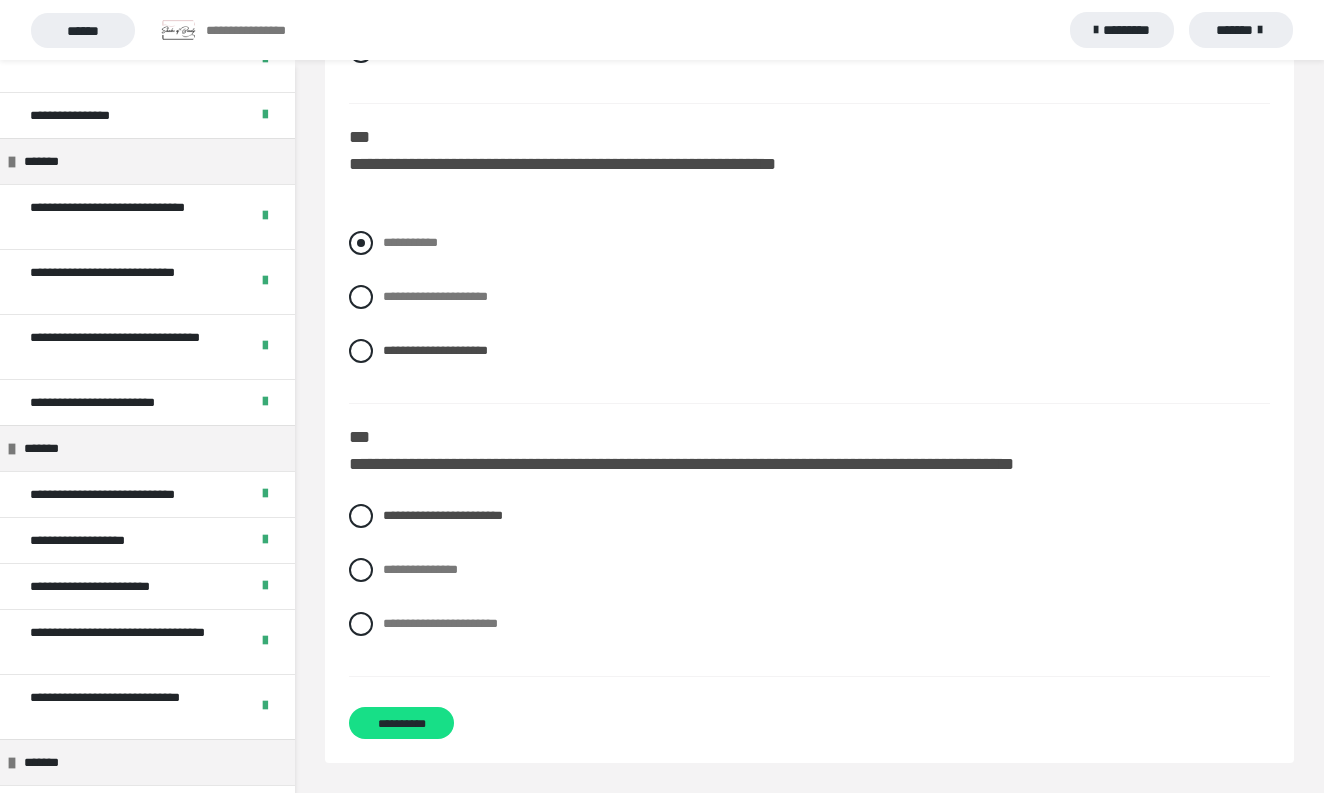 scroll, scrollTop: 2875, scrollLeft: 0, axis: vertical 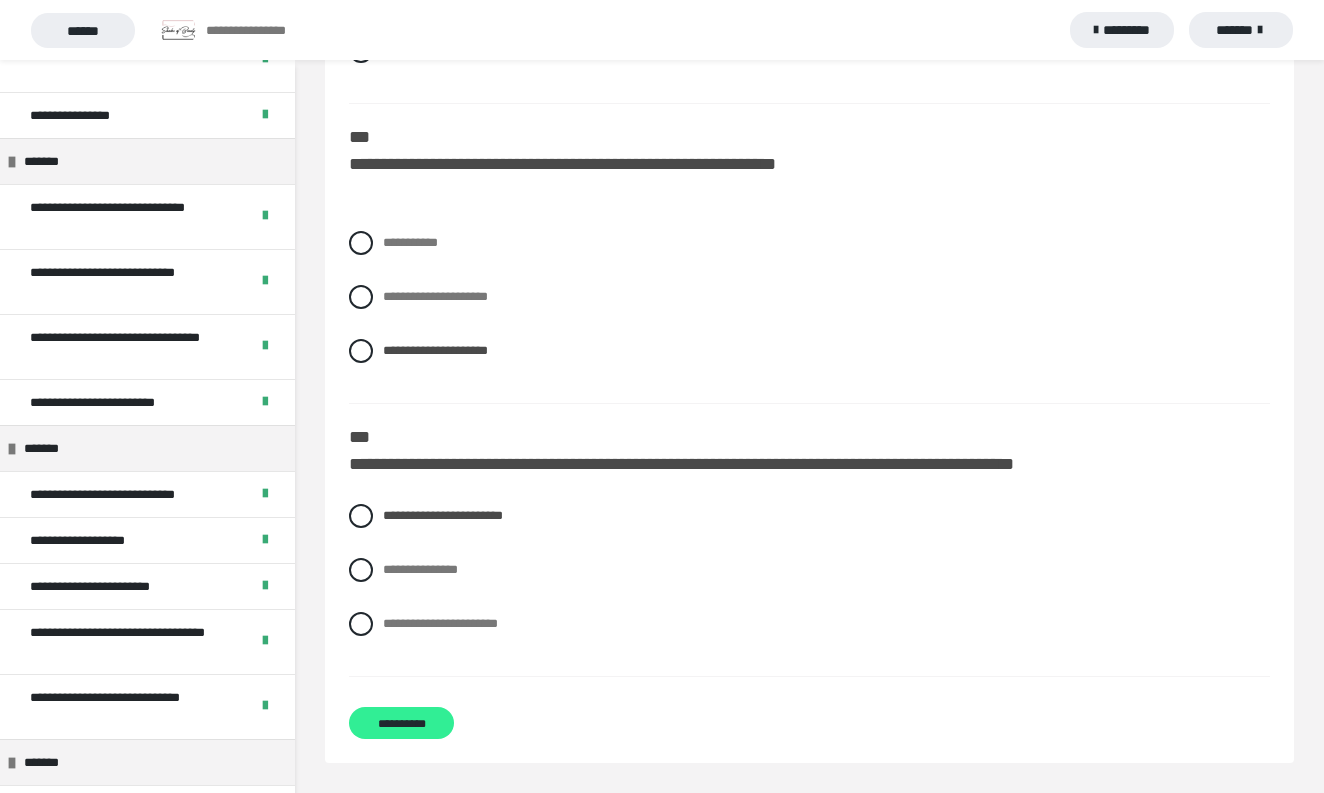 click on "**********" at bounding box center (401, 723) 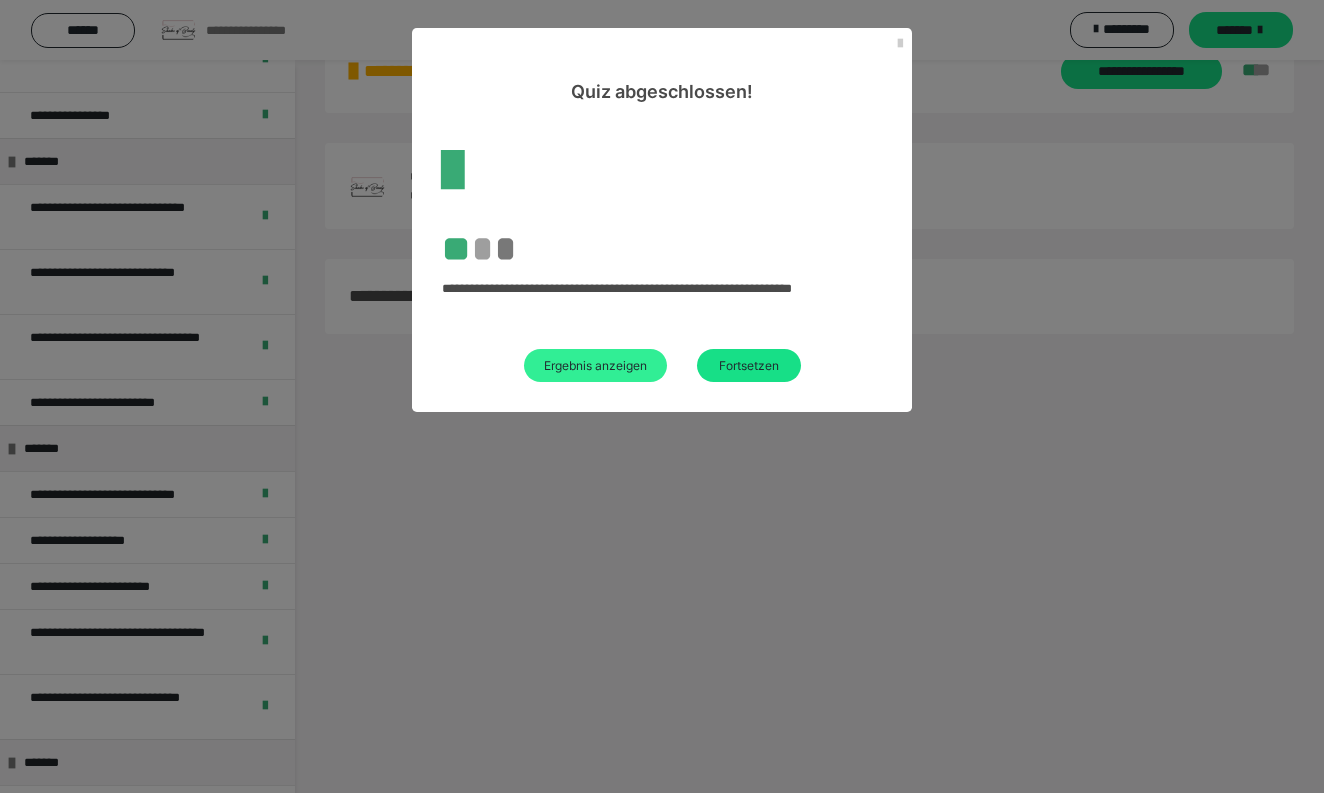 click on "Ergebnis anzeigen" at bounding box center (595, 365) 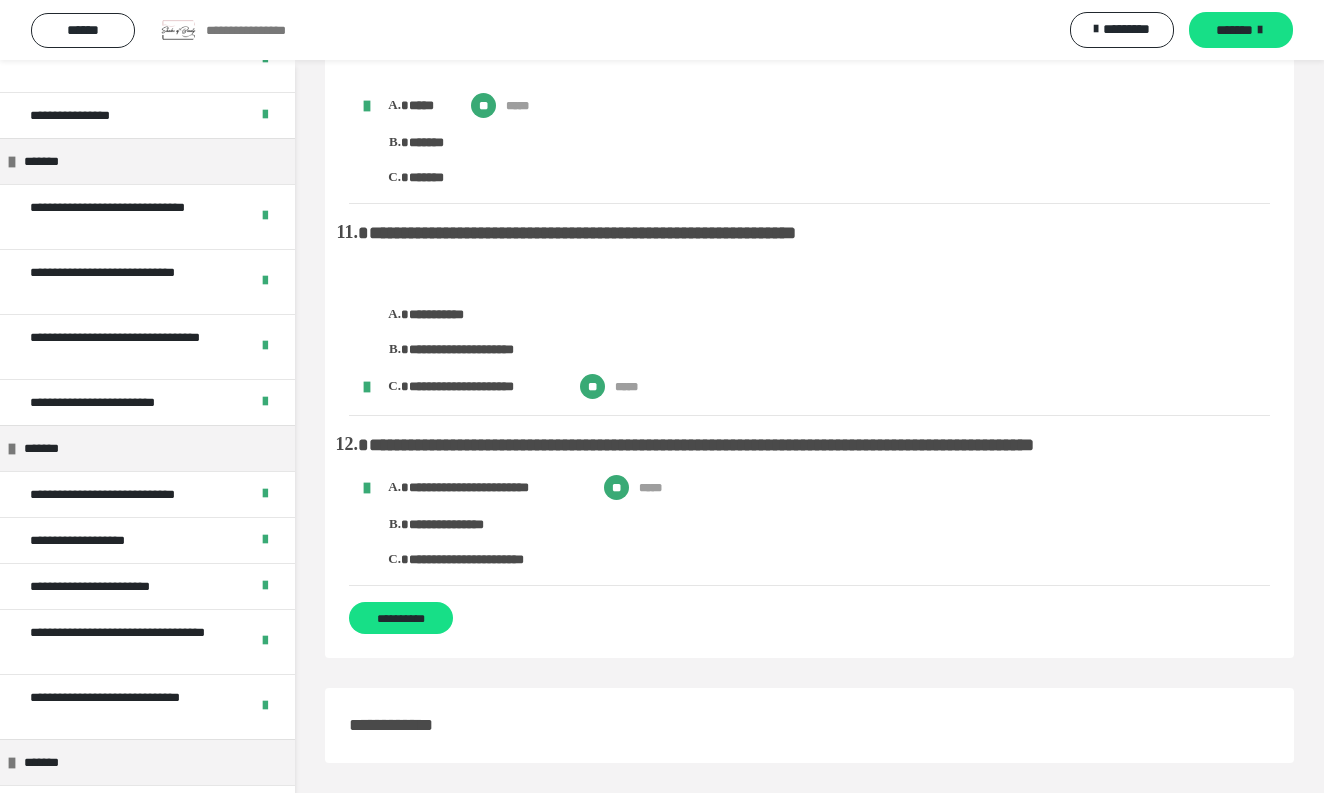 scroll, scrollTop: 1716, scrollLeft: 0, axis: vertical 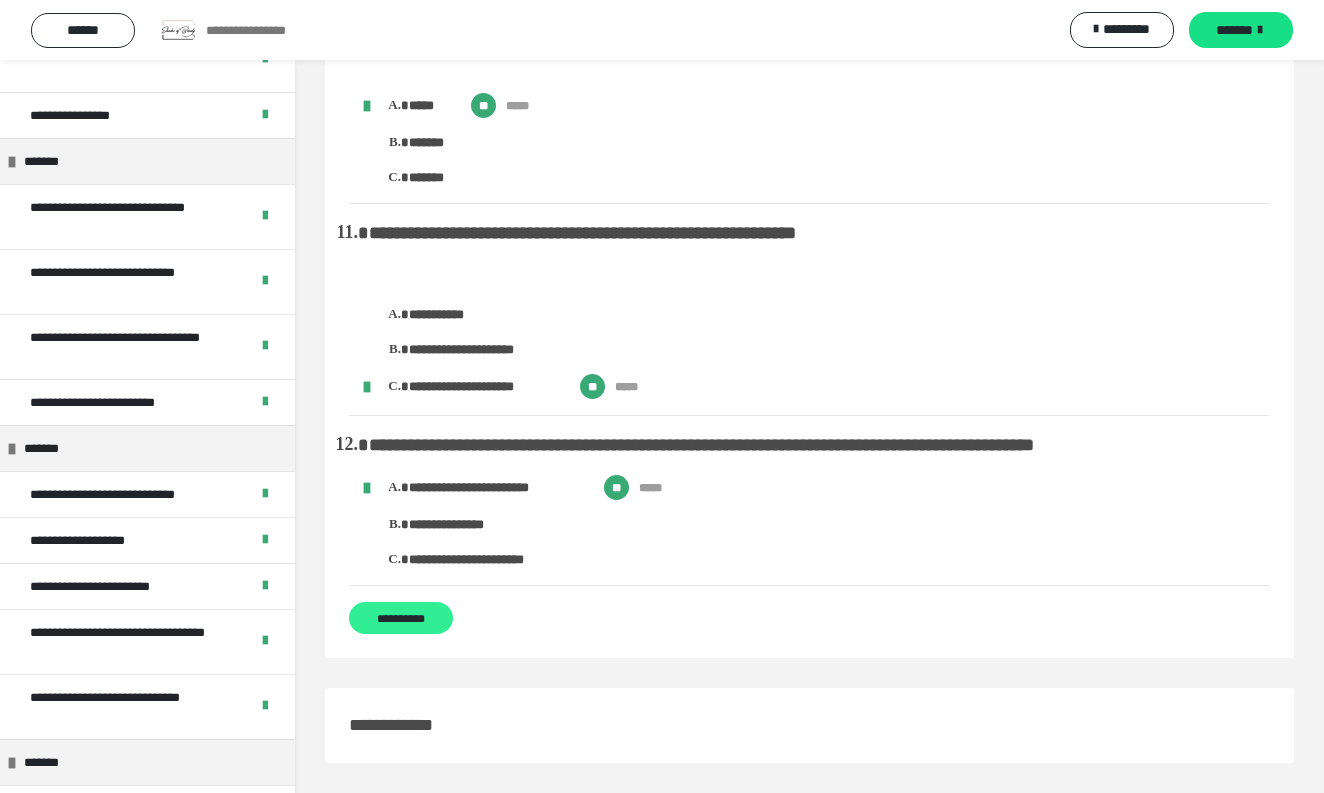 click on "**********" at bounding box center [401, 618] 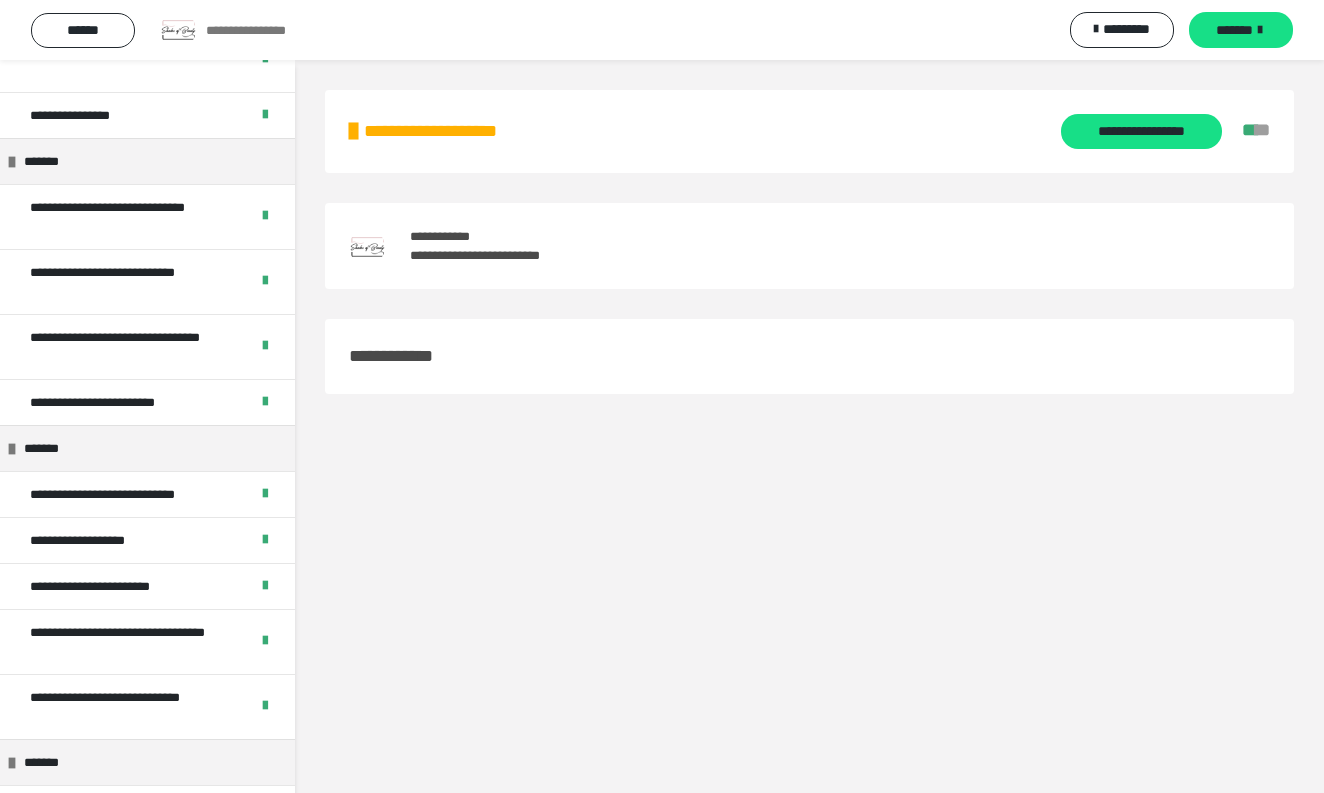 scroll, scrollTop: 0, scrollLeft: 0, axis: both 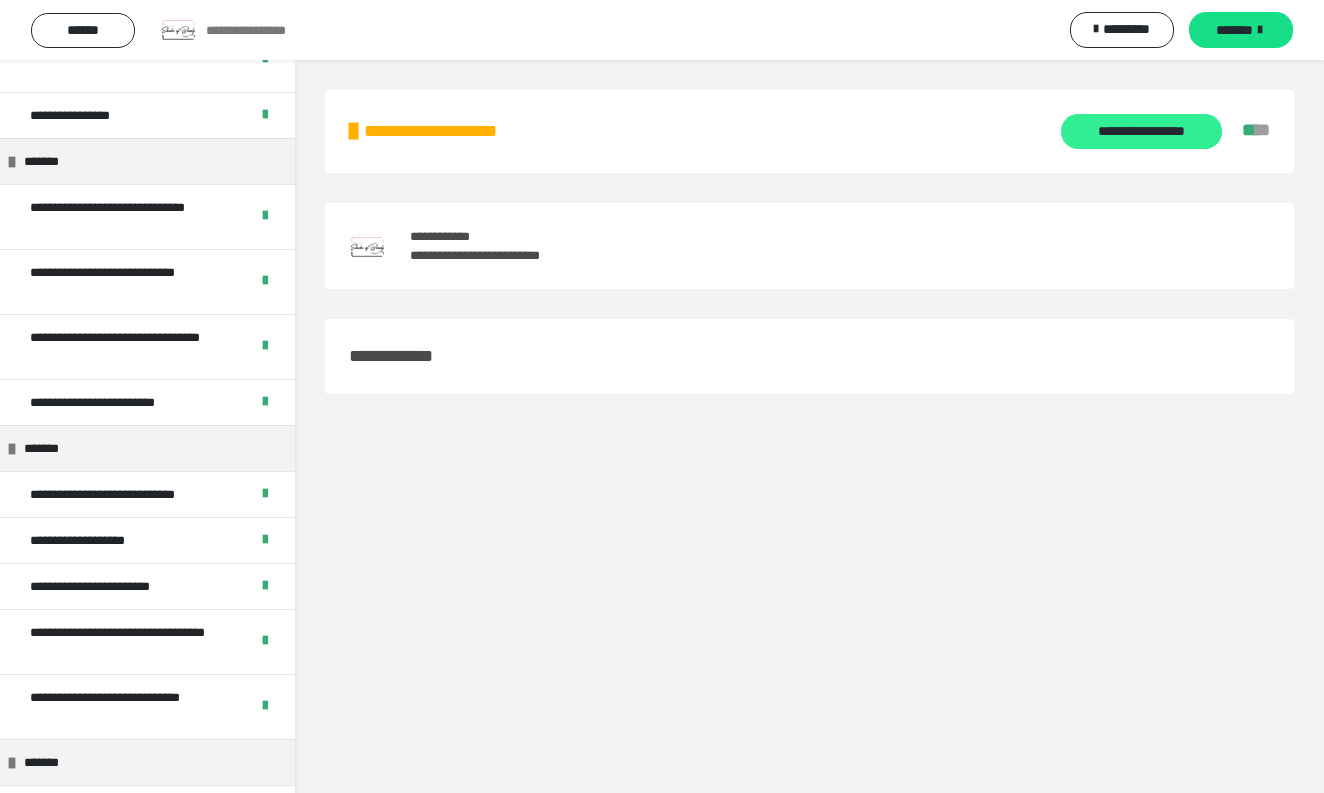 click on "**********" at bounding box center [1141, 131] 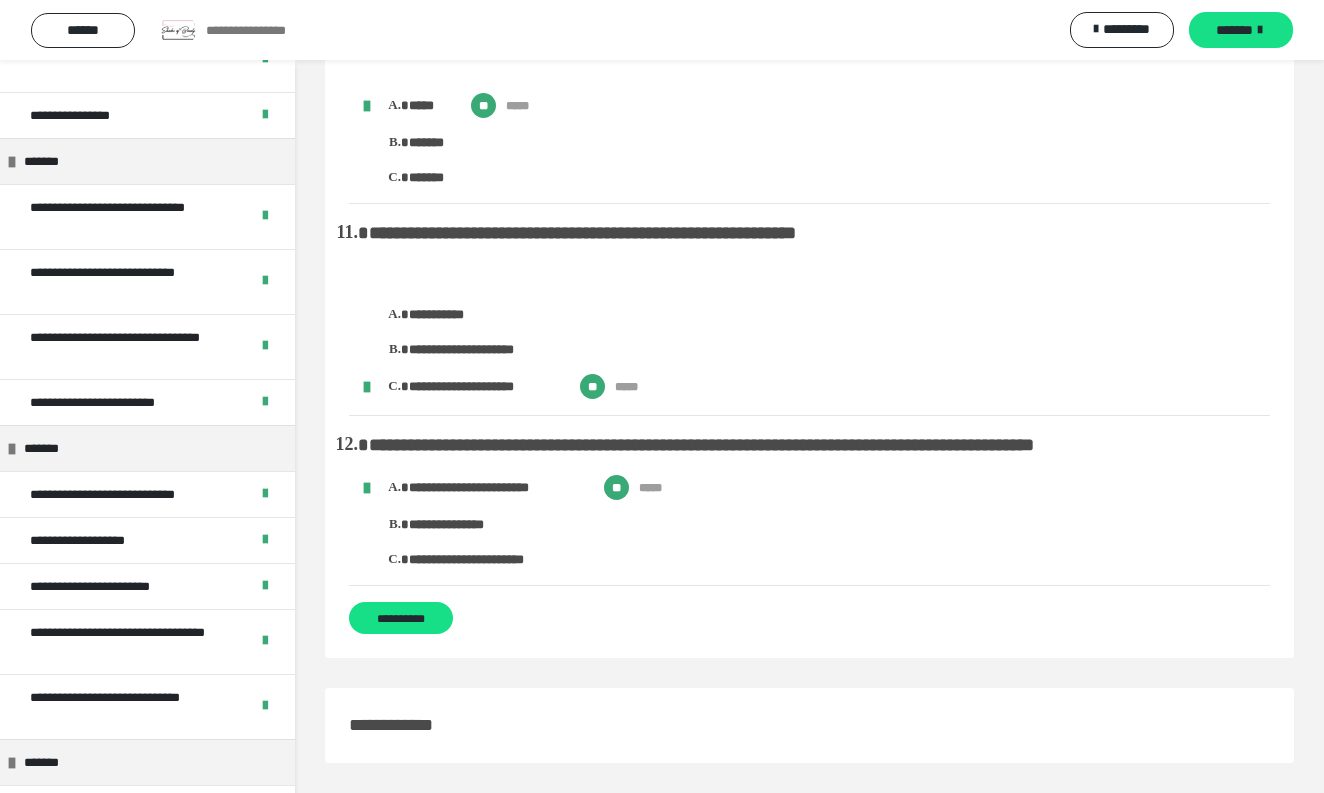 scroll, scrollTop: 1716, scrollLeft: 0, axis: vertical 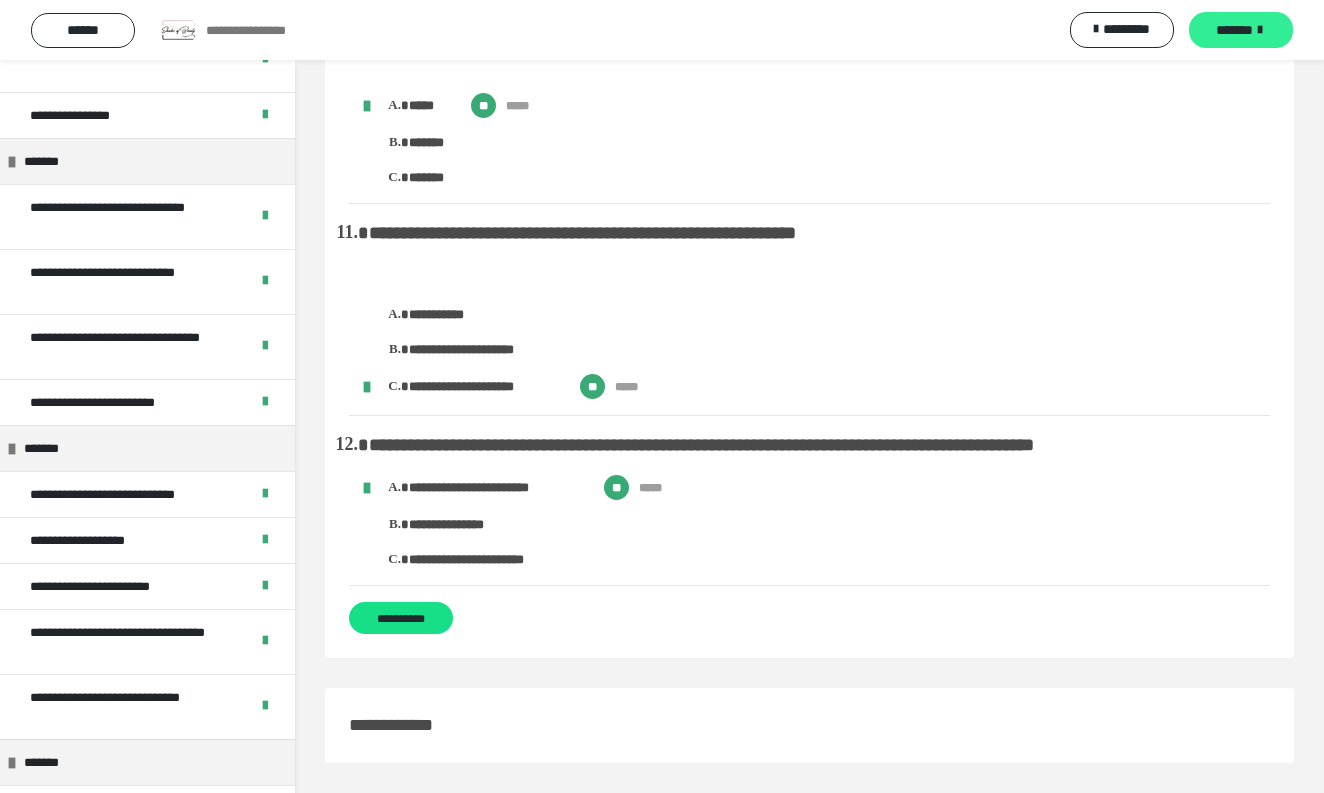 click on "*******" at bounding box center [1241, 30] 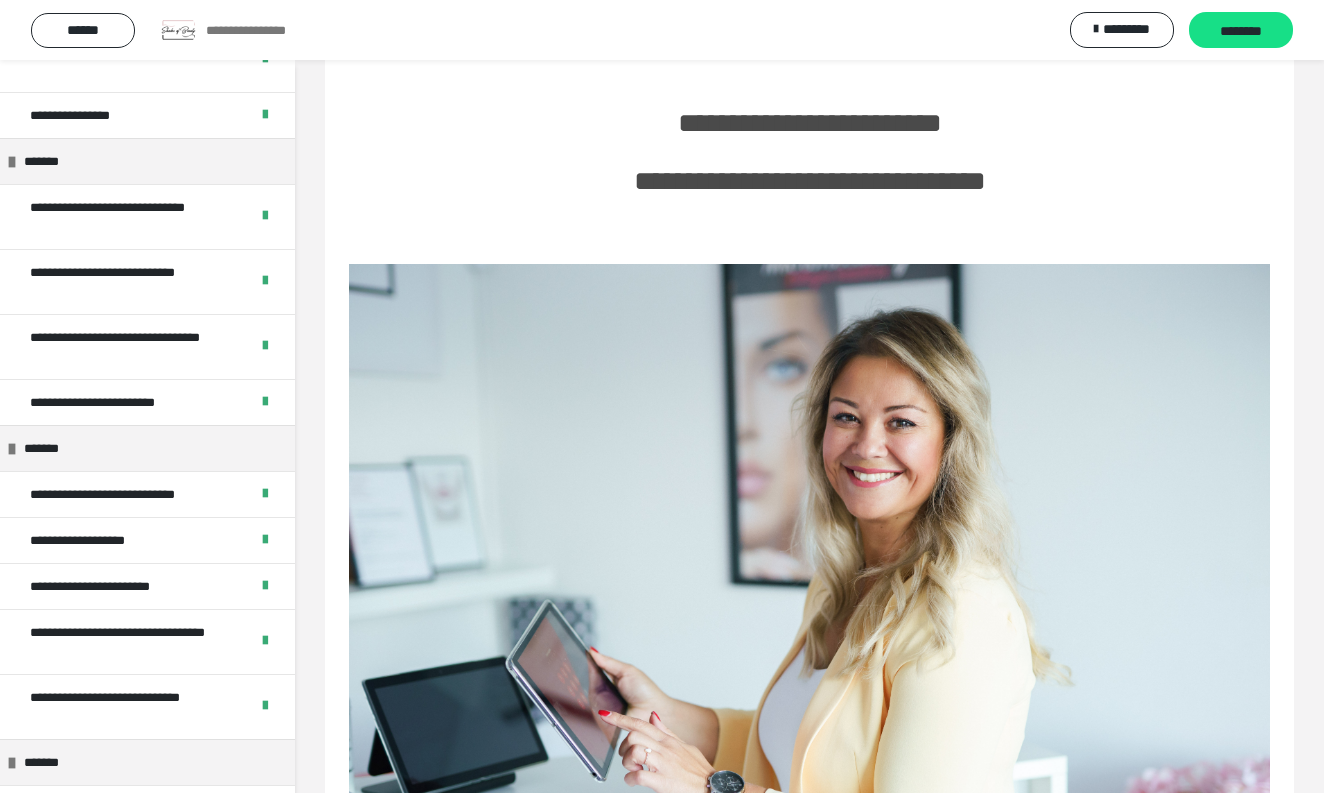 scroll, scrollTop: 1235, scrollLeft: 0, axis: vertical 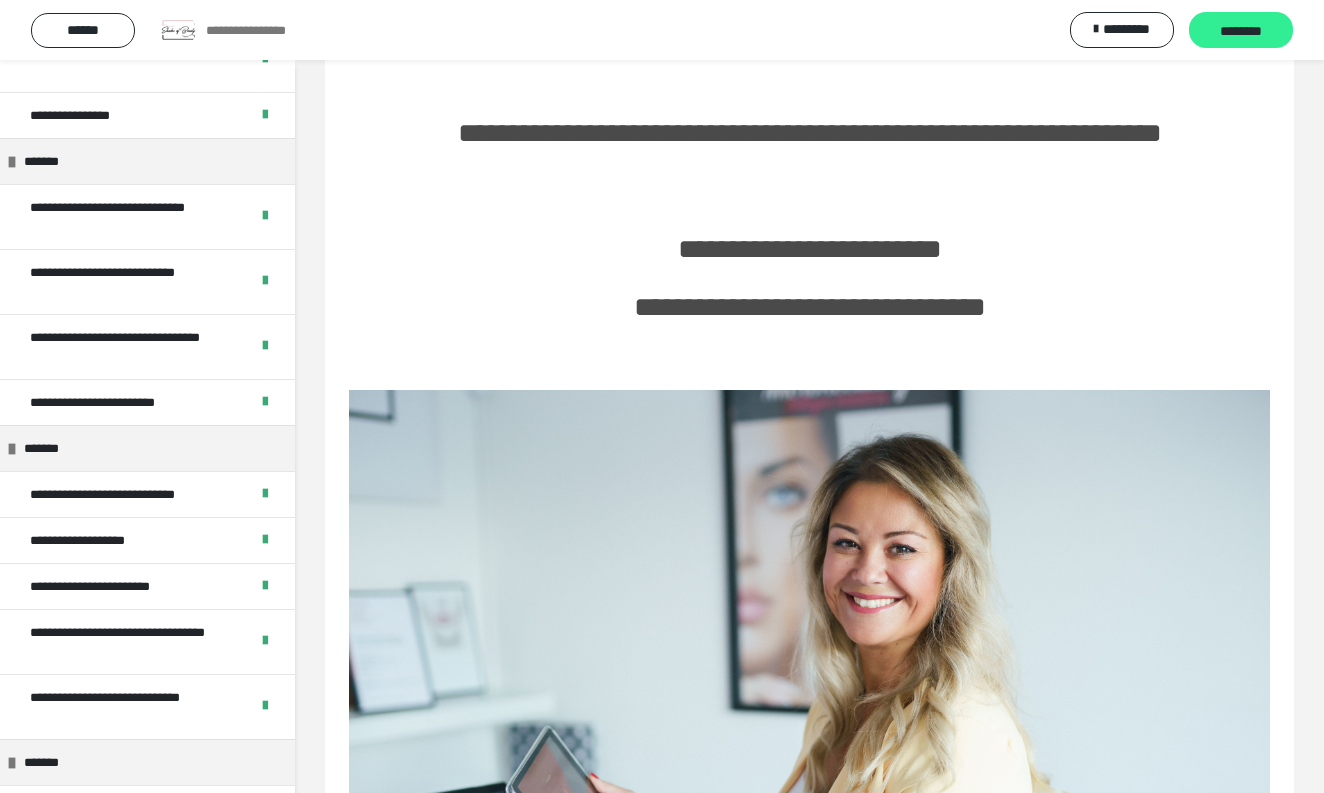 click on "********" at bounding box center (1241, 30) 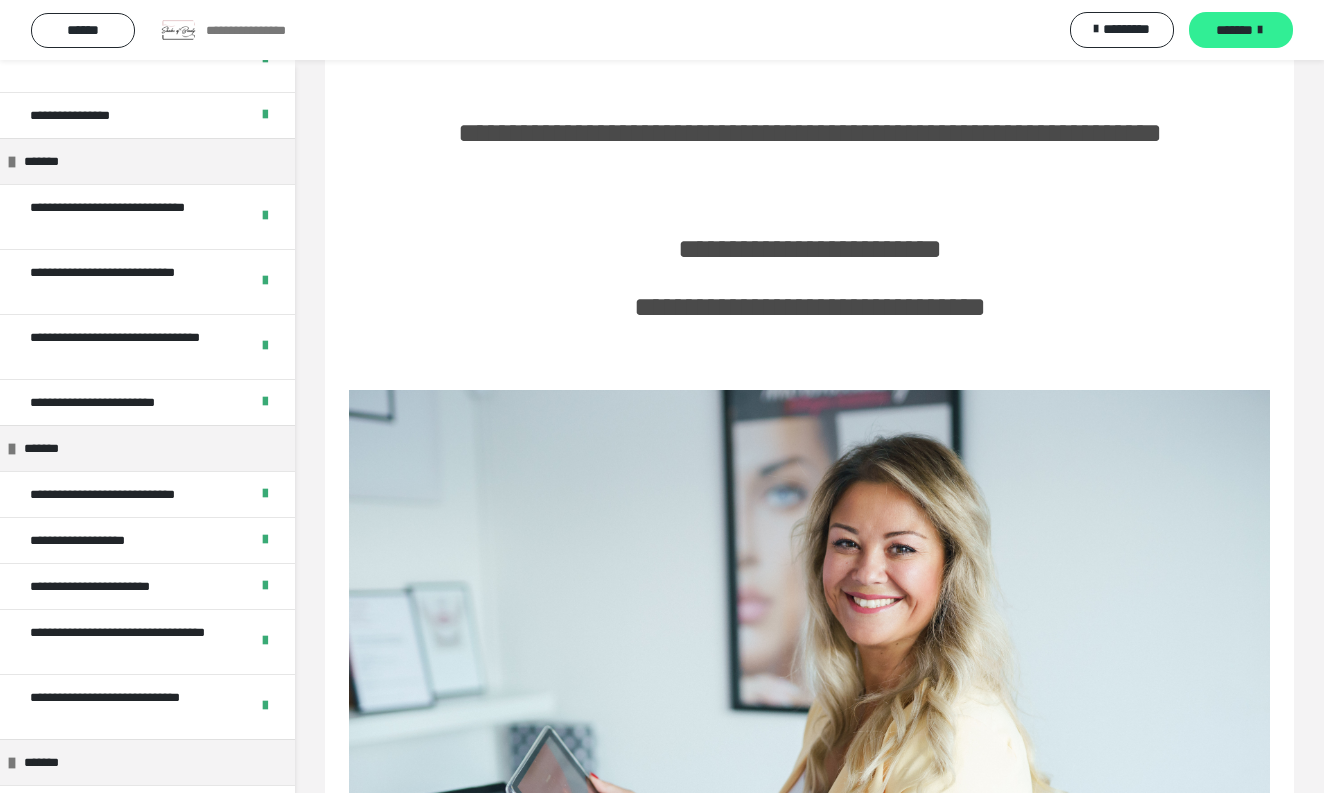 click on "*******" at bounding box center (1241, 30) 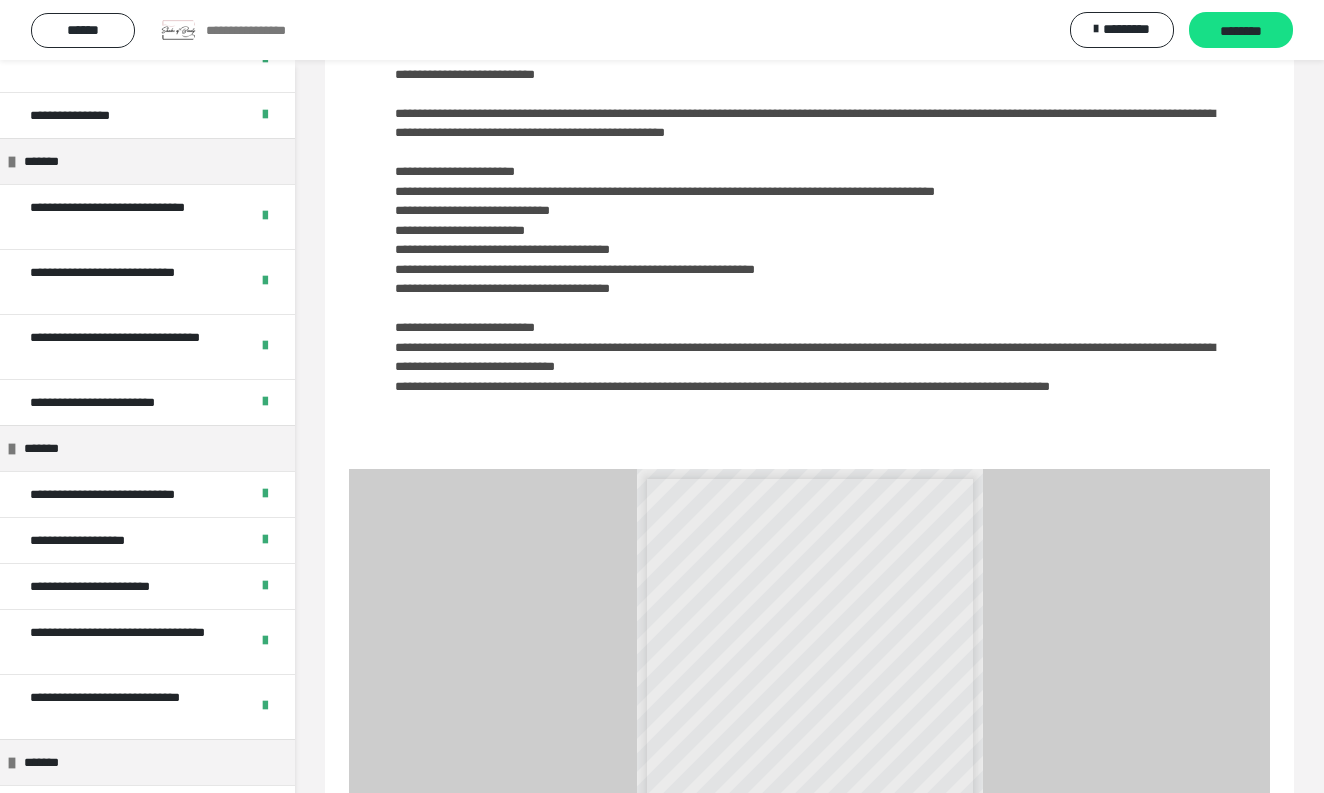 scroll, scrollTop: 181, scrollLeft: 0, axis: vertical 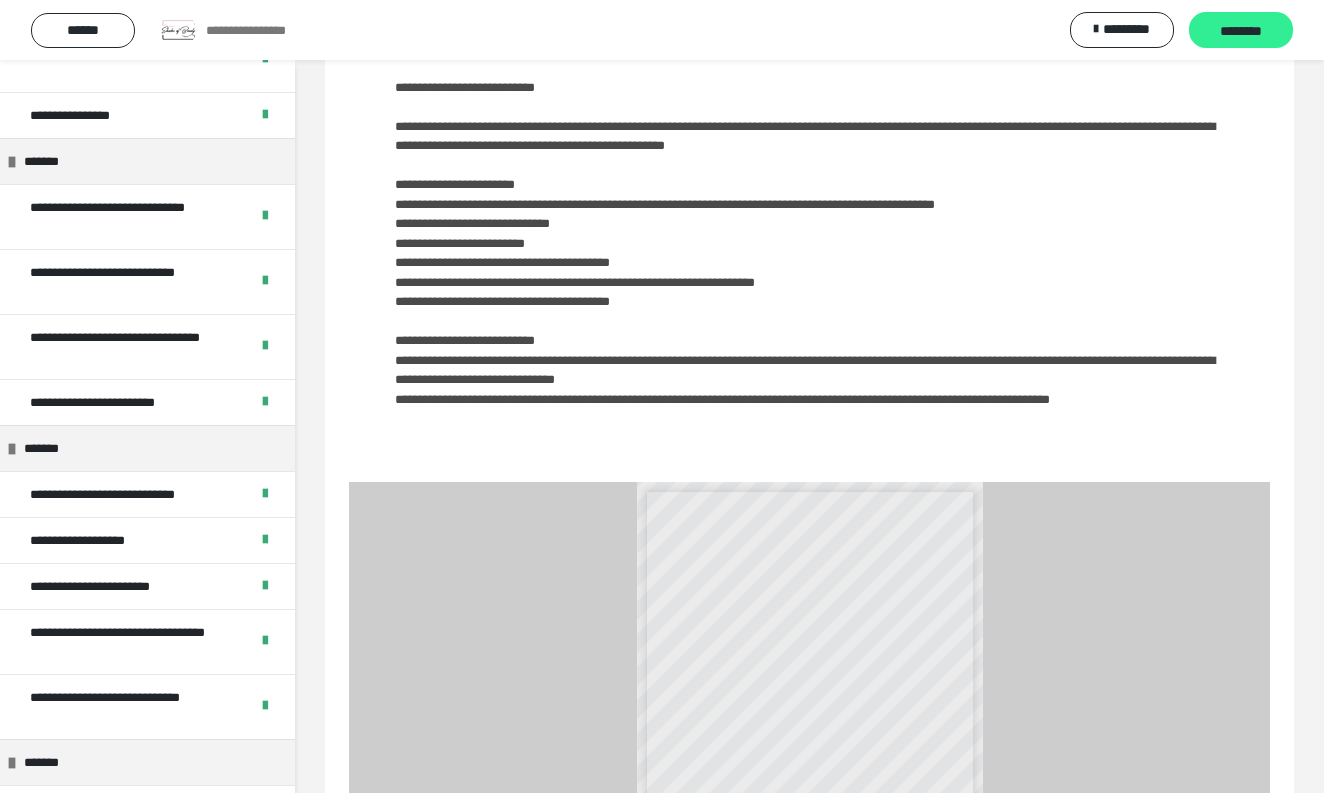 click on "********" at bounding box center [1241, 31] 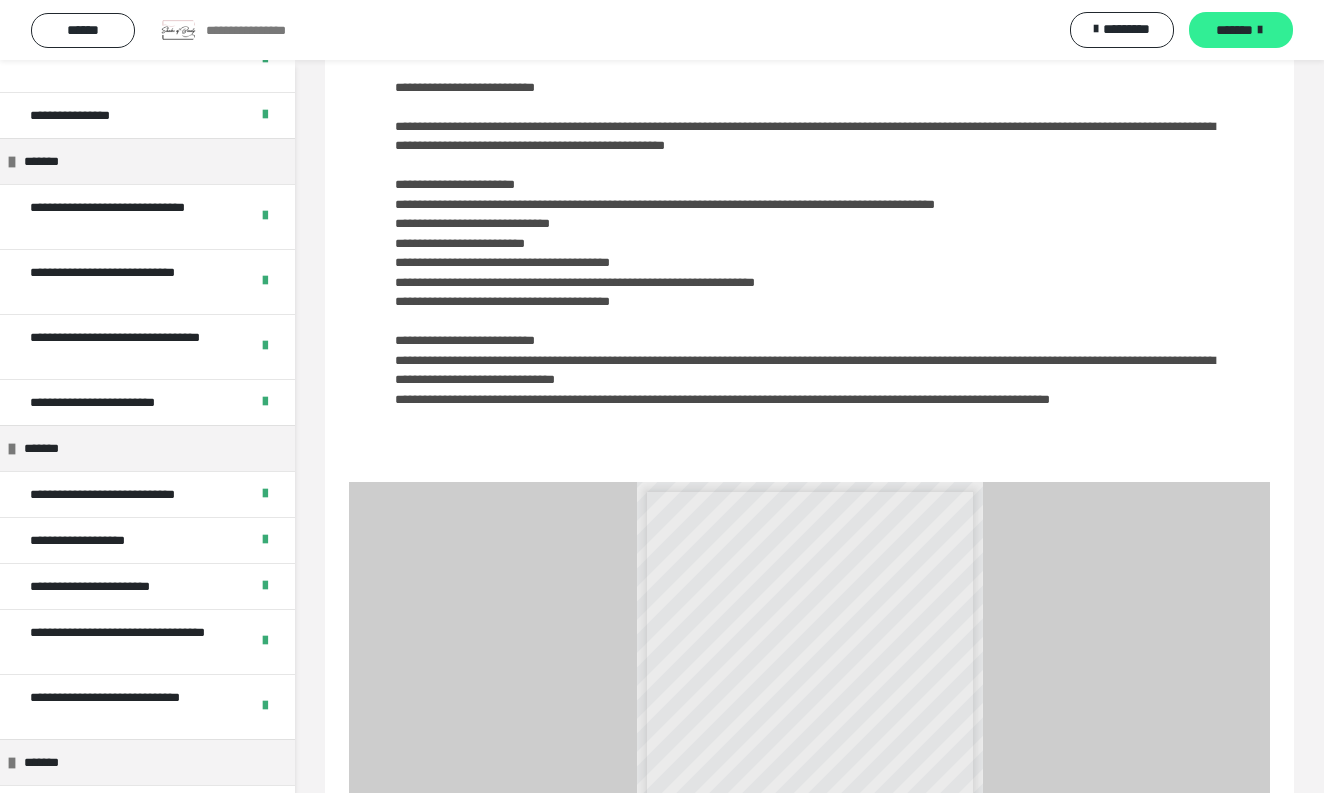 click on "*******" at bounding box center (1241, 30) 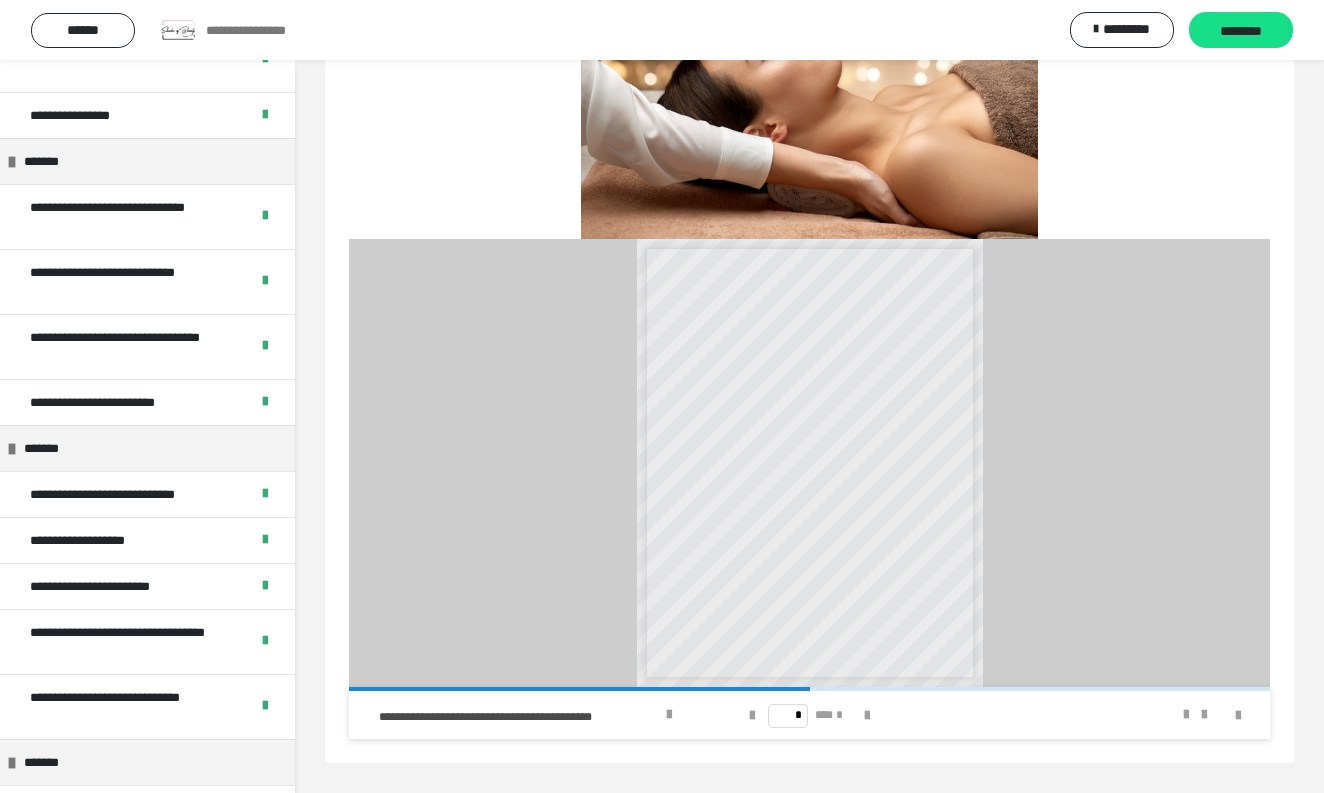 scroll, scrollTop: 188, scrollLeft: 0, axis: vertical 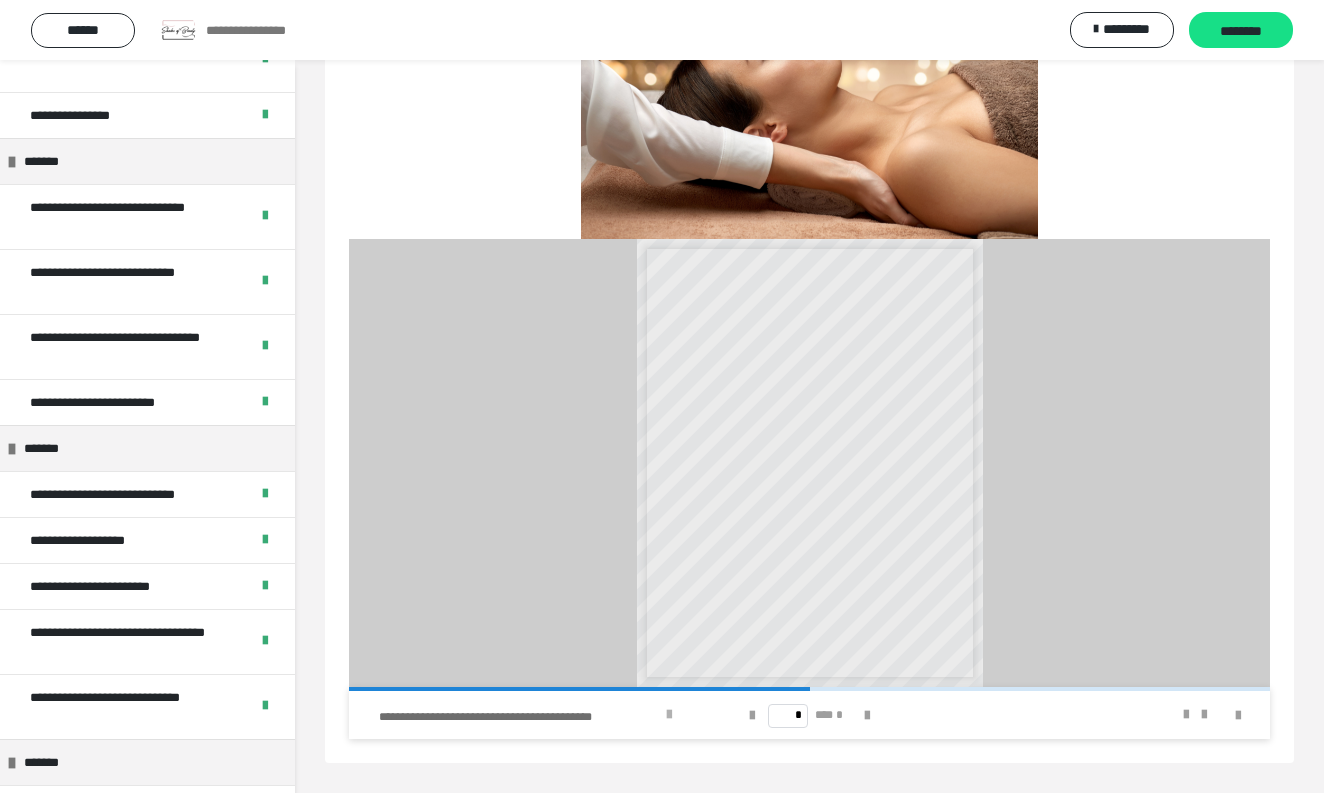 click at bounding box center [669, 715] 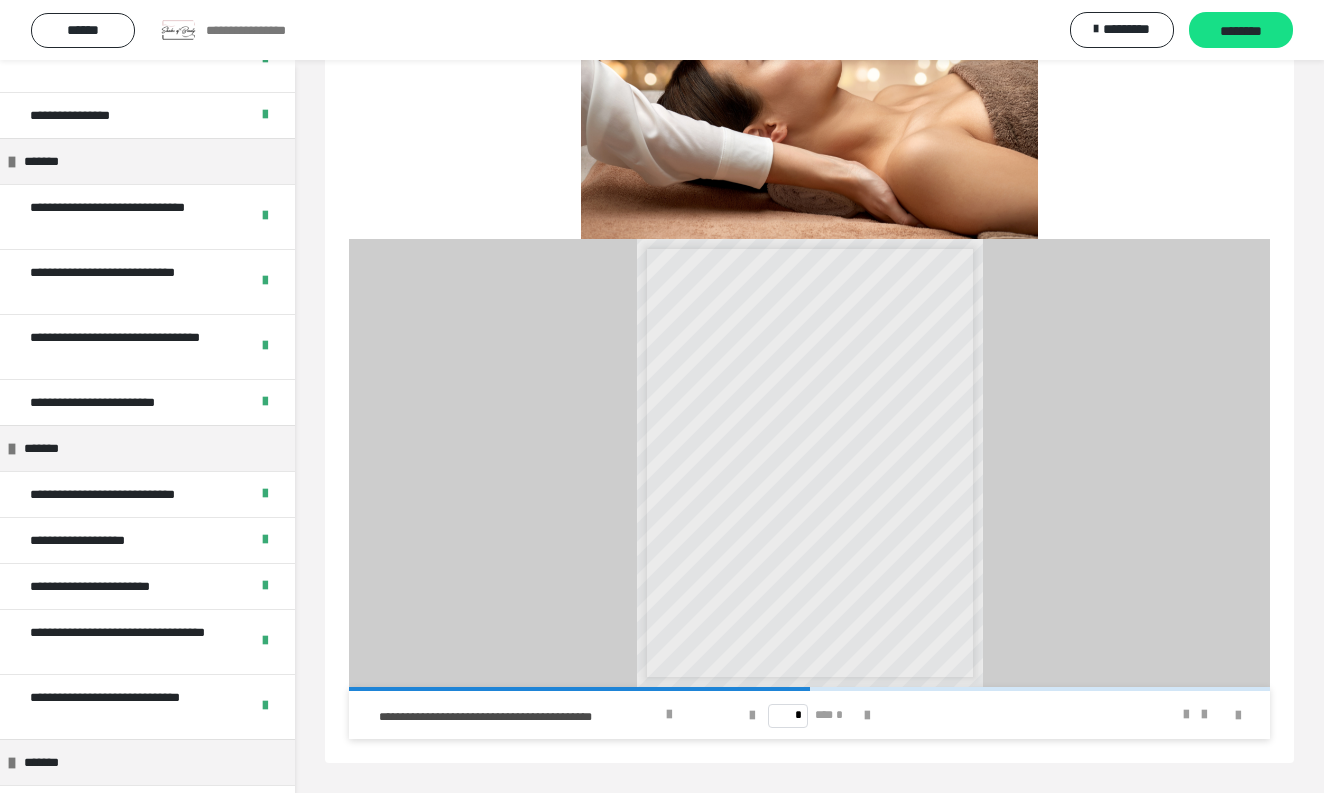 scroll, scrollTop: 188, scrollLeft: 0, axis: vertical 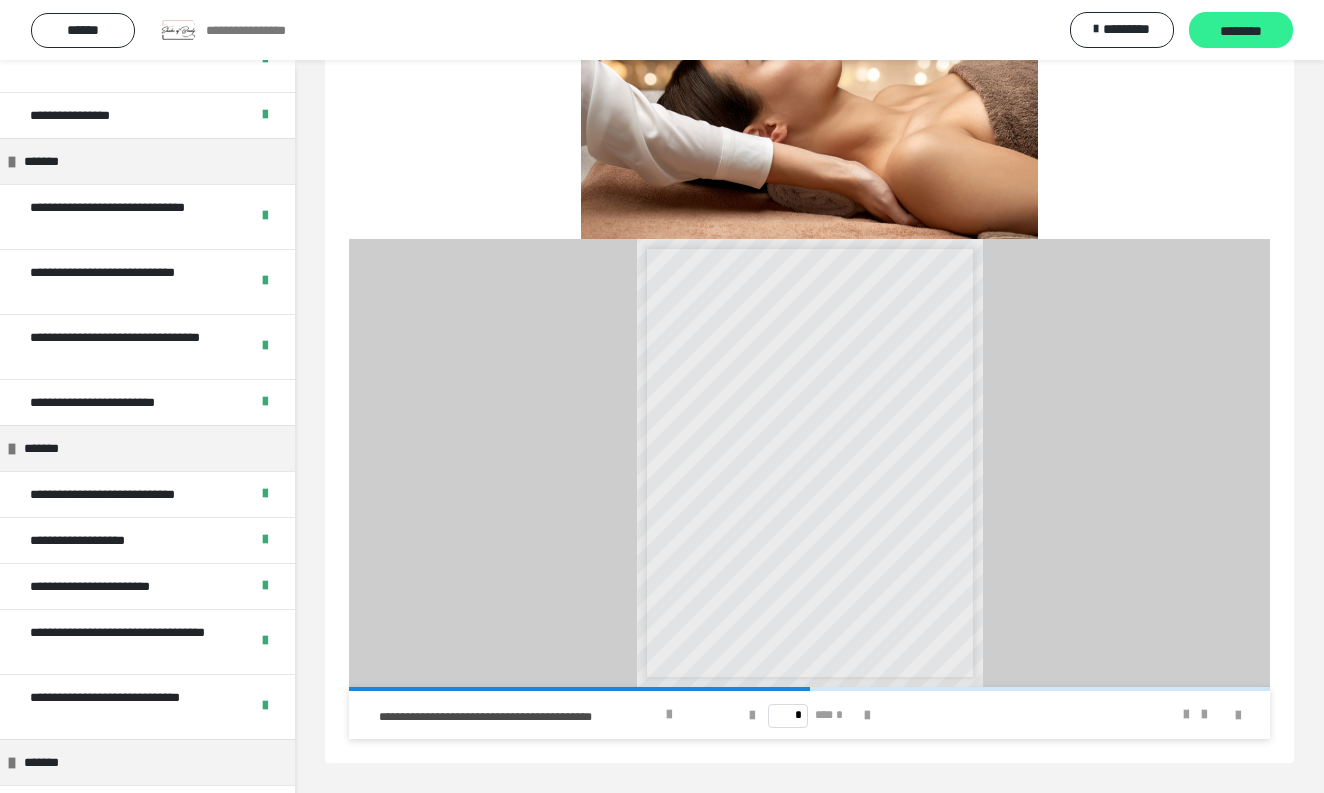 click on "********" at bounding box center (1241, 30) 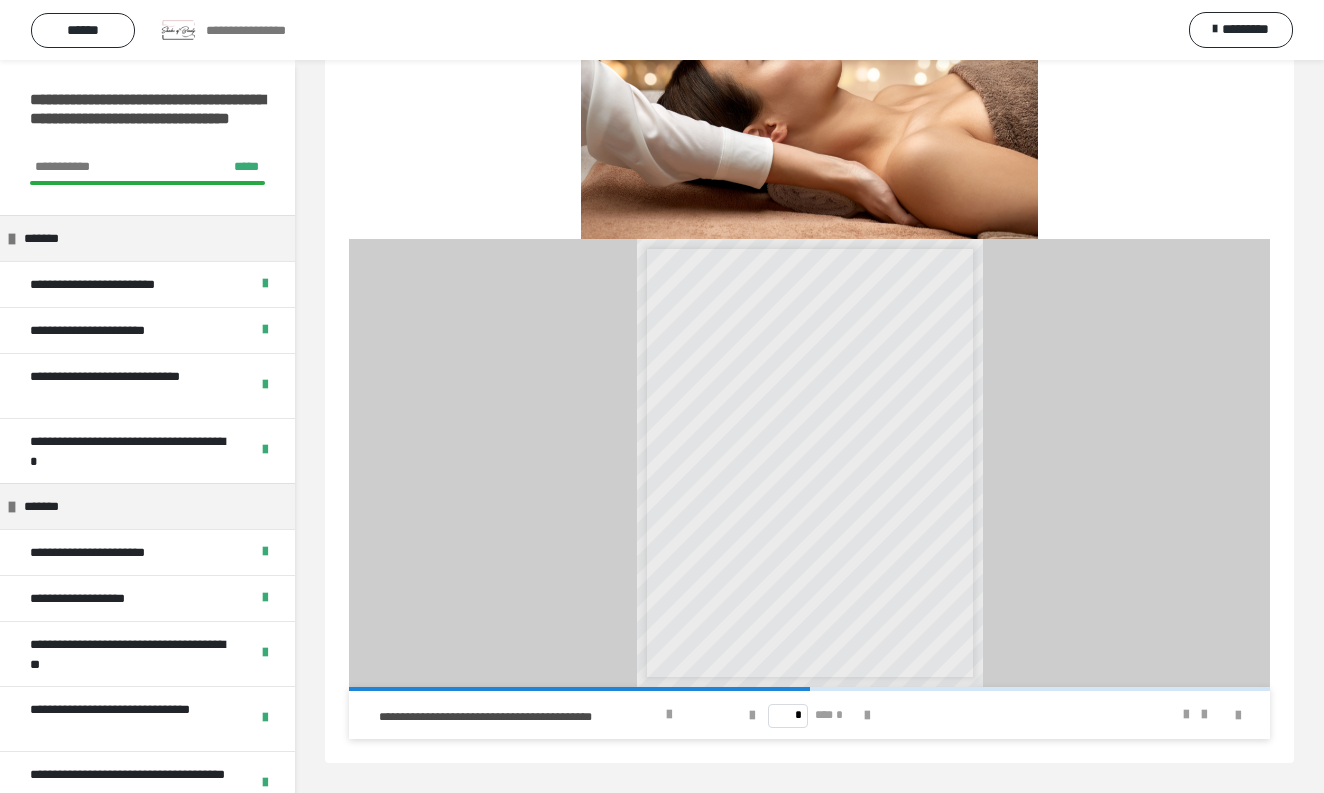 scroll, scrollTop: 0, scrollLeft: 0, axis: both 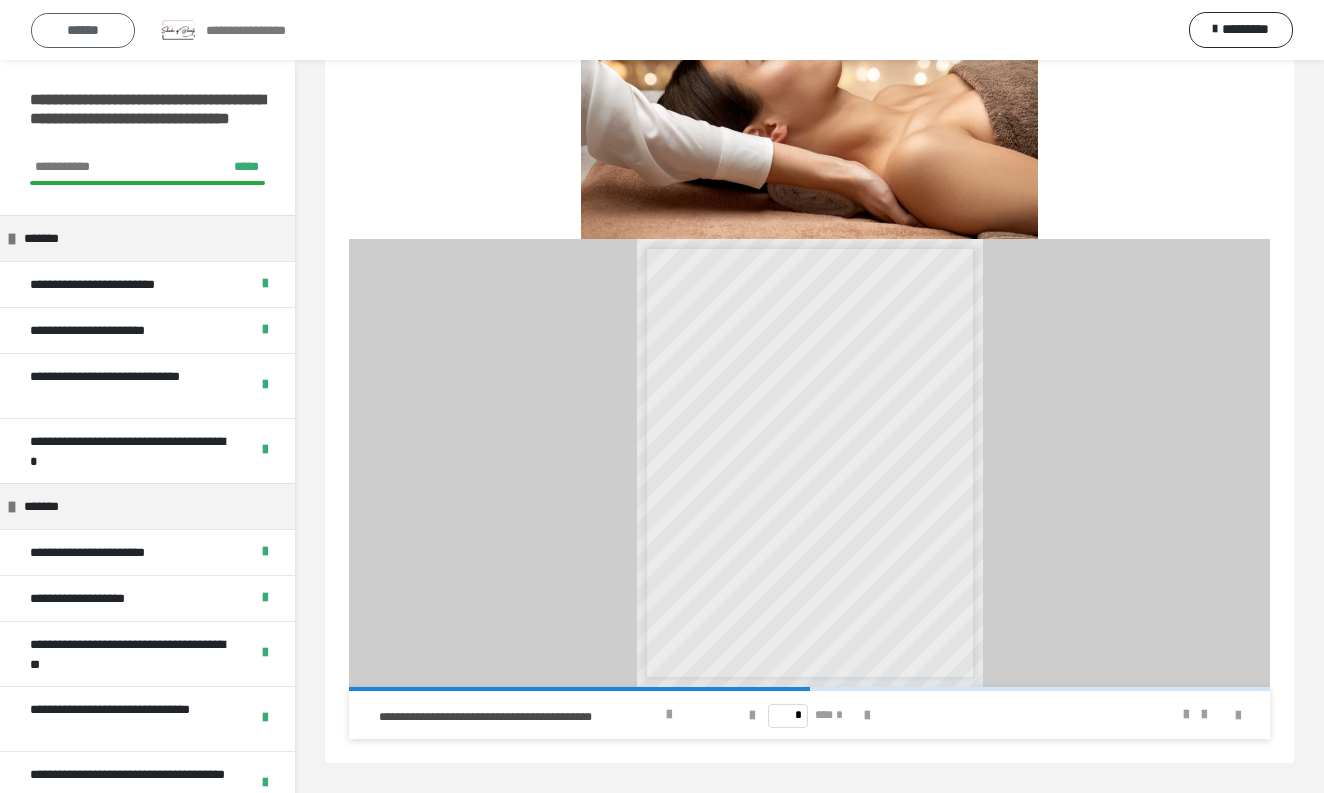 click on "******" at bounding box center [83, 30] 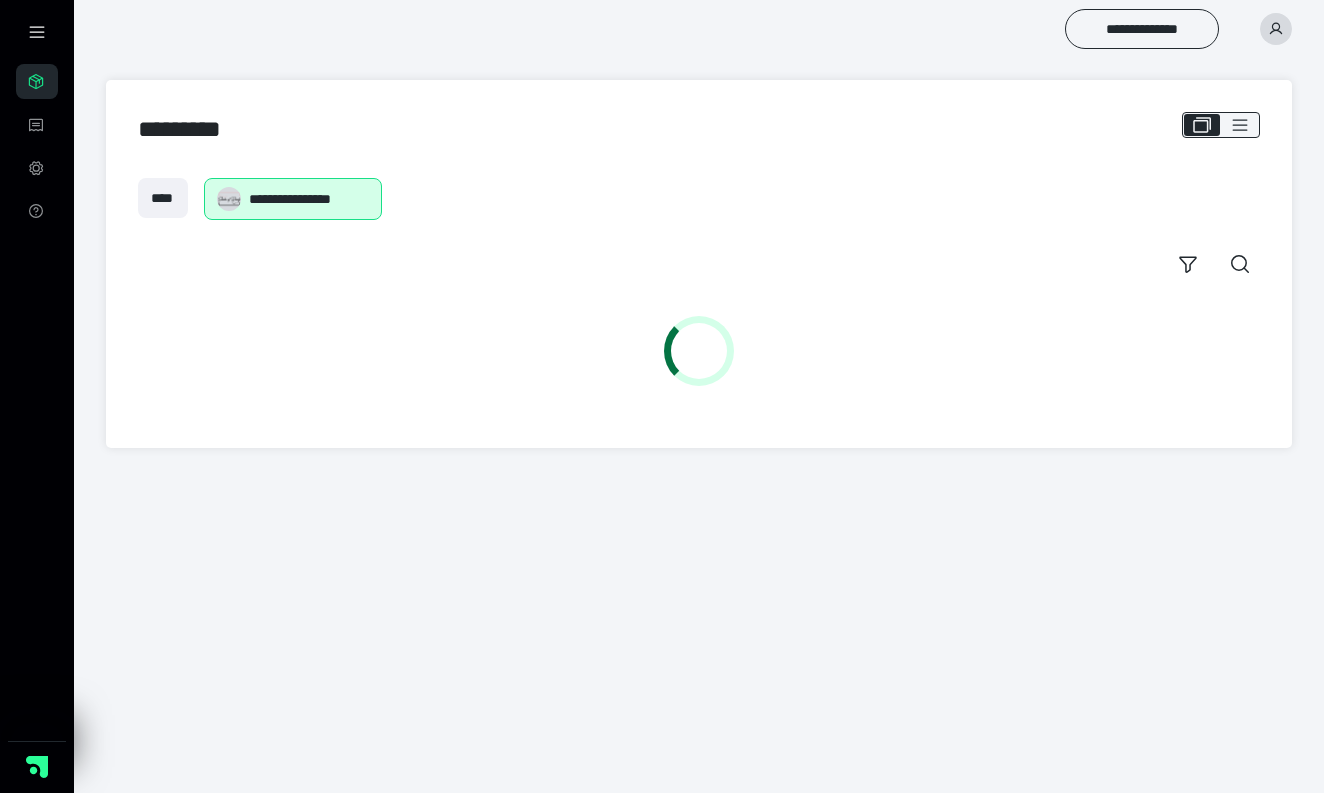 scroll, scrollTop: 0, scrollLeft: 0, axis: both 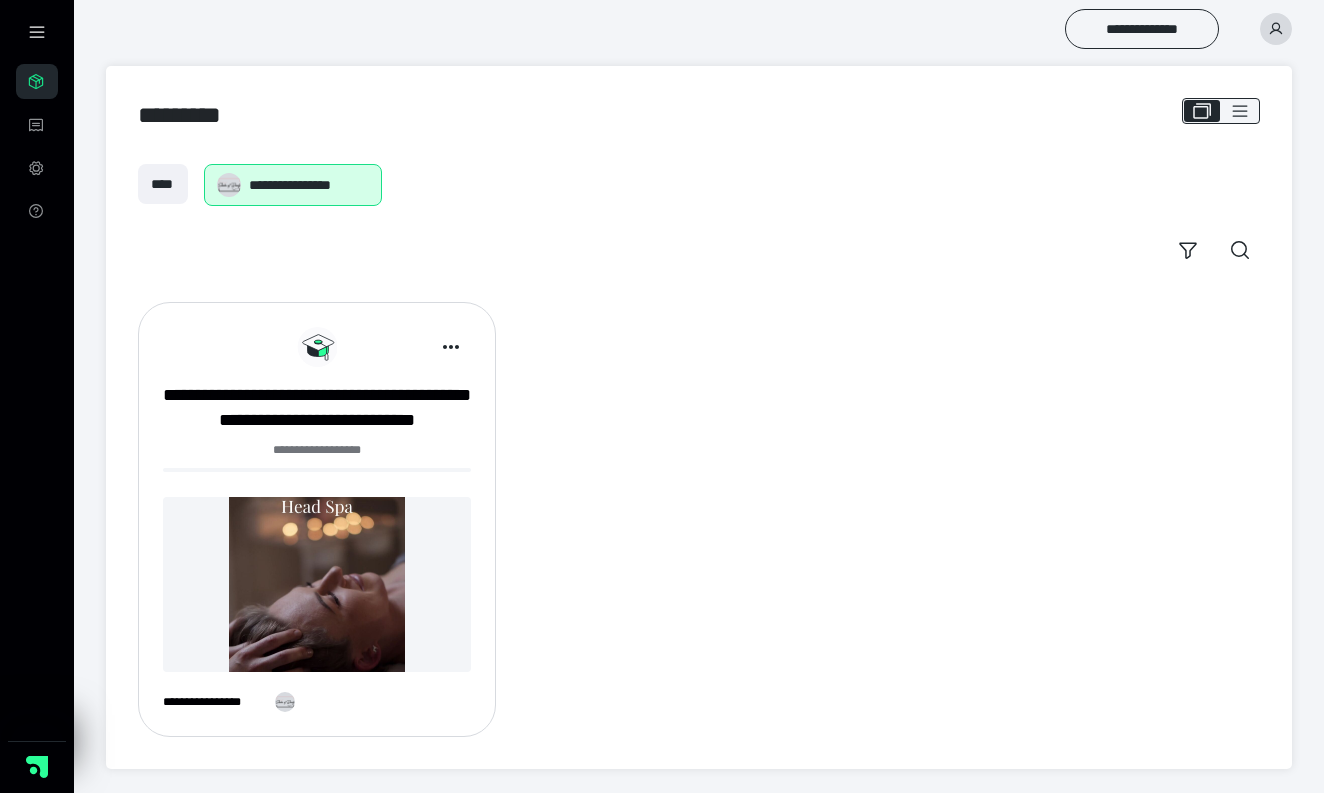 click at bounding box center (317, 584) 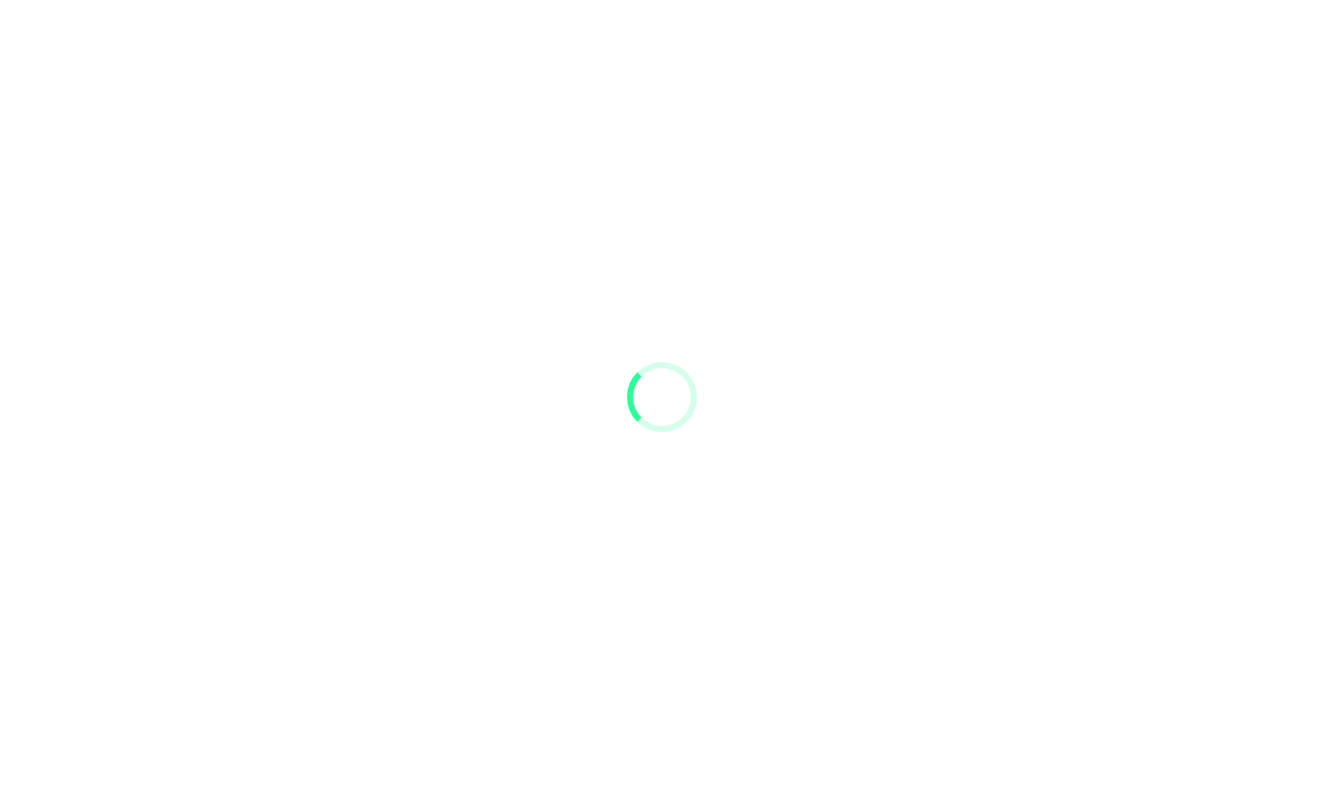 scroll, scrollTop: 0, scrollLeft: 0, axis: both 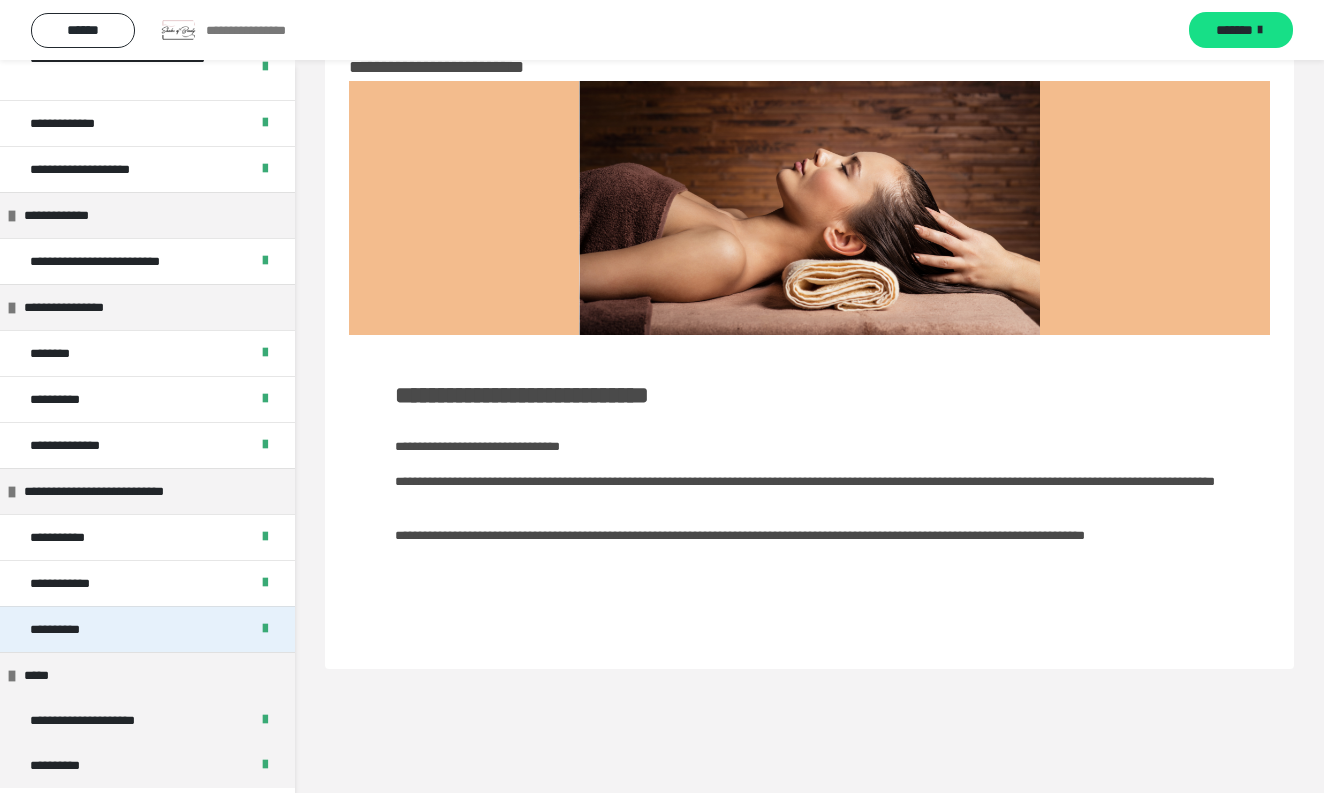 click on "**********" at bounding box center [59, 629] 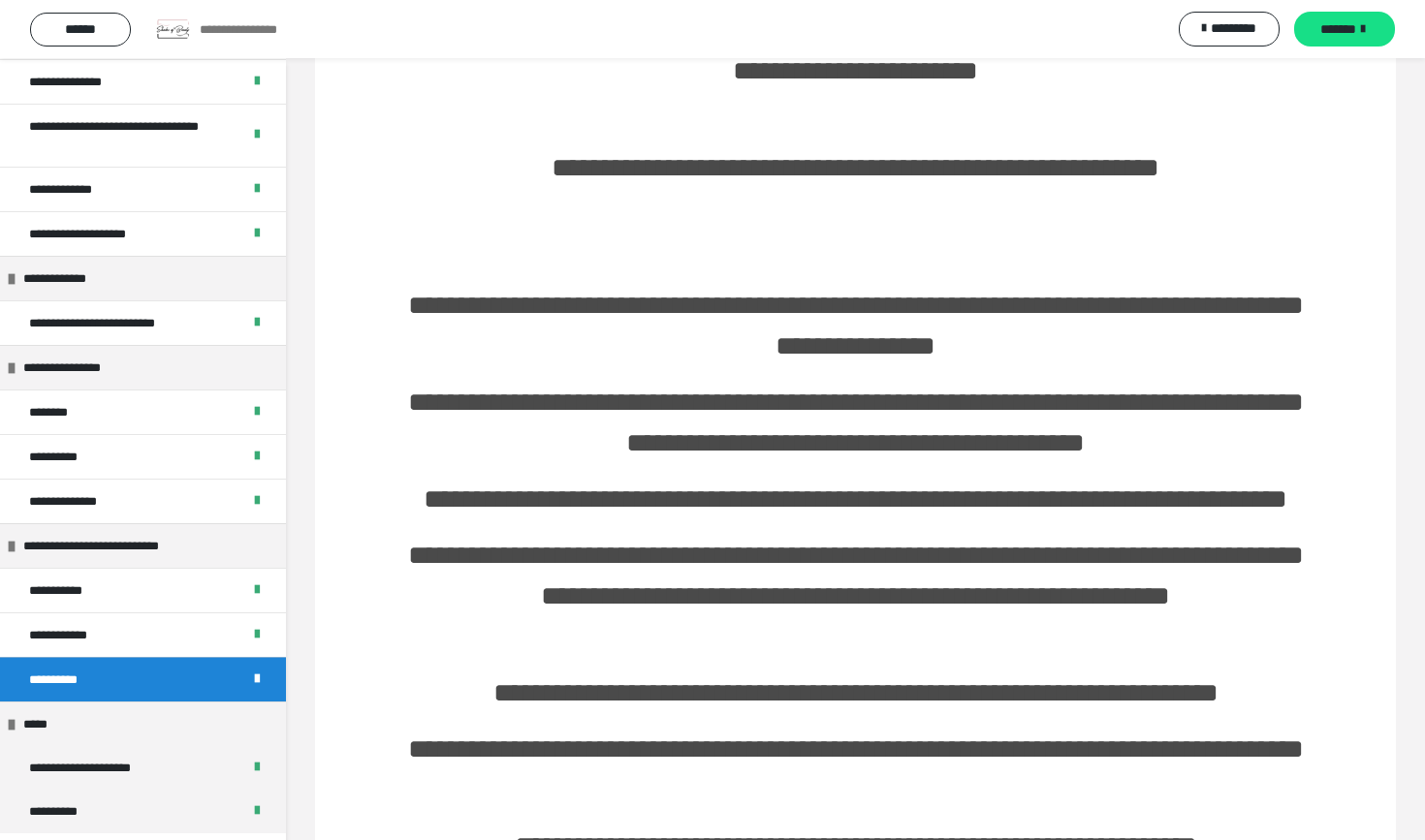 scroll, scrollTop: 432, scrollLeft: 0, axis: vertical 